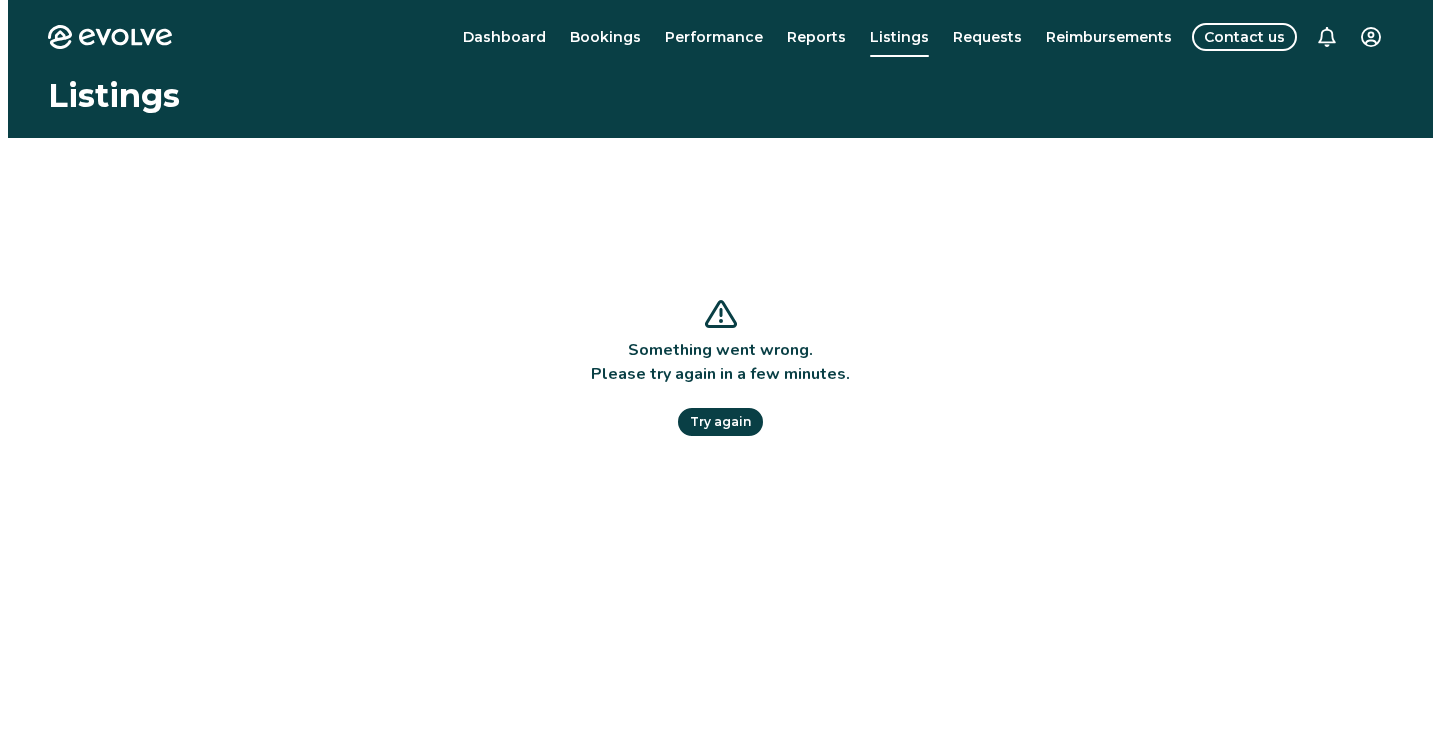 scroll, scrollTop: 0, scrollLeft: 0, axis: both 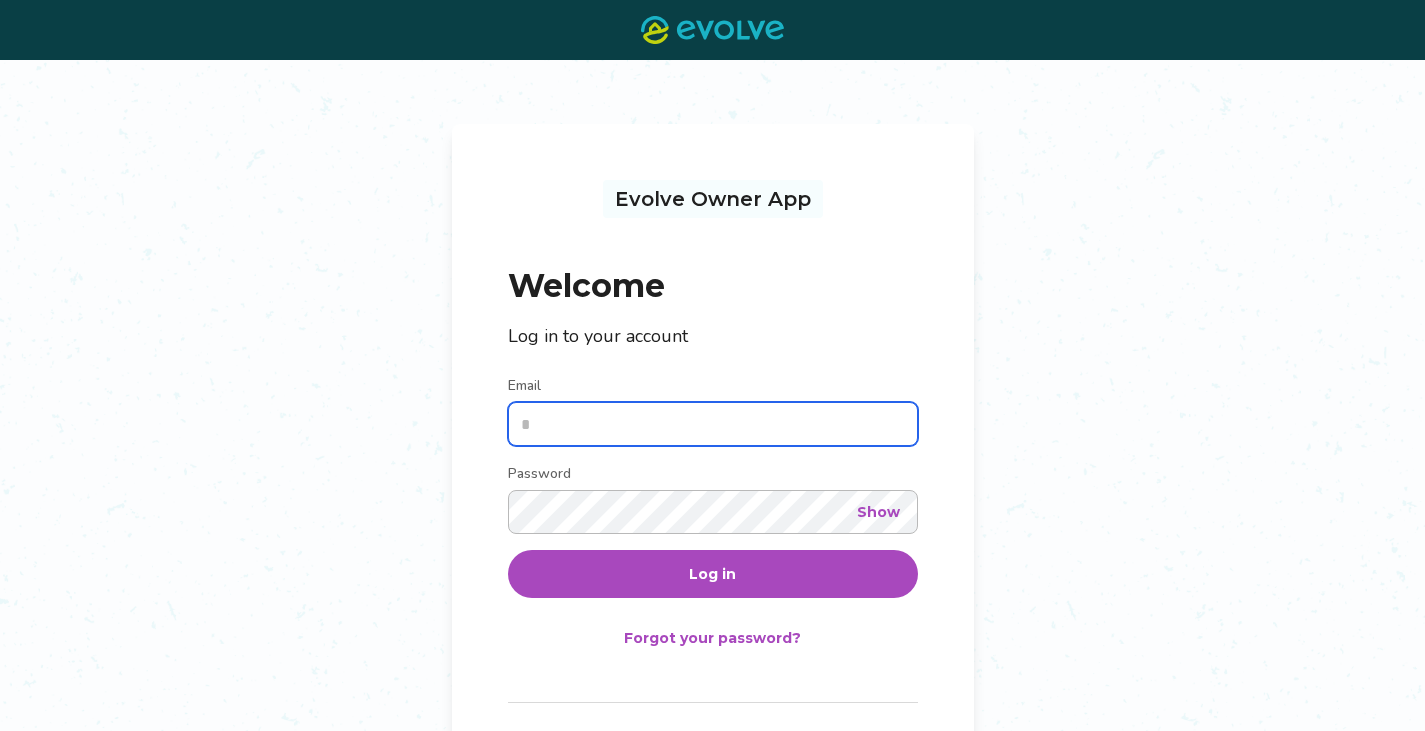 click on "Email" at bounding box center (713, 424) 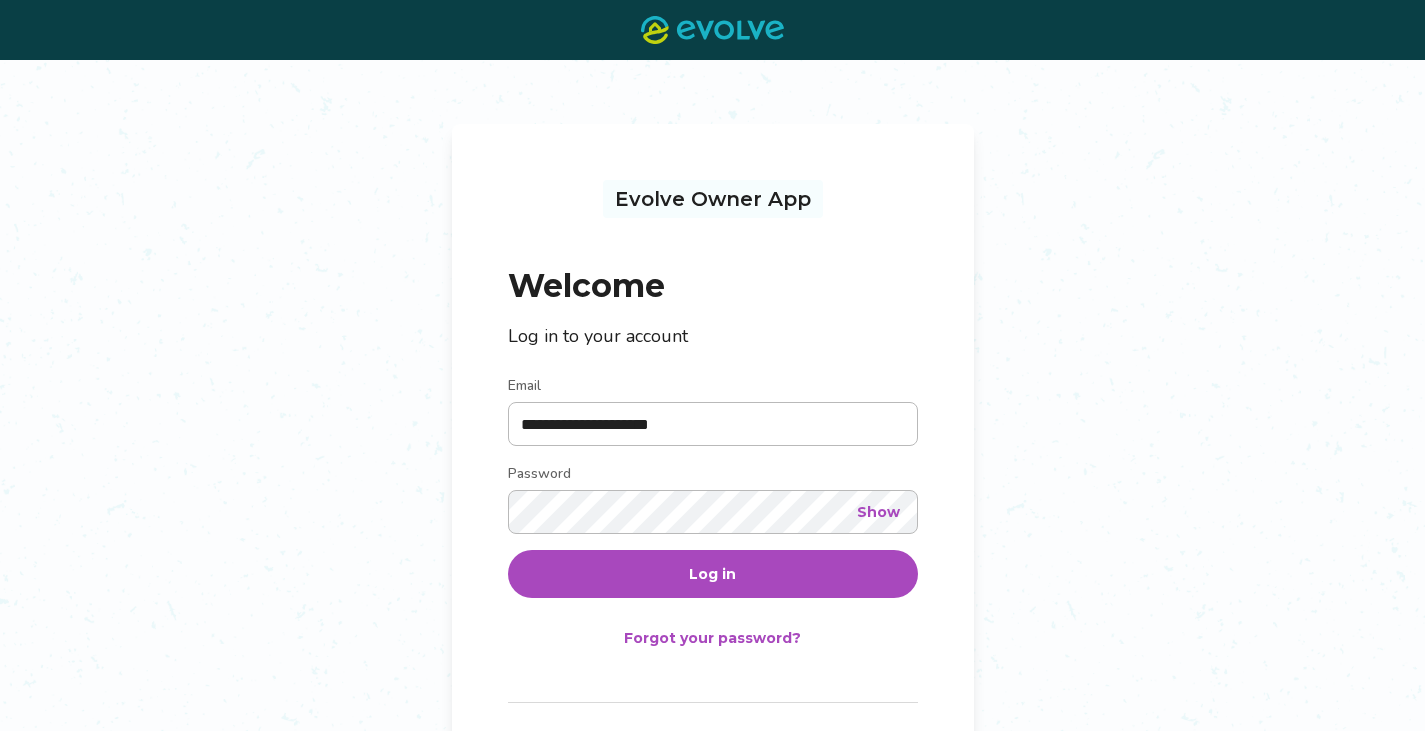 drag, startPoint x: 692, startPoint y: 541, endPoint x: 701, endPoint y: 546, distance: 10.29563 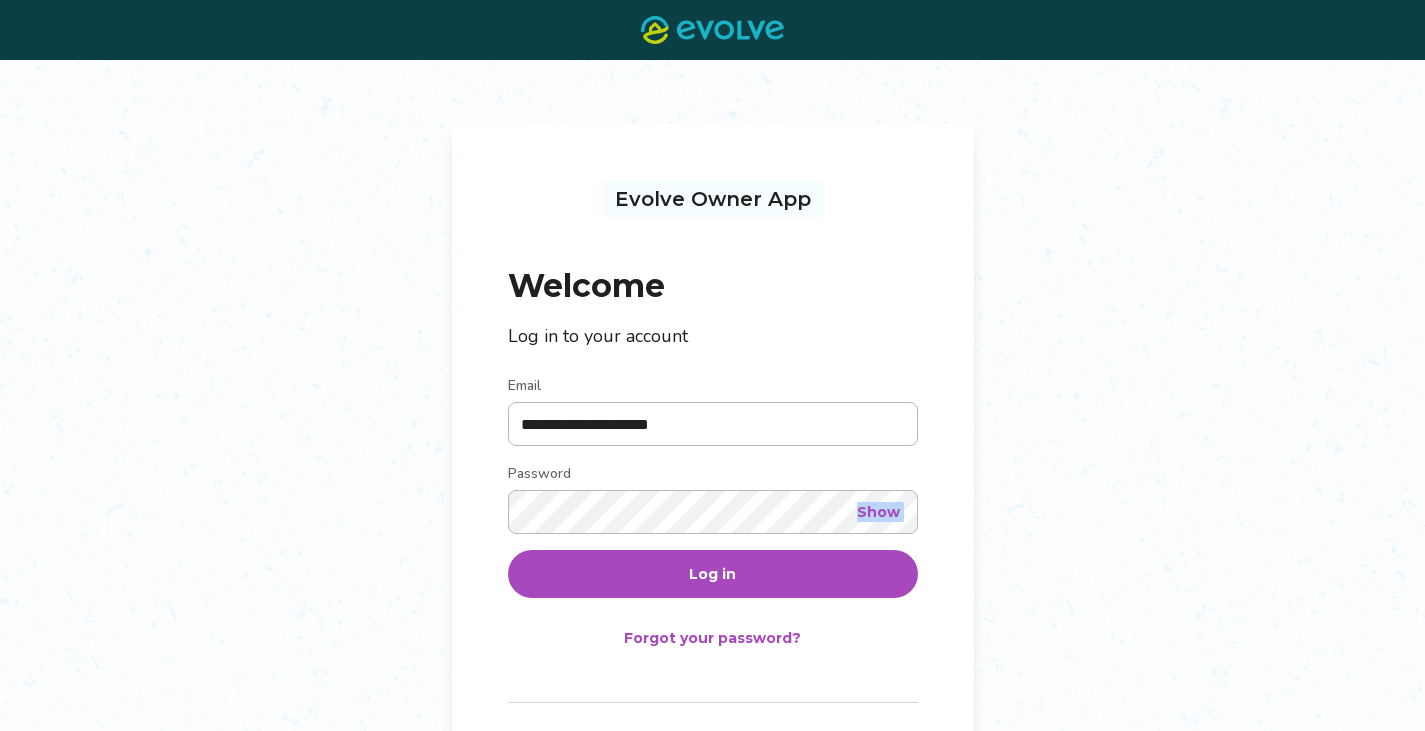 click on "Log in" at bounding box center (713, 574) 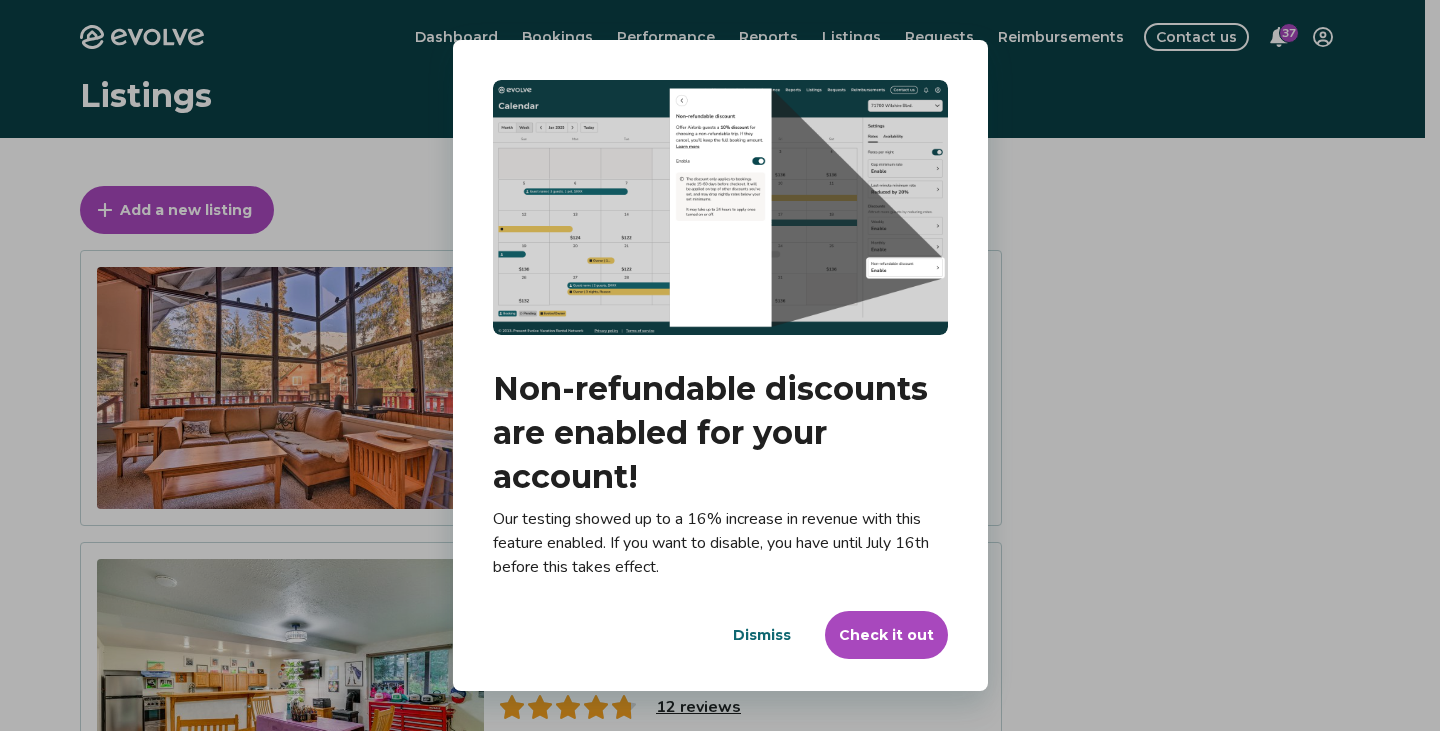 click on "Check it out" at bounding box center (886, 635) 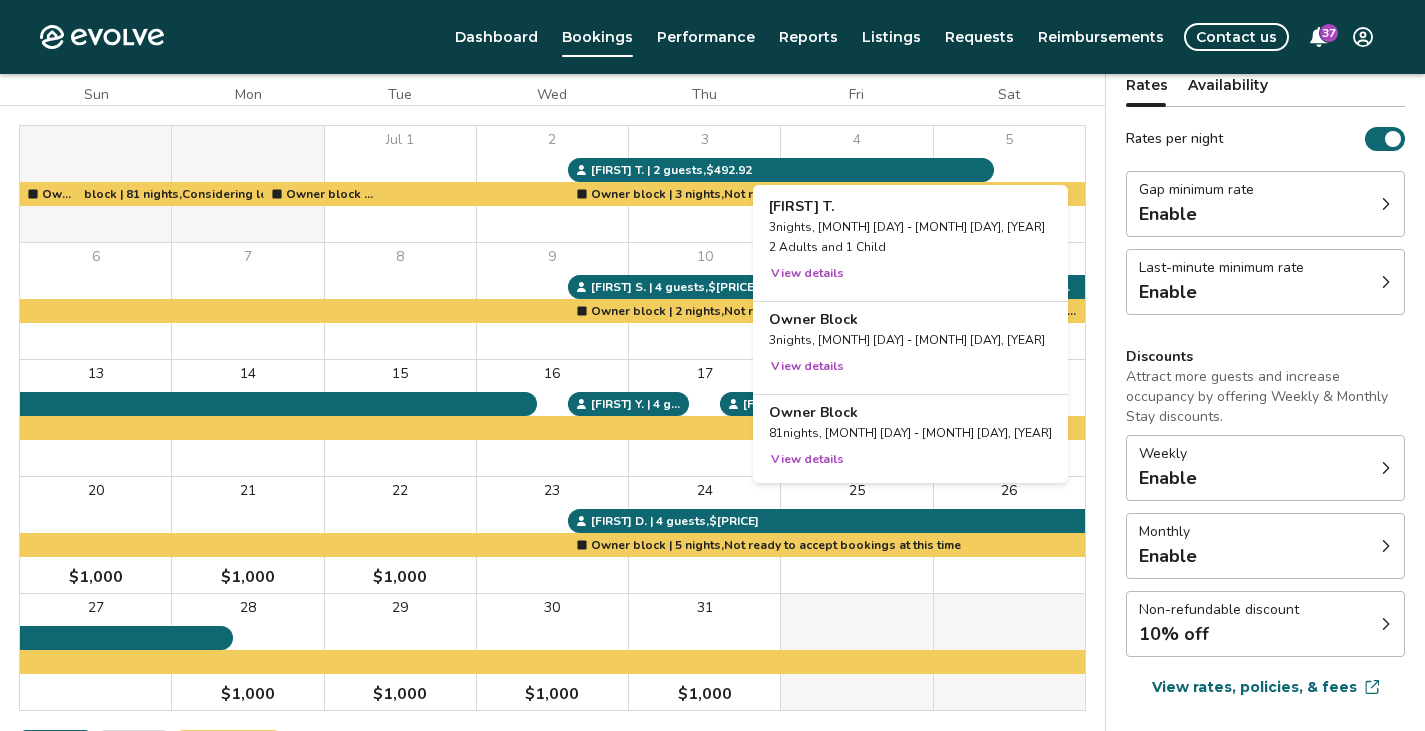 scroll, scrollTop: 200, scrollLeft: 0, axis: vertical 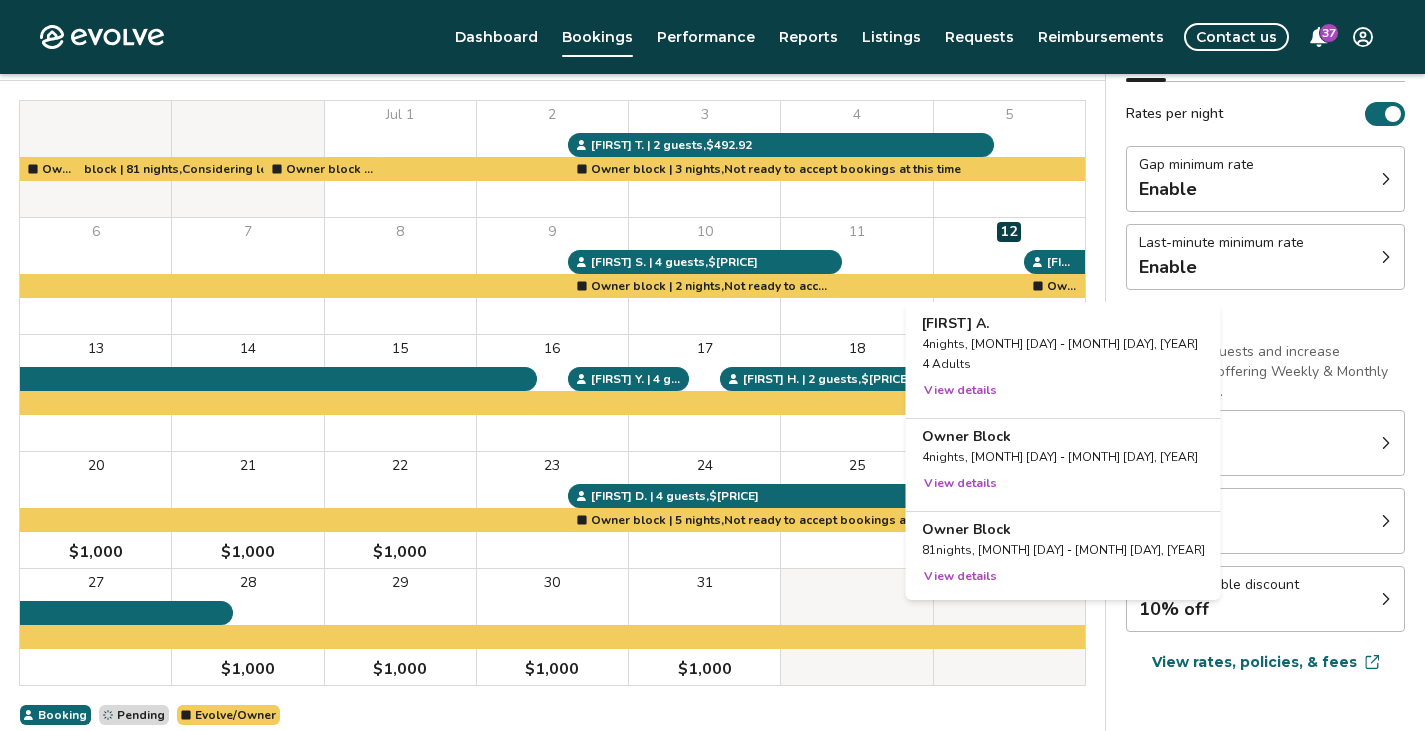 click at bounding box center (1009, 276) 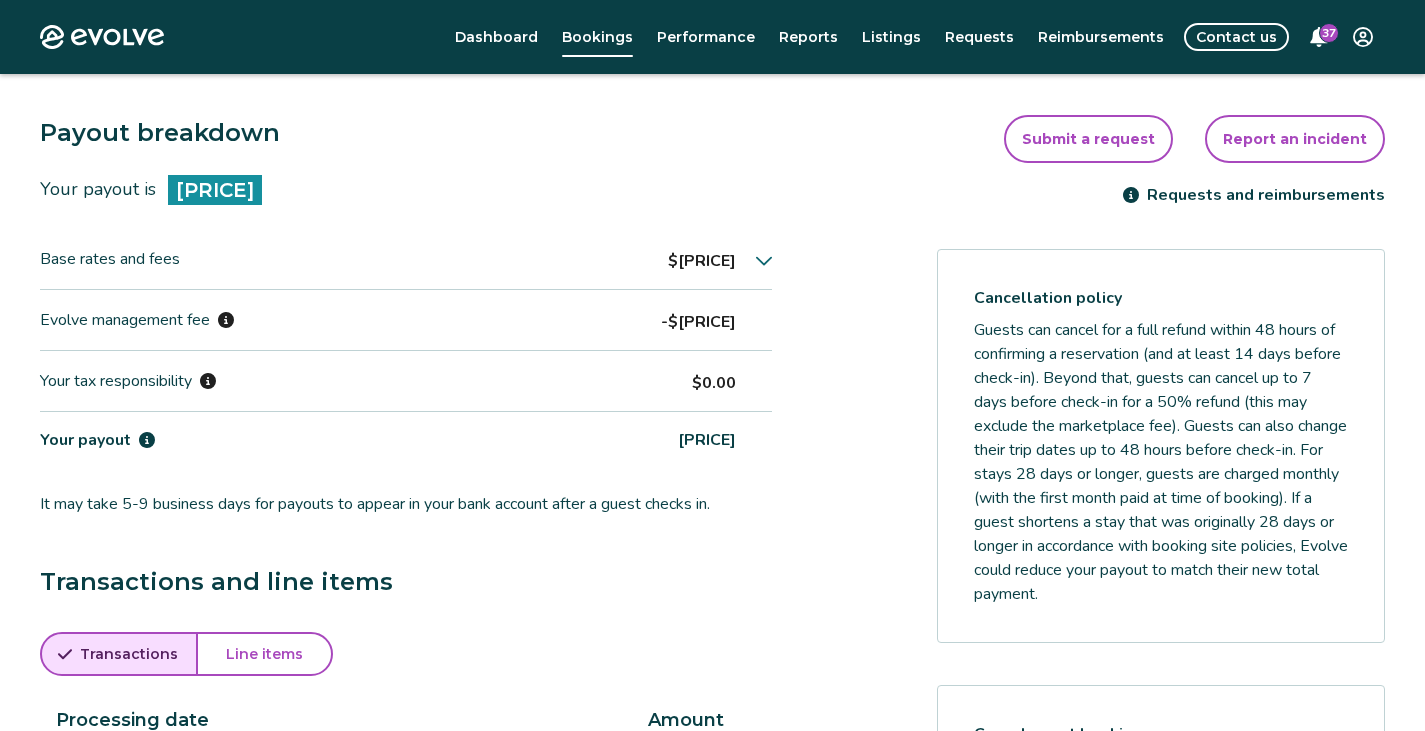 scroll, scrollTop: 436, scrollLeft: 0, axis: vertical 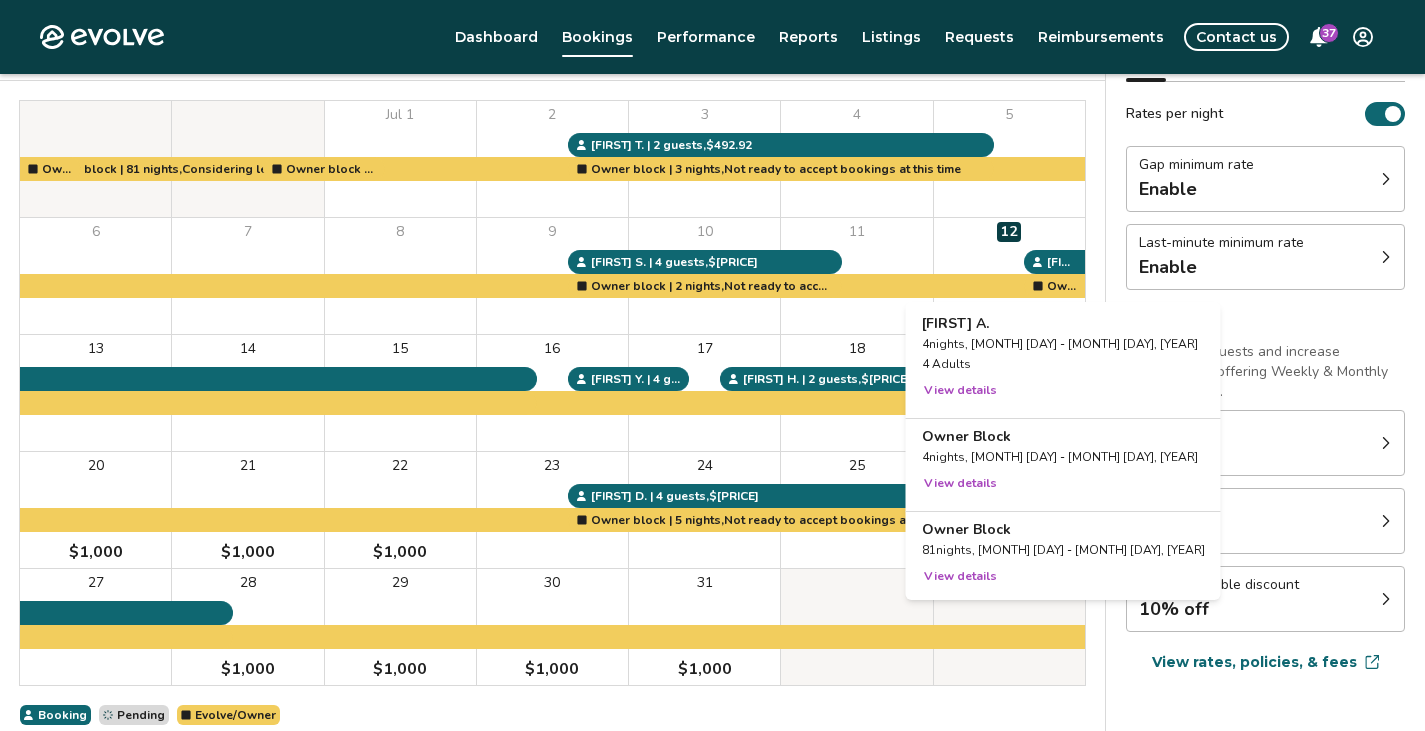 click at bounding box center (1009, 276) 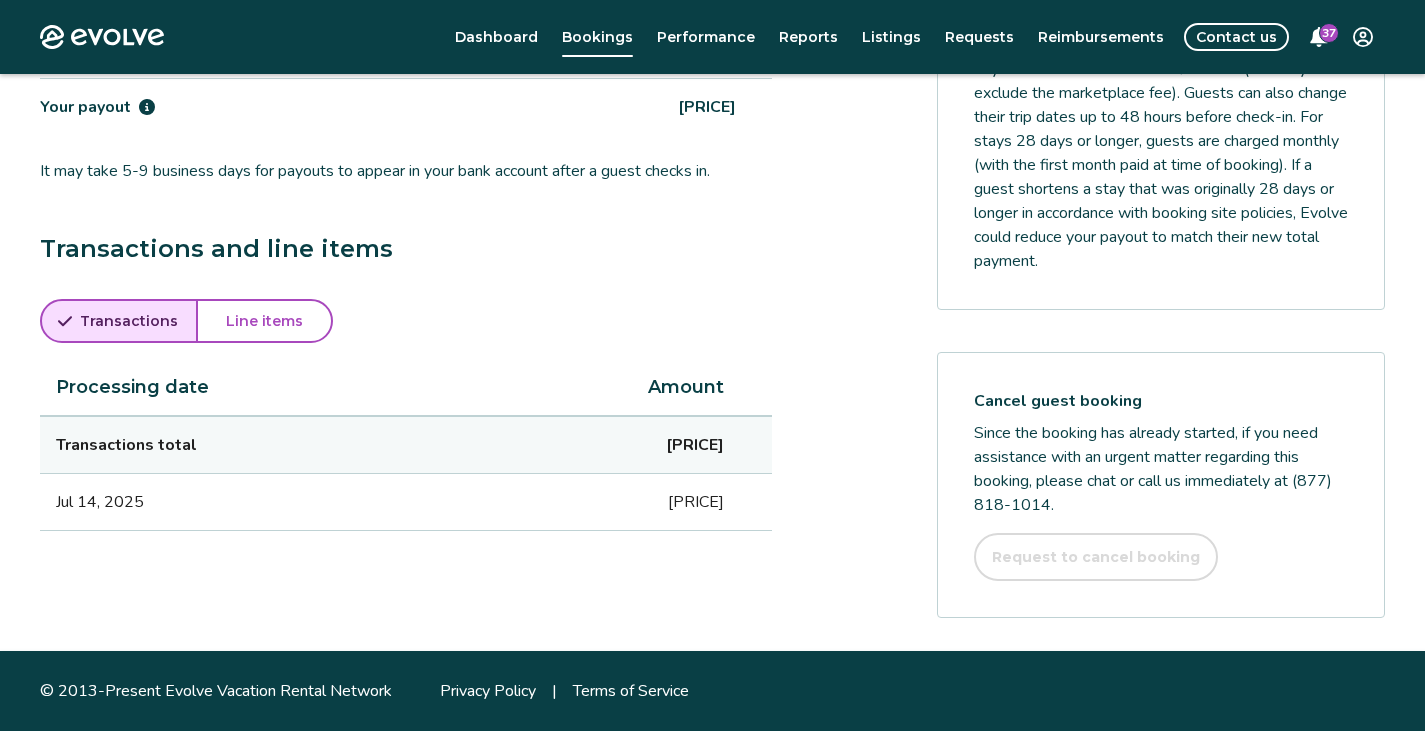 scroll, scrollTop: 851, scrollLeft: 0, axis: vertical 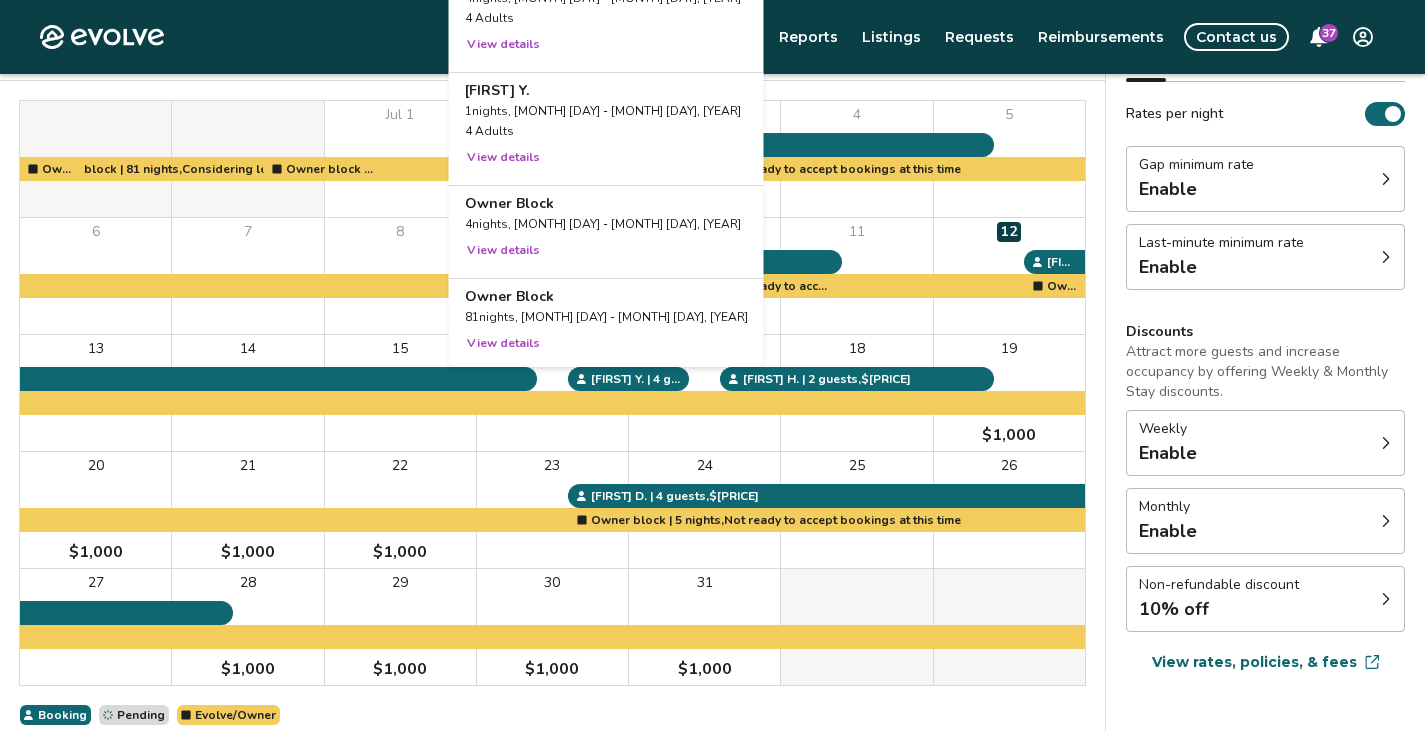 click at bounding box center (552, 393) 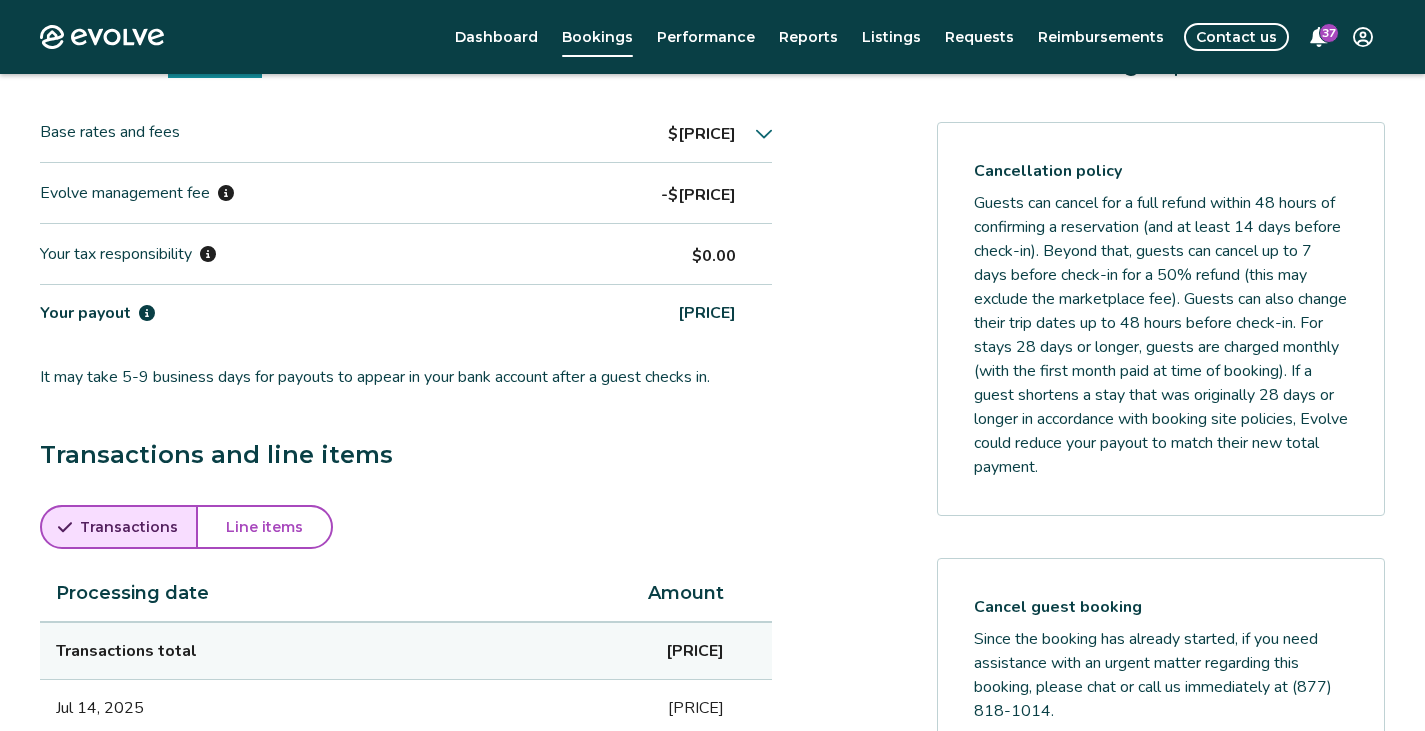 scroll, scrollTop: 251, scrollLeft: 0, axis: vertical 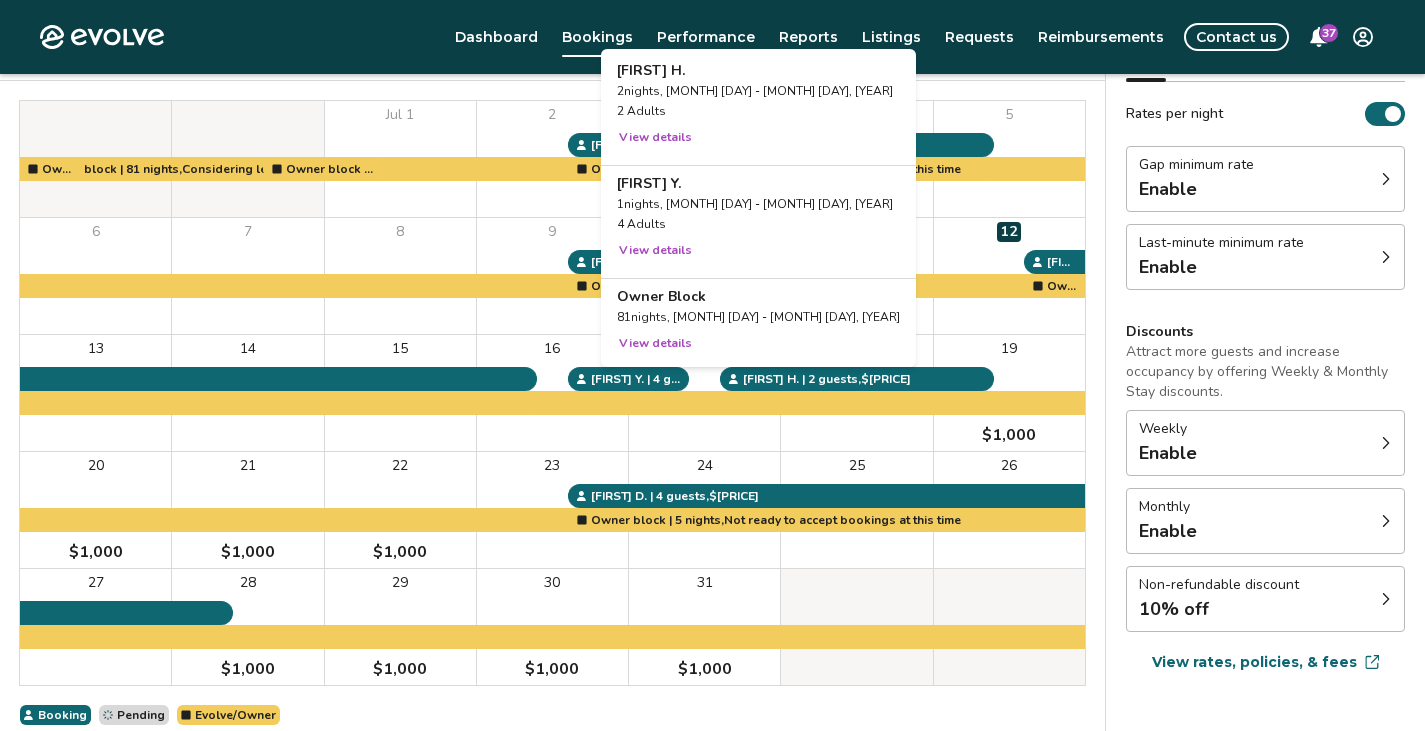 click at bounding box center (704, 393) 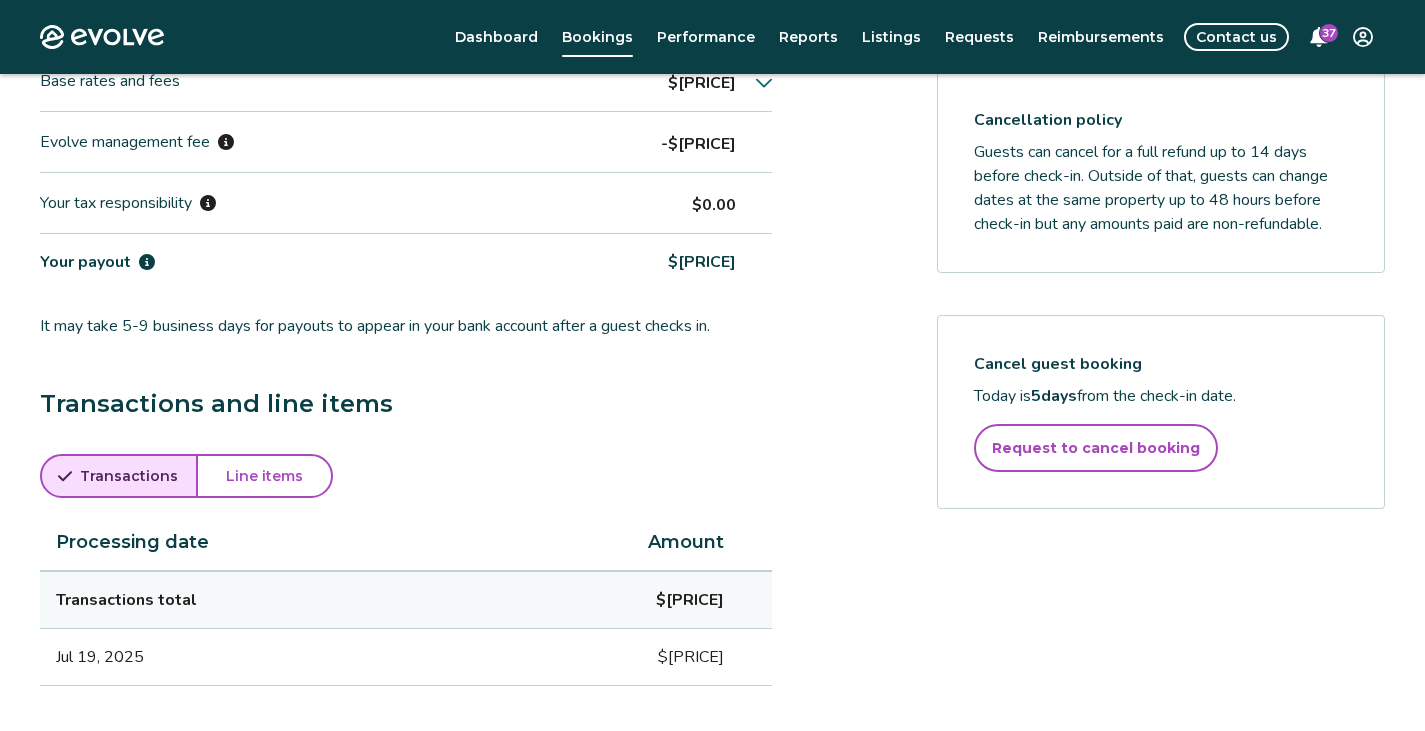 scroll, scrollTop: 736, scrollLeft: 0, axis: vertical 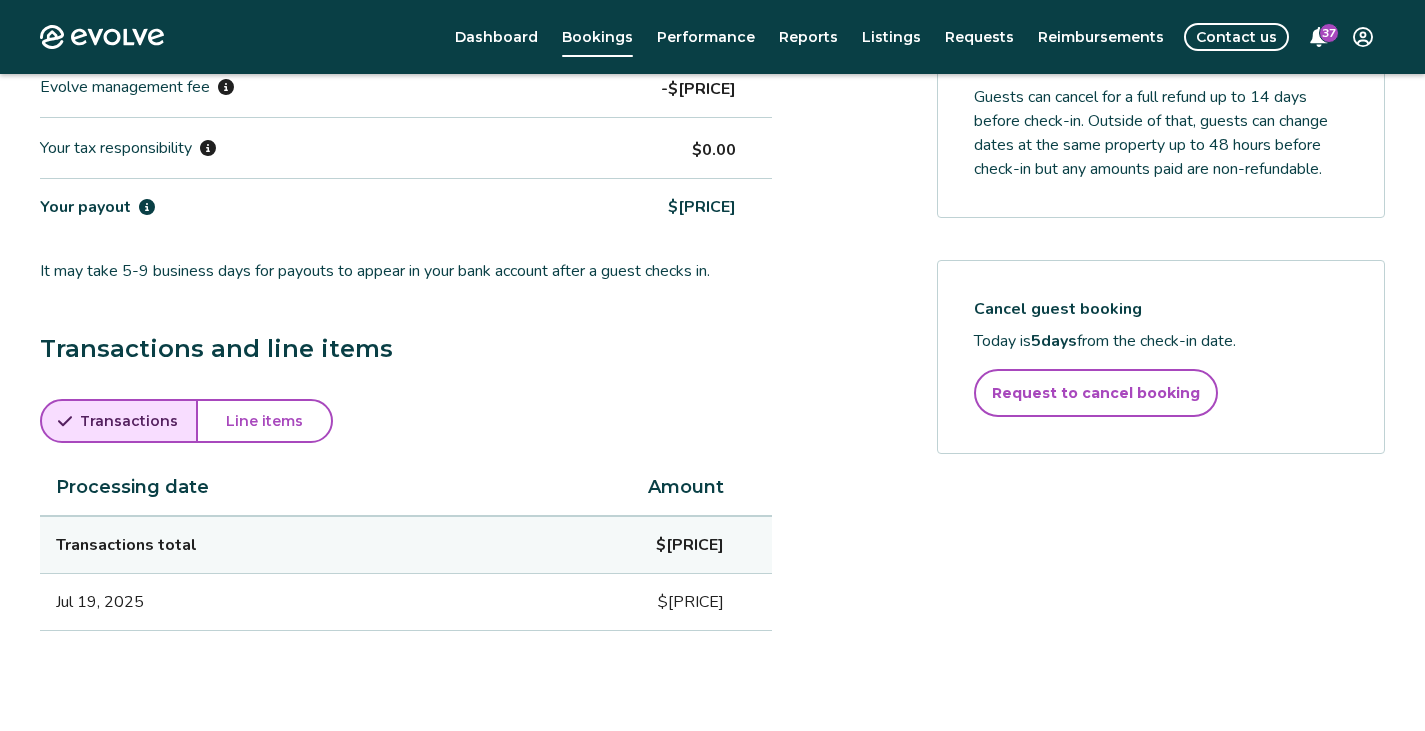 click on "Request to cancel booking" at bounding box center [1096, 393] 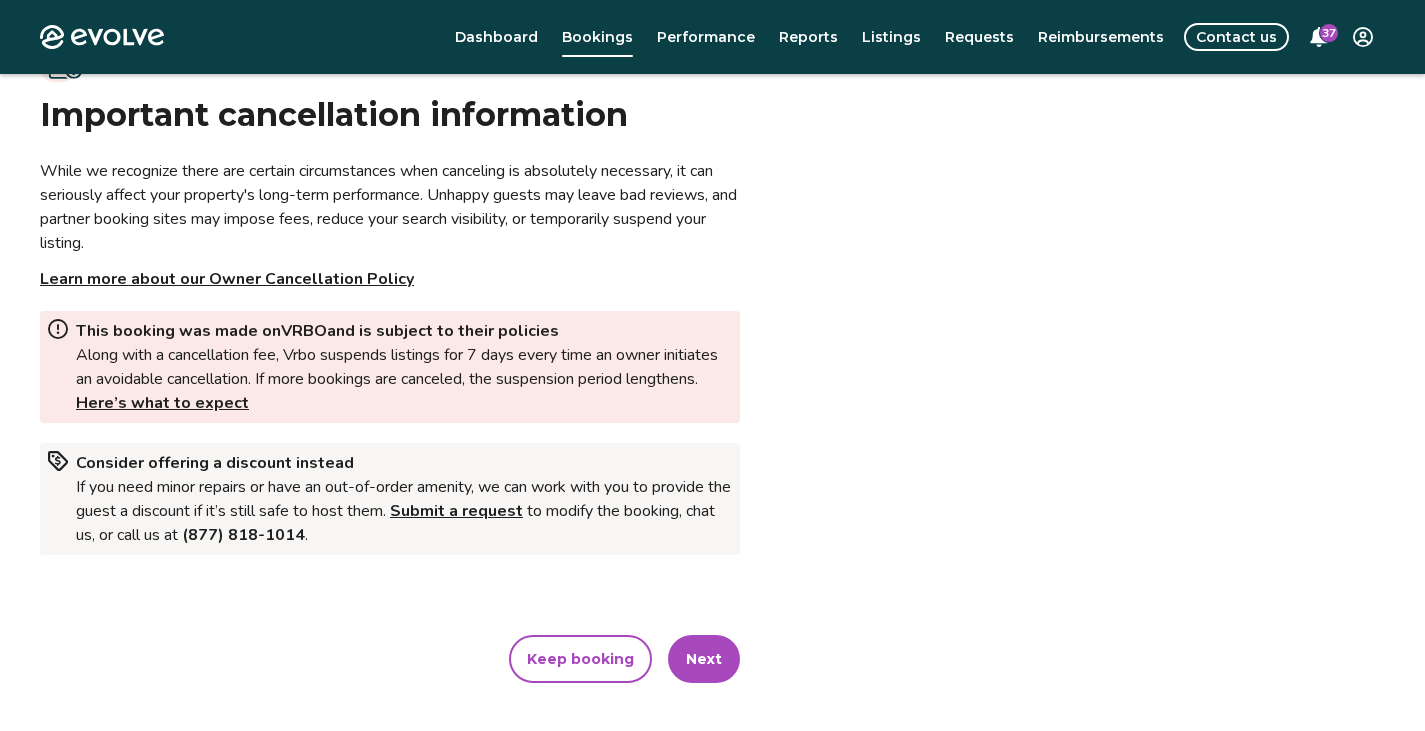 scroll, scrollTop: 200, scrollLeft: 0, axis: vertical 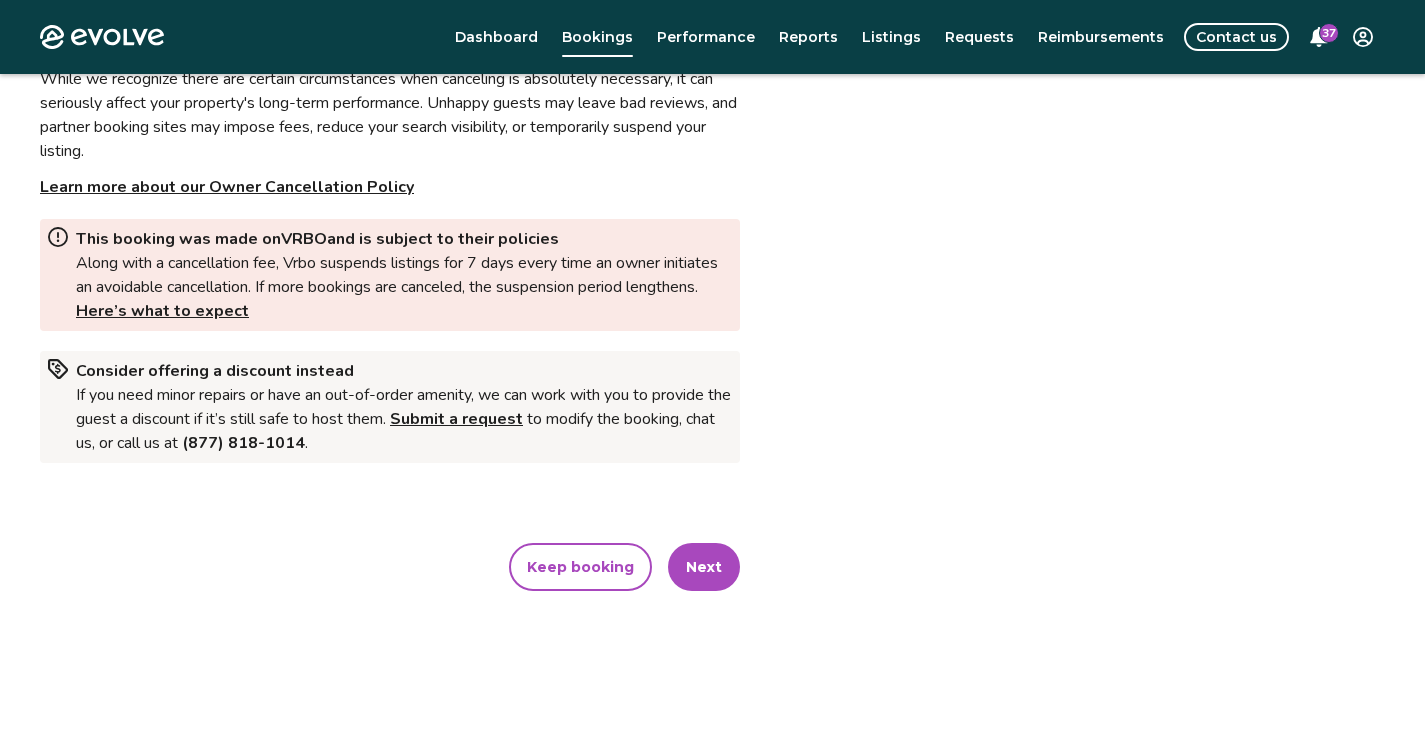 click on "Next" at bounding box center (704, 567) 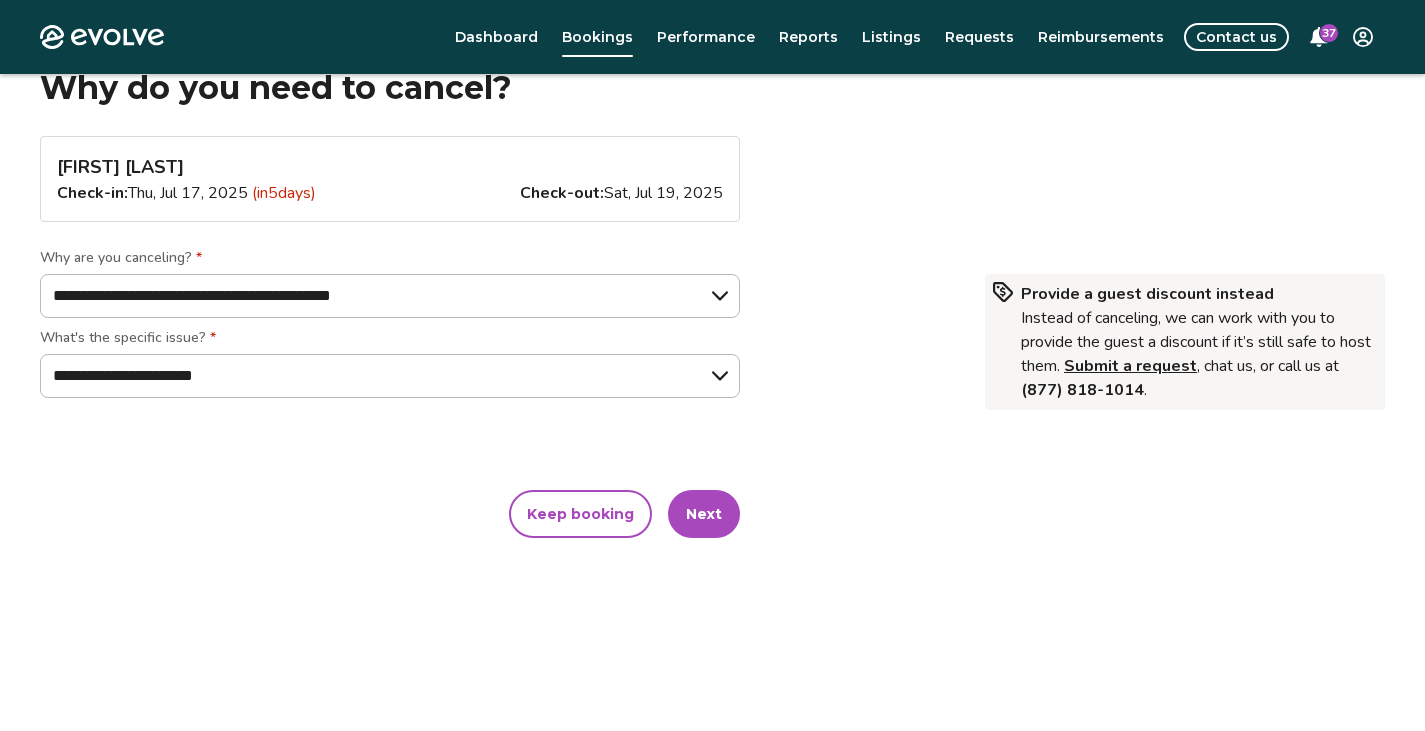 scroll, scrollTop: 100, scrollLeft: 0, axis: vertical 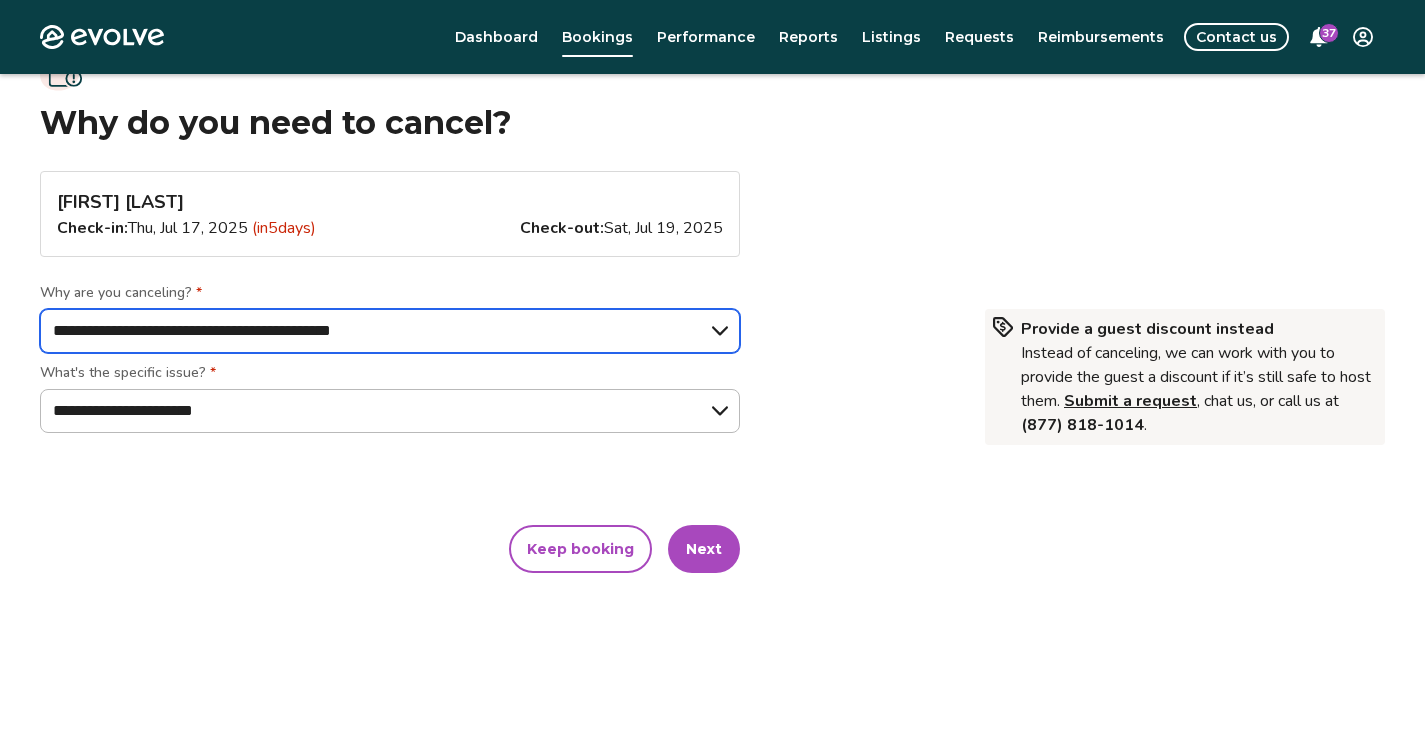 click on "**********" at bounding box center [390, 331] 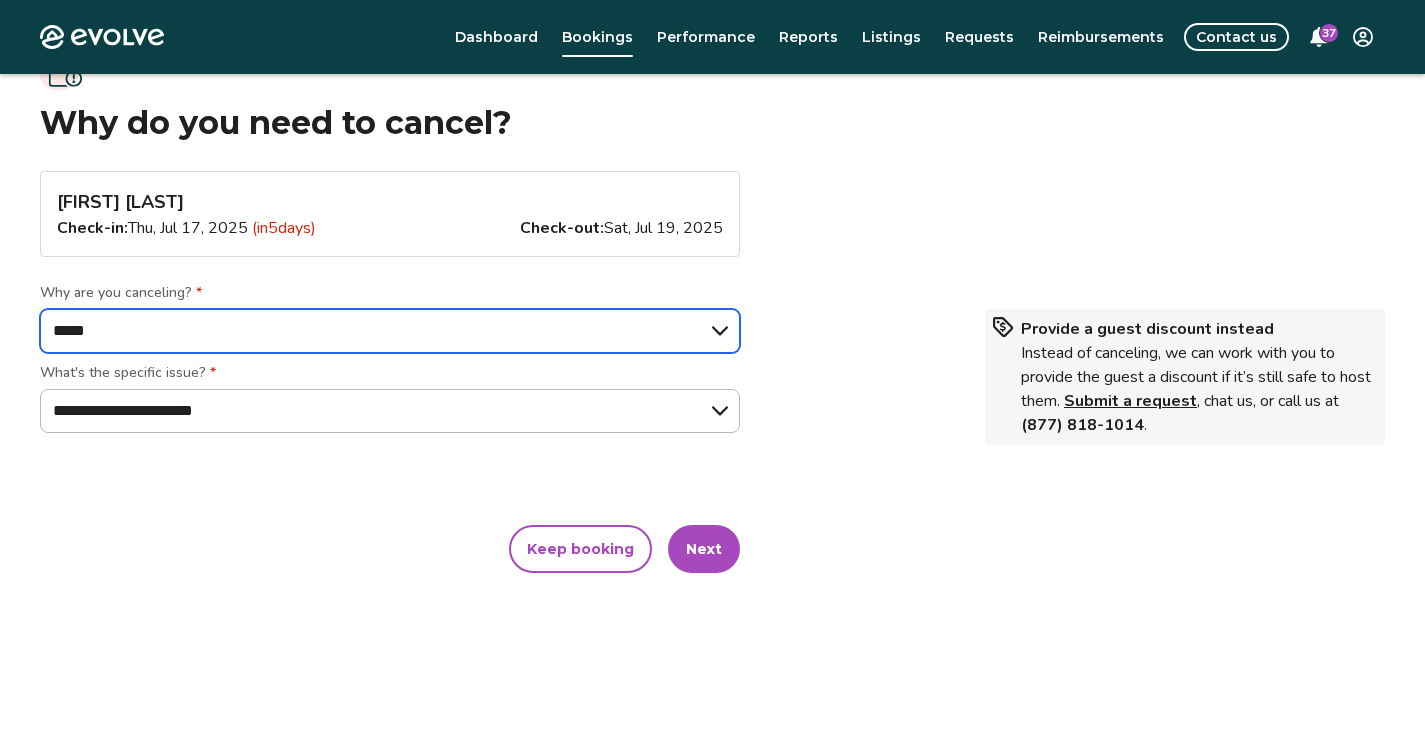 click on "**********" at bounding box center (390, 331) 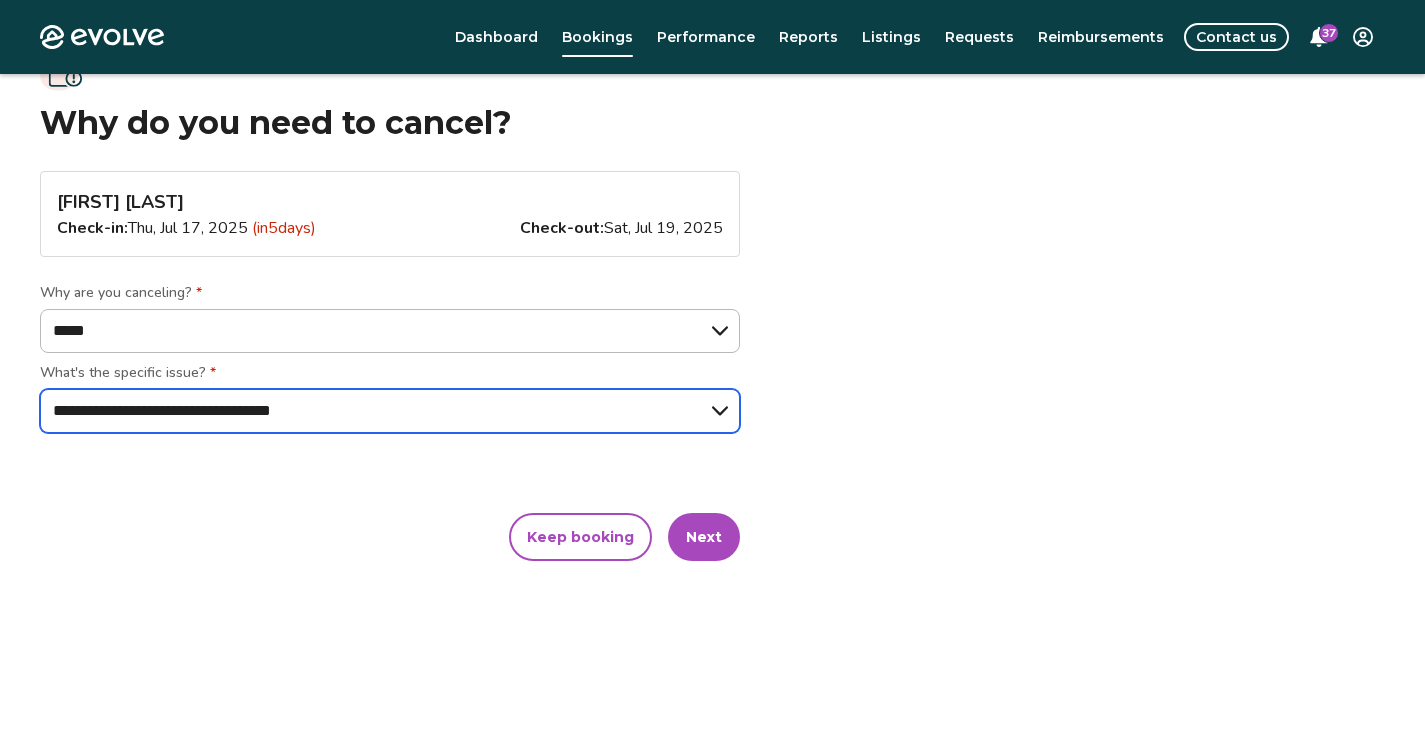 click on "**********" at bounding box center [390, 411] 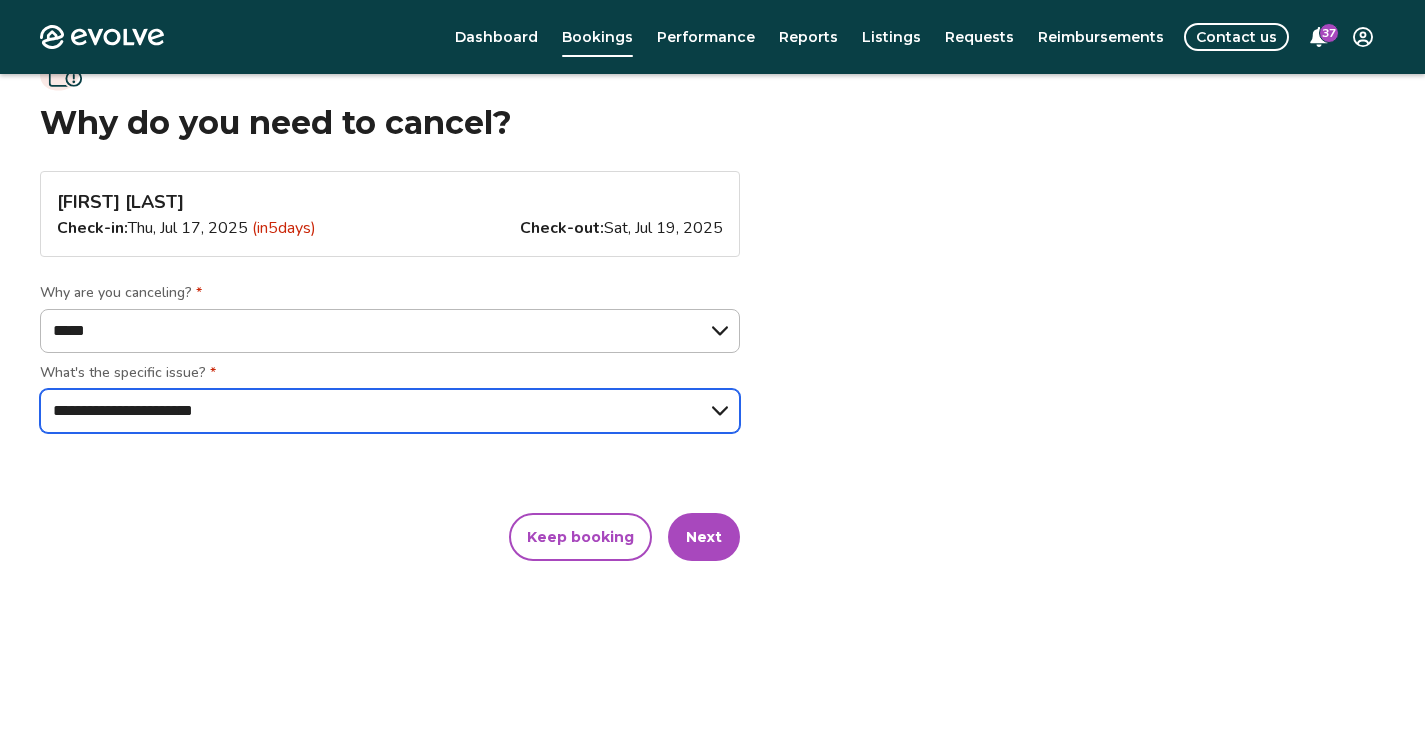 click on "**********" at bounding box center [390, 411] 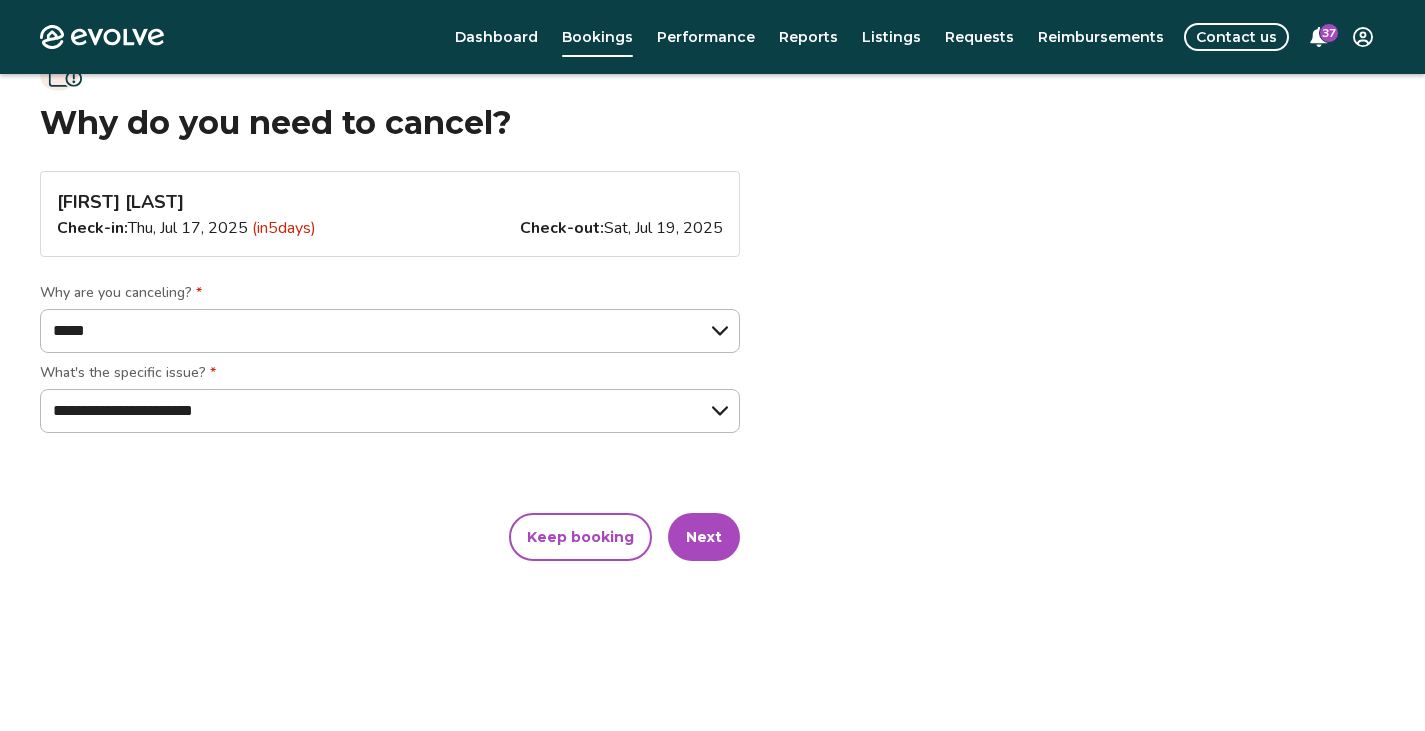 click on "Next" at bounding box center (704, 537) 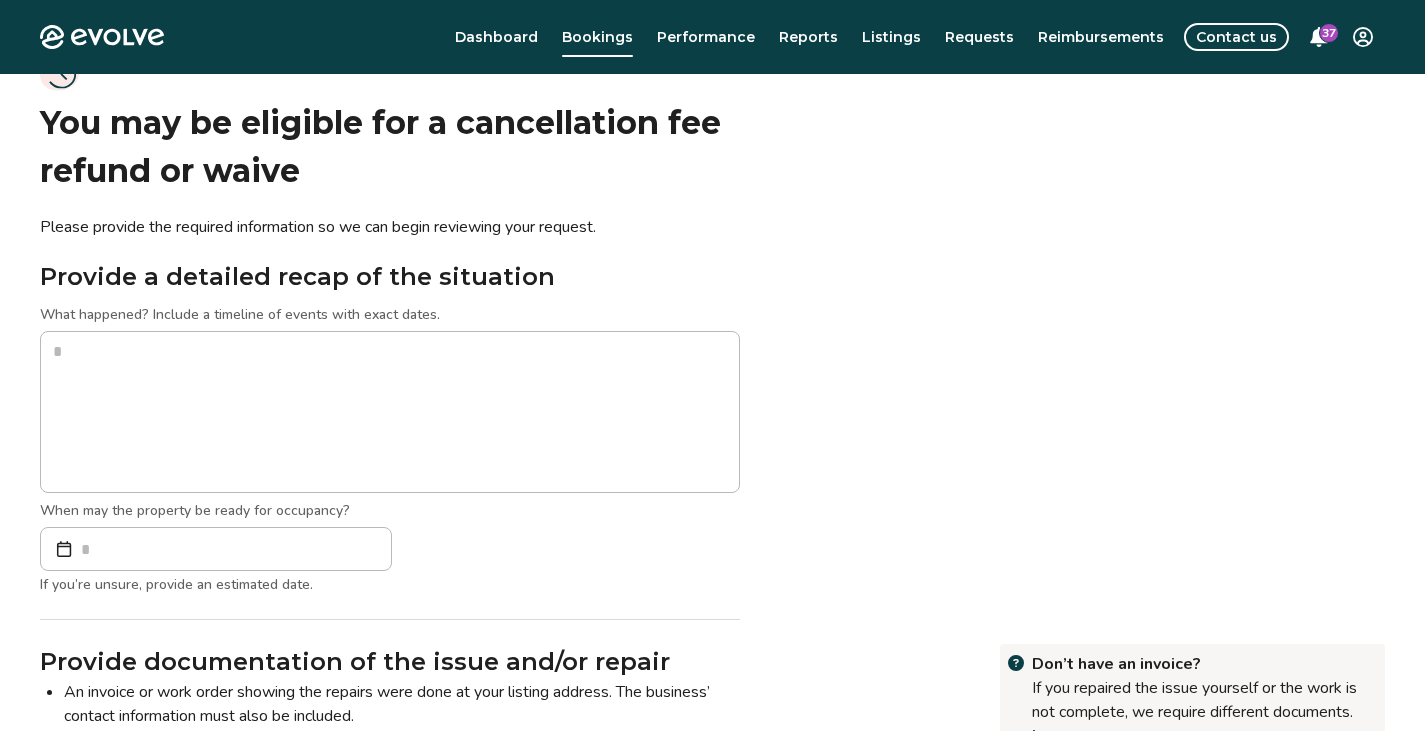 scroll, scrollTop: 0, scrollLeft: 0, axis: both 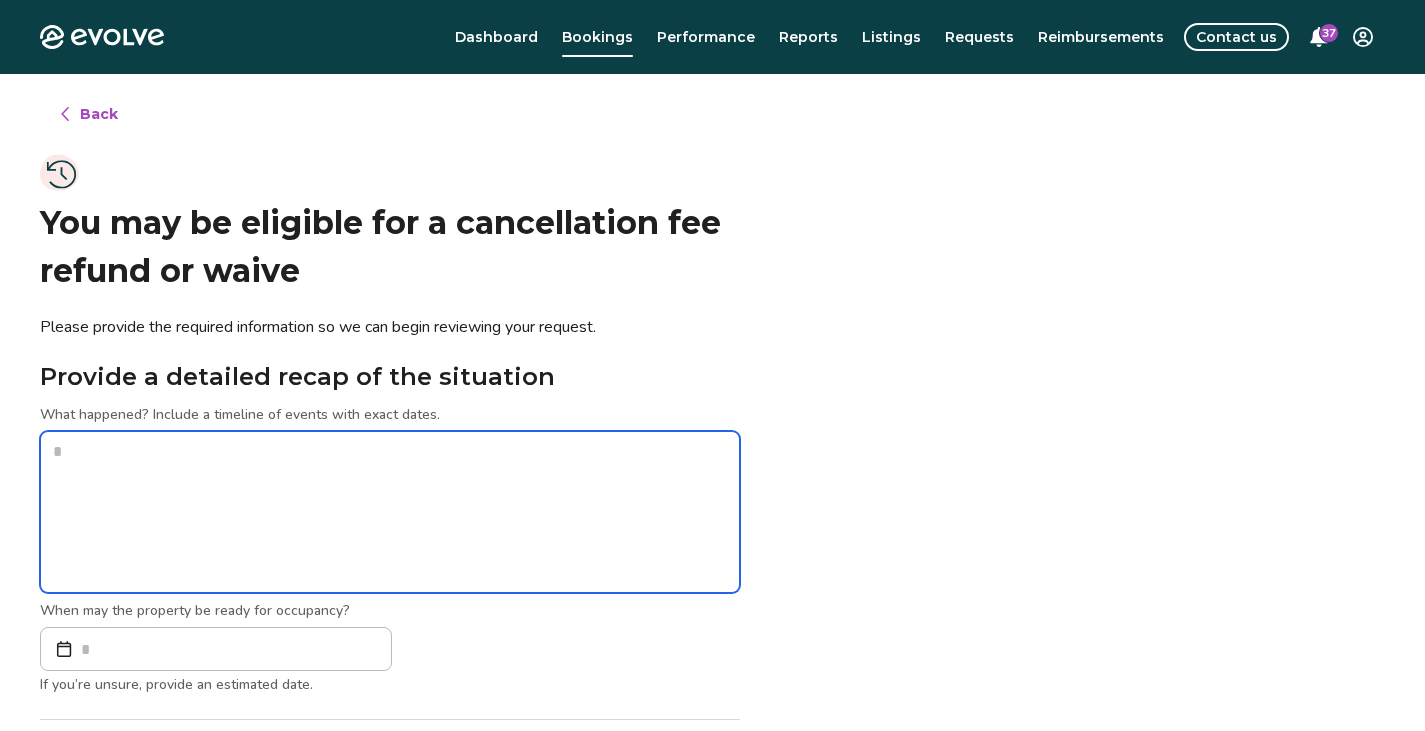 click at bounding box center (390, 512) 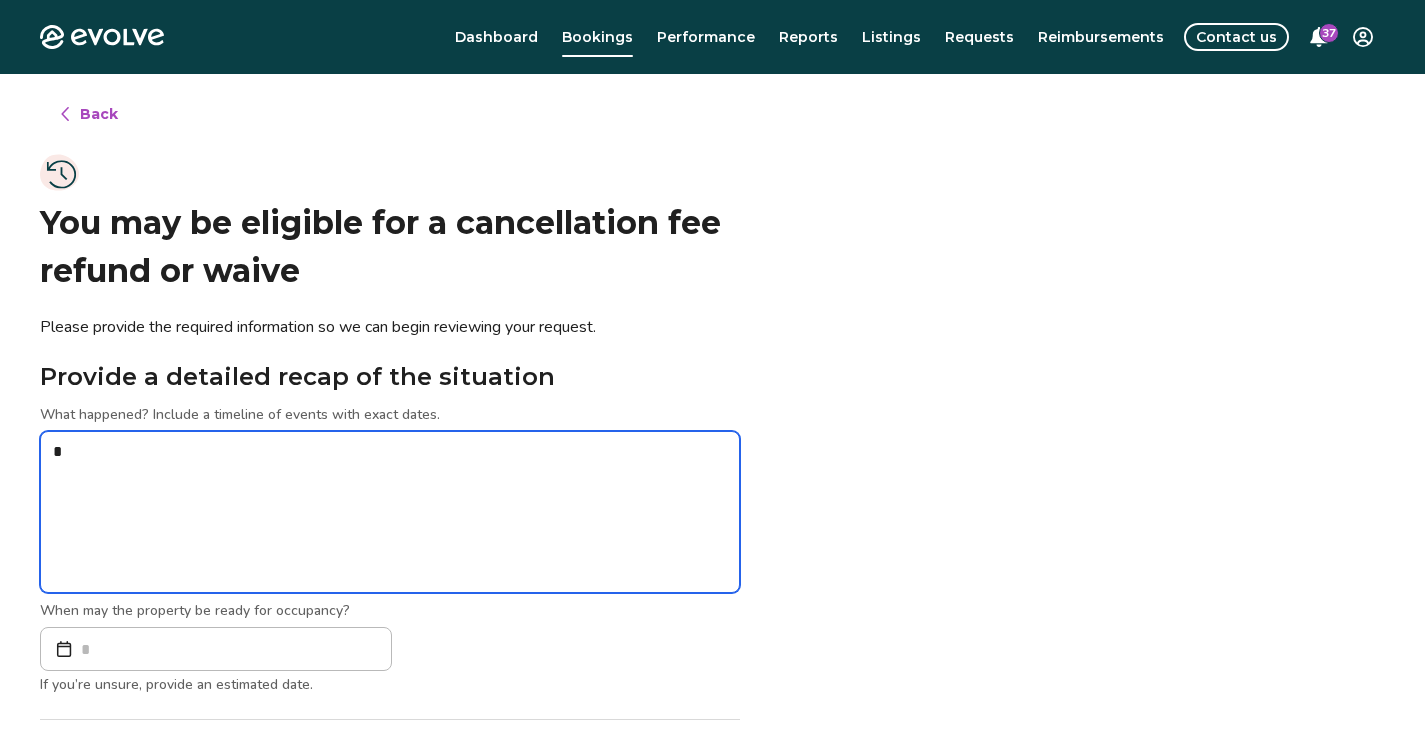 type on "*" 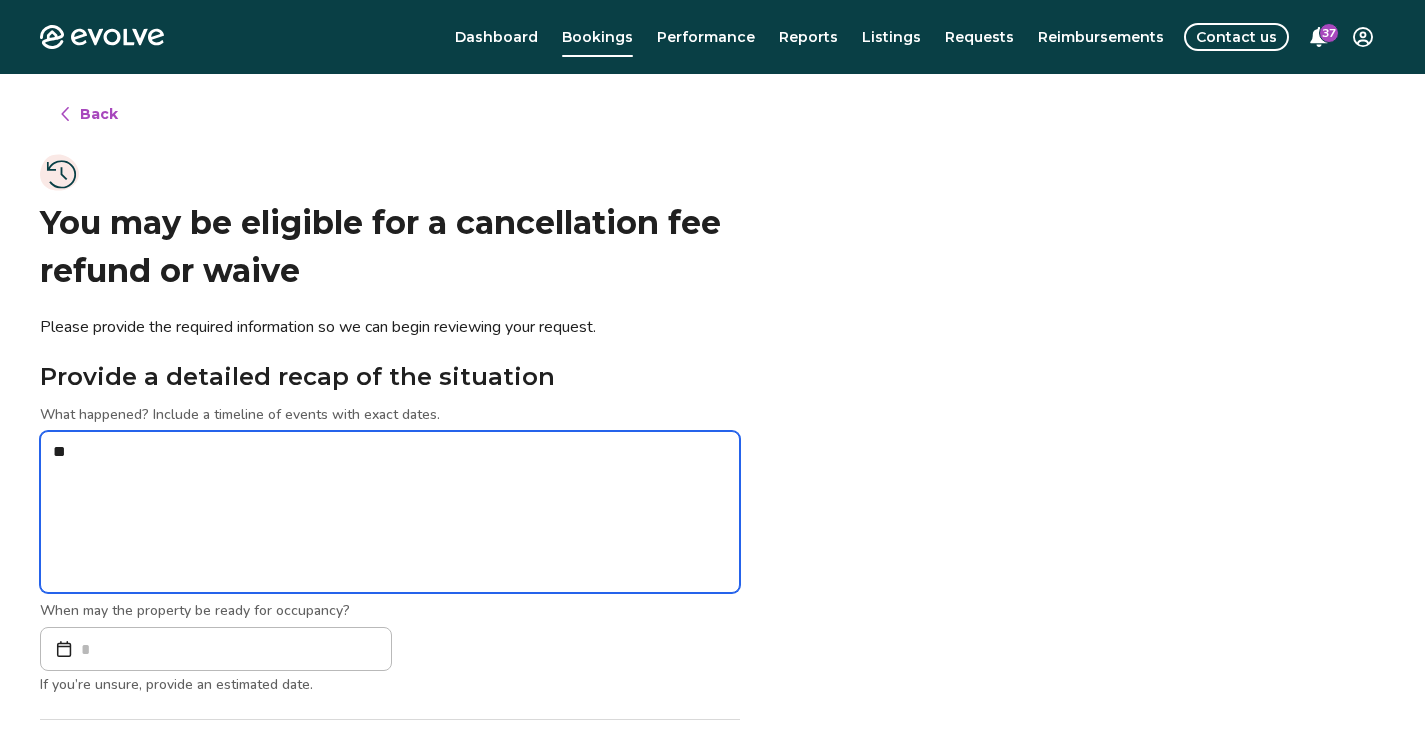 type on "*" 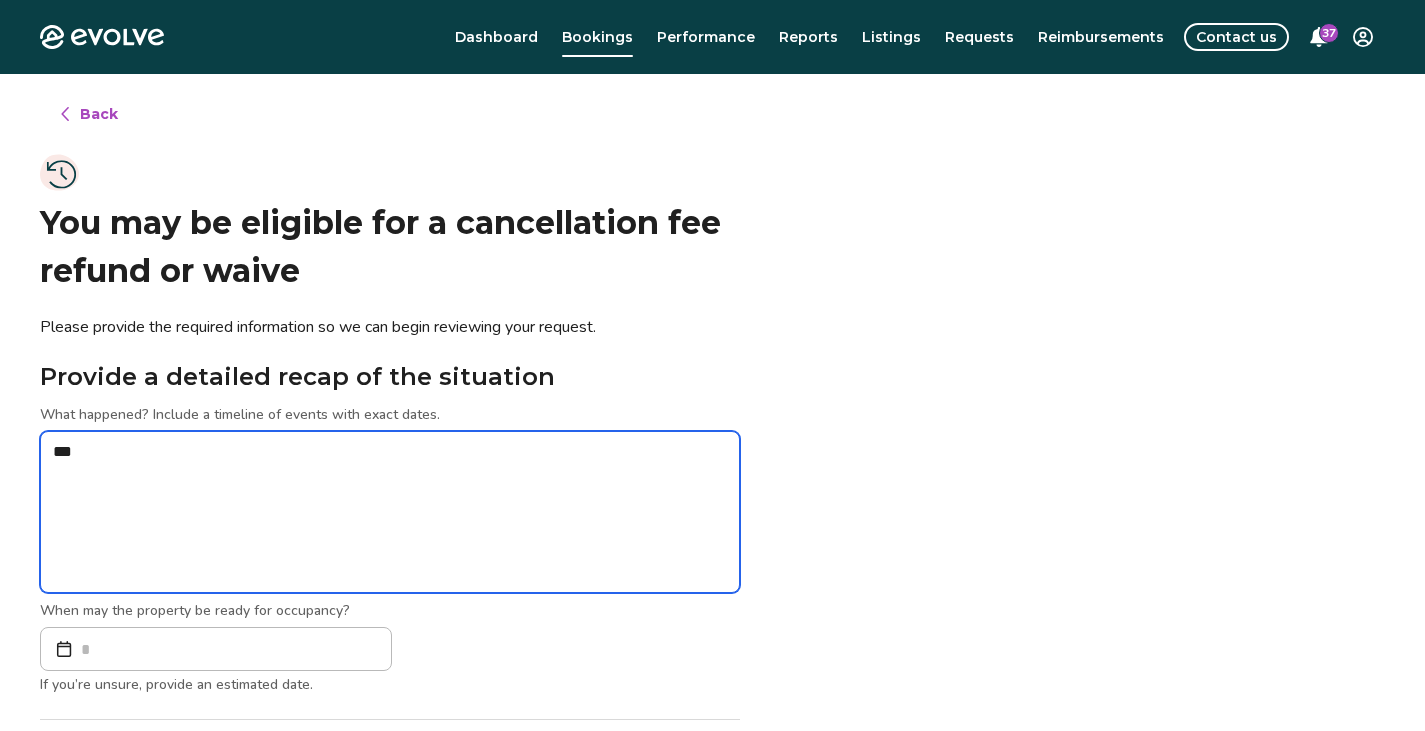 type on "*" 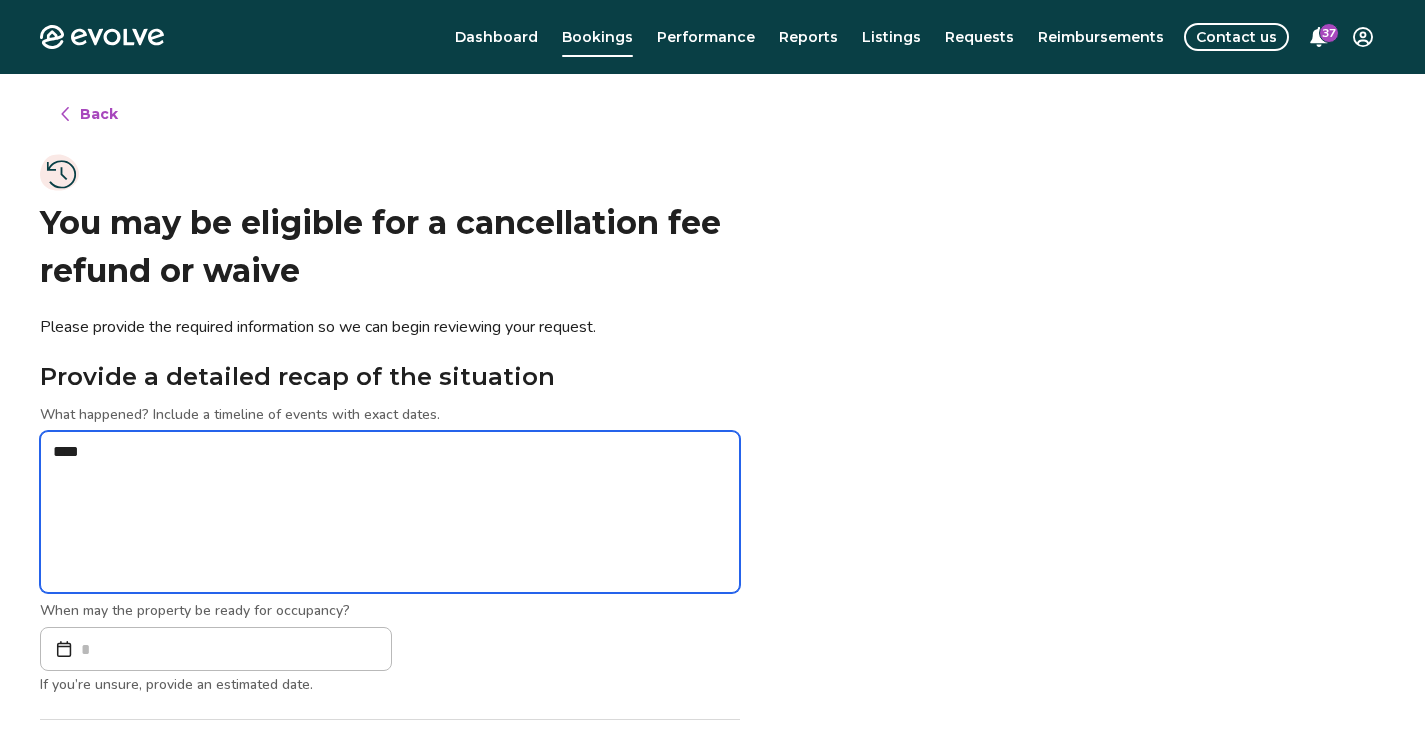 type on "*" 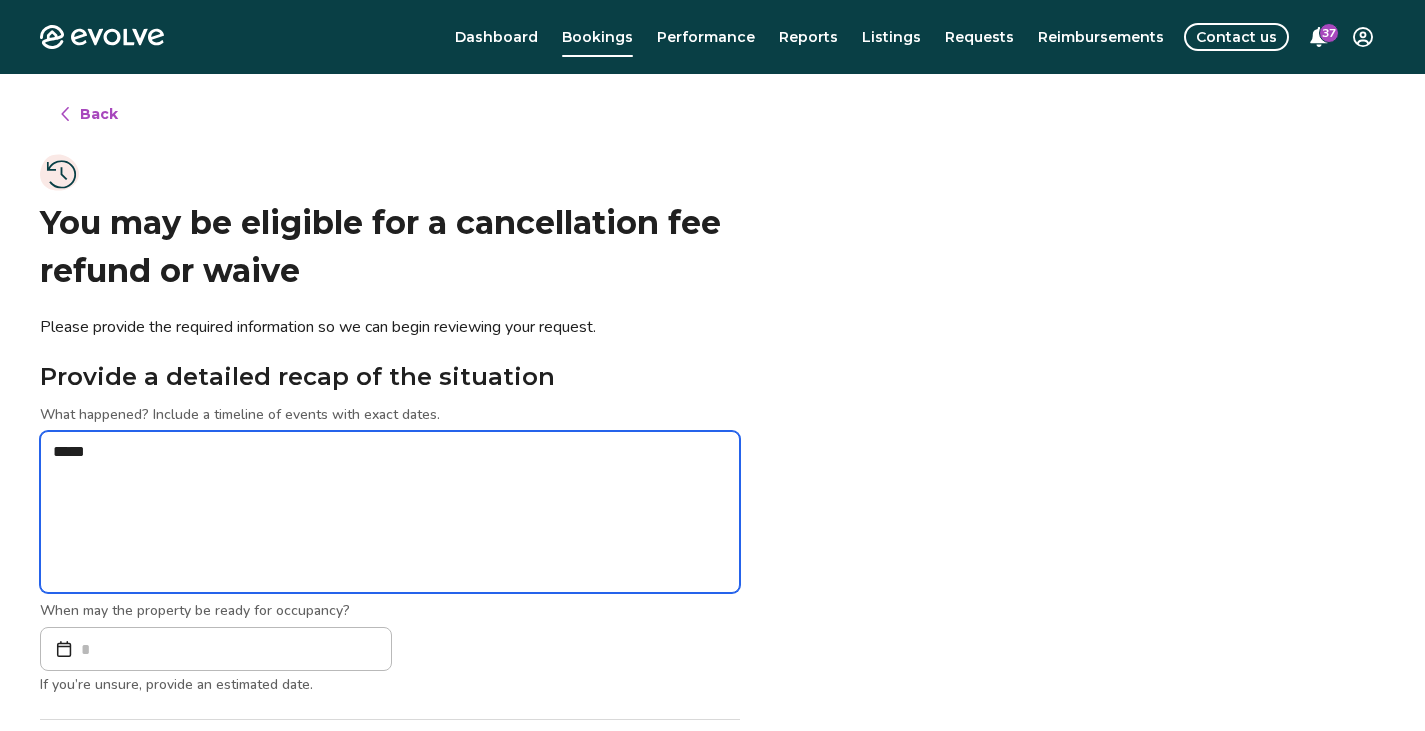 type on "*" 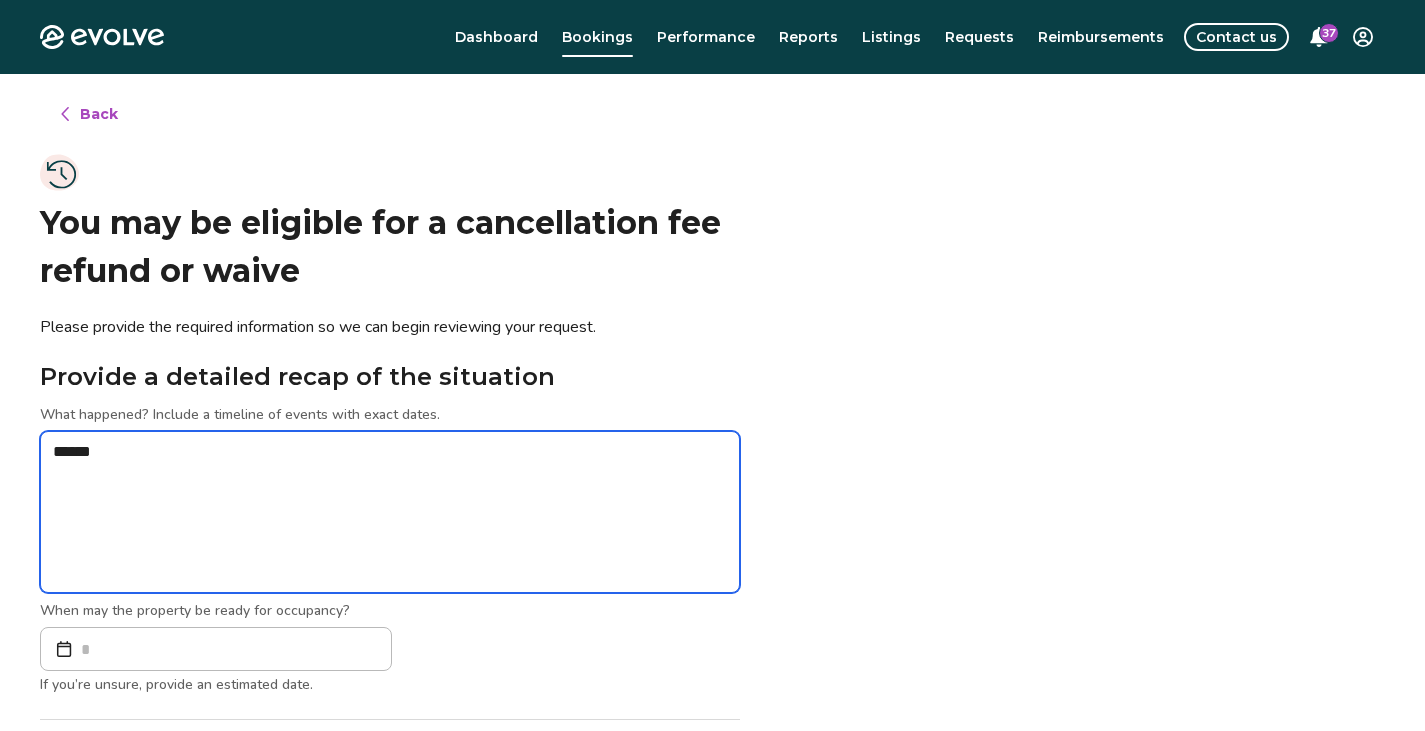 type on "*" 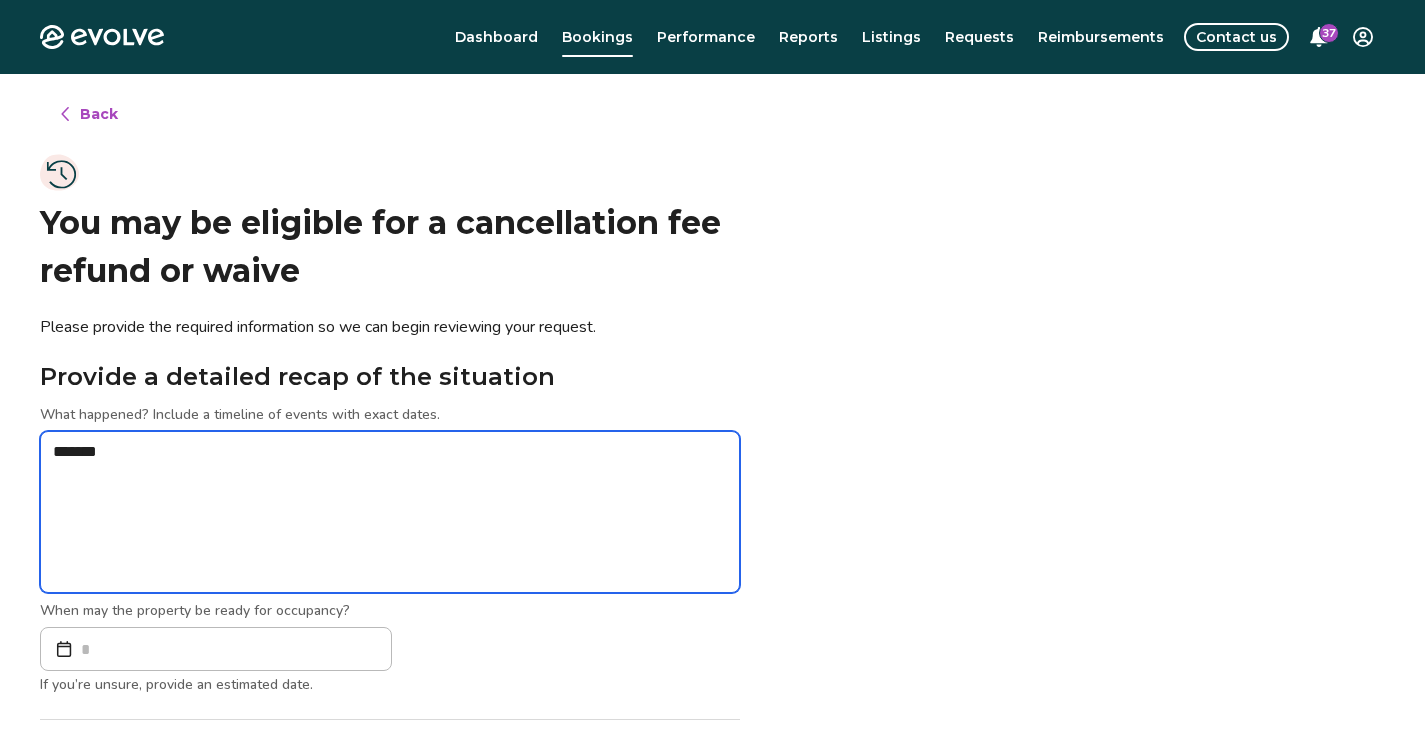 type on "*" 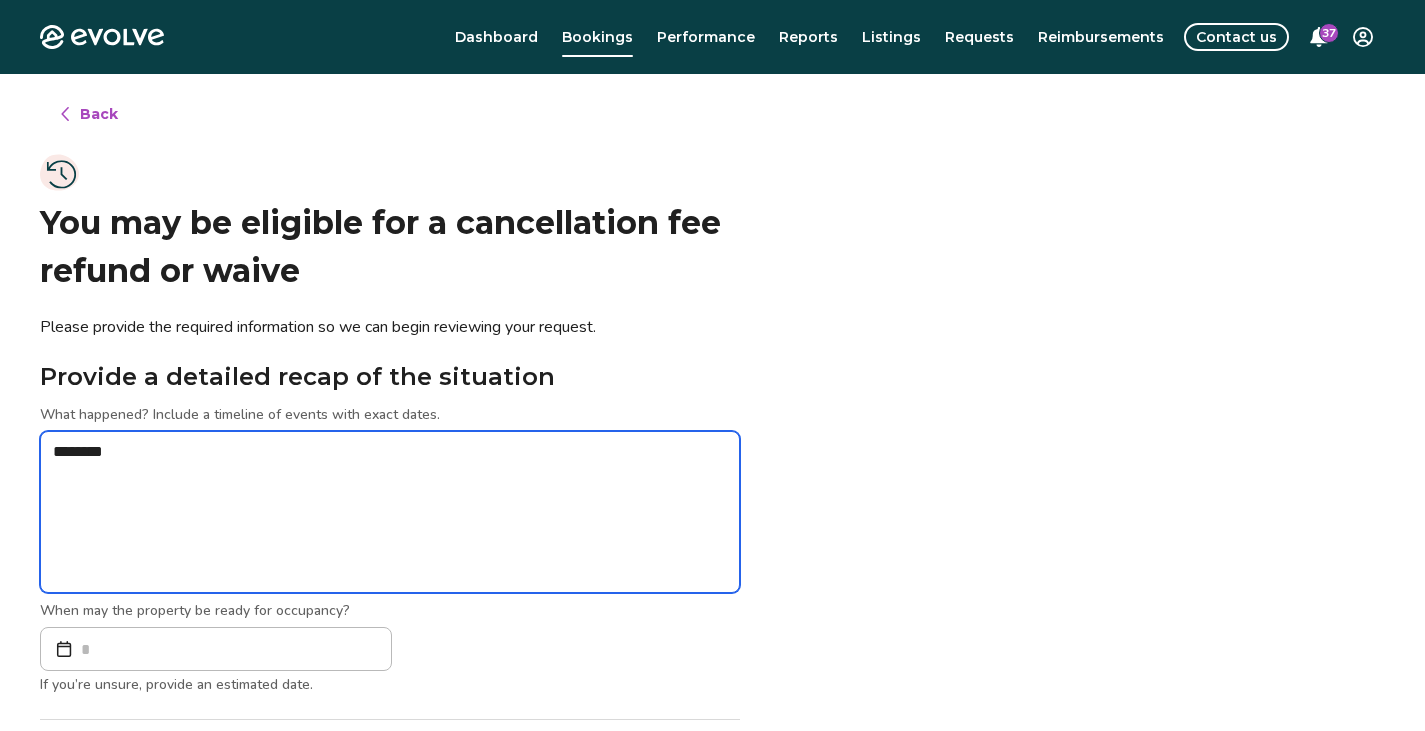 type on "*" 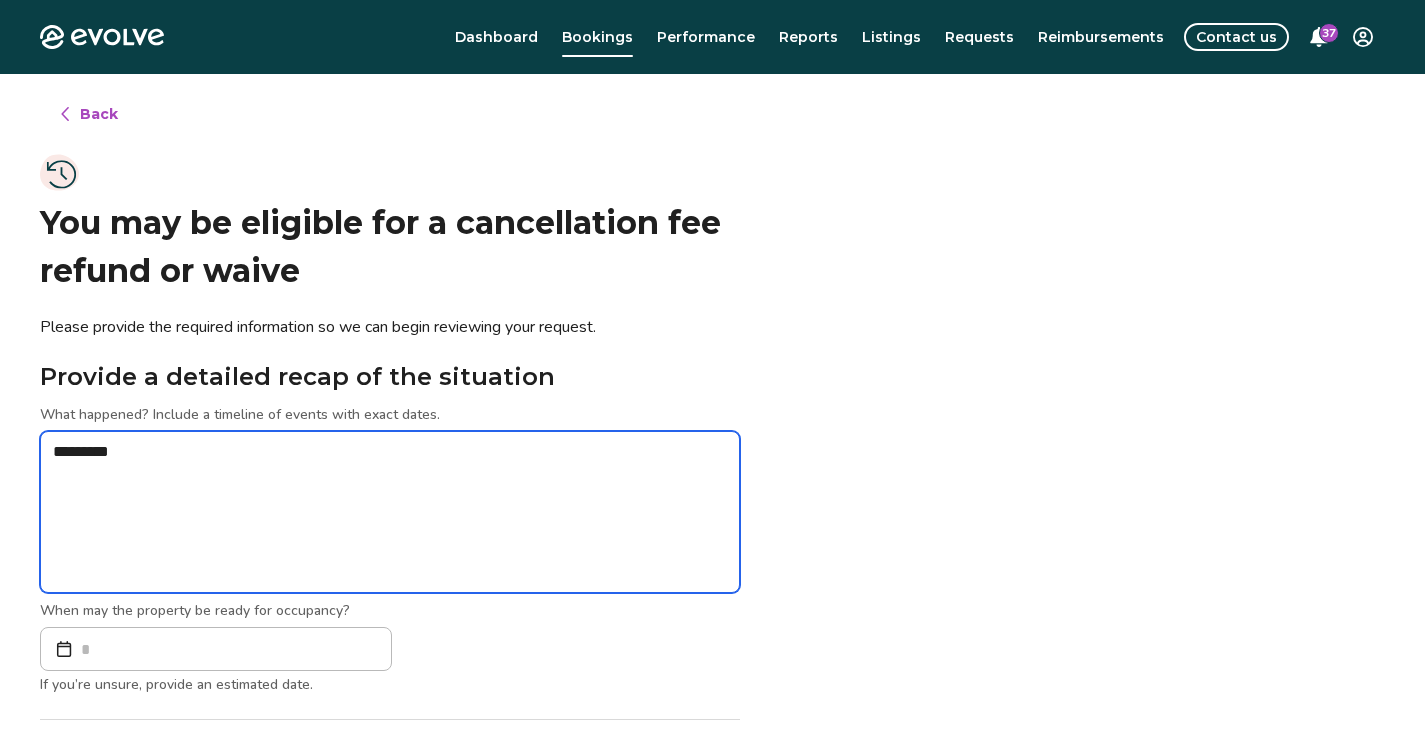 type on "*" 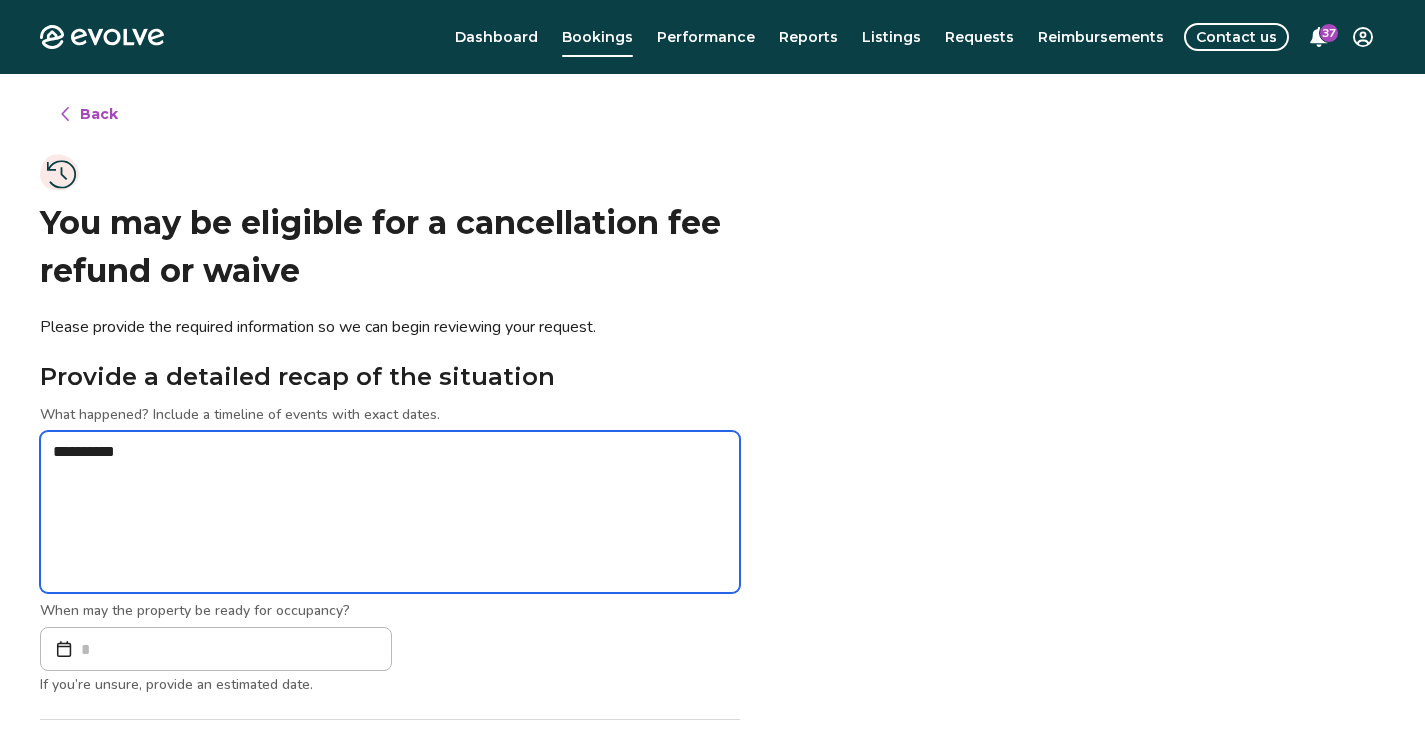 type on "*" 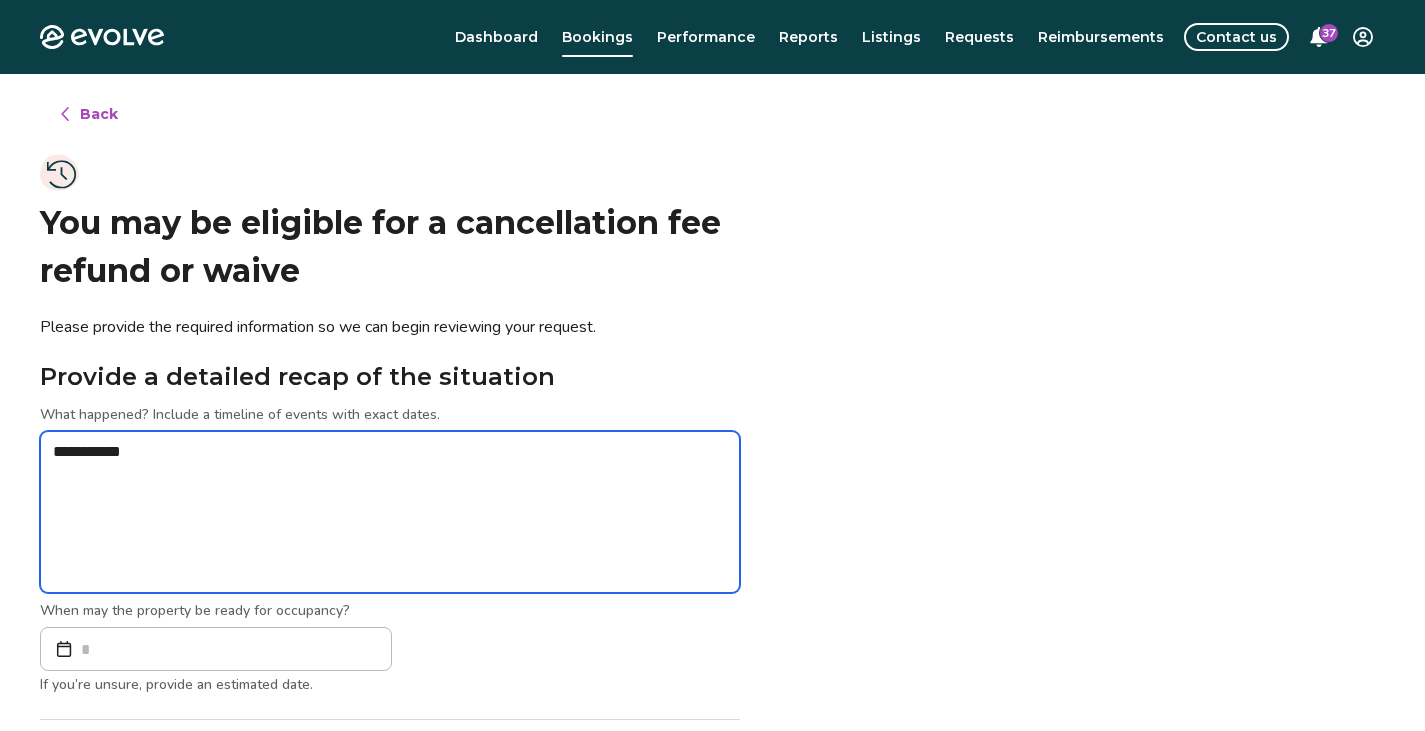 type on "*" 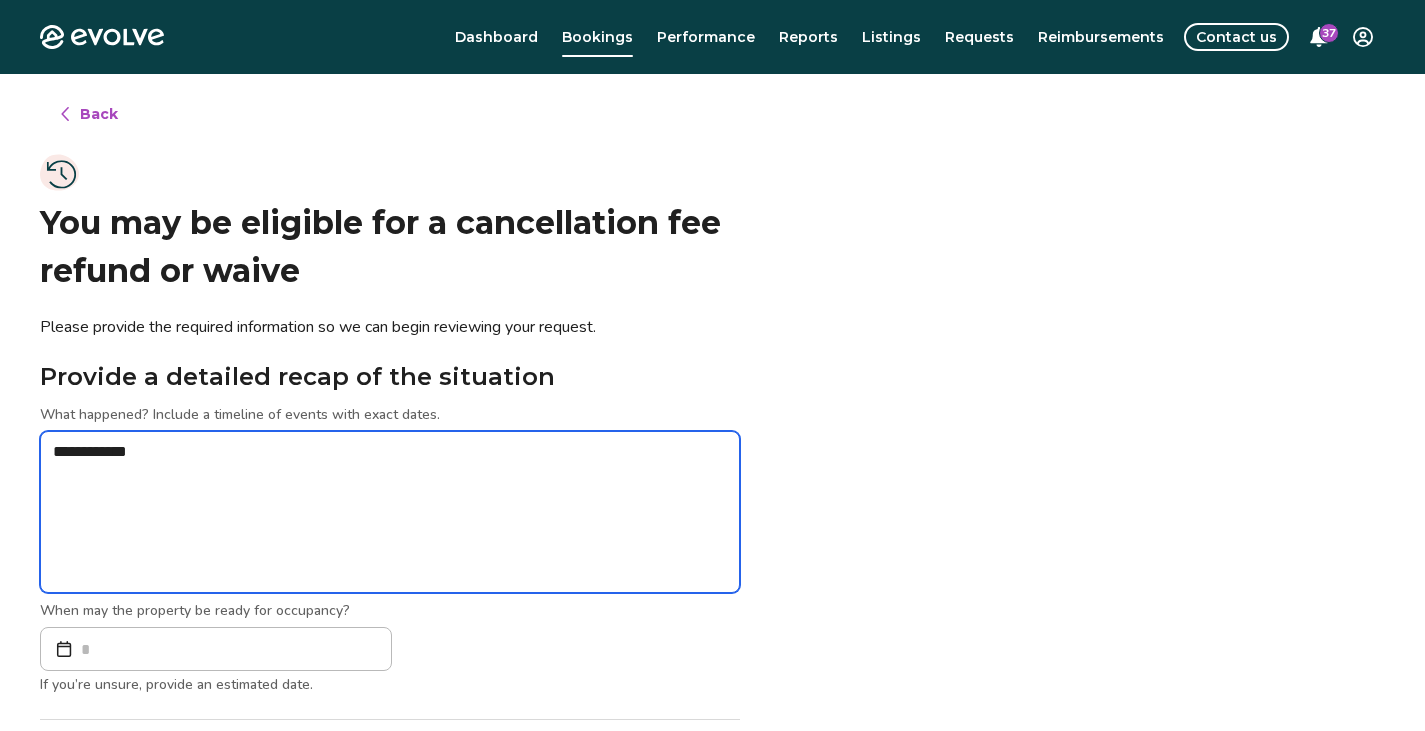 type on "*" 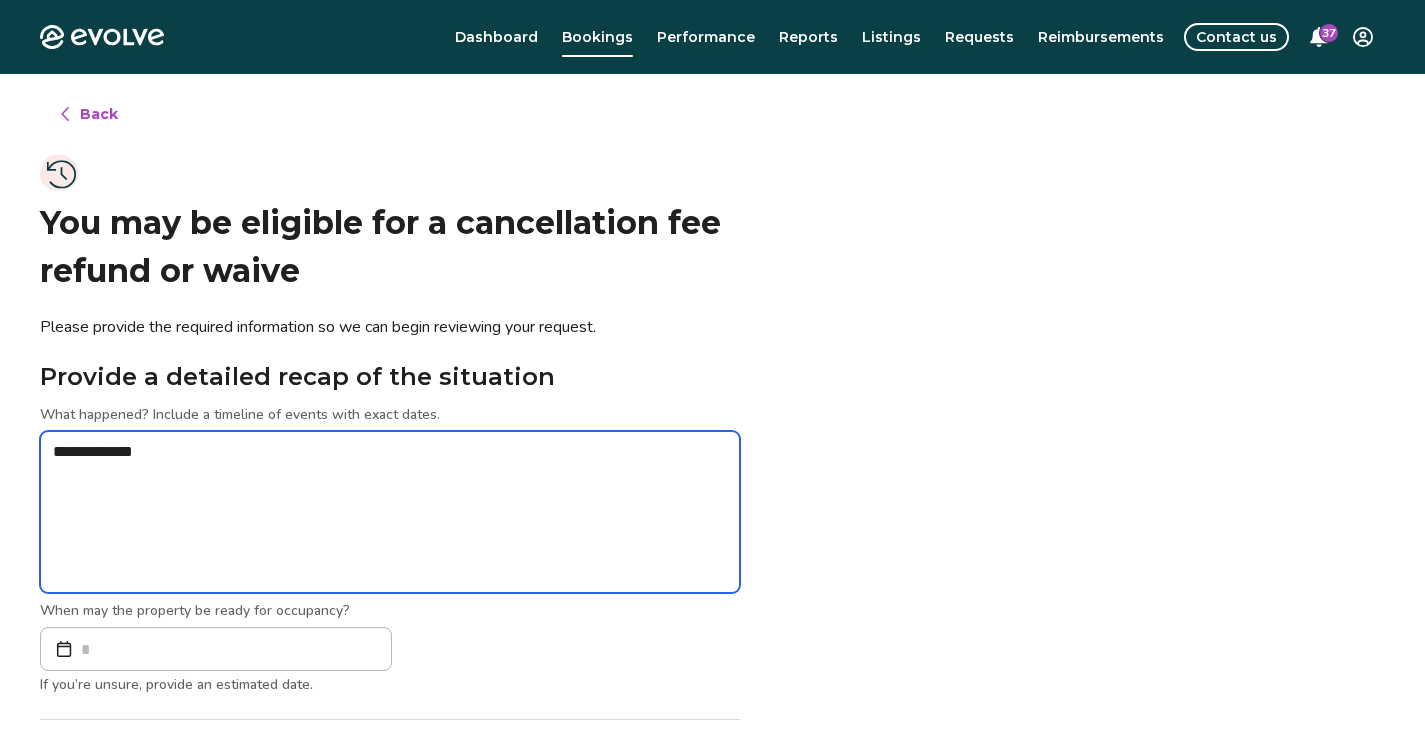 type on "*" 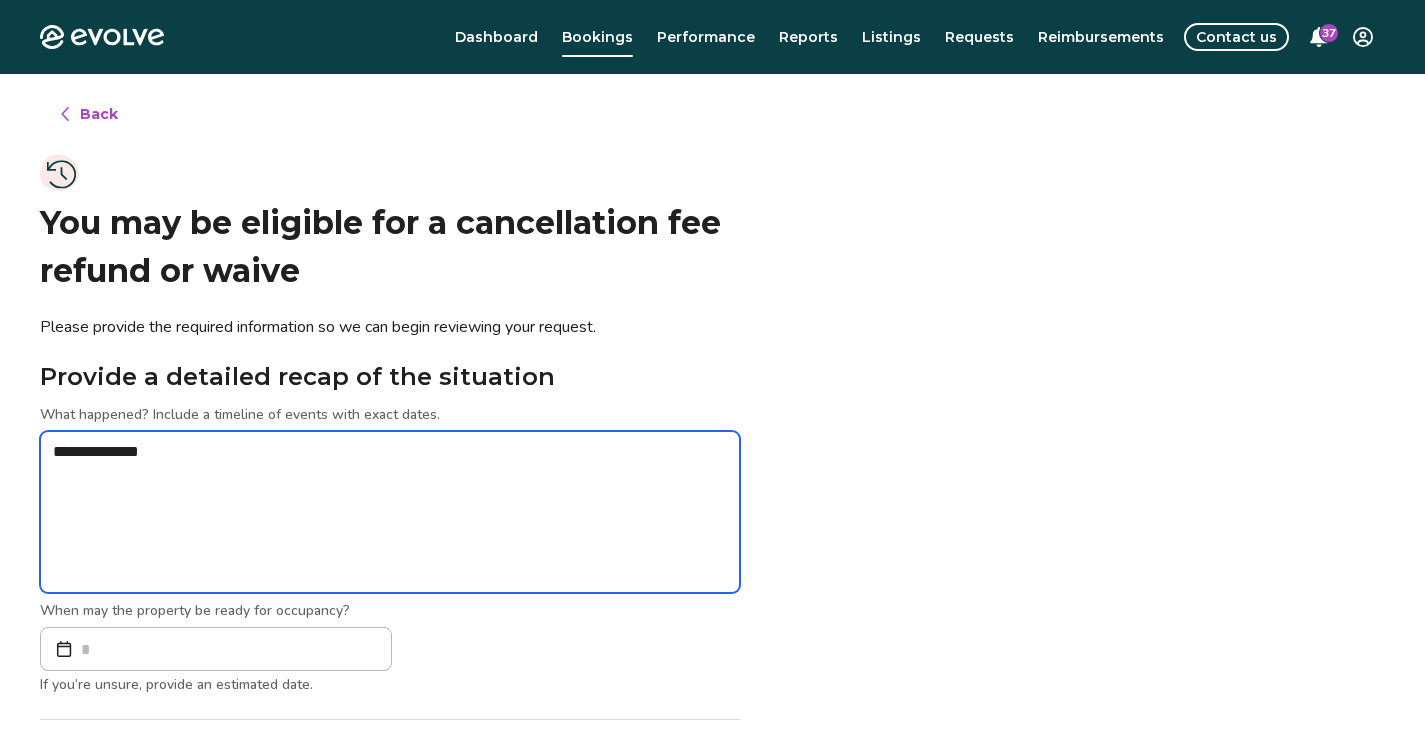 type on "*" 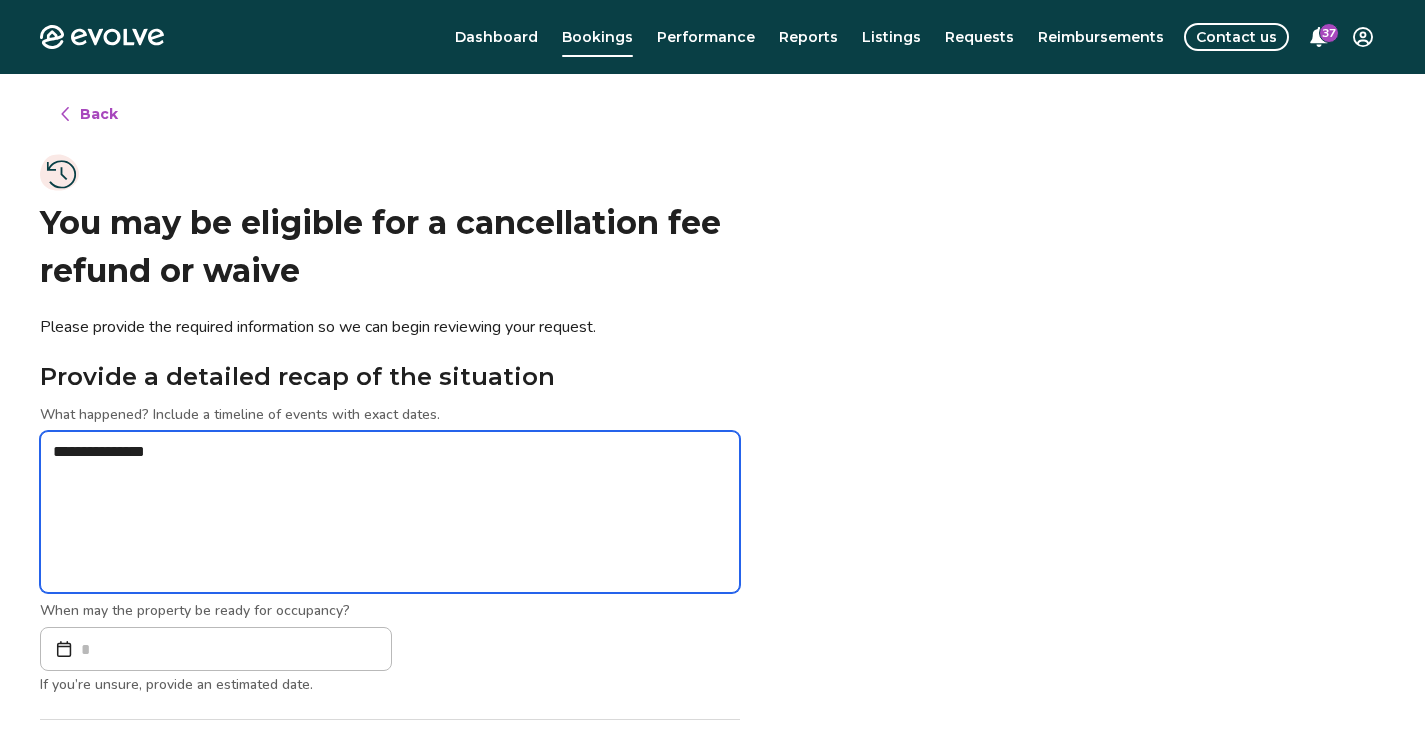 type on "*" 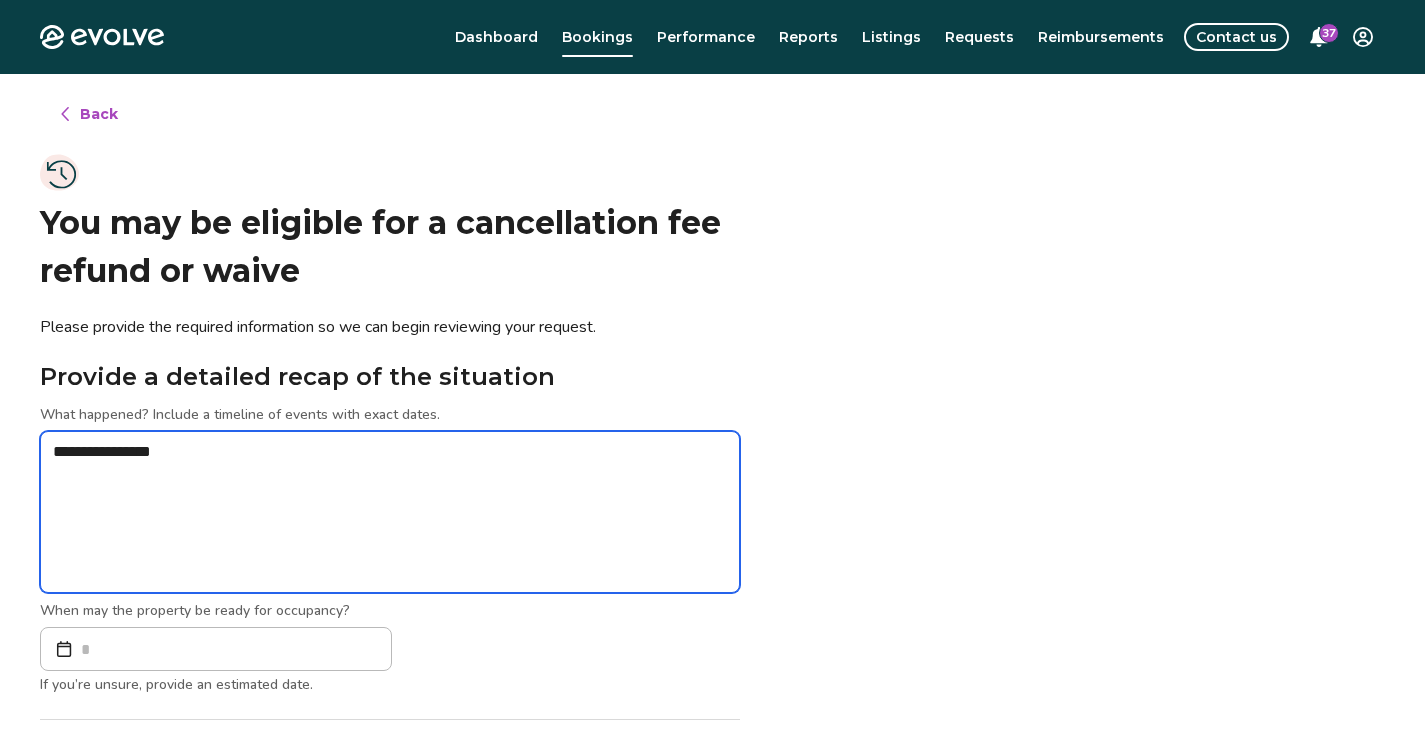 type on "*" 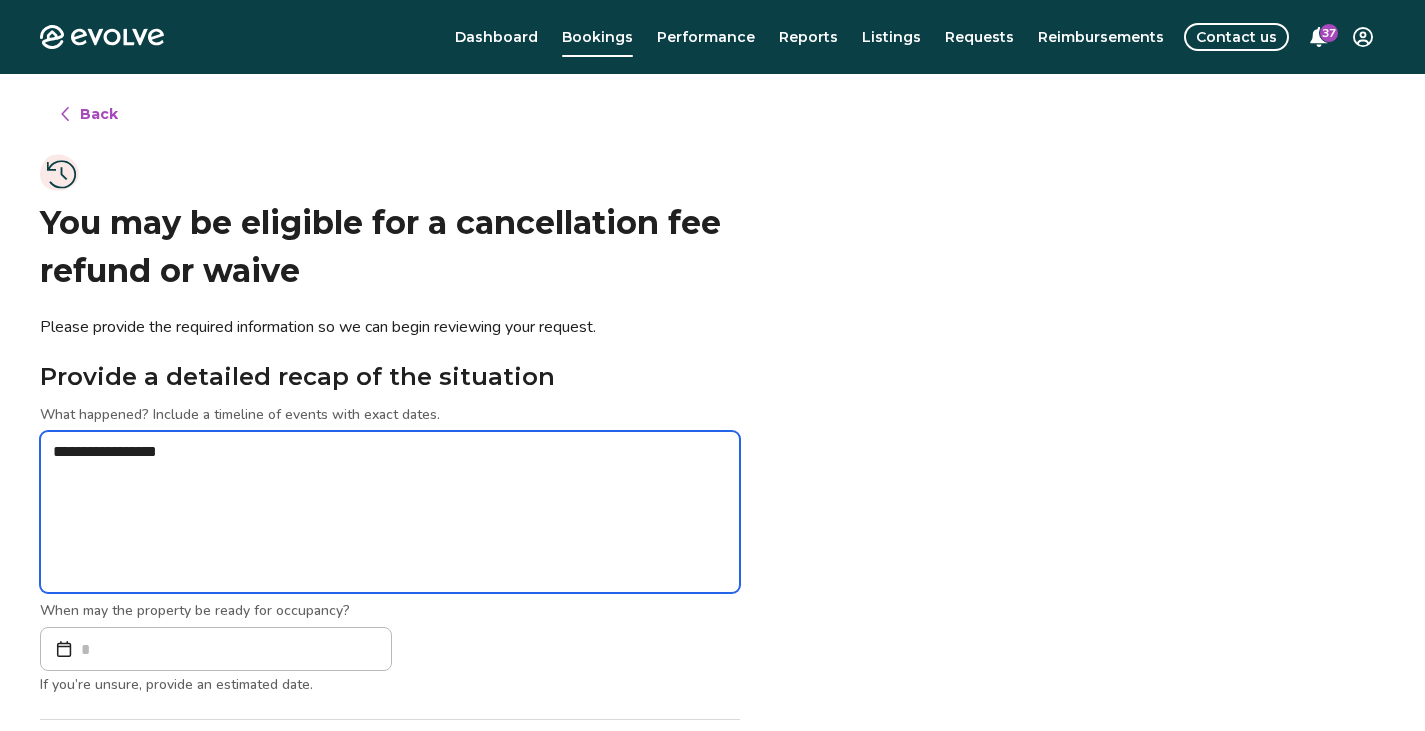 type on "*" 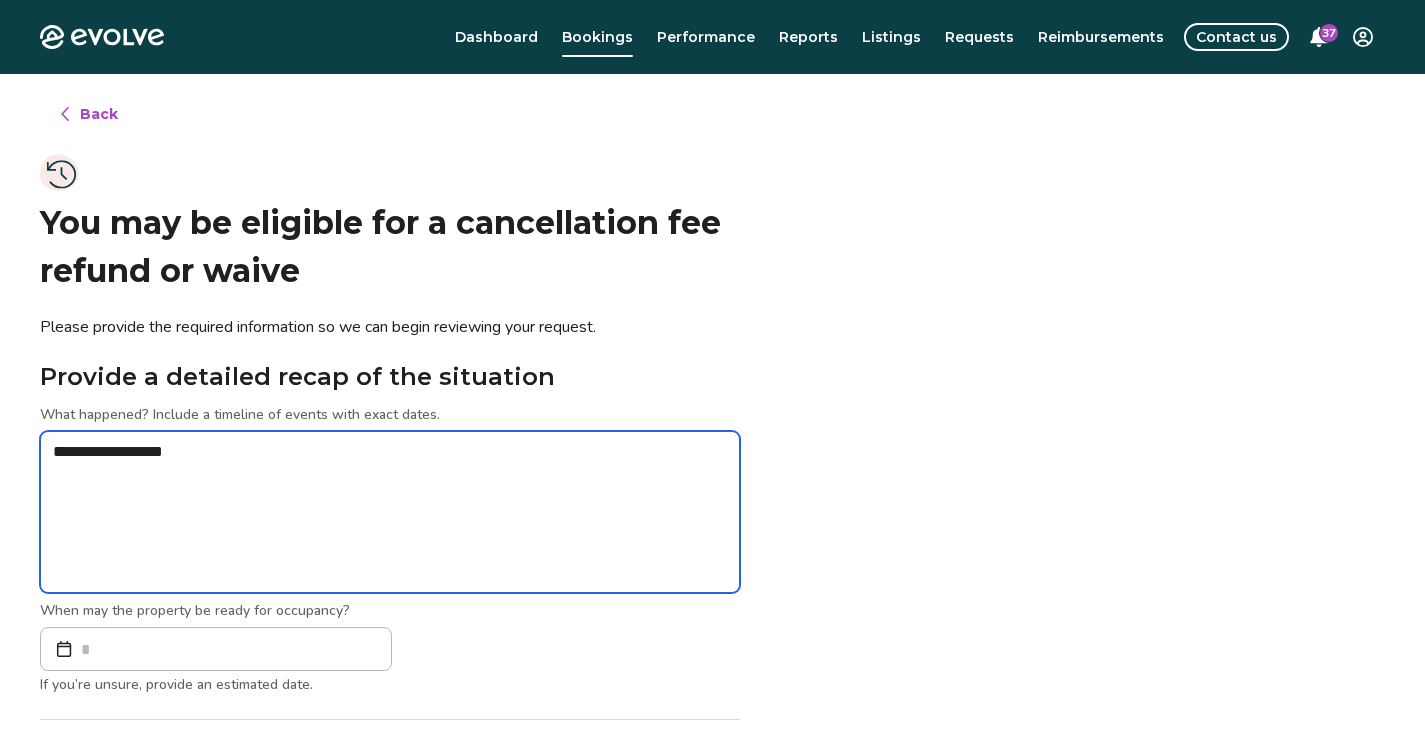 type on "*" 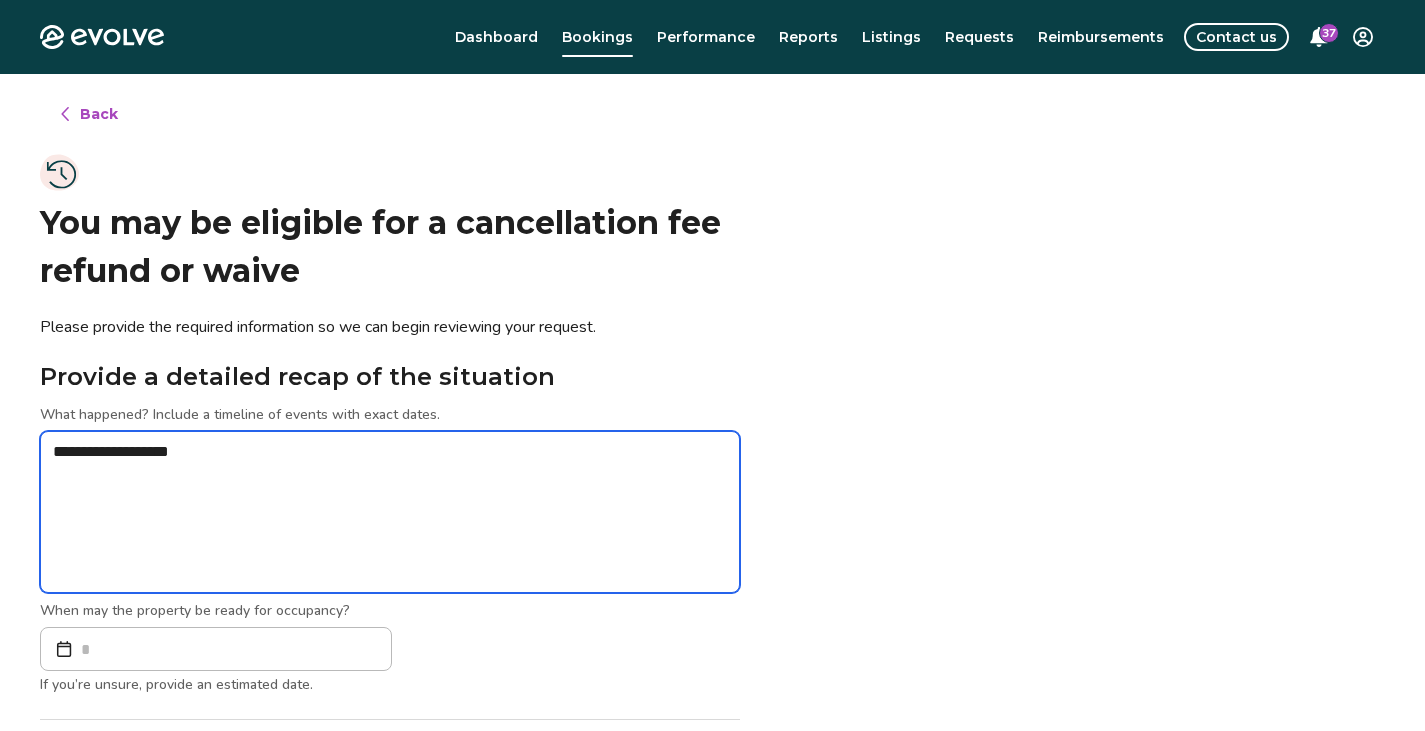 type on "*" 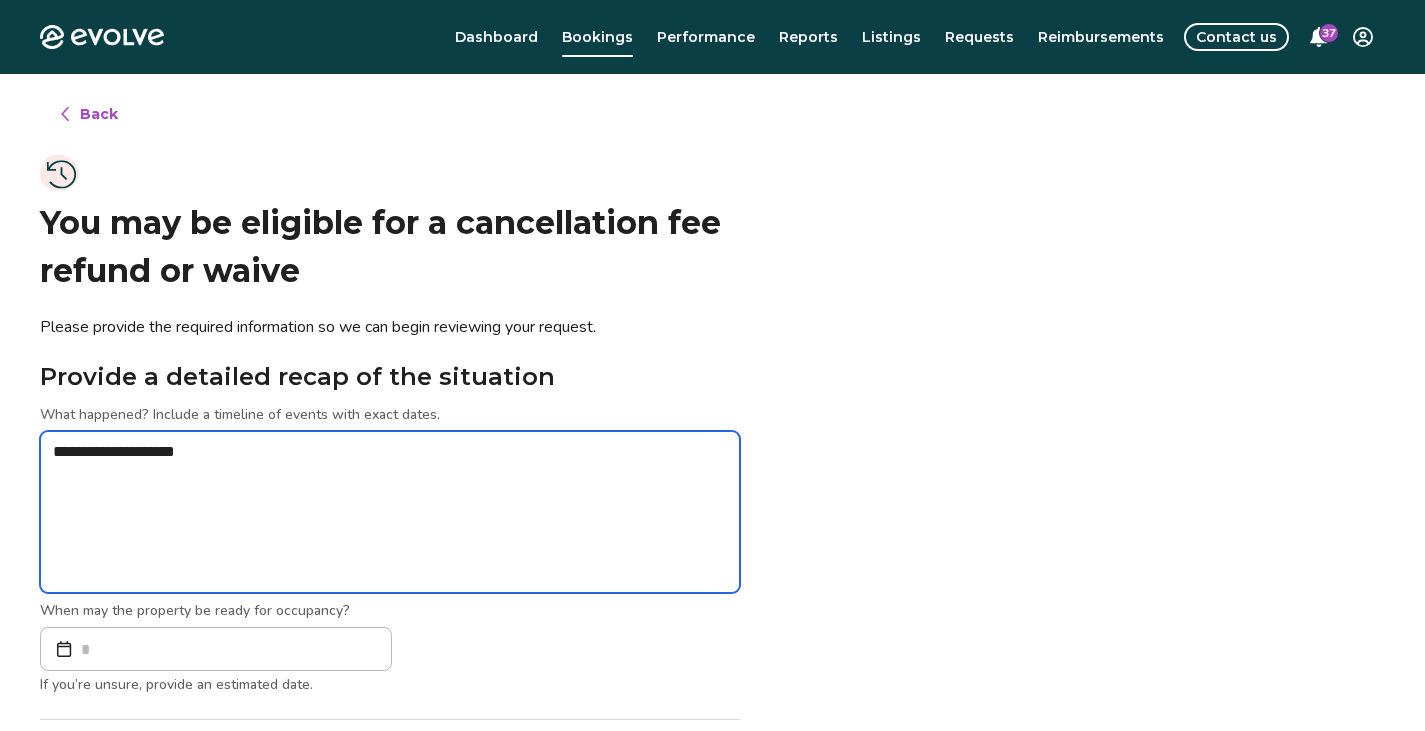 type on "*" 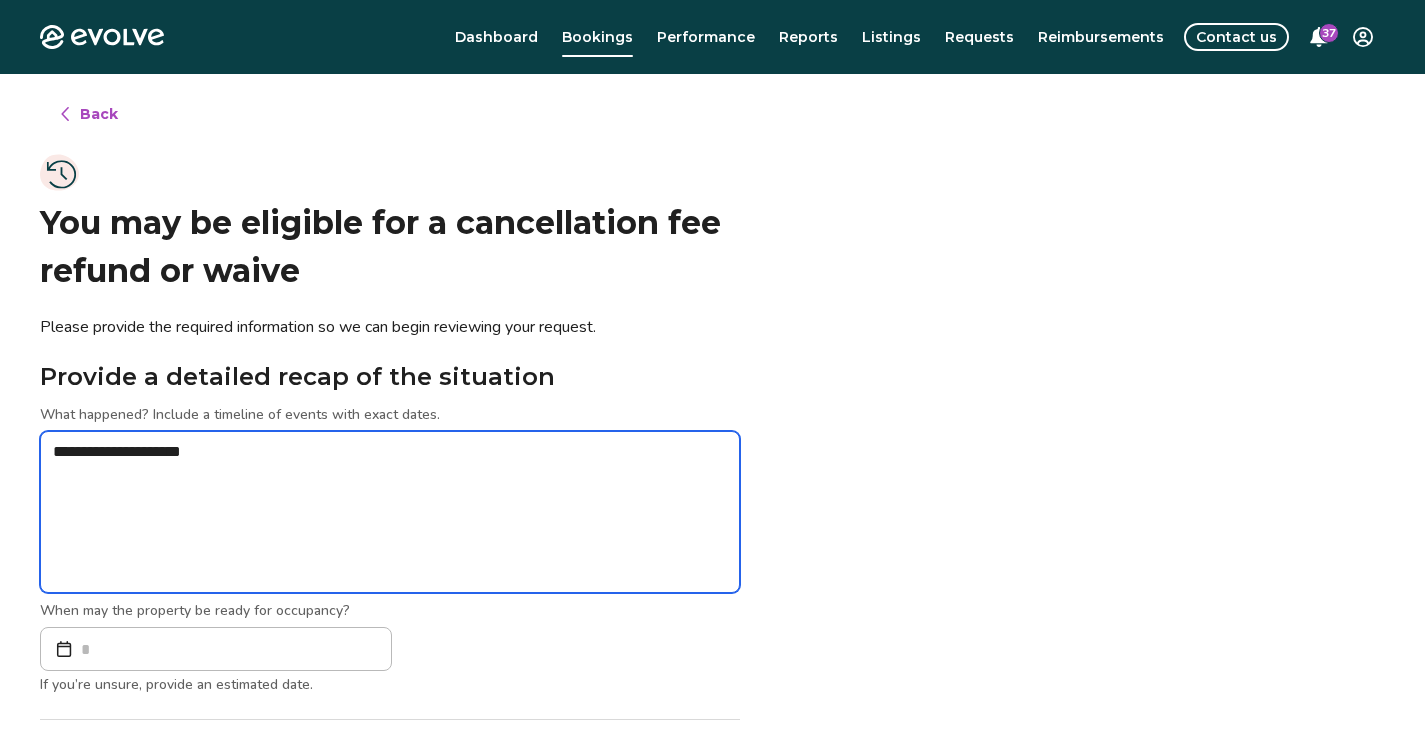 type on "*" 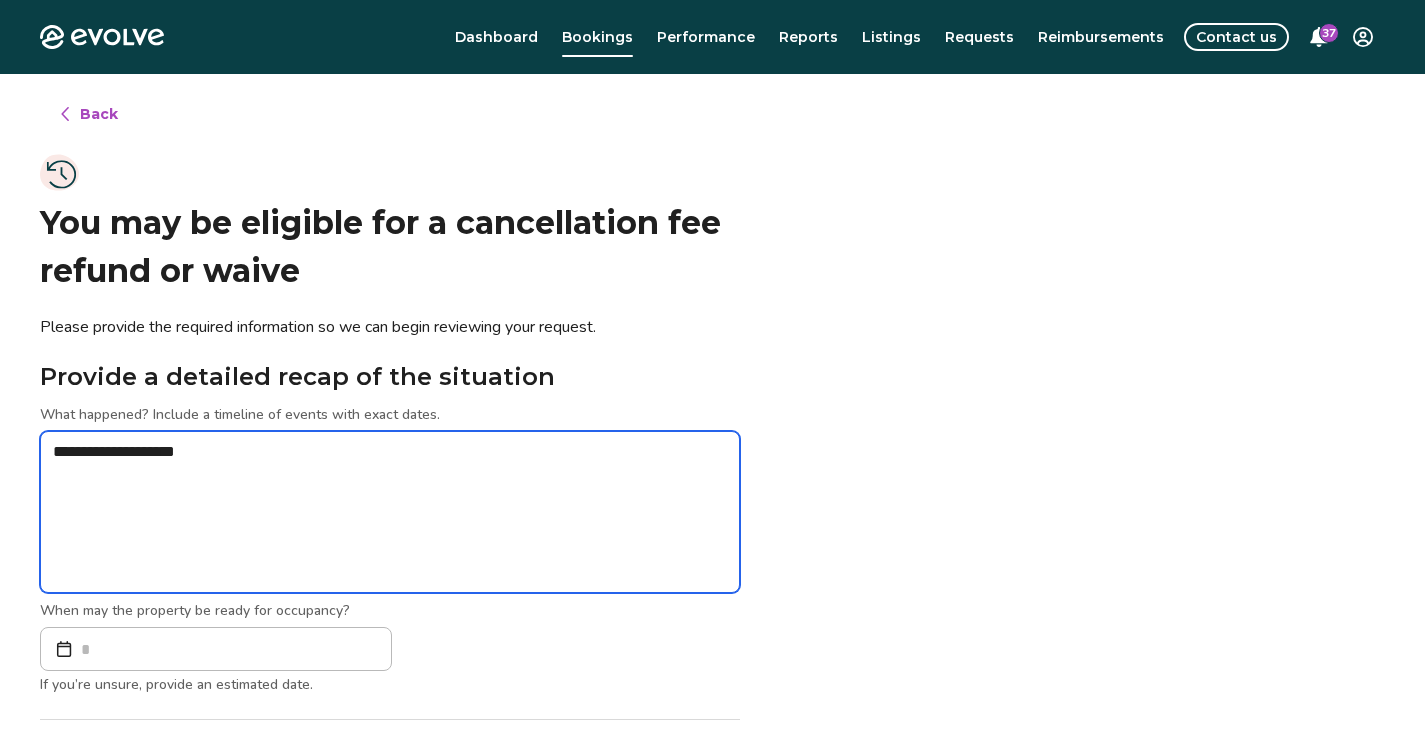 type on "*" 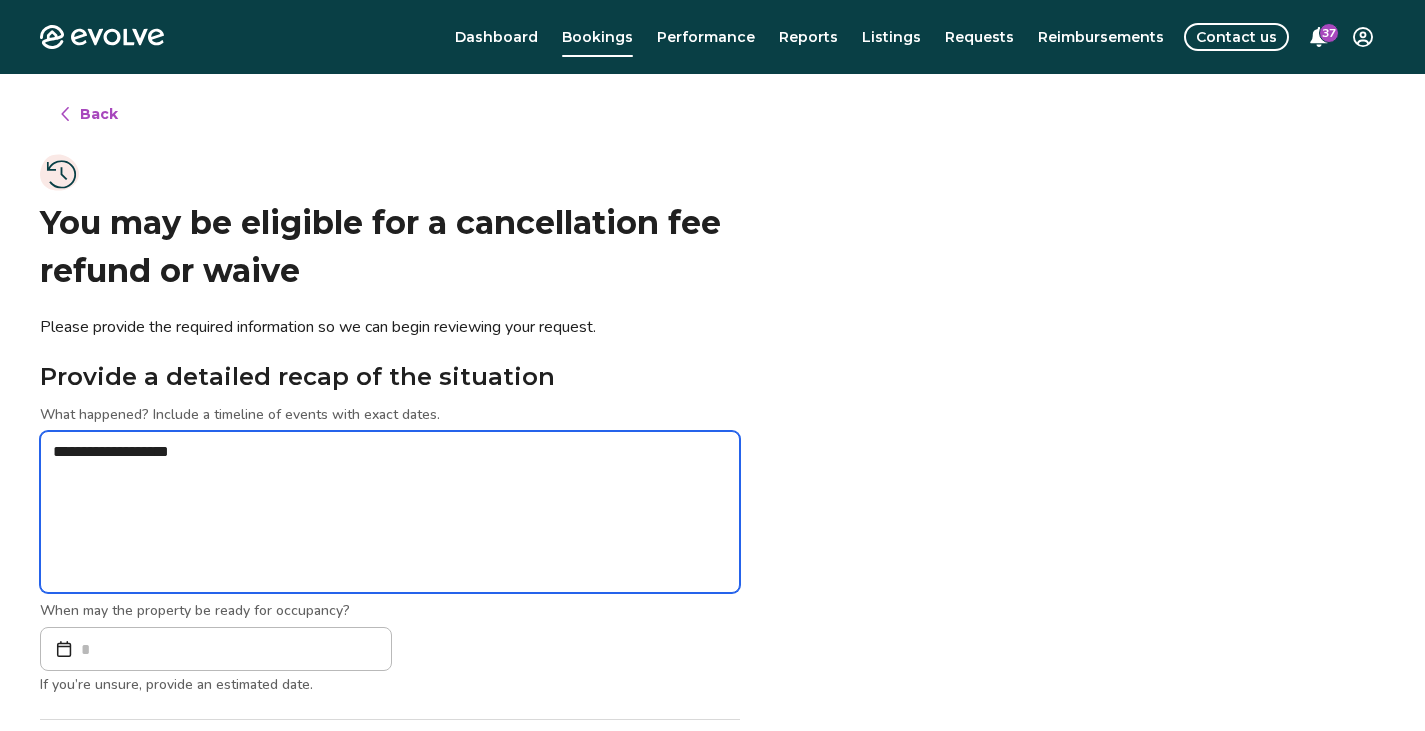 type on "*" 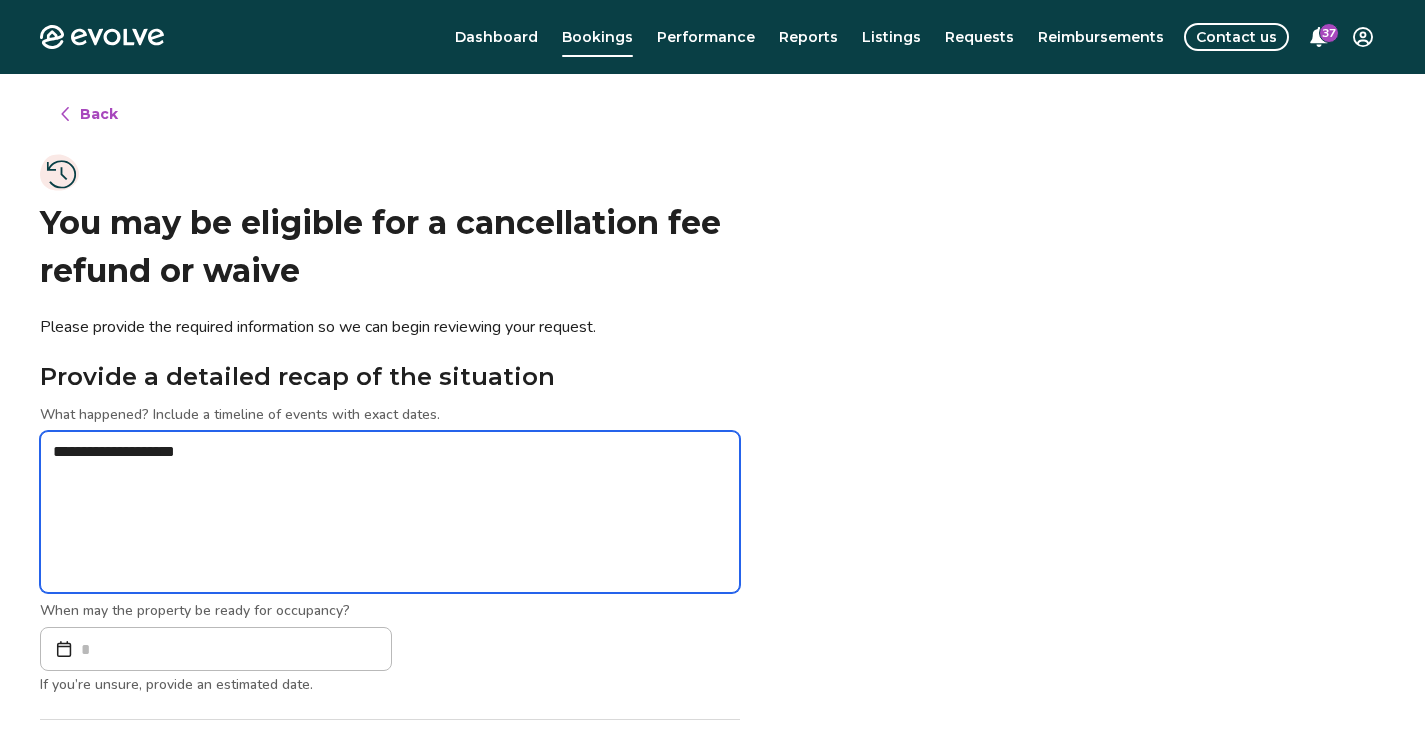 type on "*" 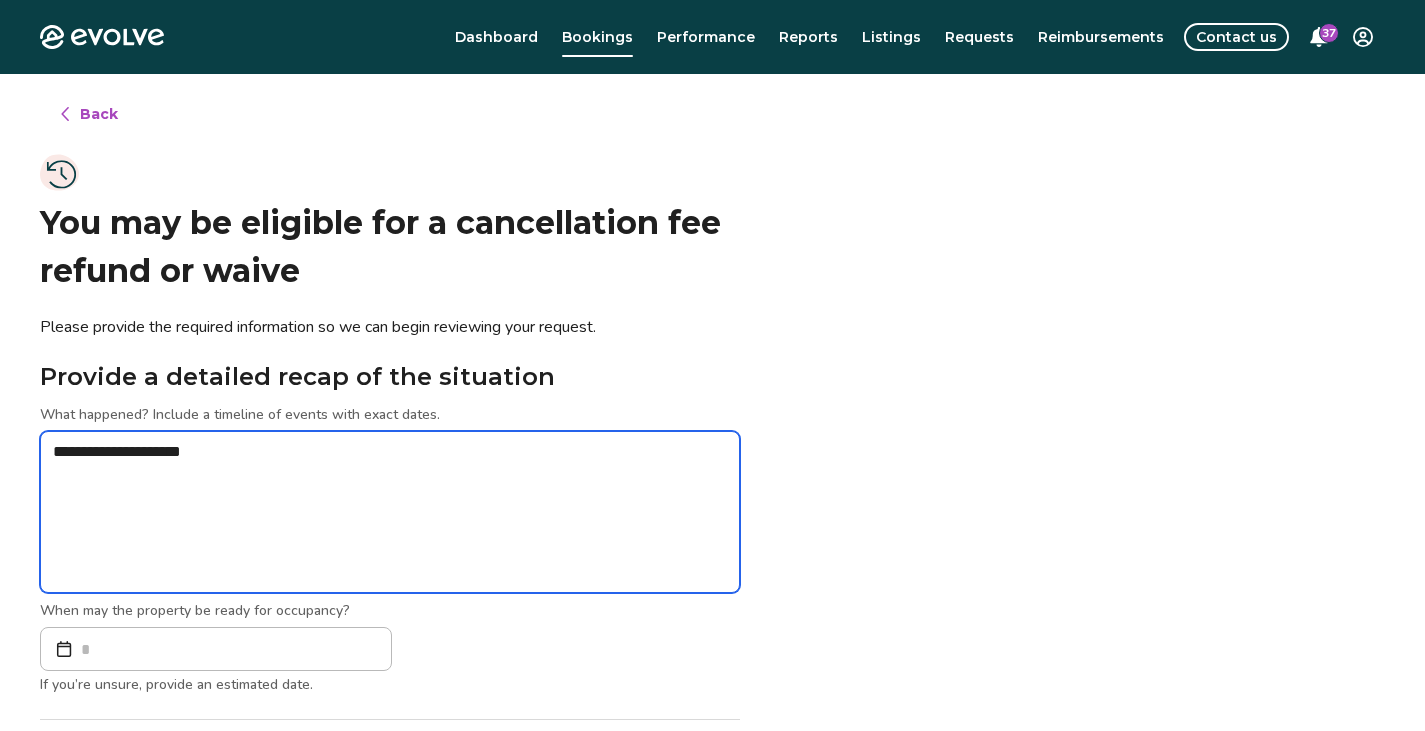 type on "*" 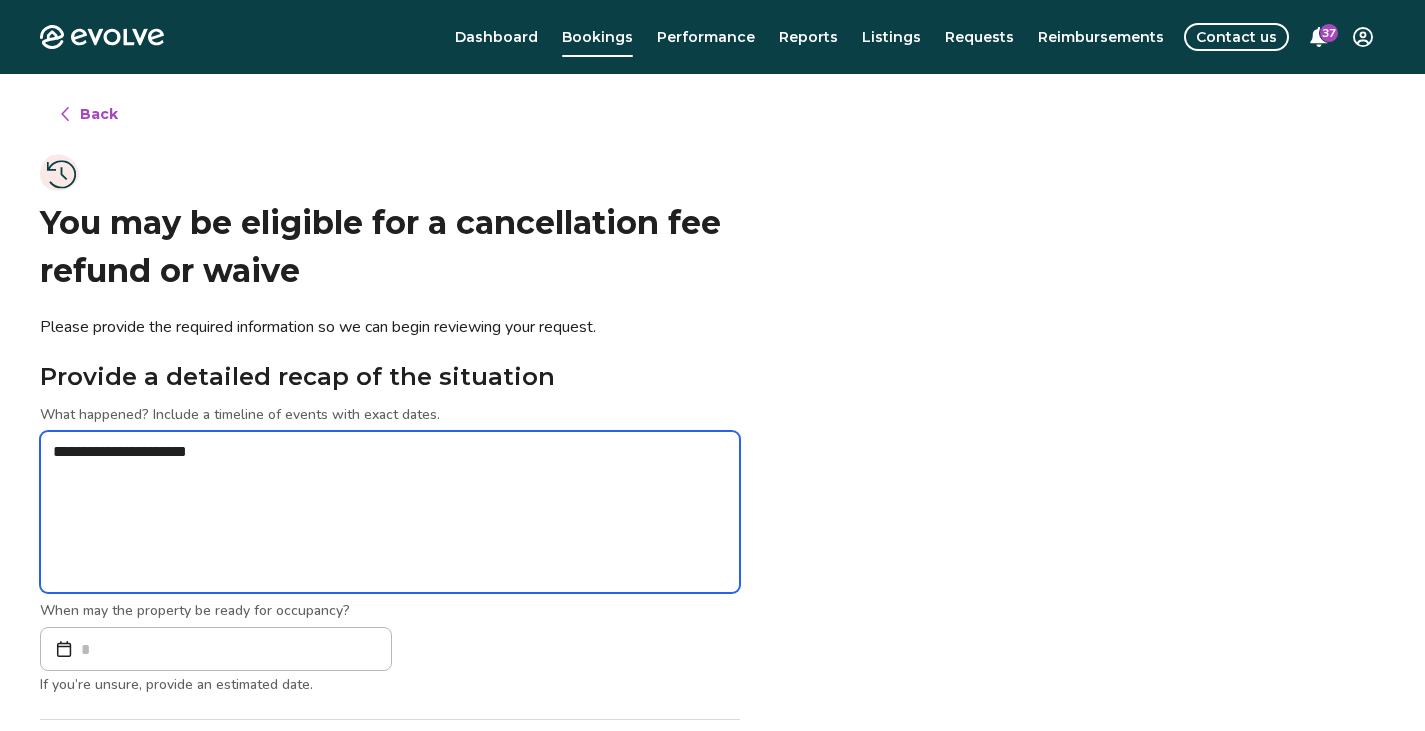 type on "*" 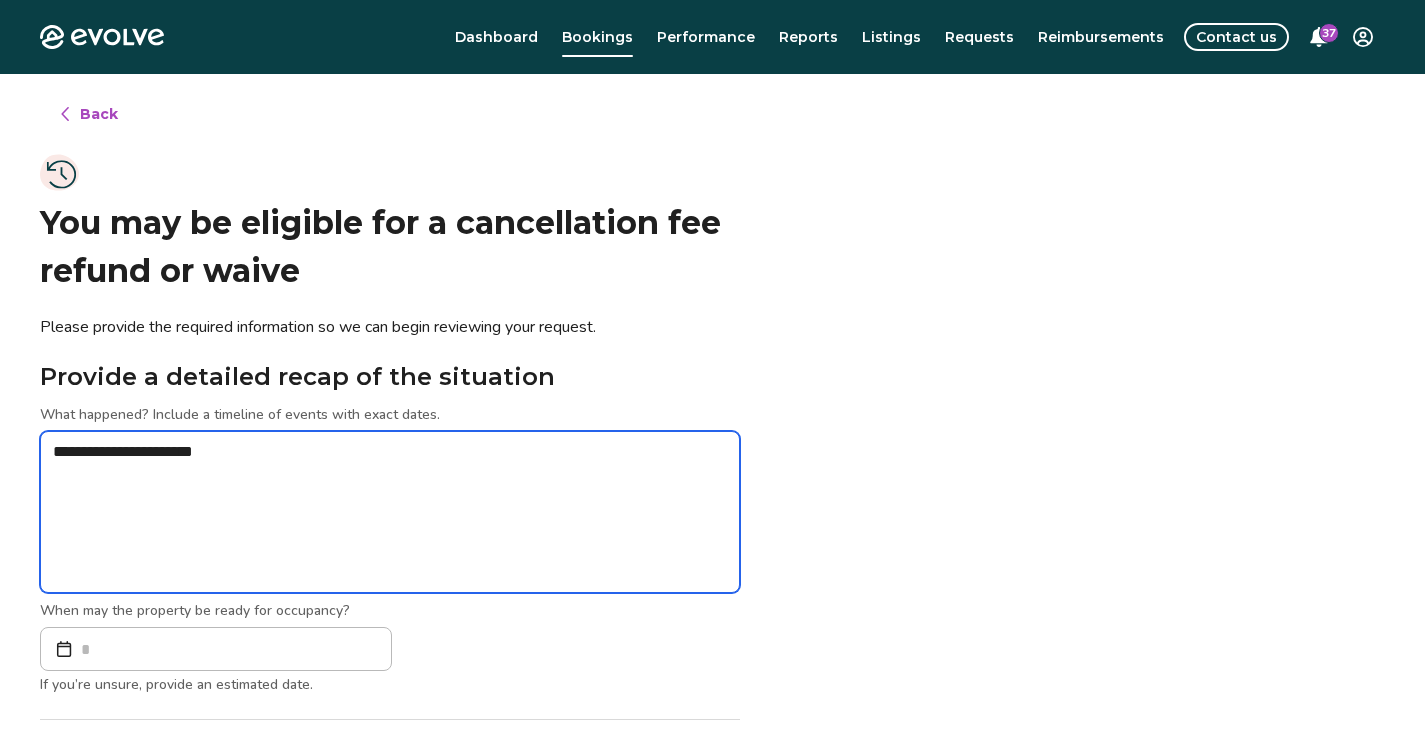 type on "*" 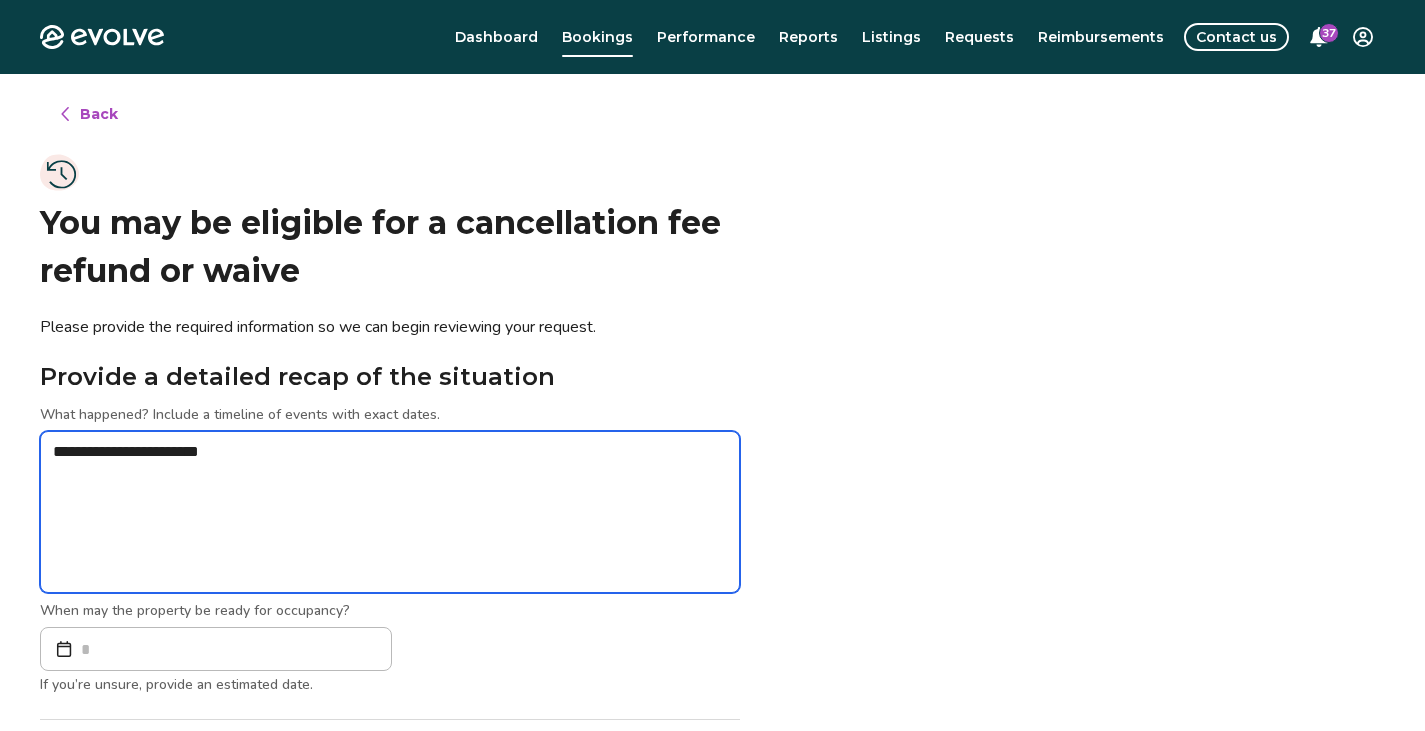 type on "*" 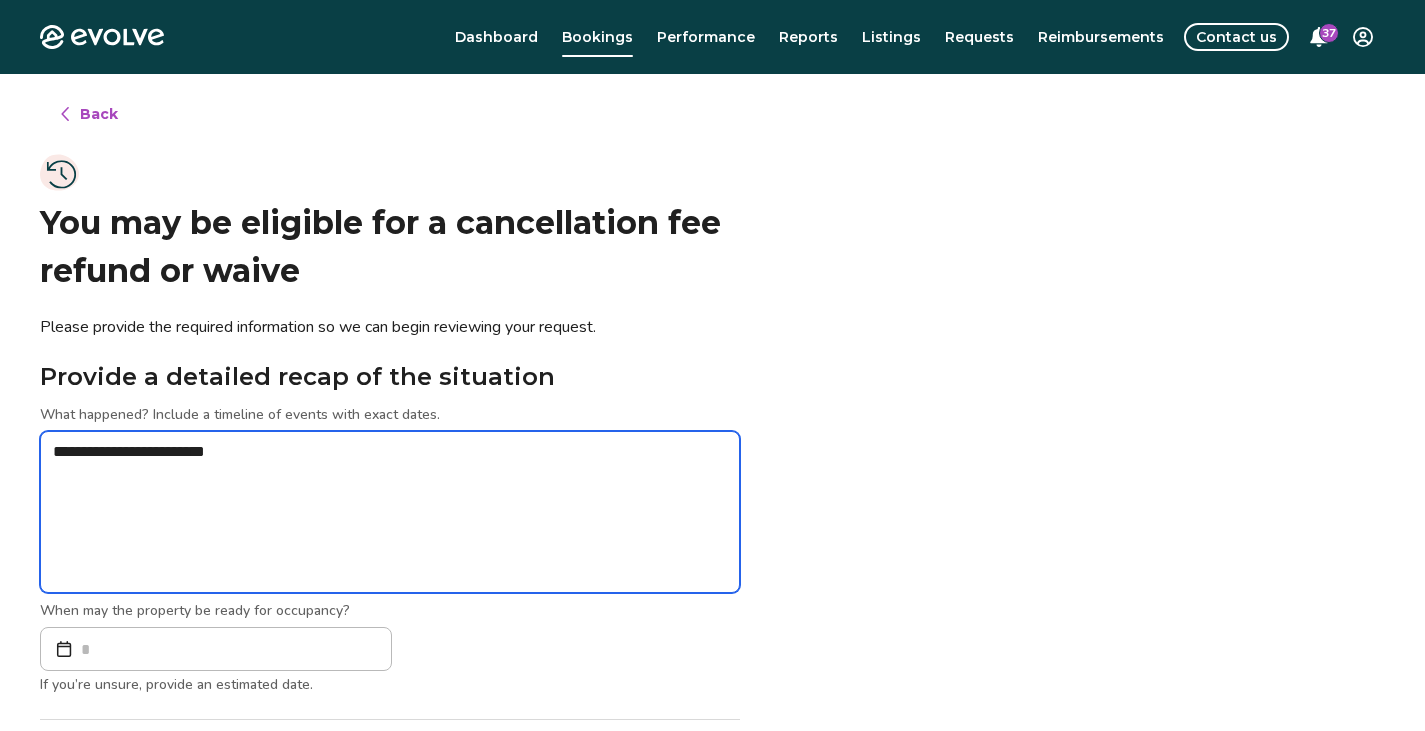 type on "*" 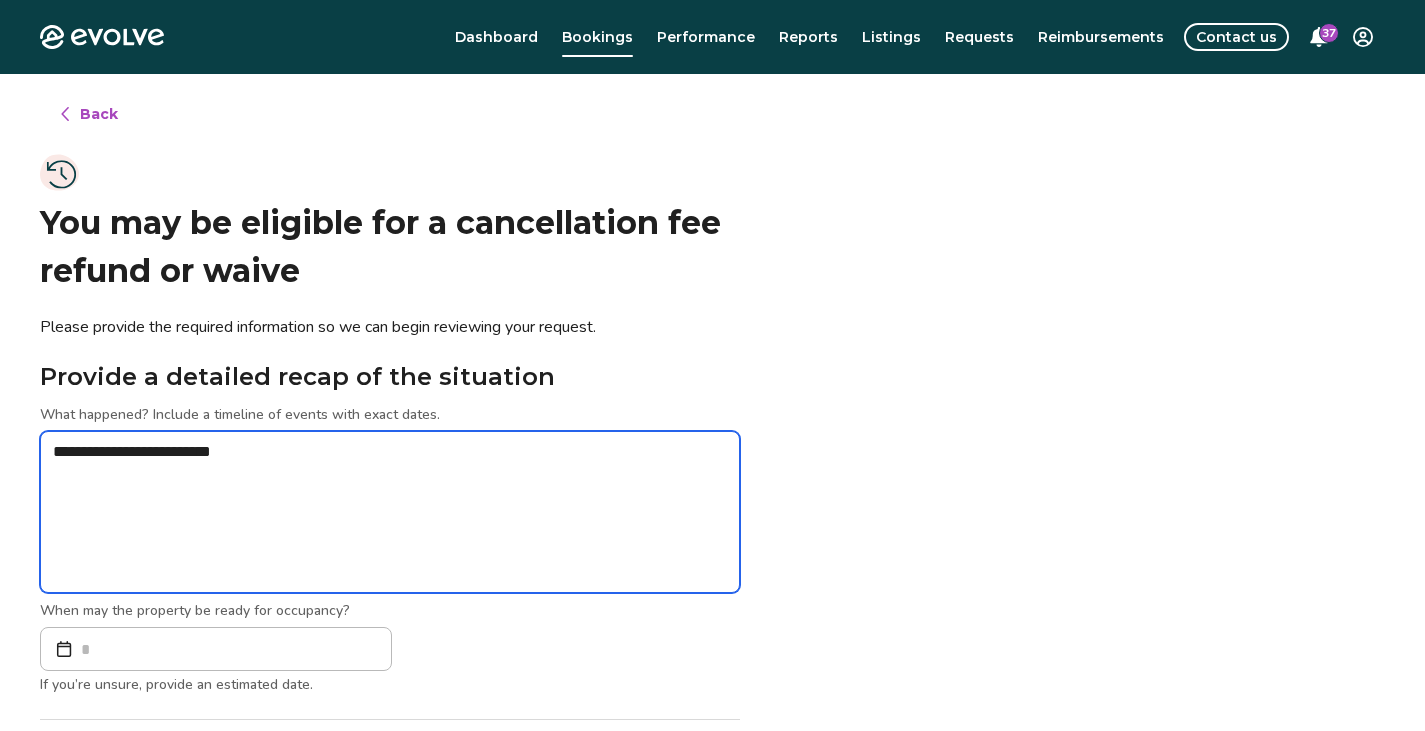 type on "*" 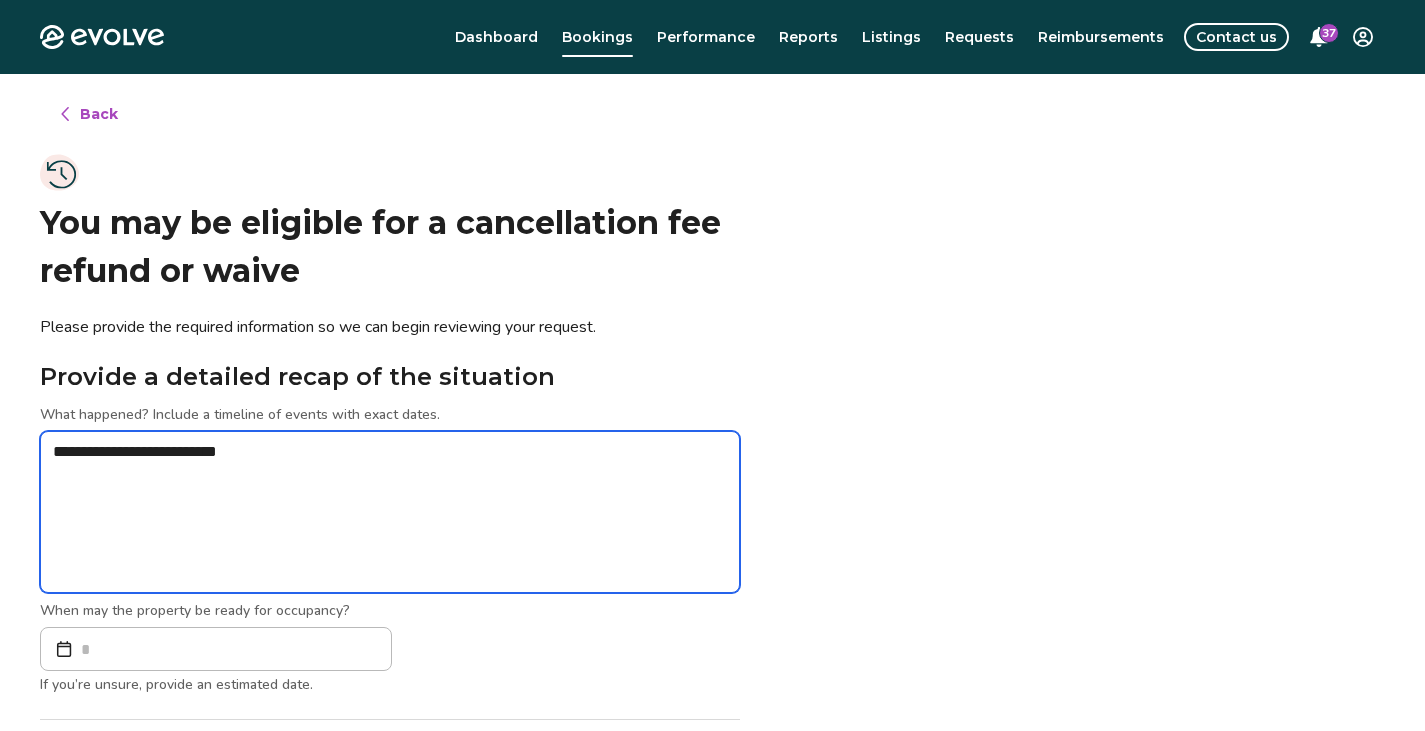 type on "*" 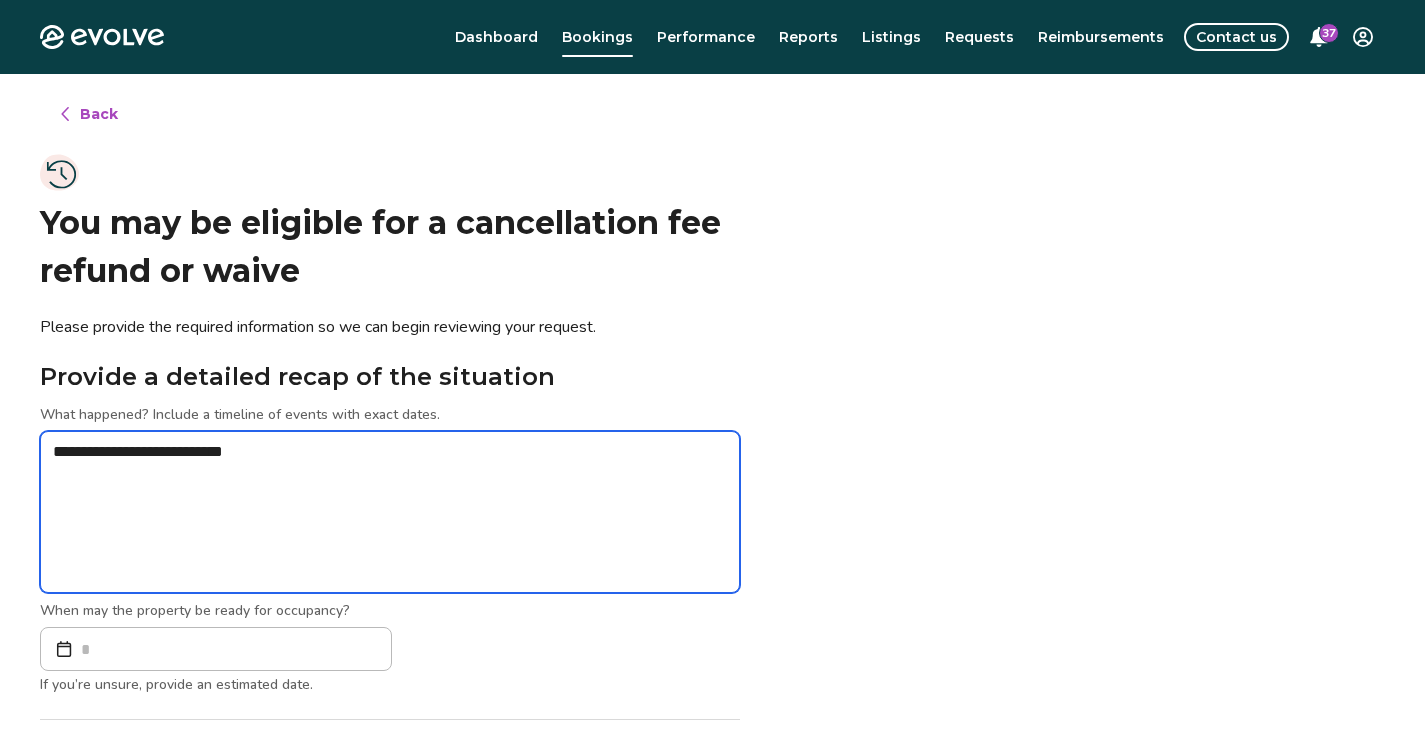 type on "*" 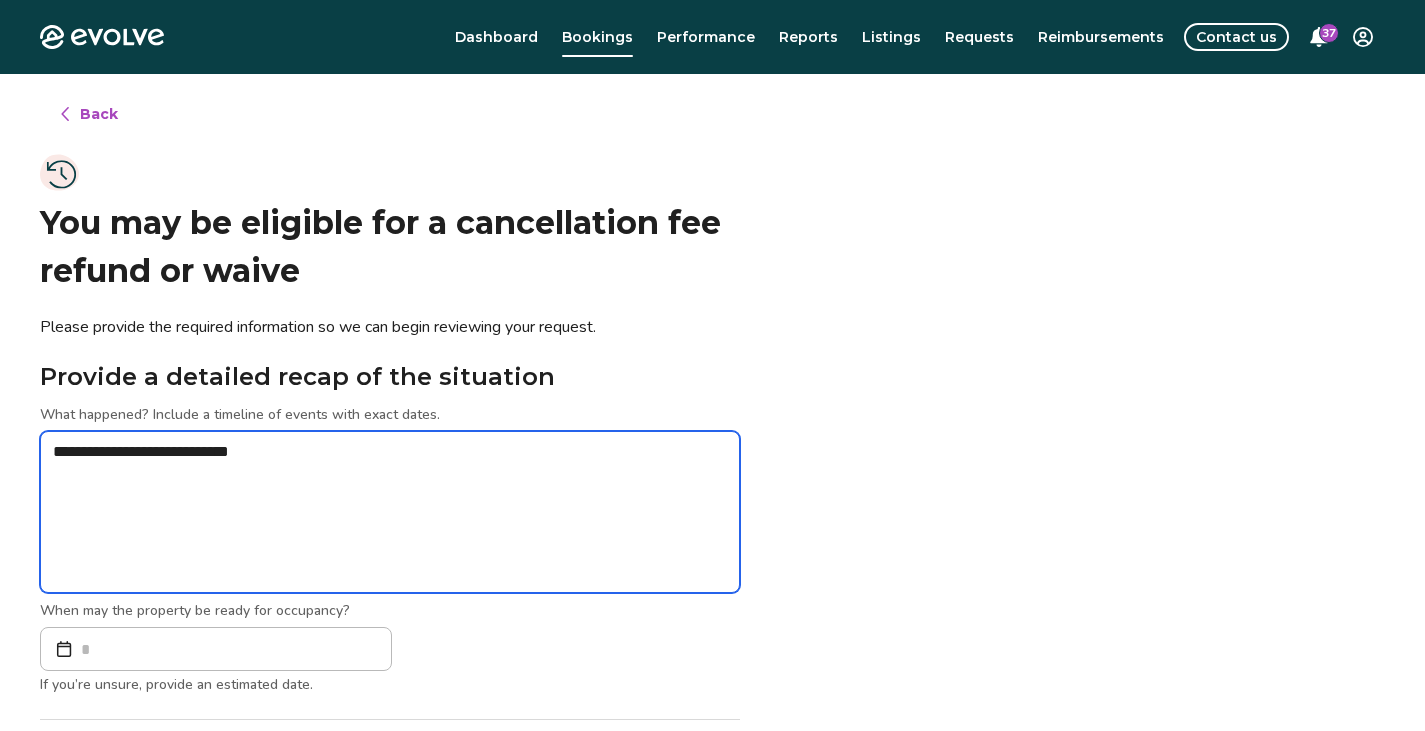 type on "*" 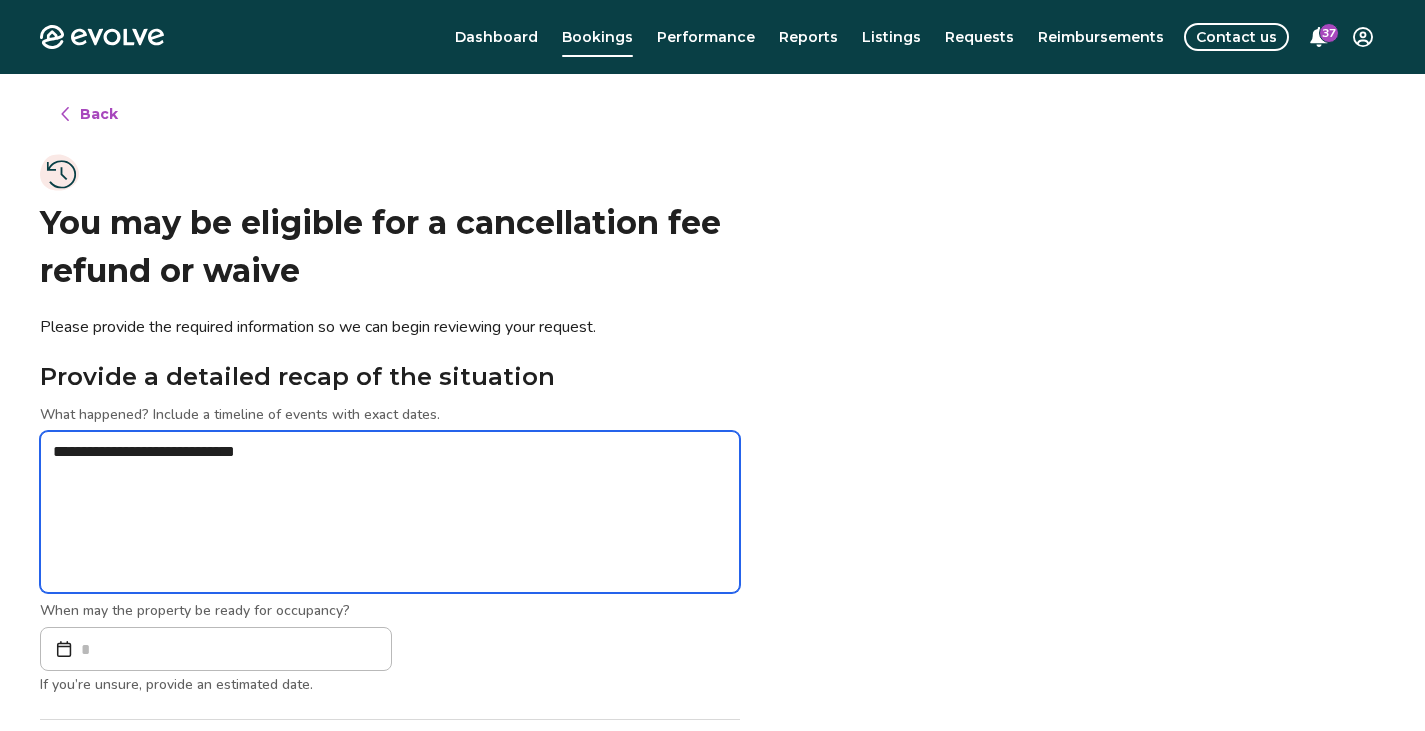 type on "*" 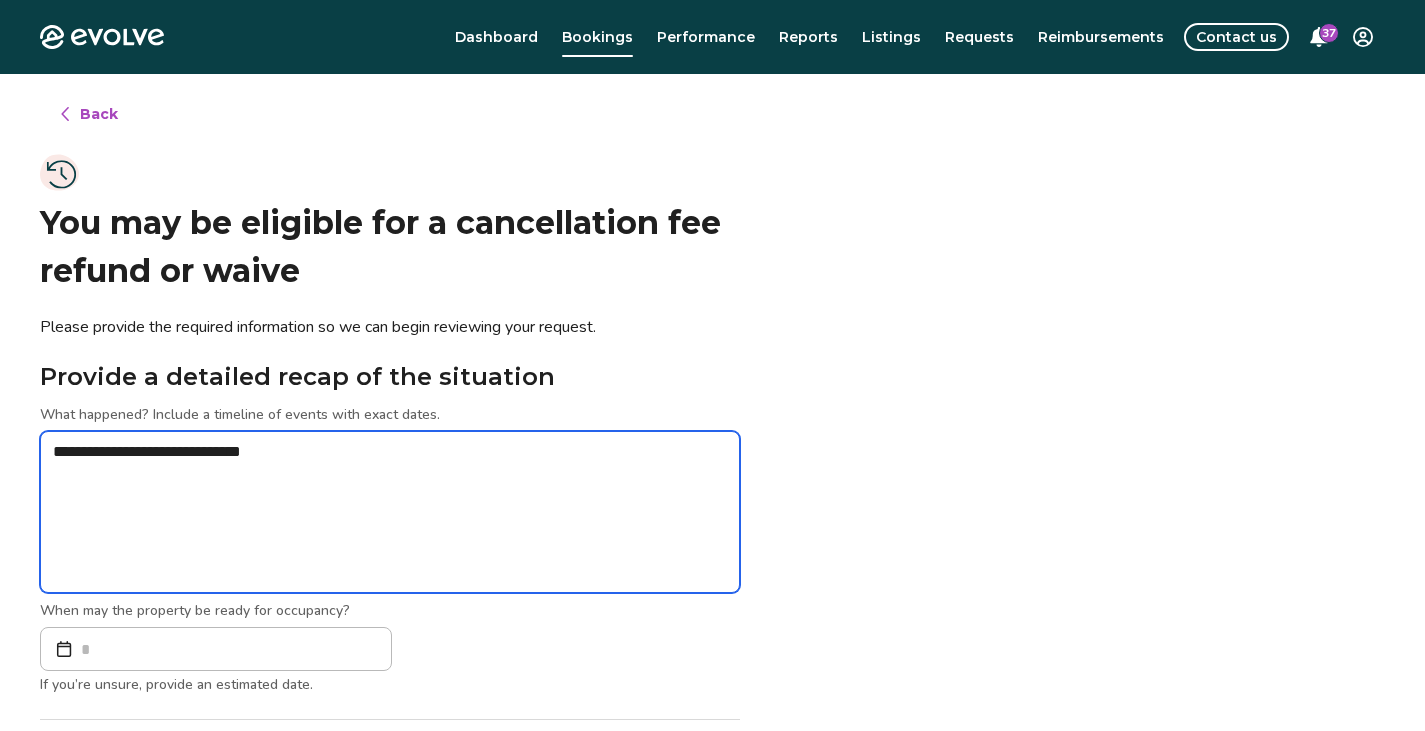 type on "*" 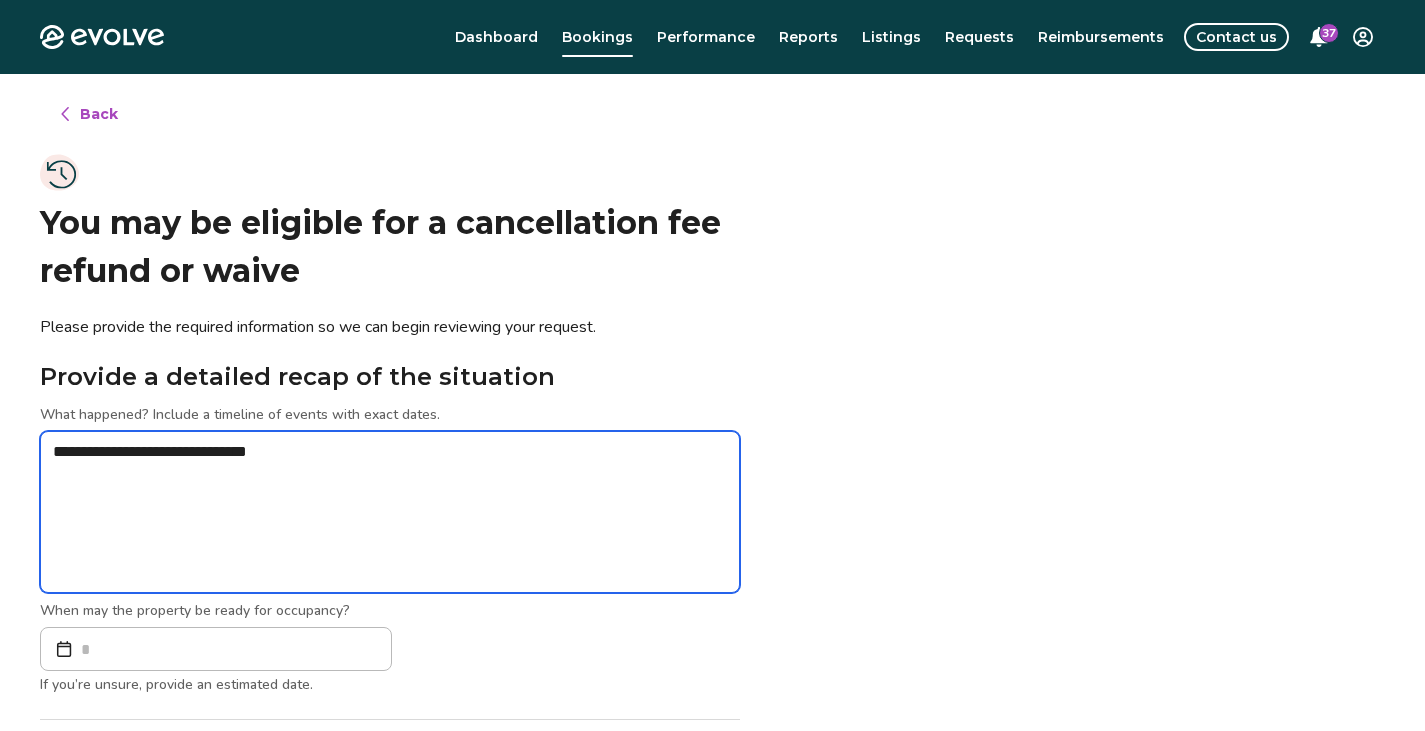 type on "*" 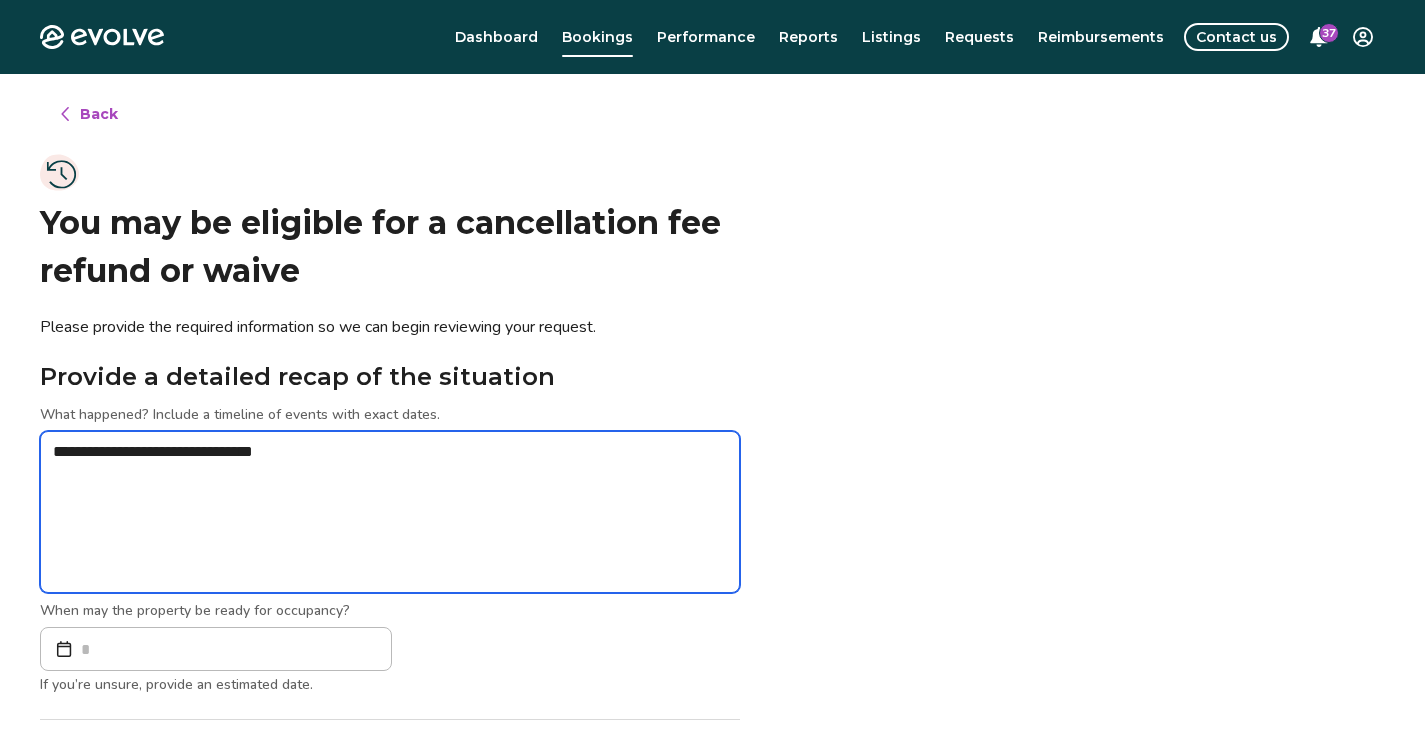 type on "*" 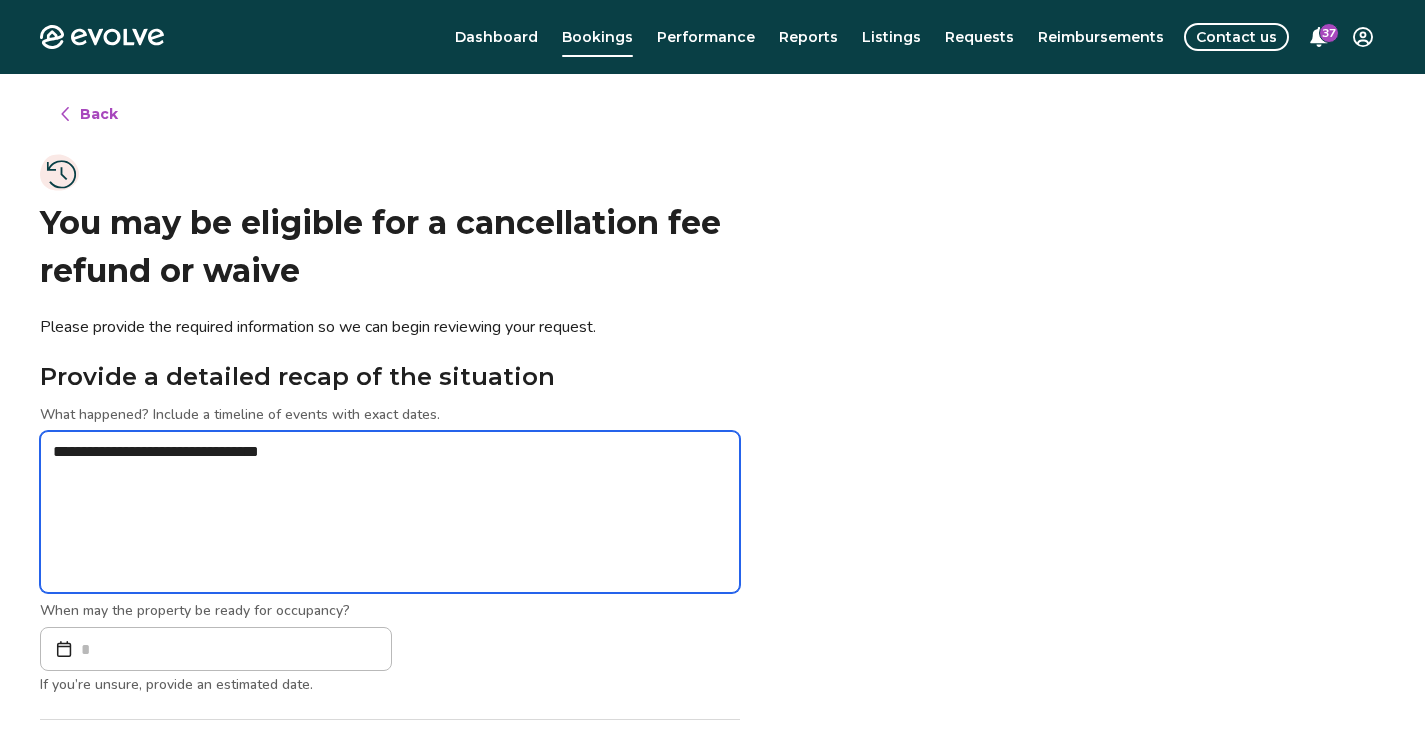 type on "*" 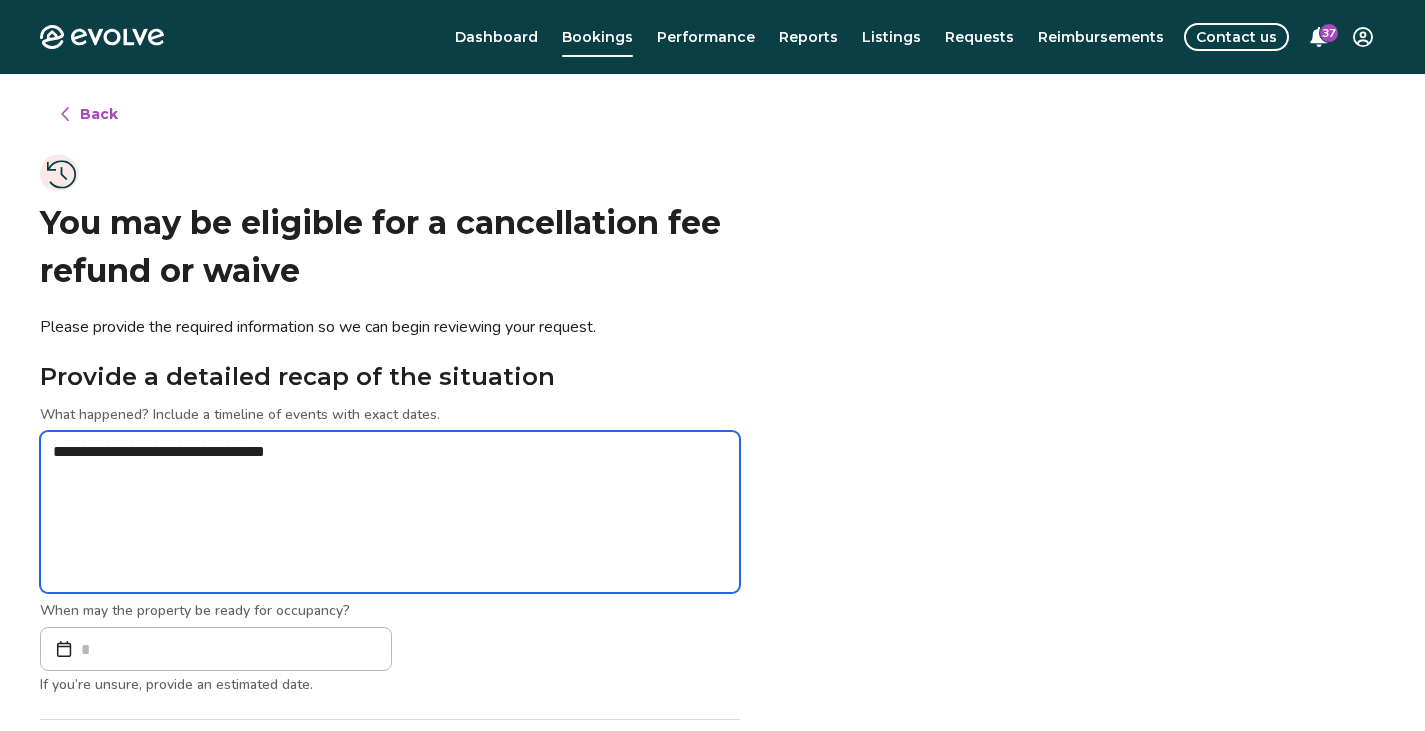 type on "*" 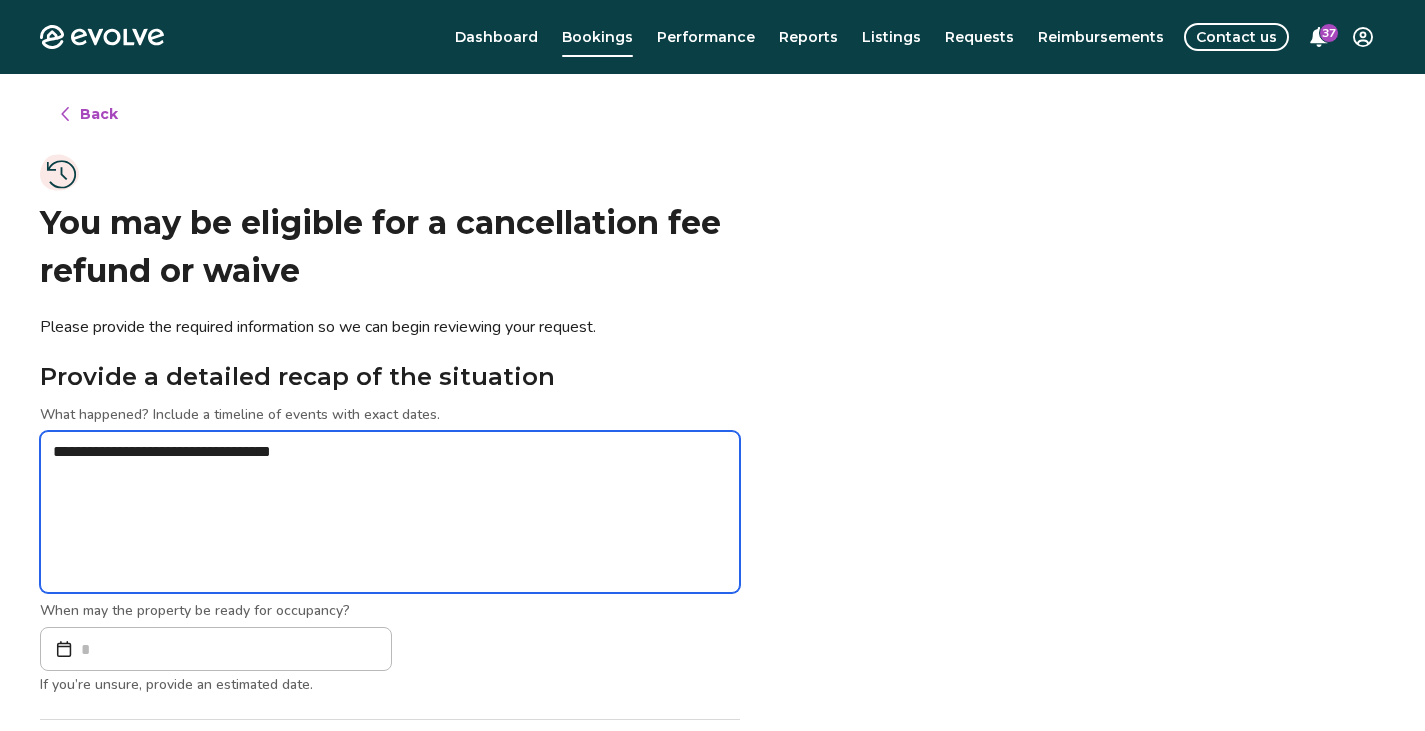 type on "*" 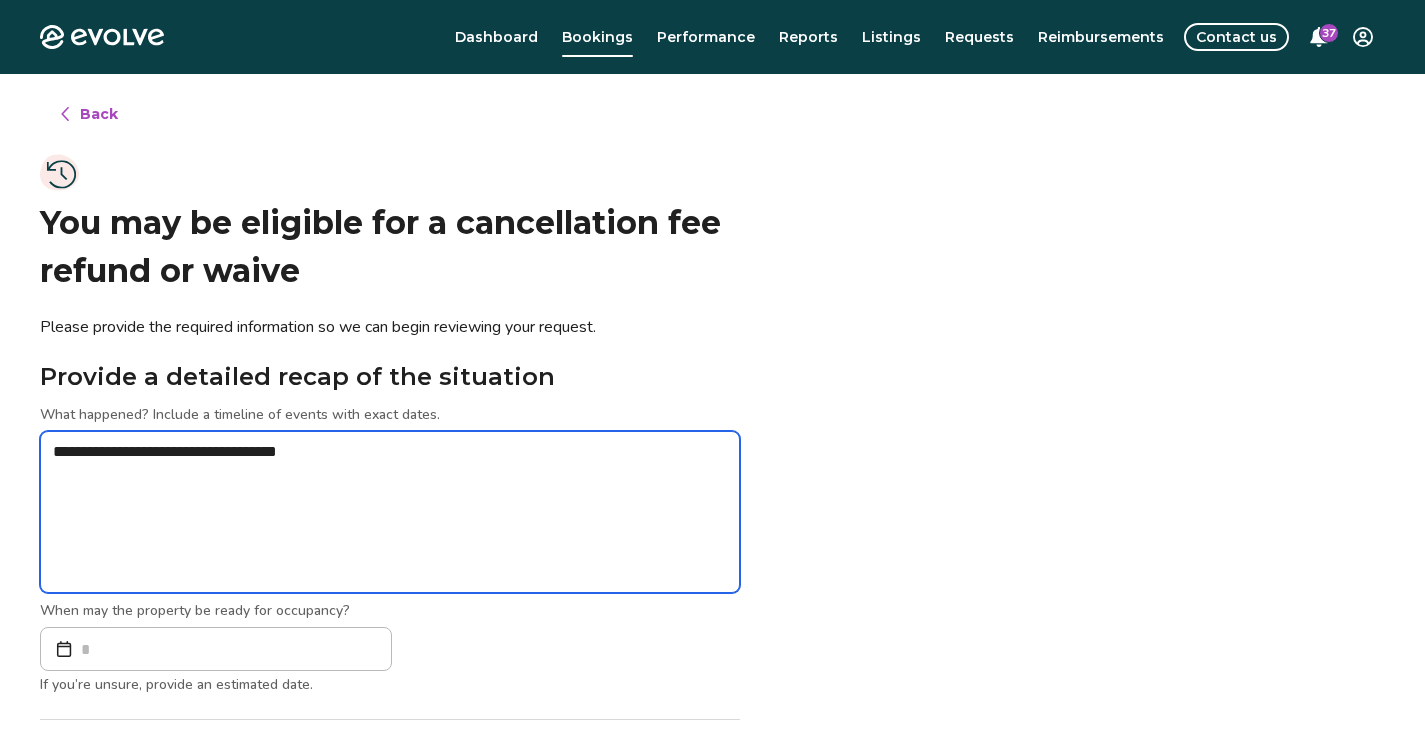 type on "*" 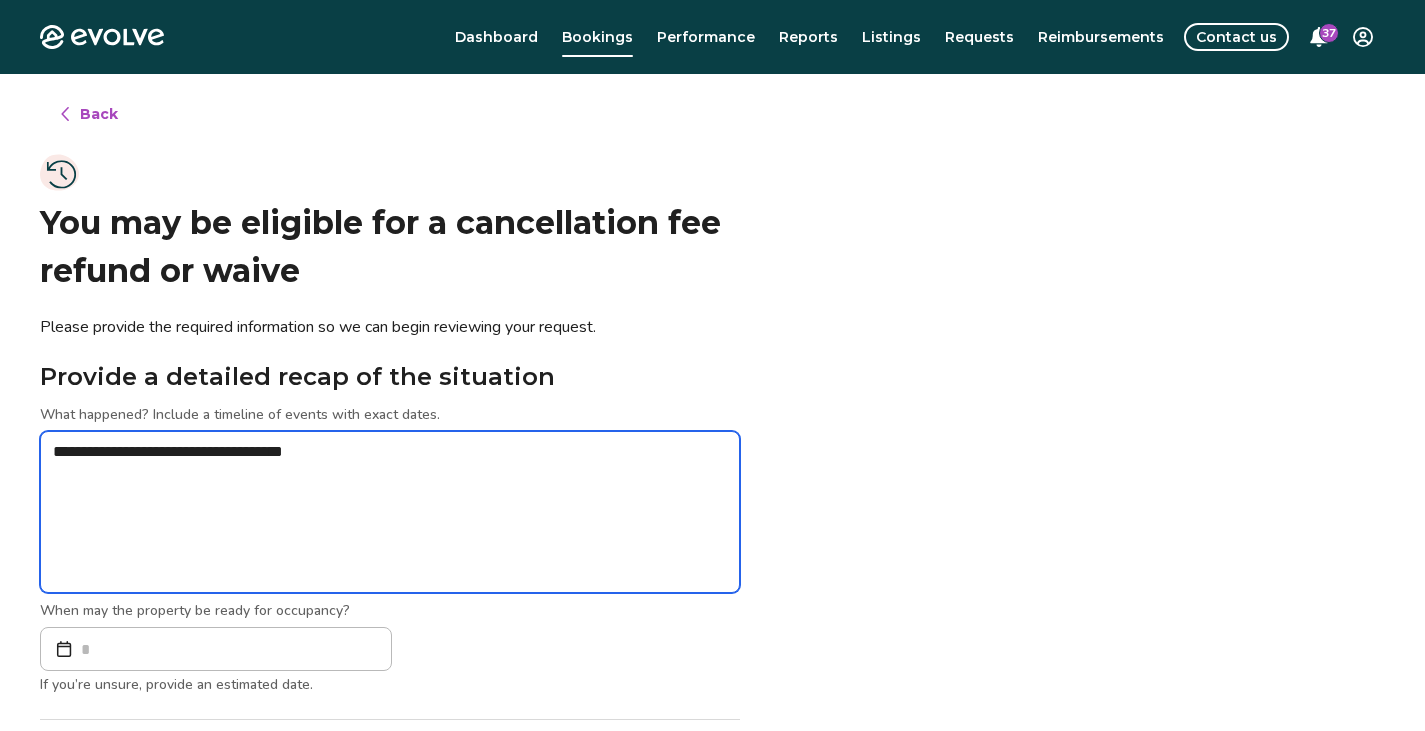 type on "*" 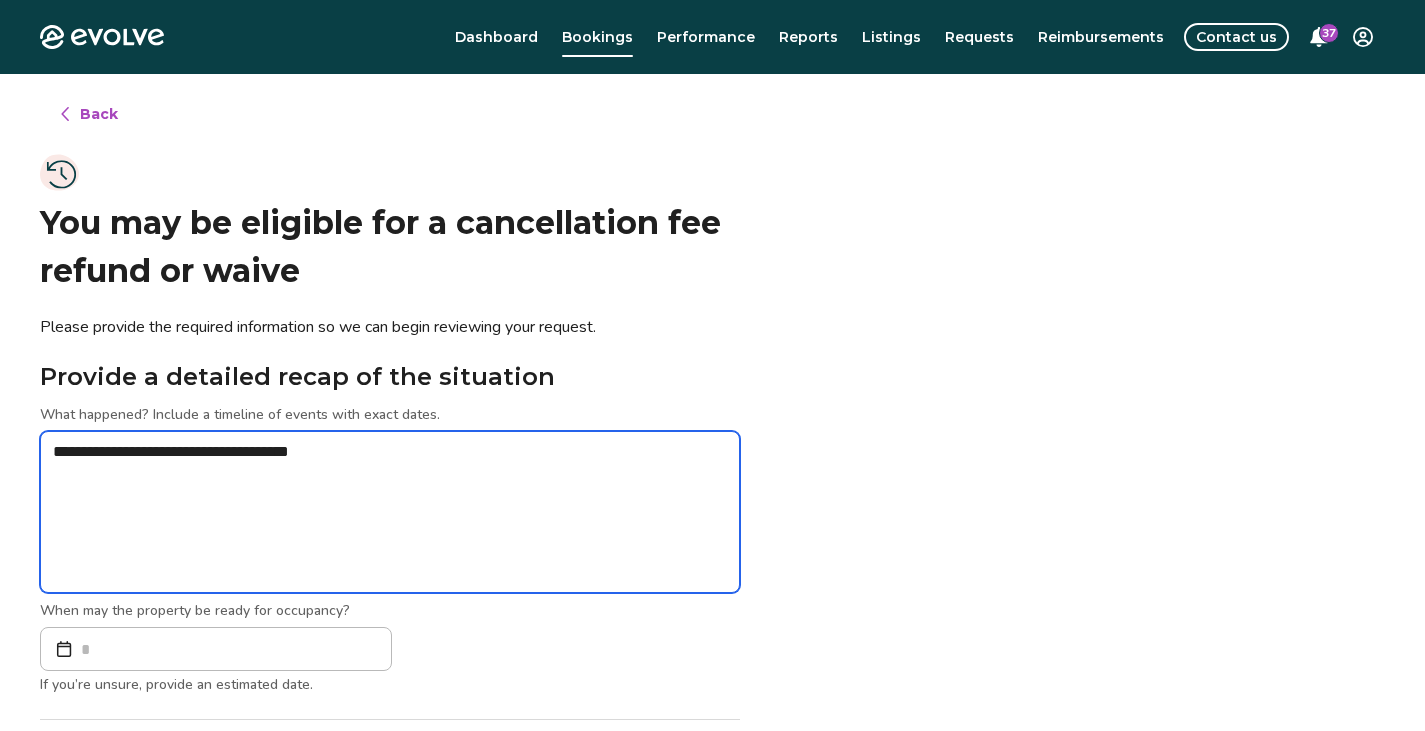 type on "*" 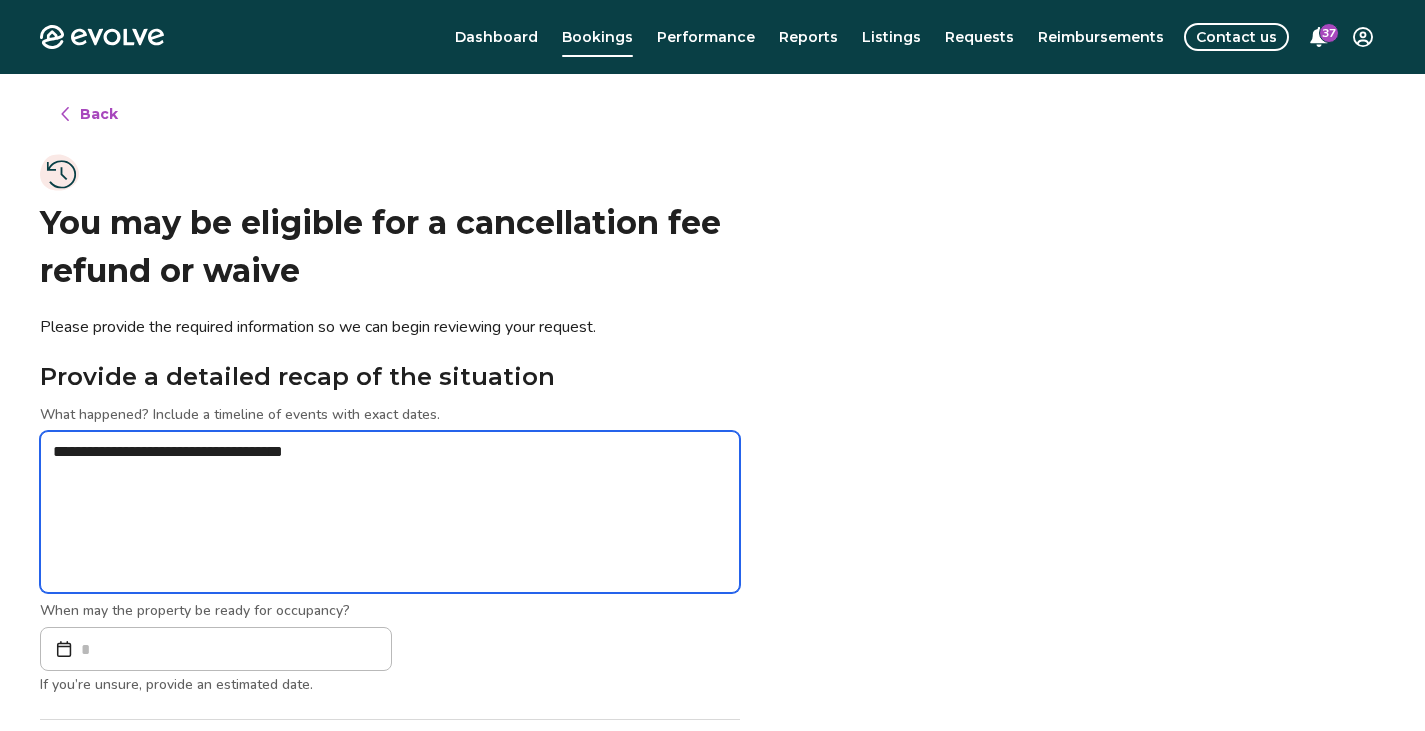 type on "*" 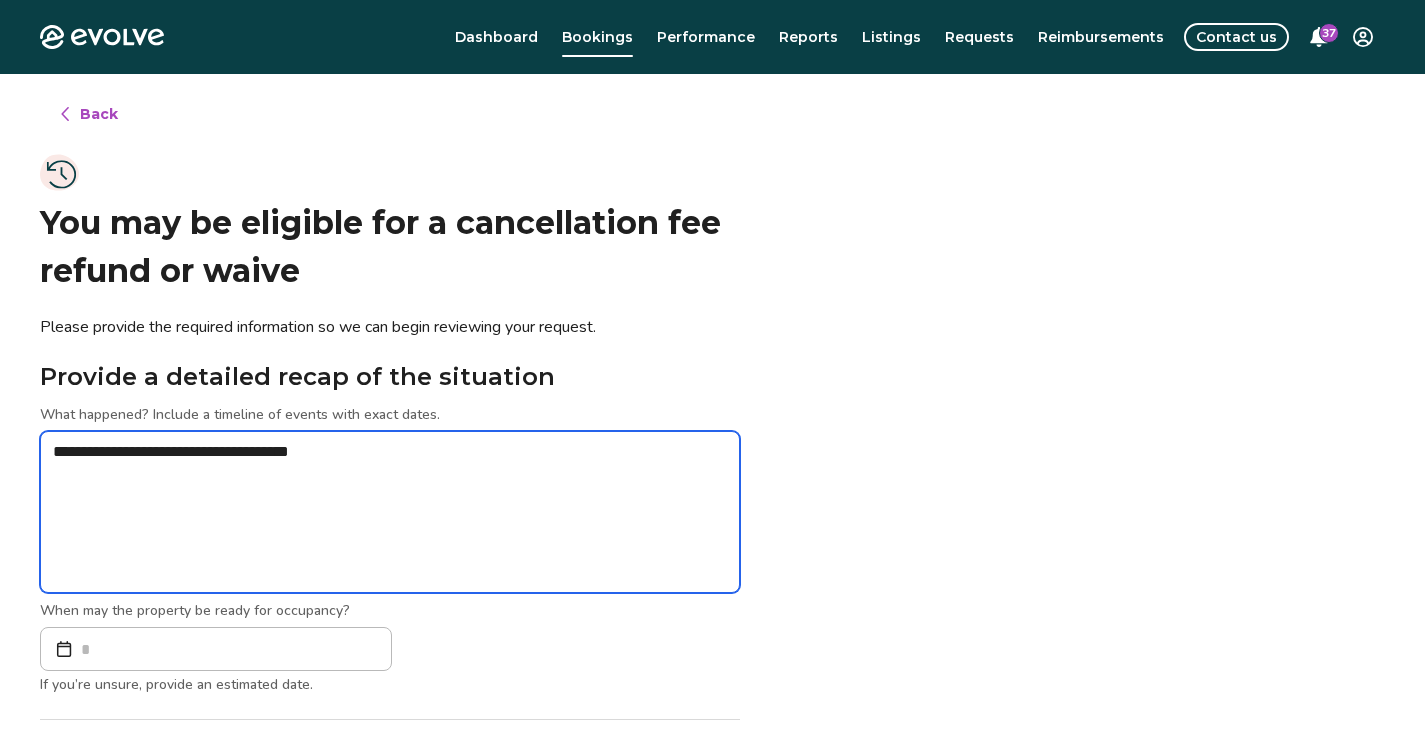 type on "*" 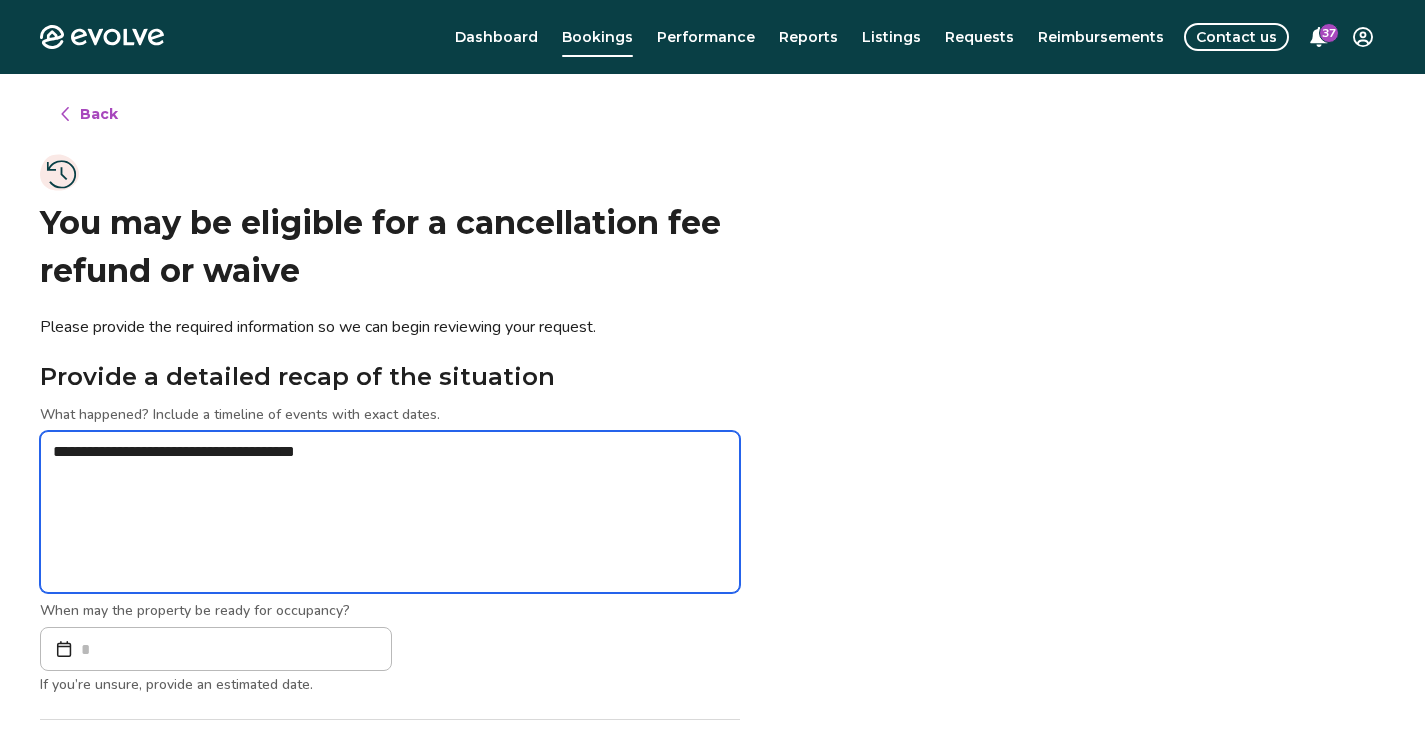 type on "*" 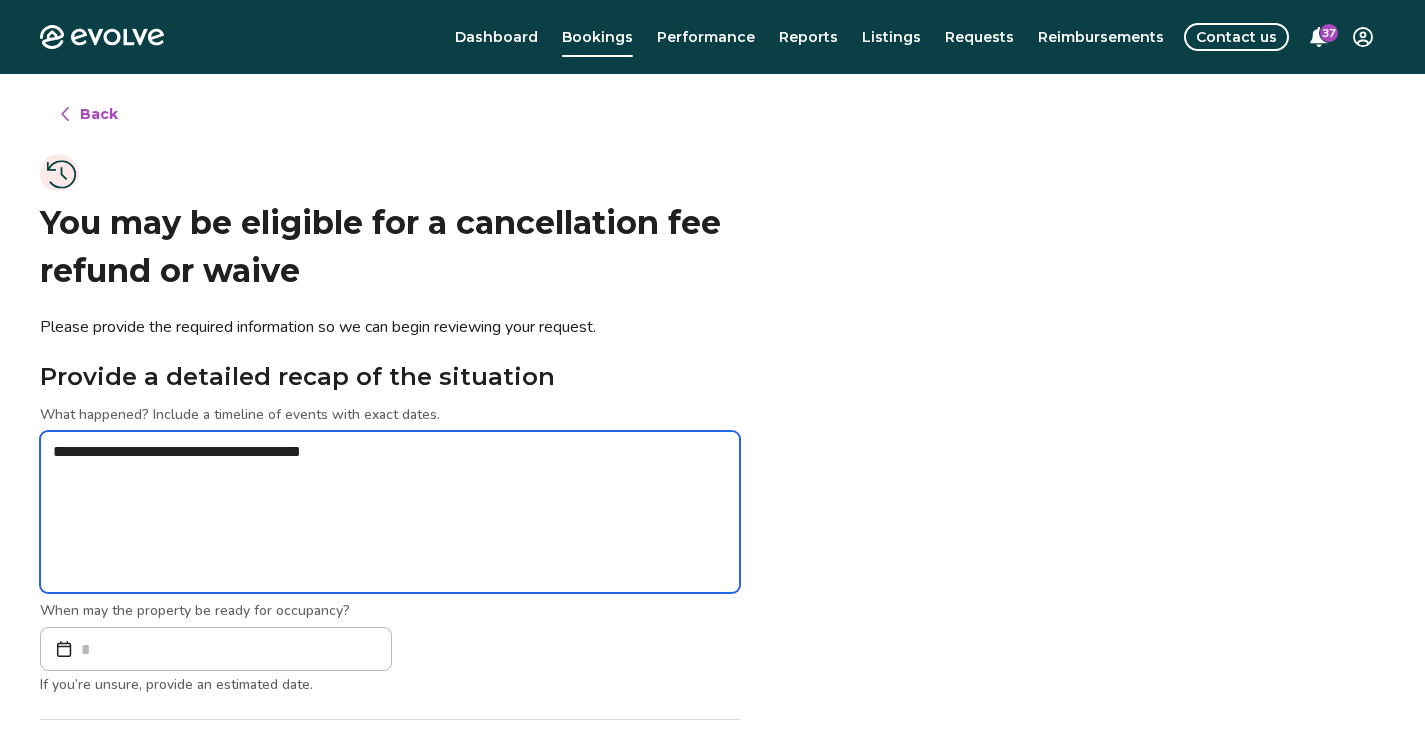 type on "*" 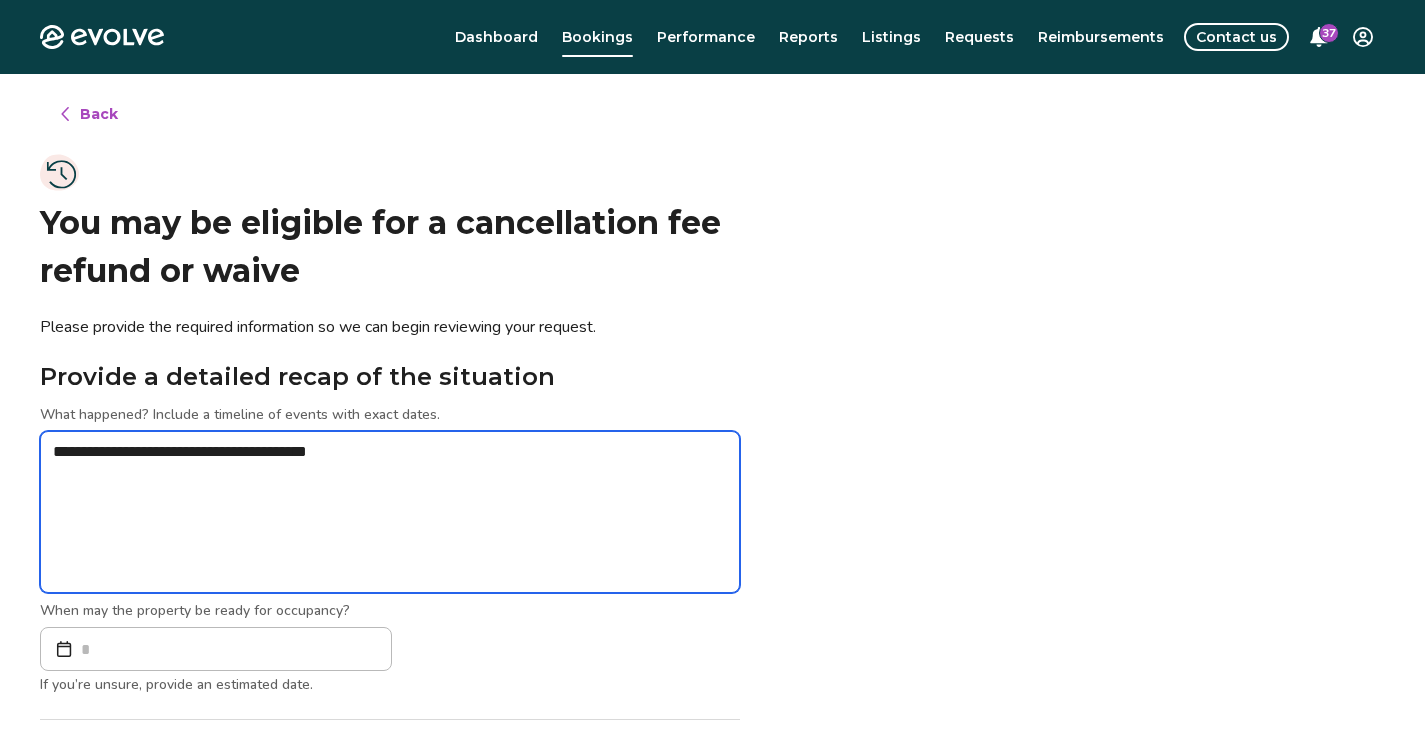 type on "*" 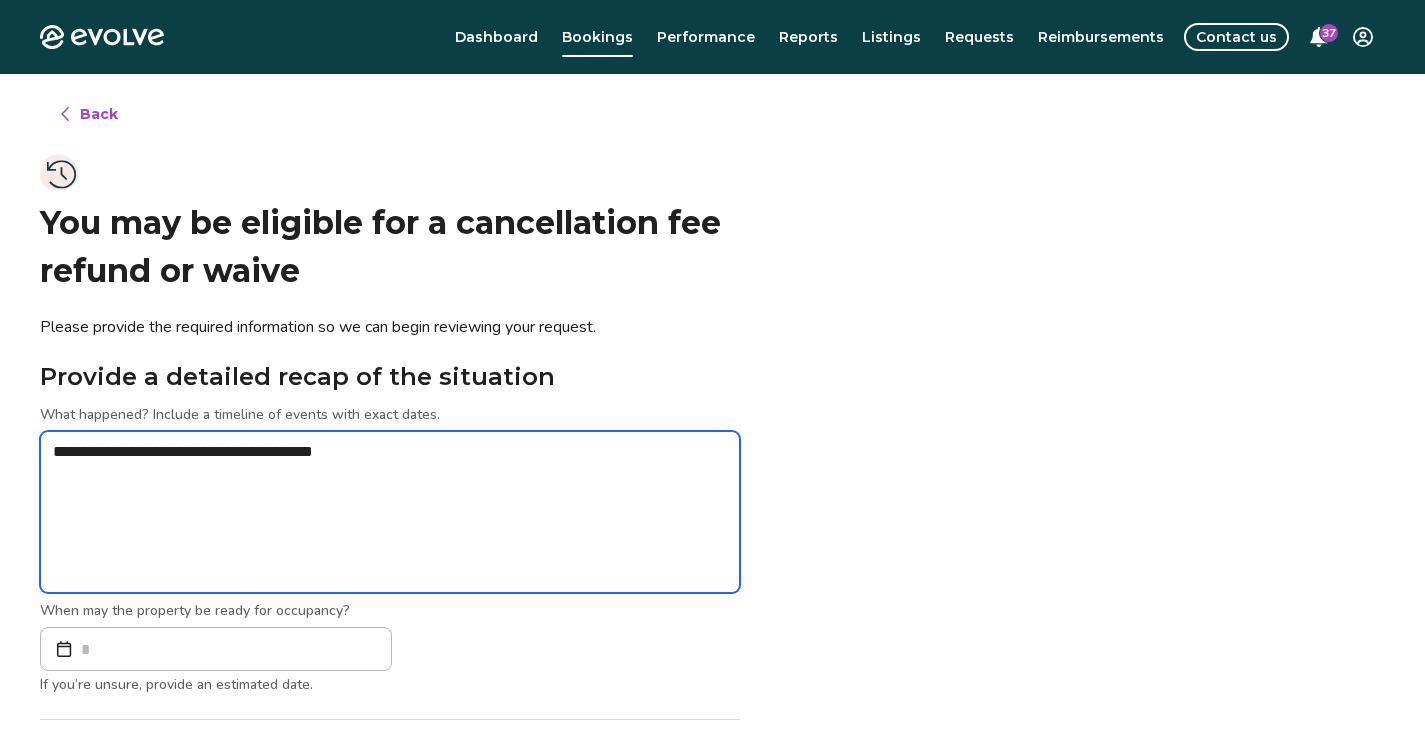 type on "*" 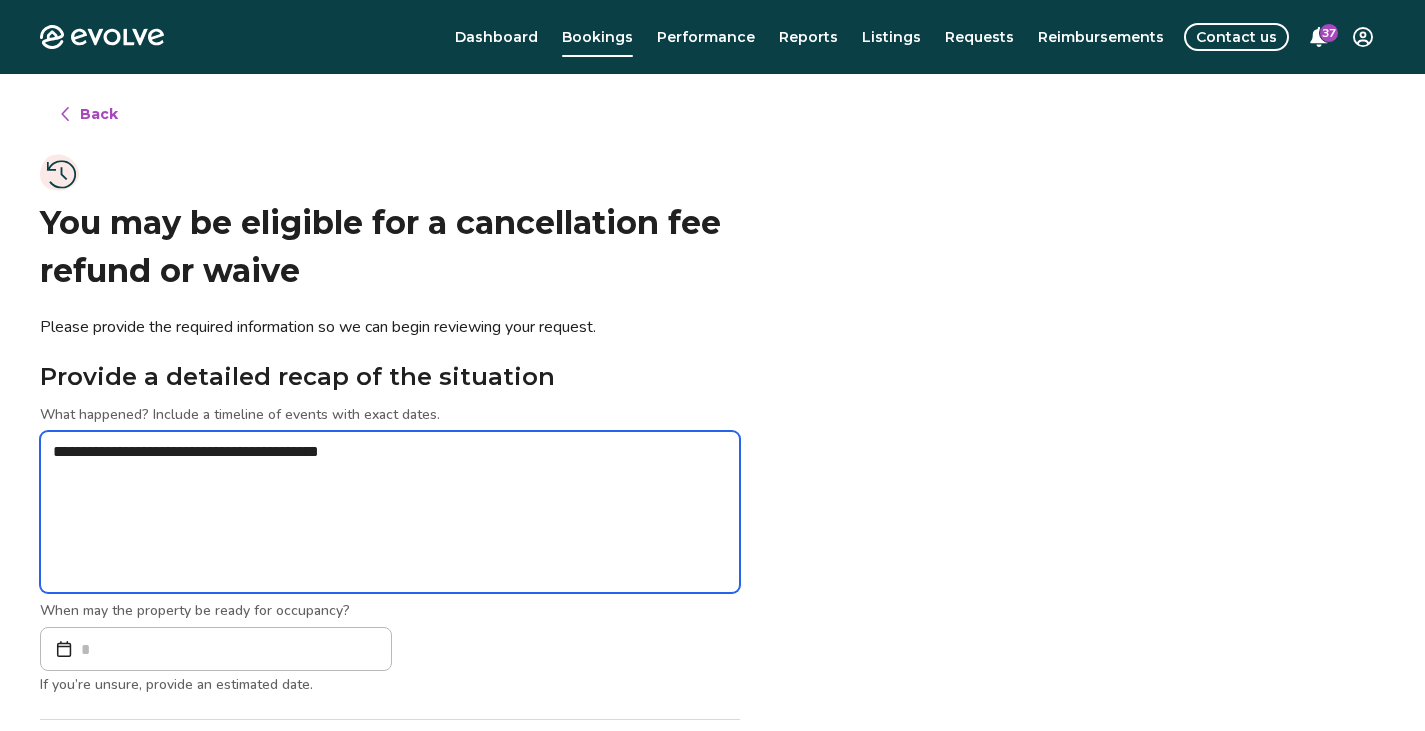 type on "*" 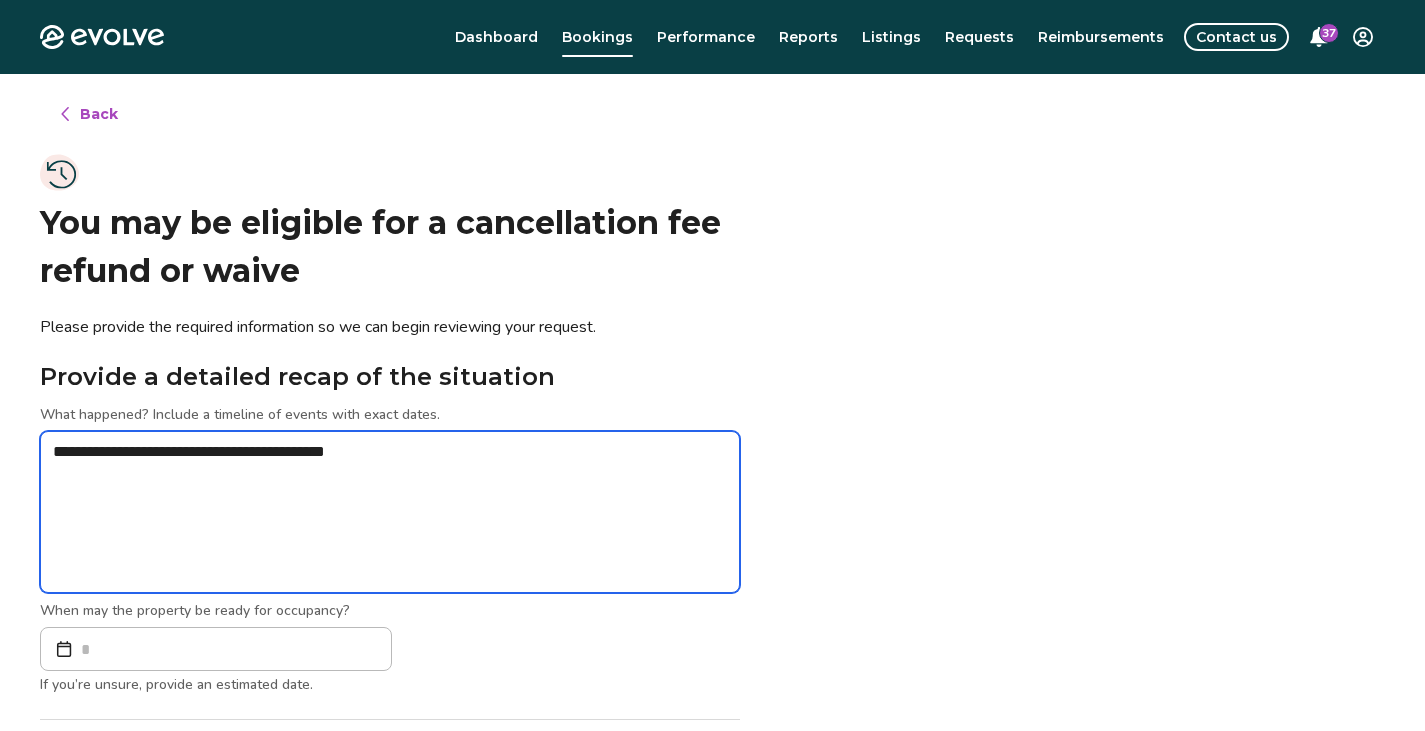 type on "*" 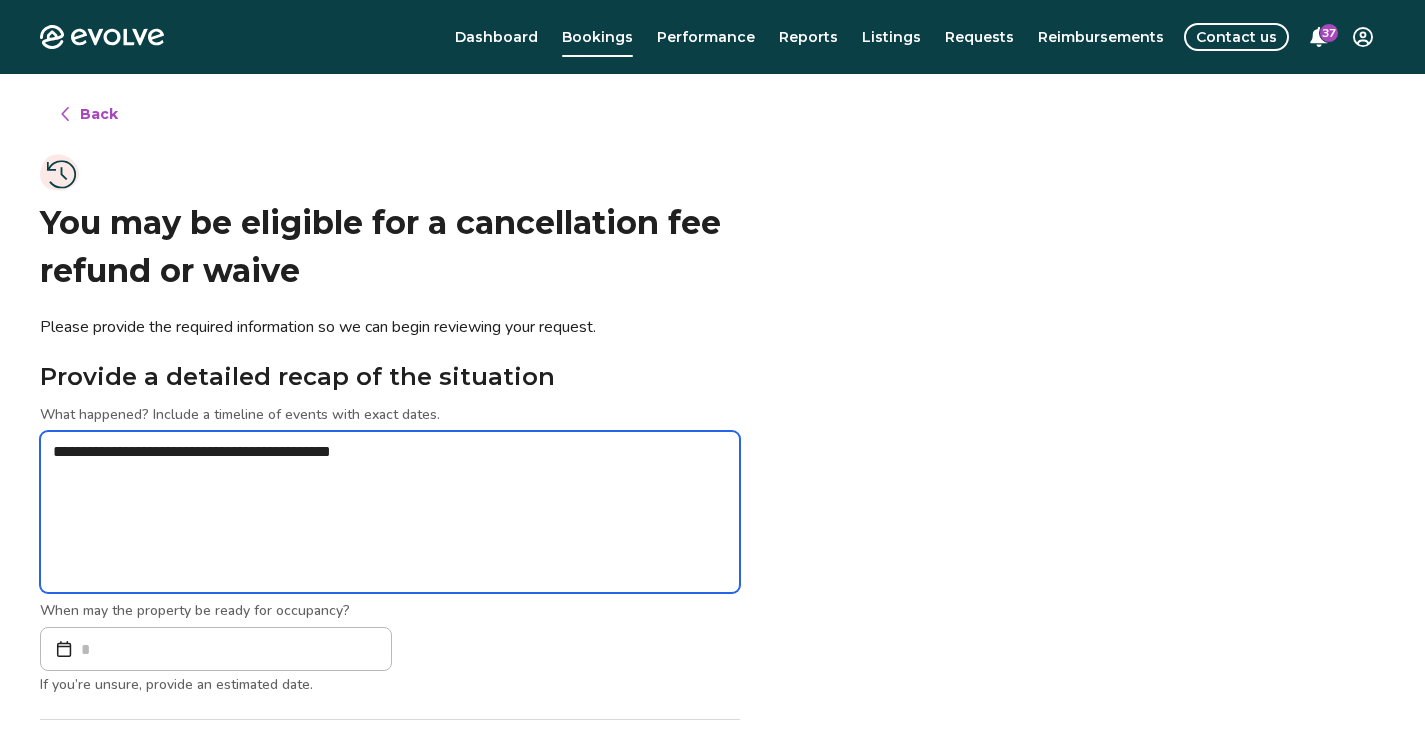 type on "*" 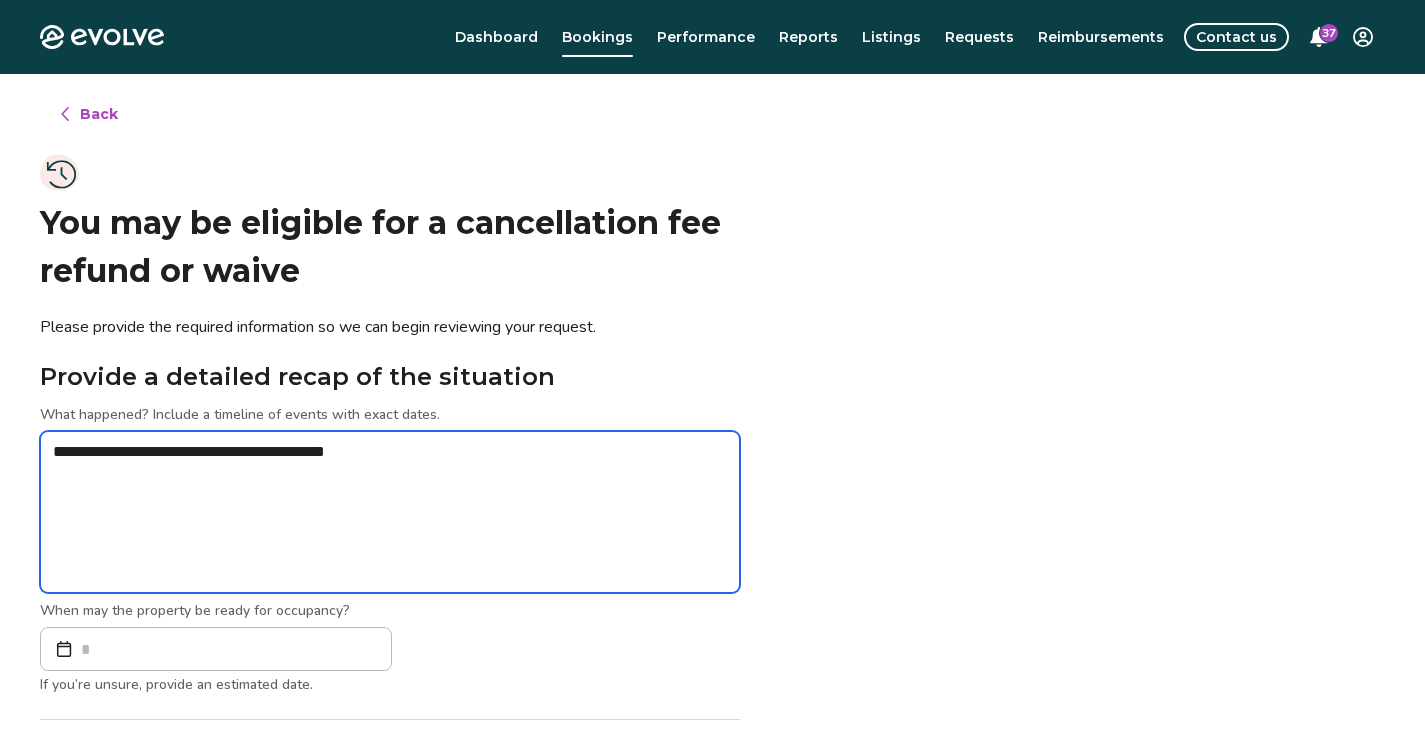 type on "*" 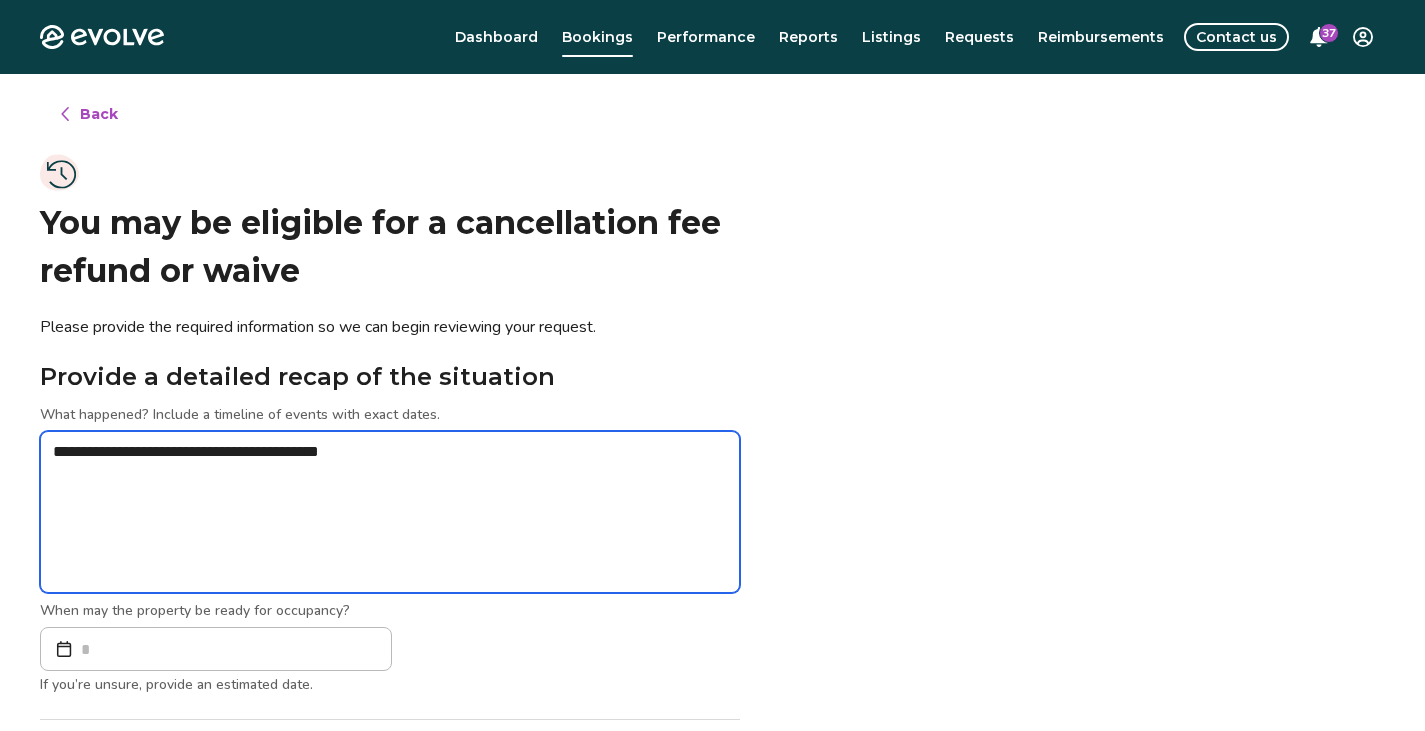 type on "*" 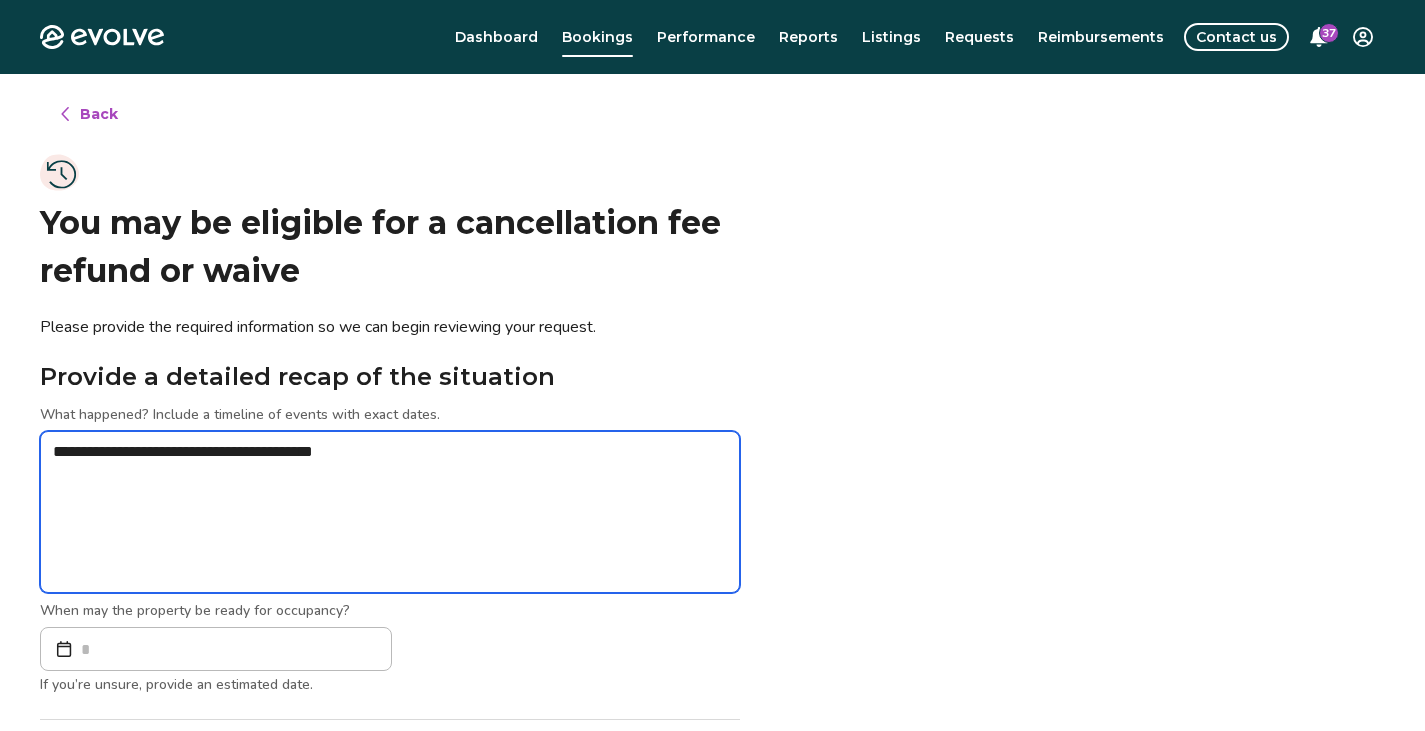 type on "*" 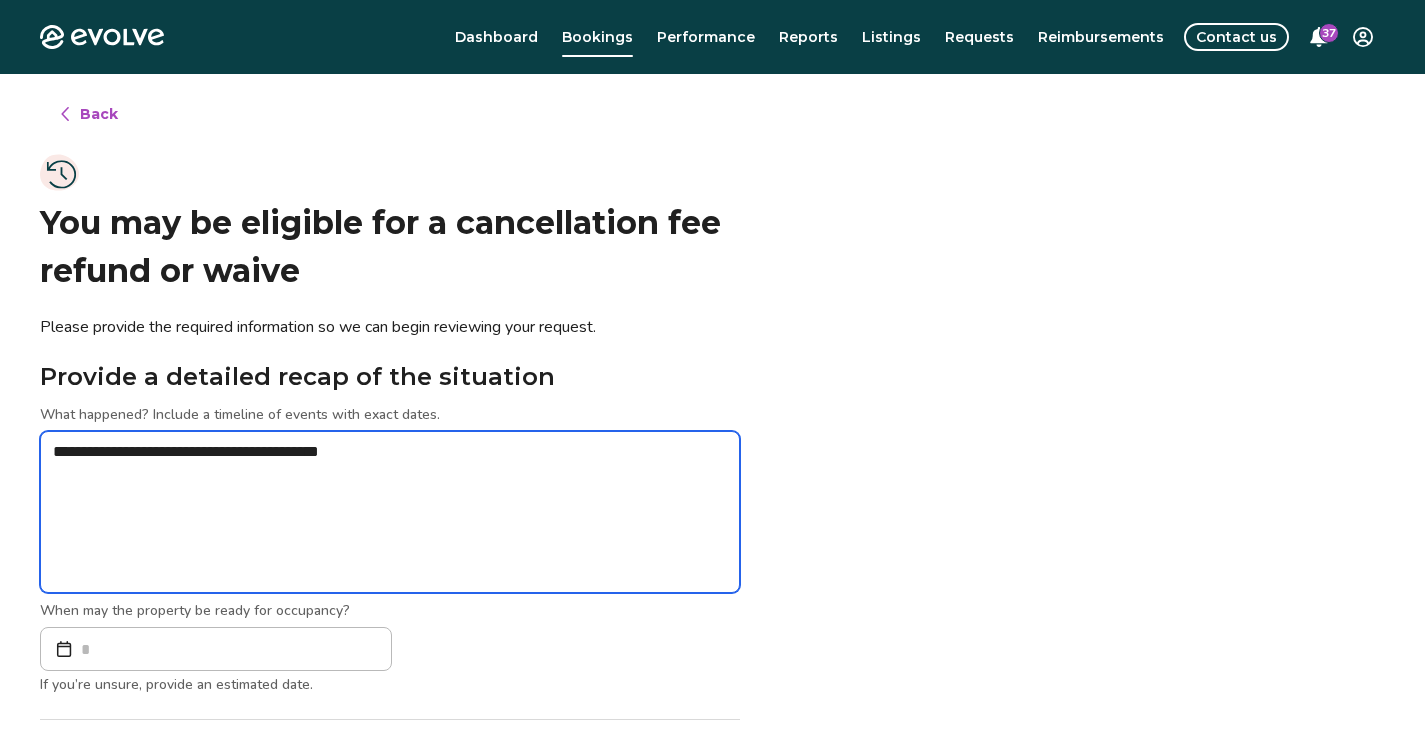 type on "*" 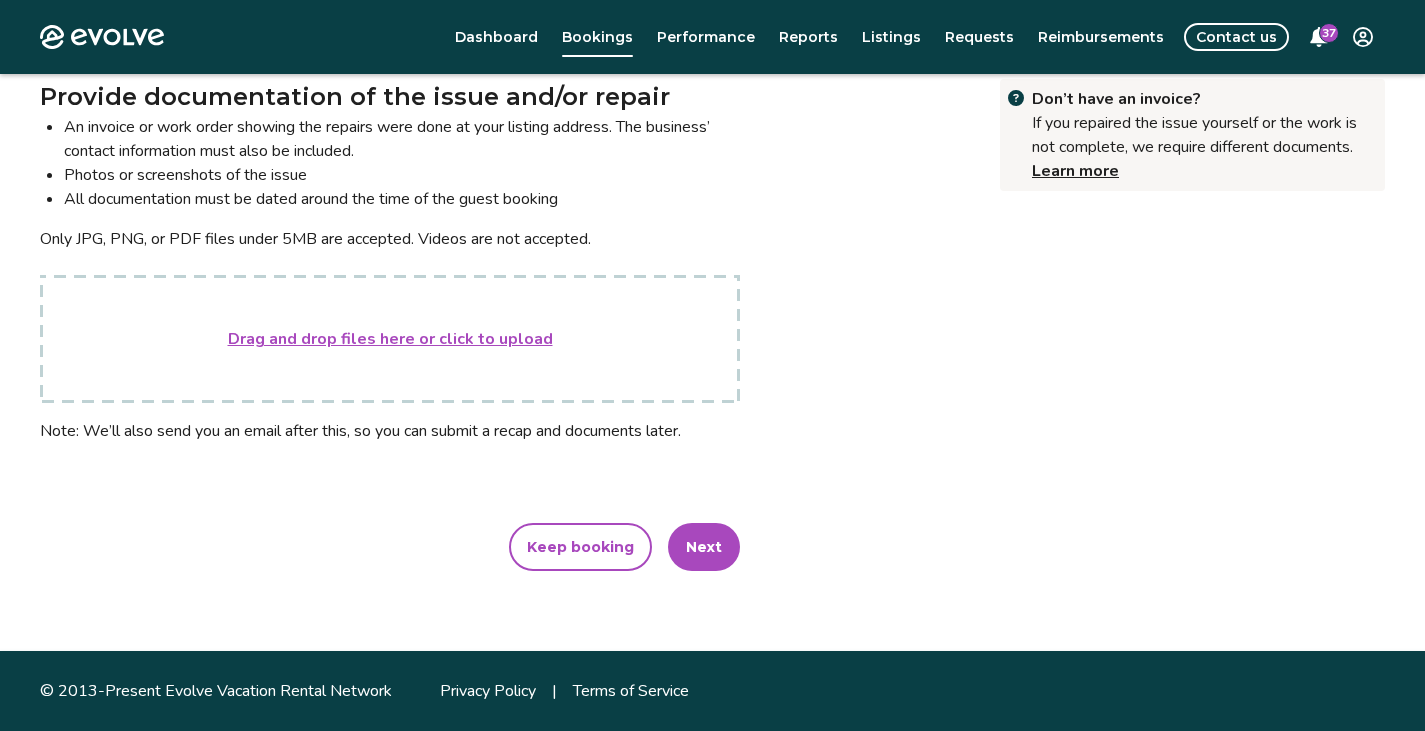scroll, scrollTop: 673, scrollLeft: 0, axis: vertical 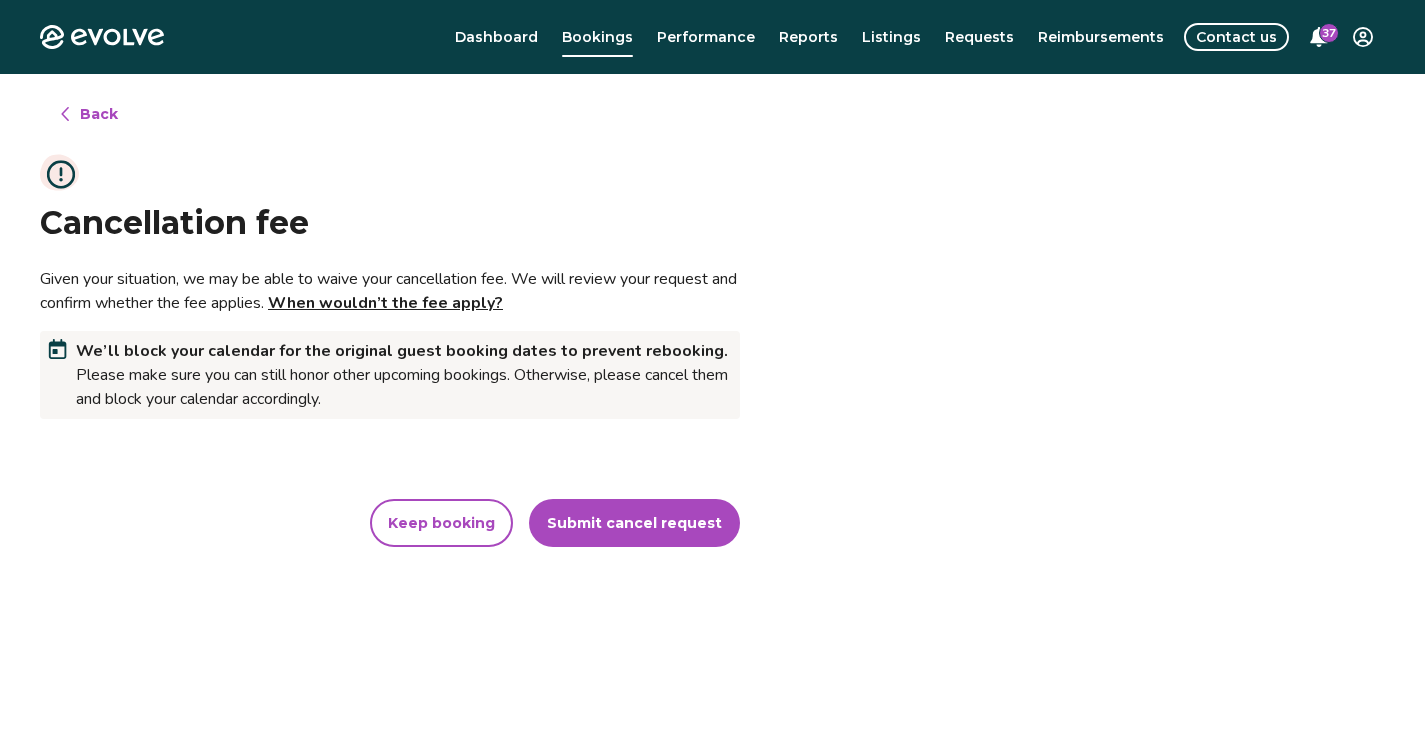 click on "Submit cancel request" at bounding box center [634, 523] 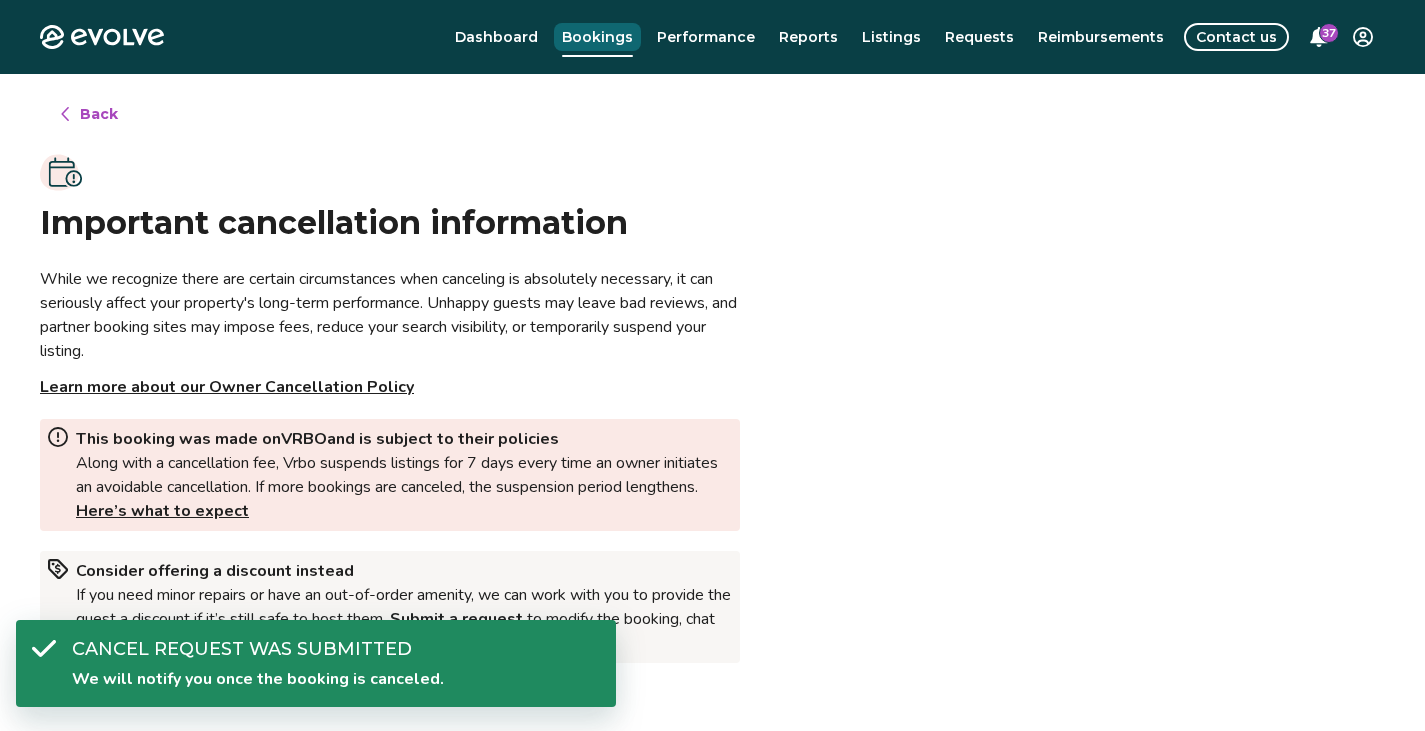 click on "Bookings" at bounding box center (597, 37) 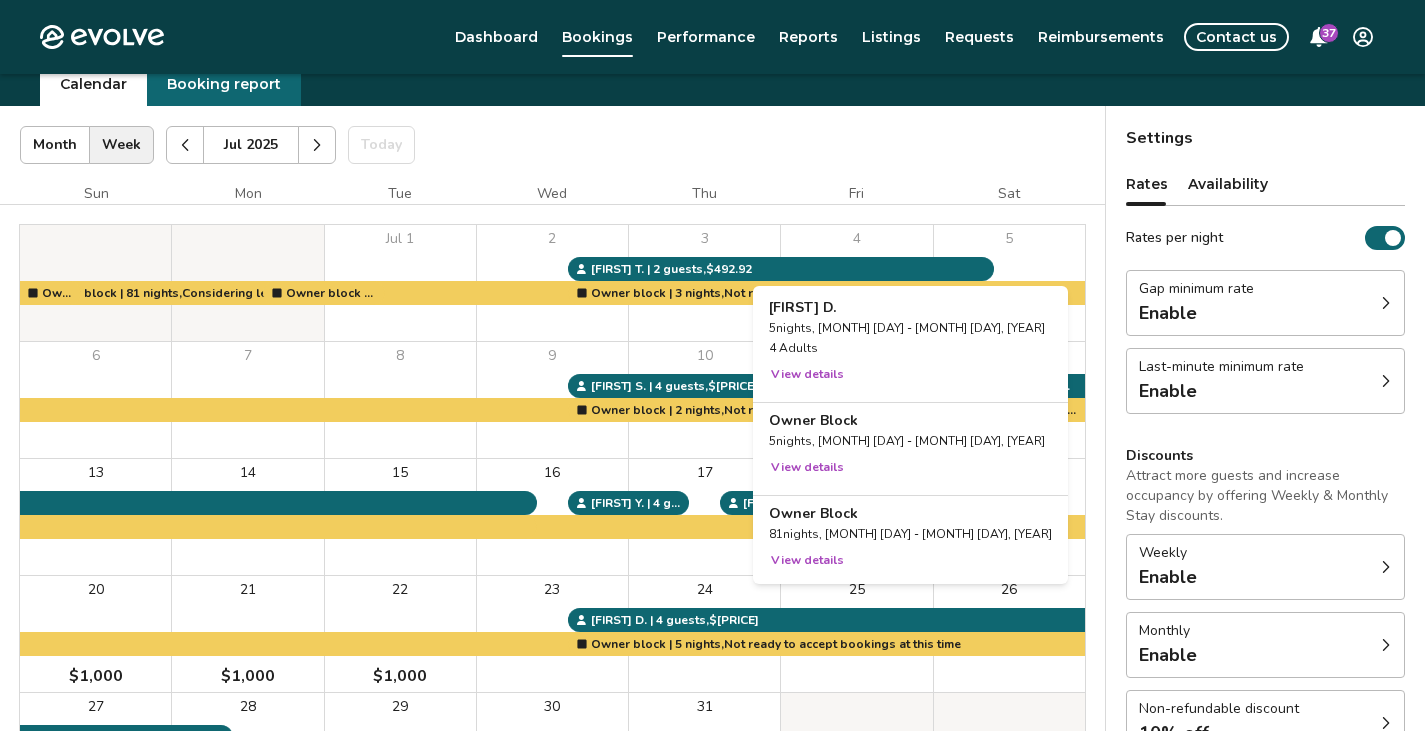scroll, scrollTop: 100, scrollLeft: 0, axis: vertical 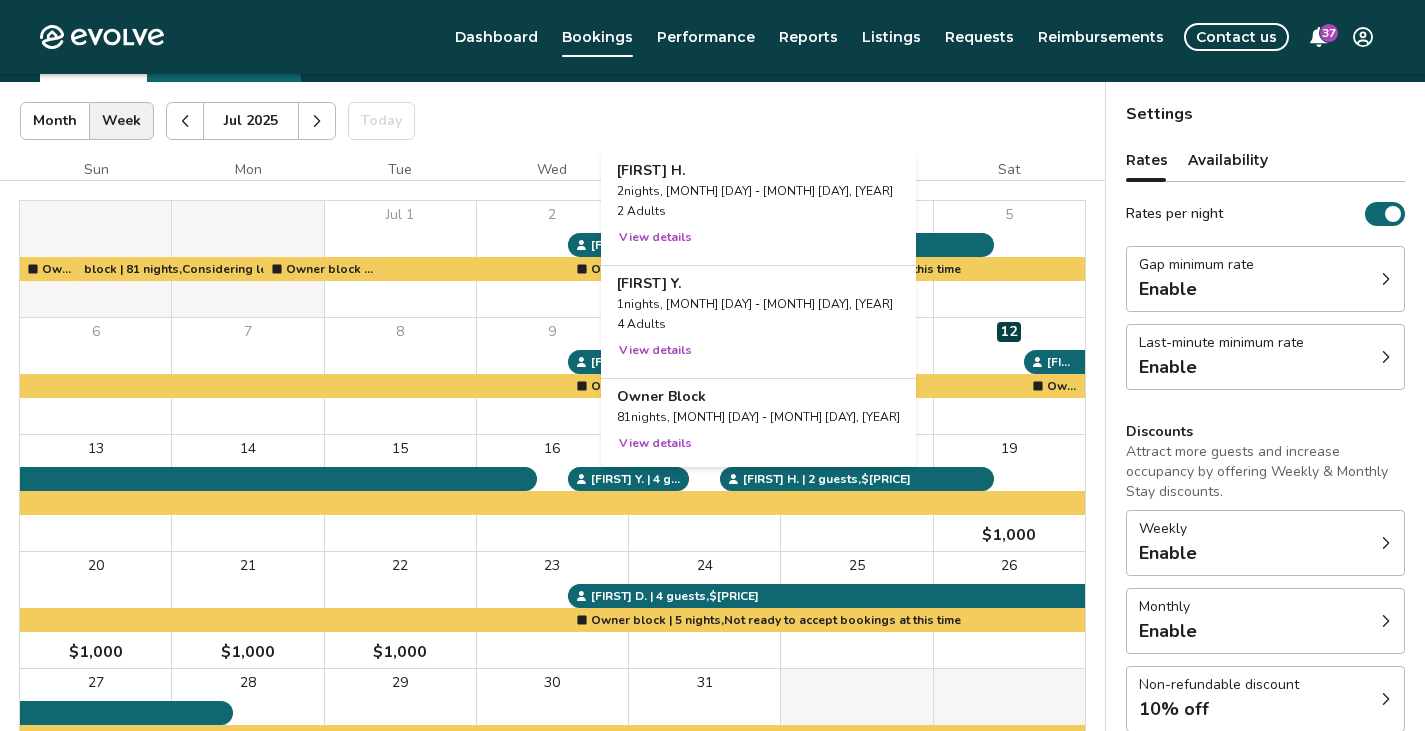 click on "View details" at bounding box center (655, 350) 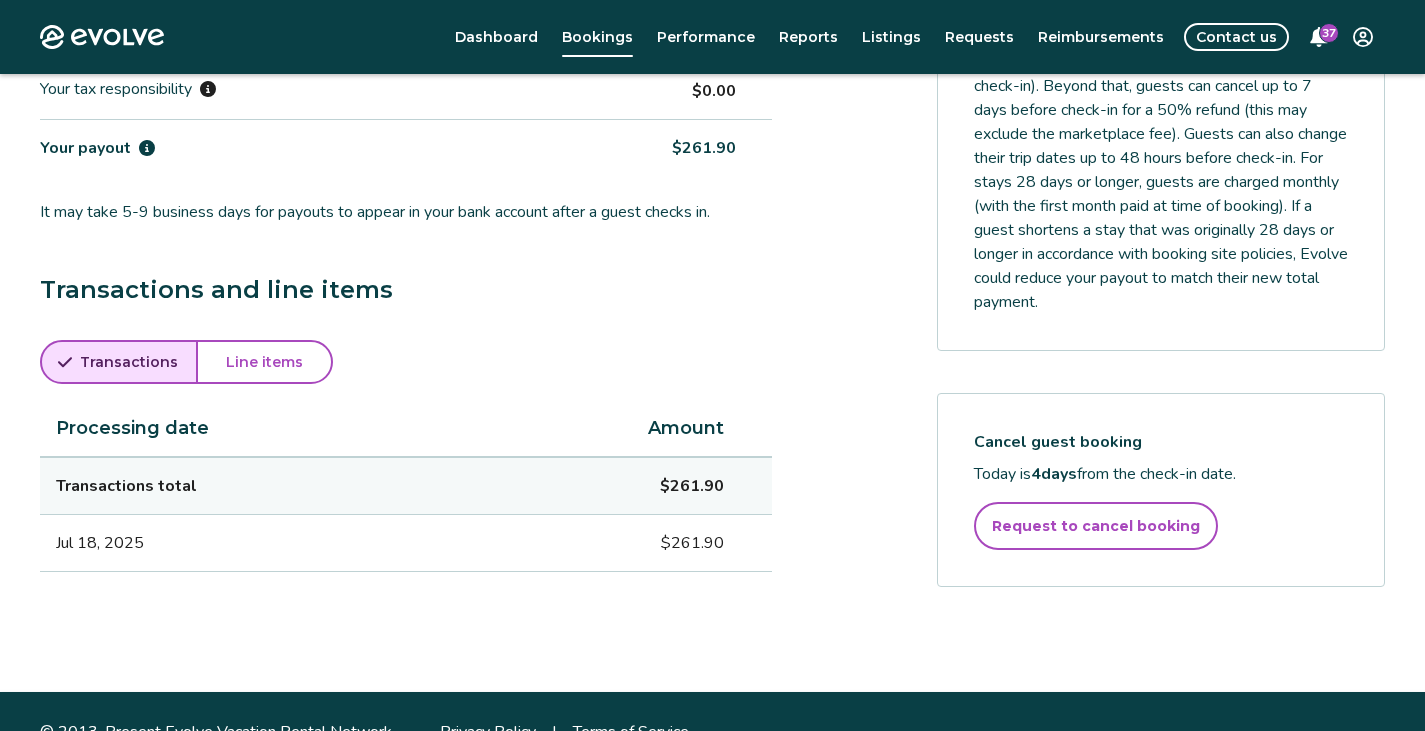 scroll, scrollTop: 836, scrollLeft: 0, axis: vertical 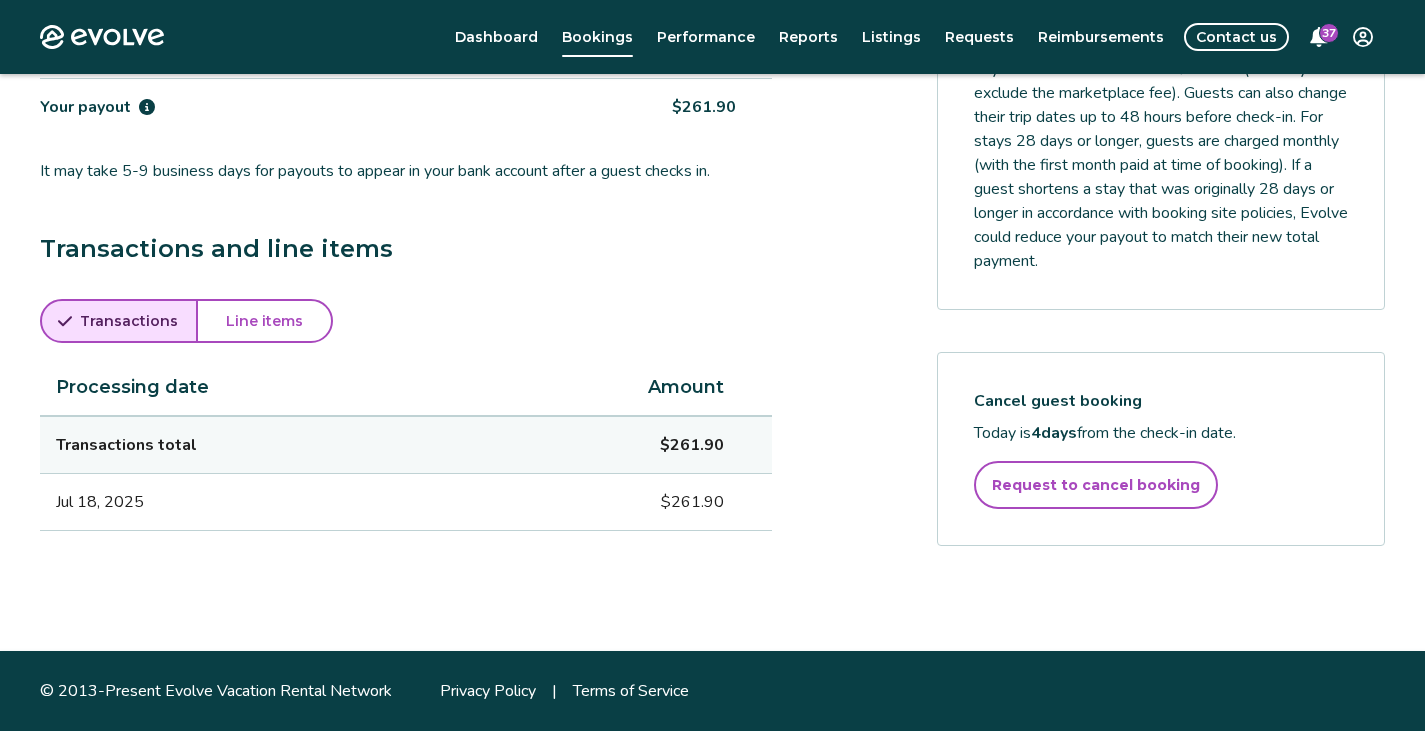 click on "Request to cancel booking" at bounding box center [1096, 485] 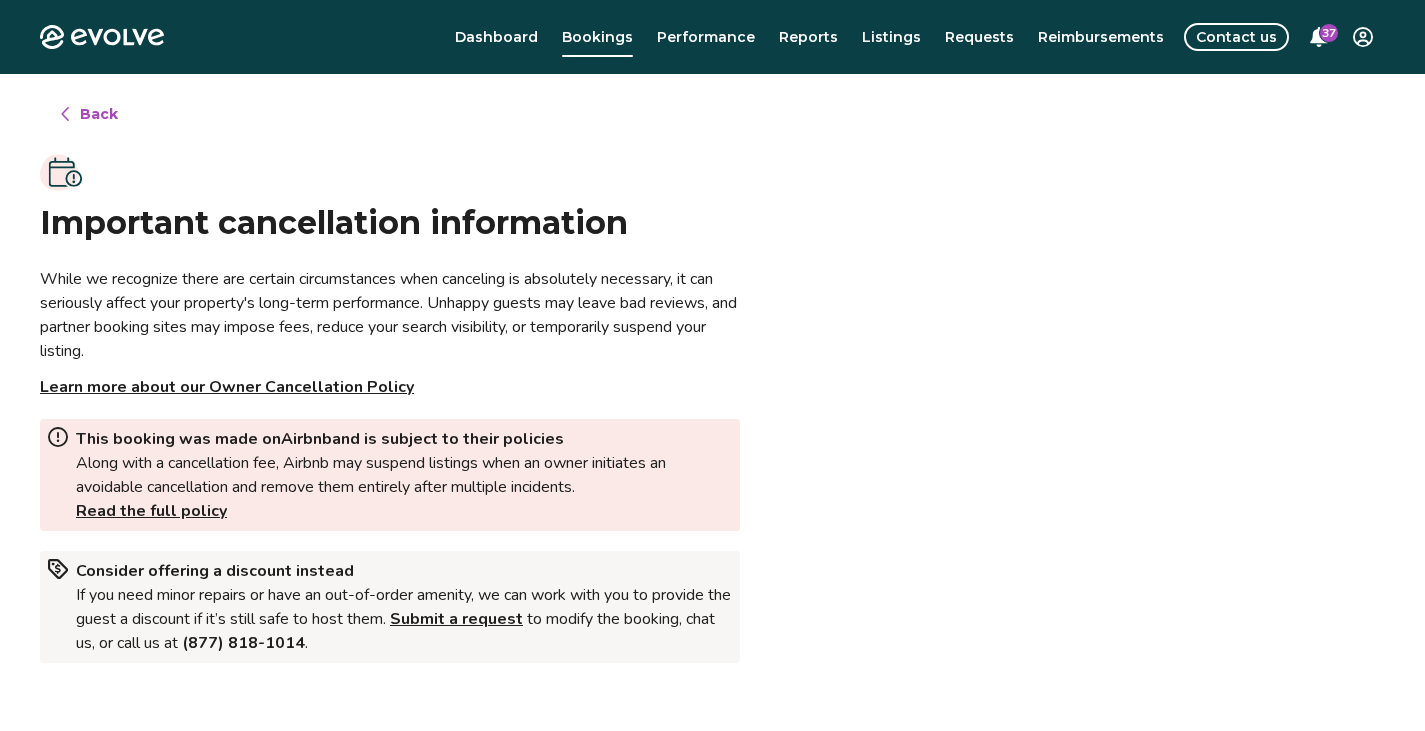 click on "If you need minor repairs or have an out-of-order amenity, we can work with you to provide the guest a discount if it’s still safe to host them.   Submit a request   to modify the booking, chat us, or call us at   ([PHONE]) ." at bounding box center (404, 619) 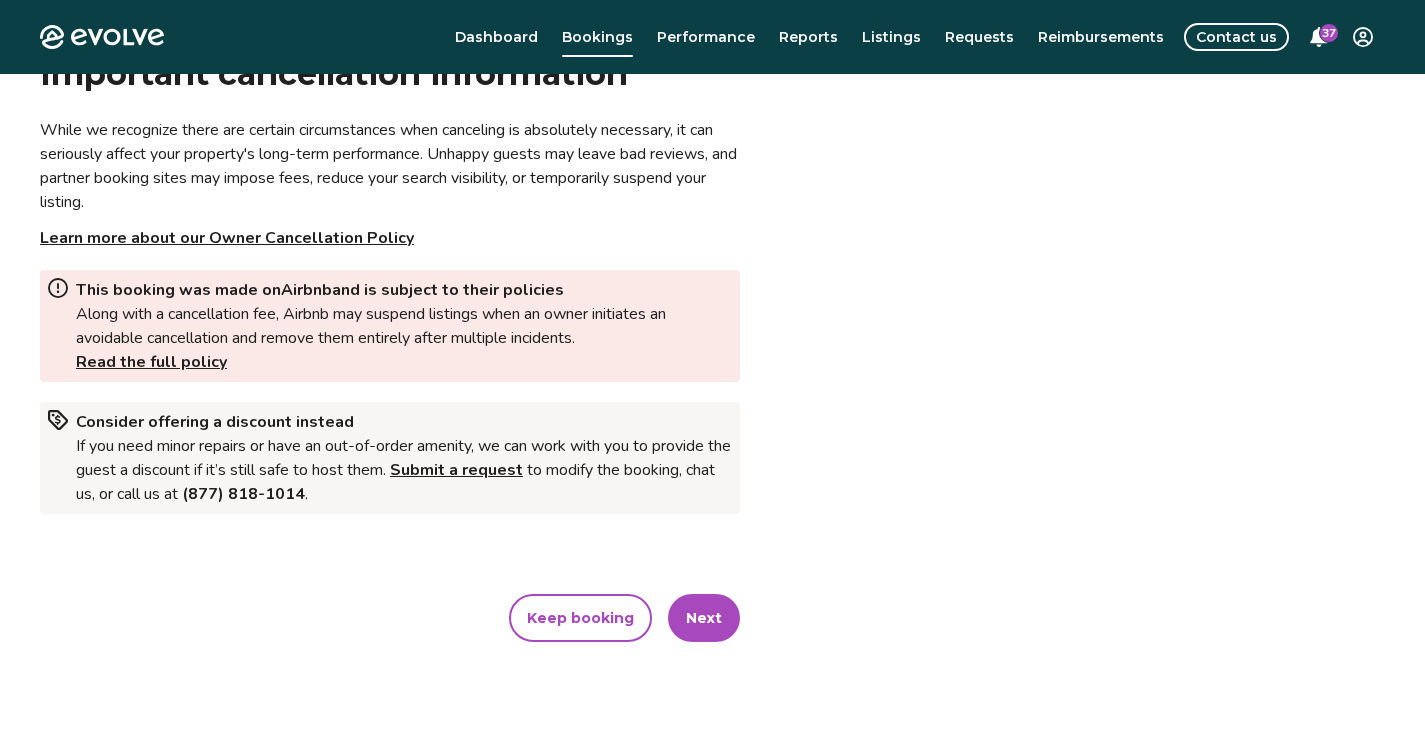 scroll, scrollTop: 300, scrollLeft: 0, axis: vertical 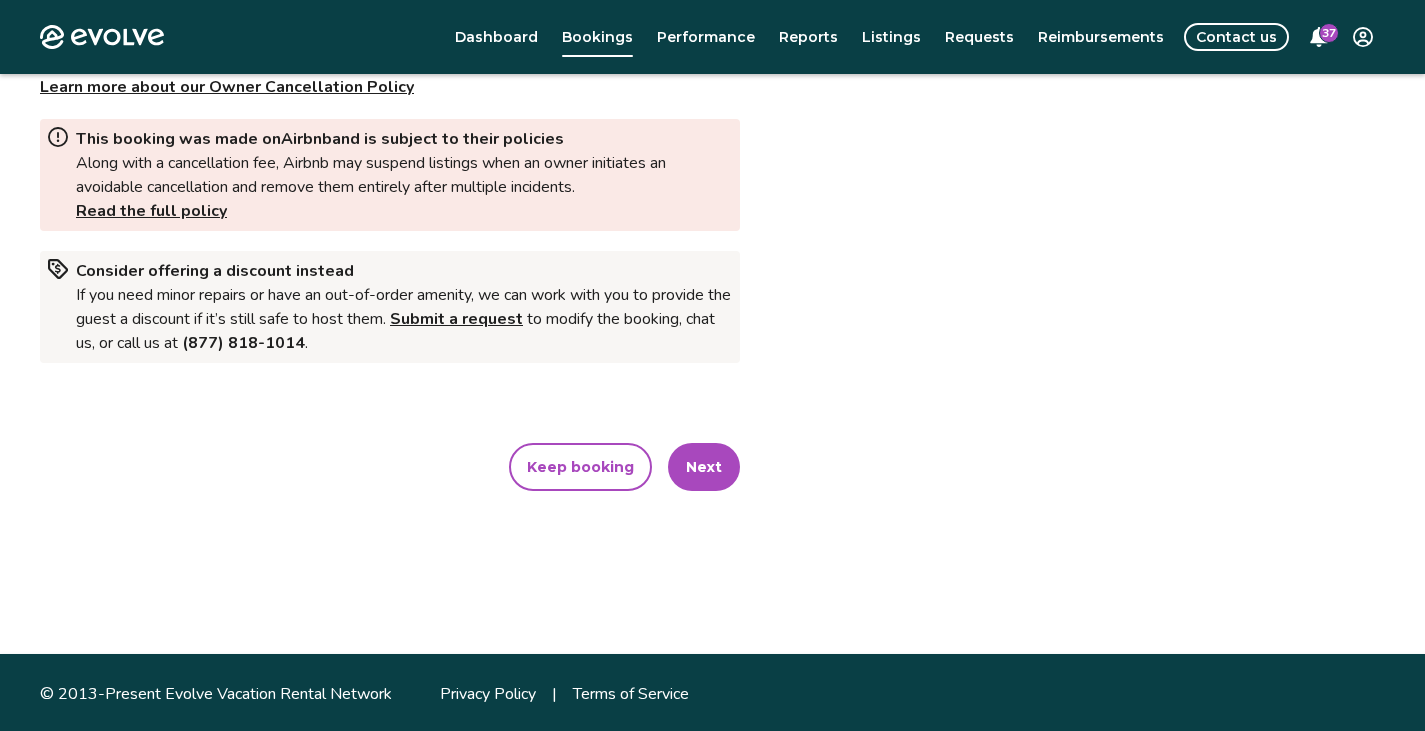 click on "Next" at bounding box center [704, 467] 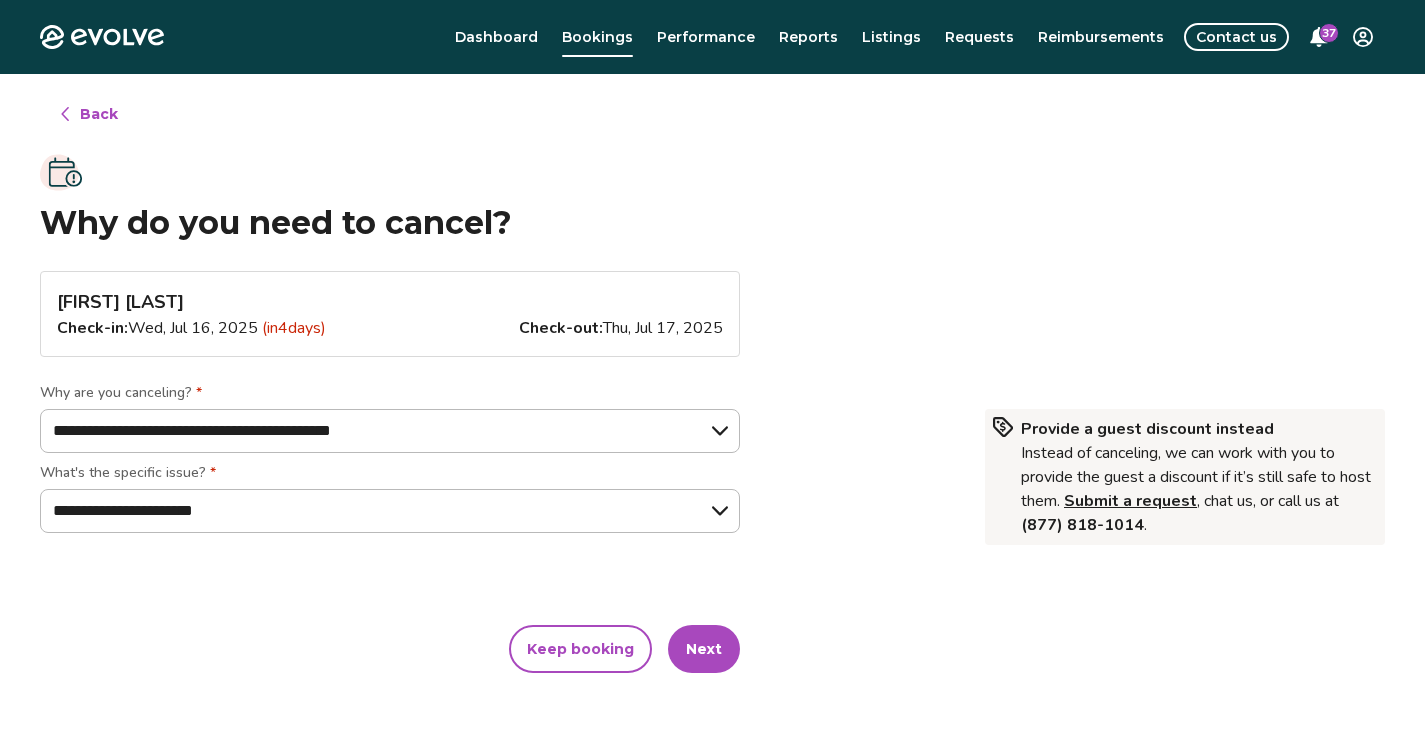 click on "Next" at bounding box center (704, 649) 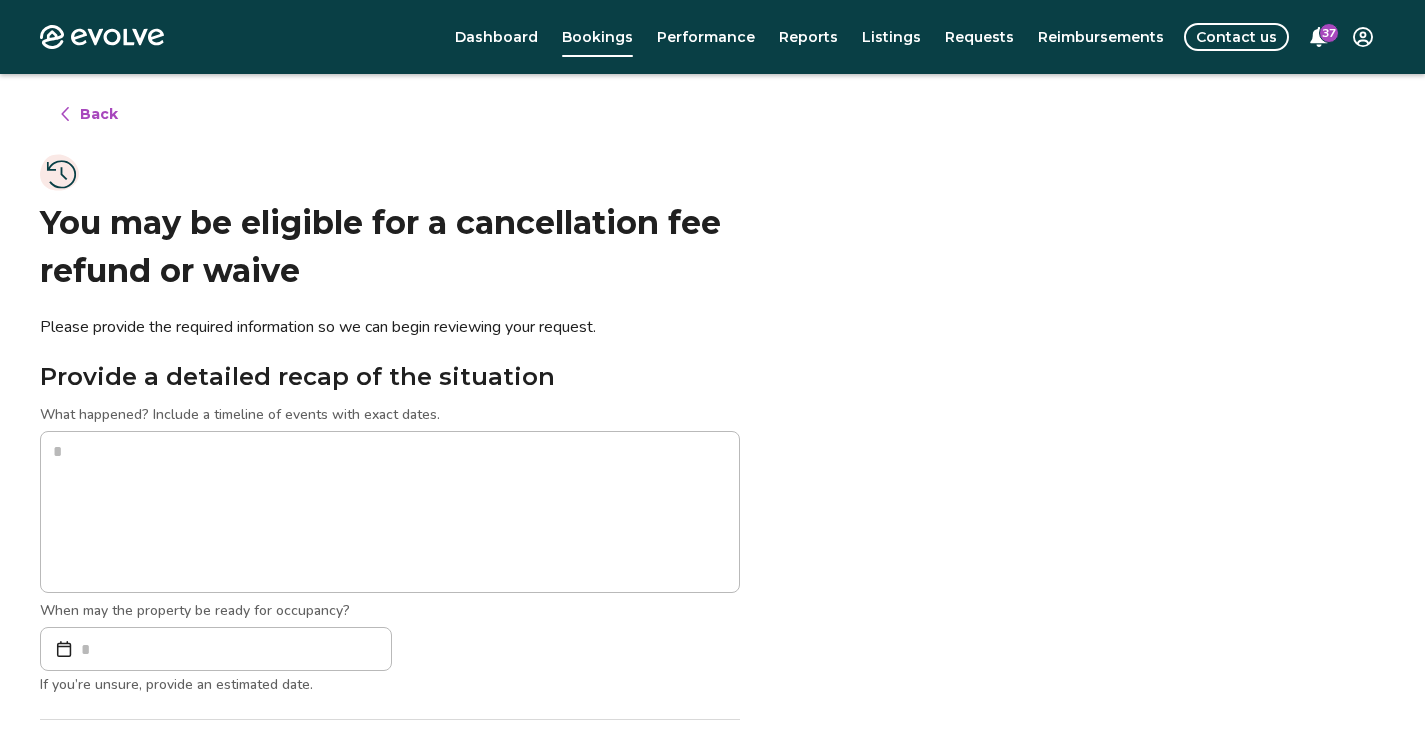 scroll, scrollTop: 100, scrollLeft: 0, axis: vertical 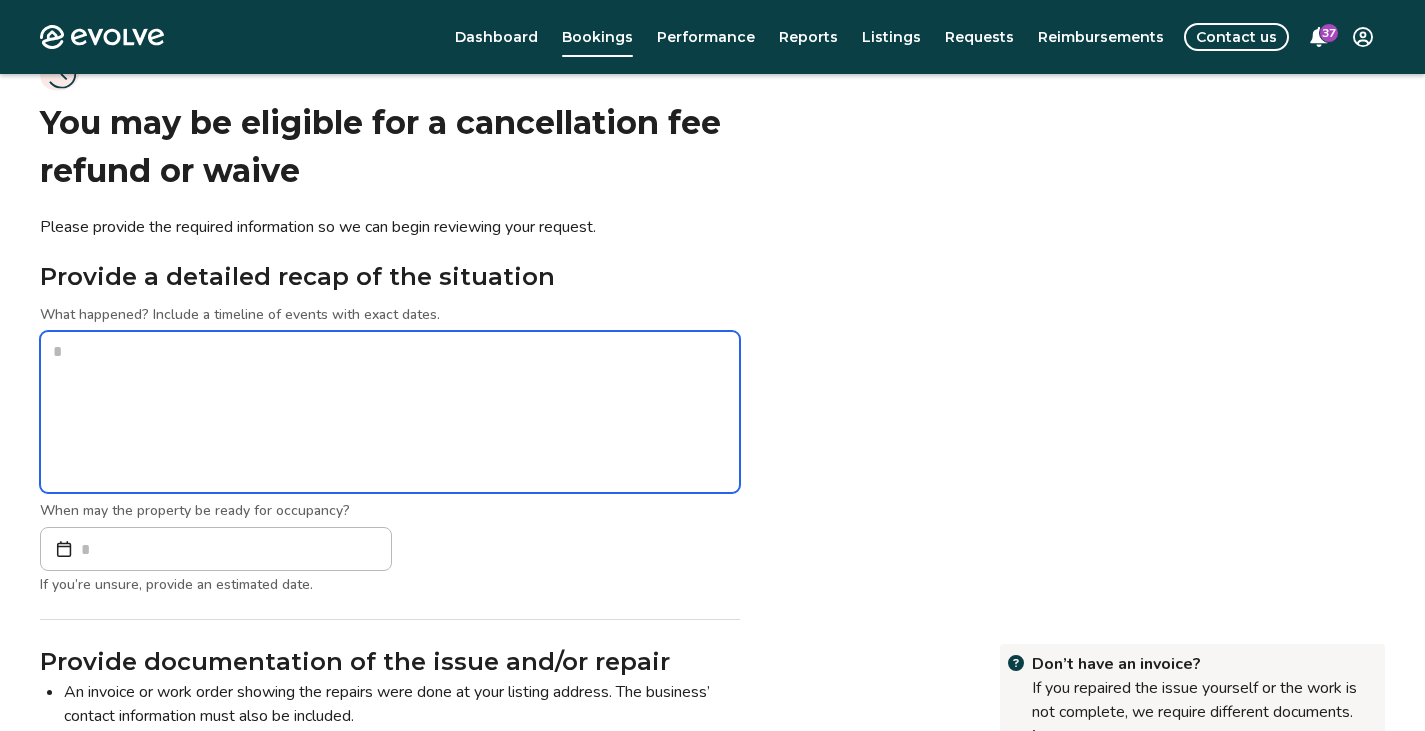 click at bounding box center (390, 412) 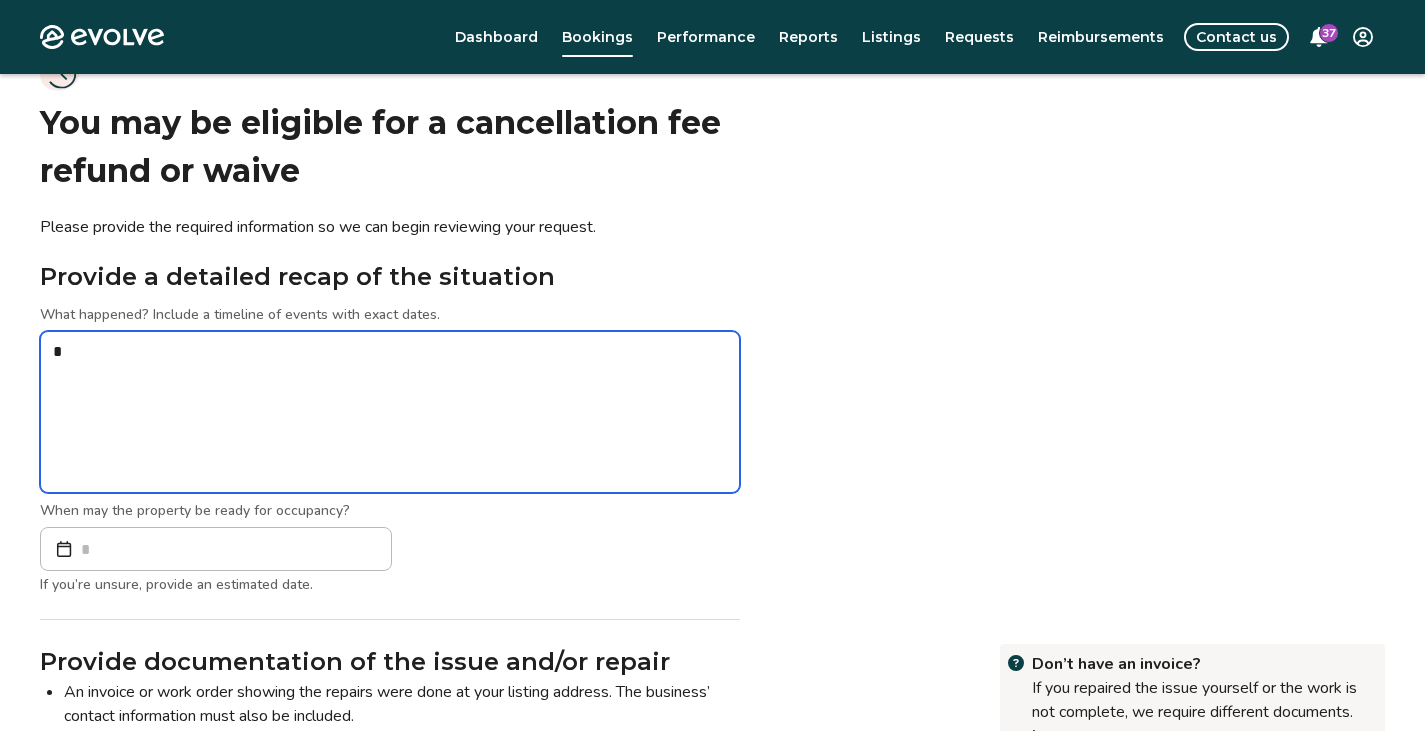 type on "*" 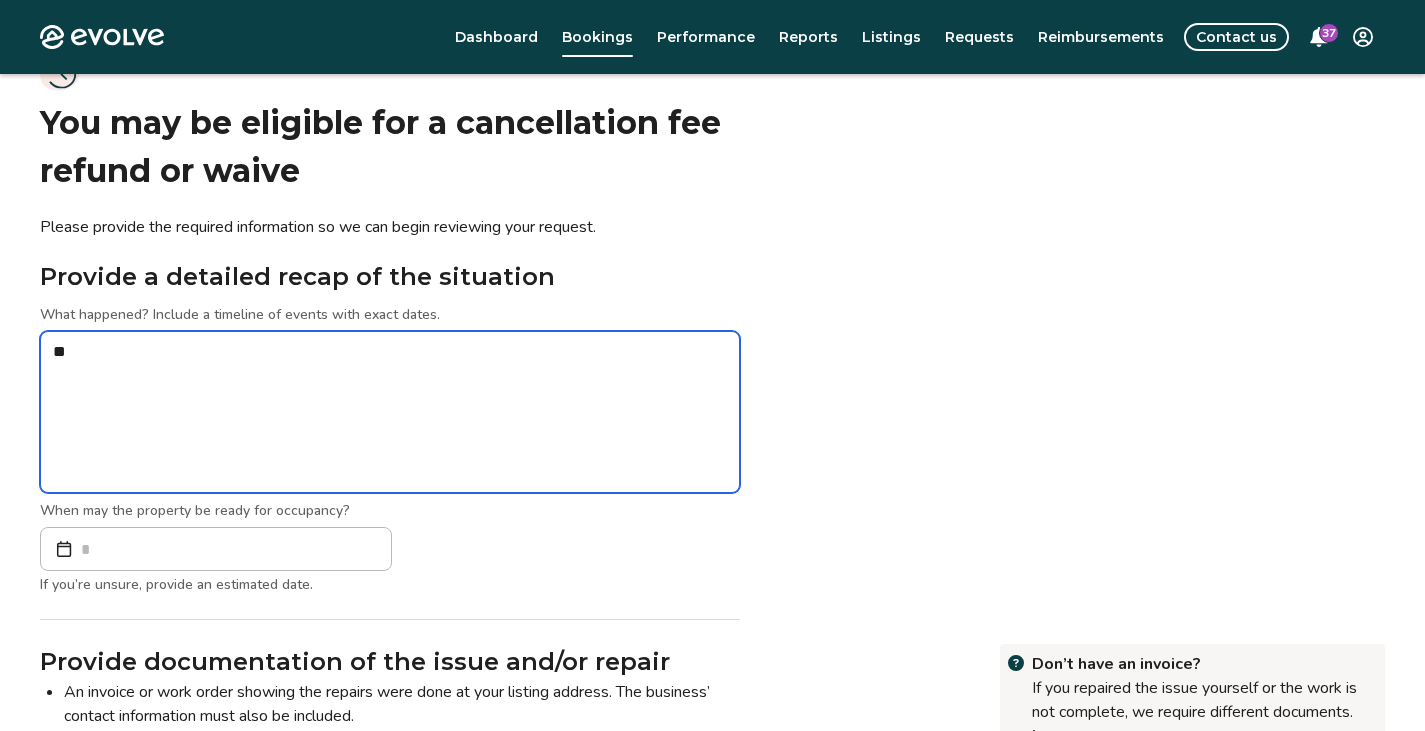 type on "*" 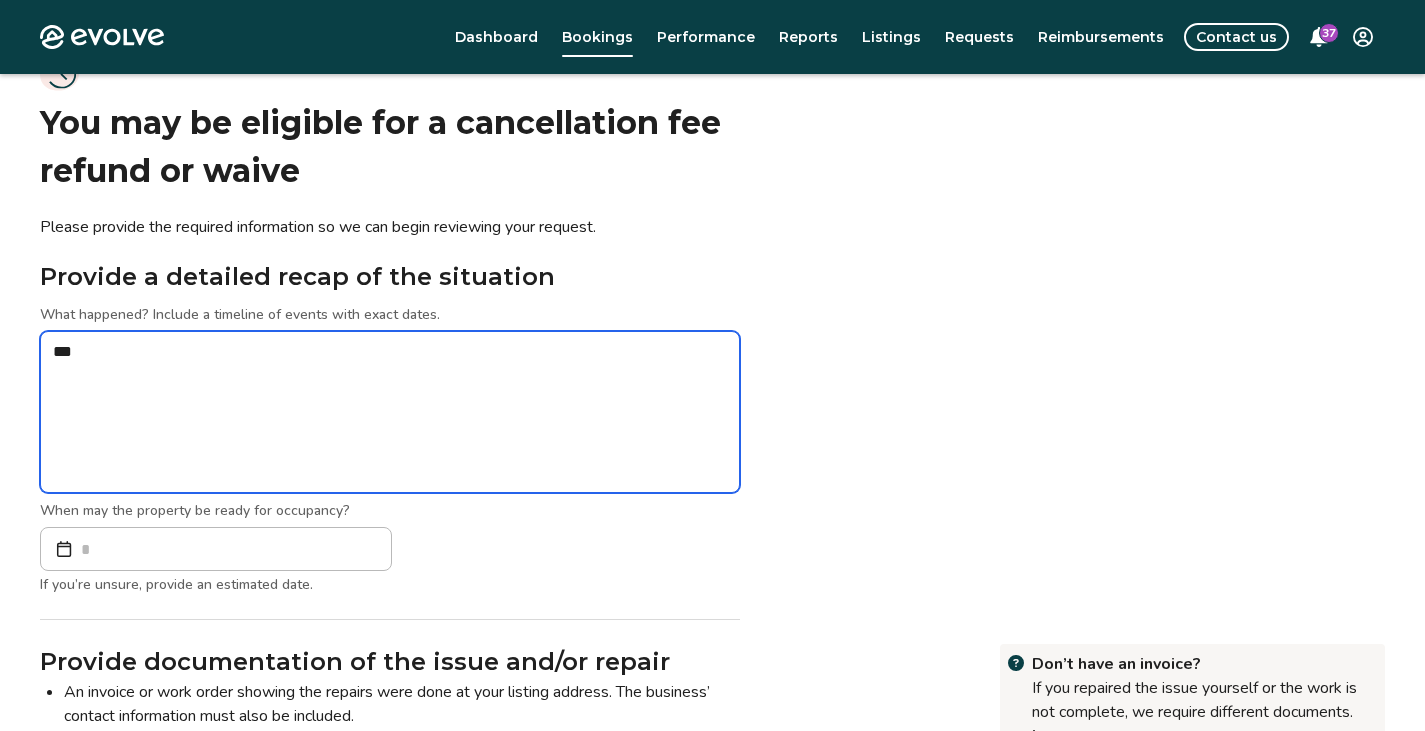 type on "*" 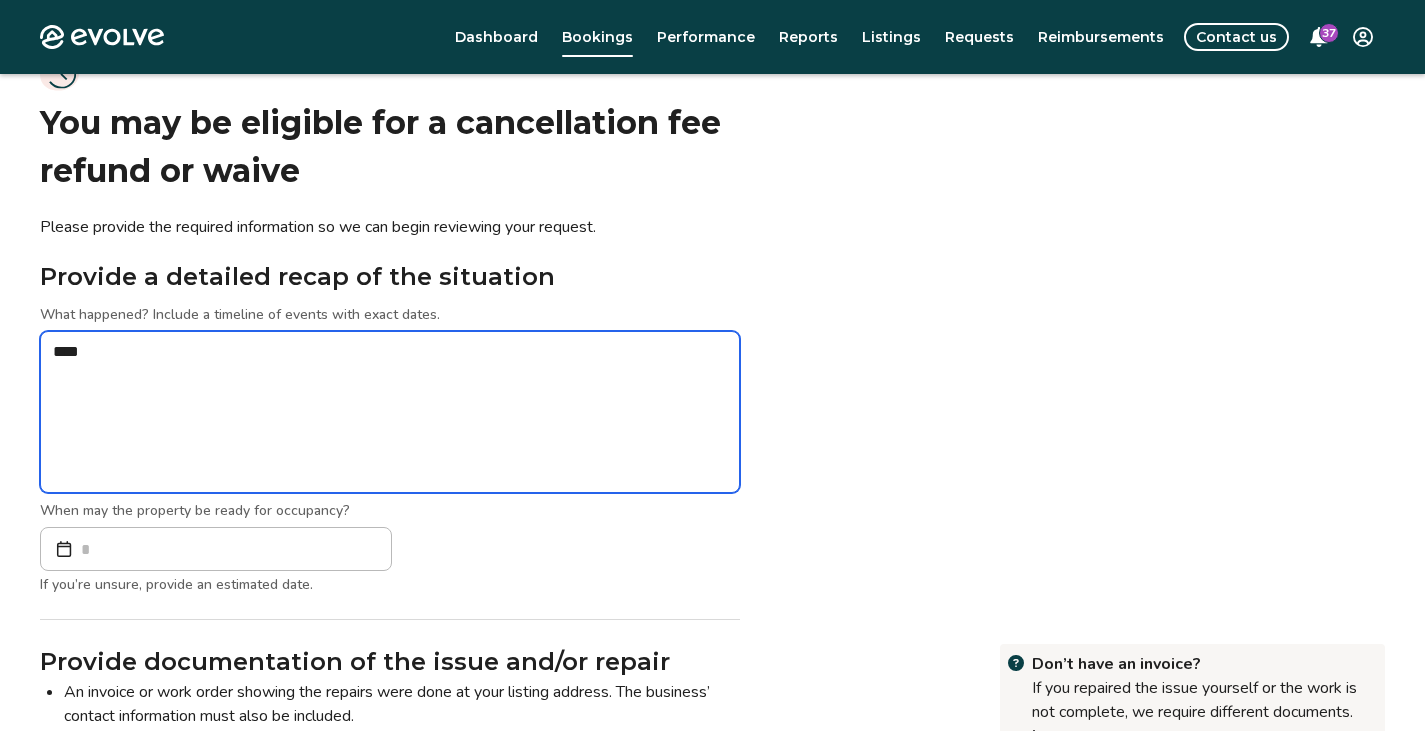 type on "*" 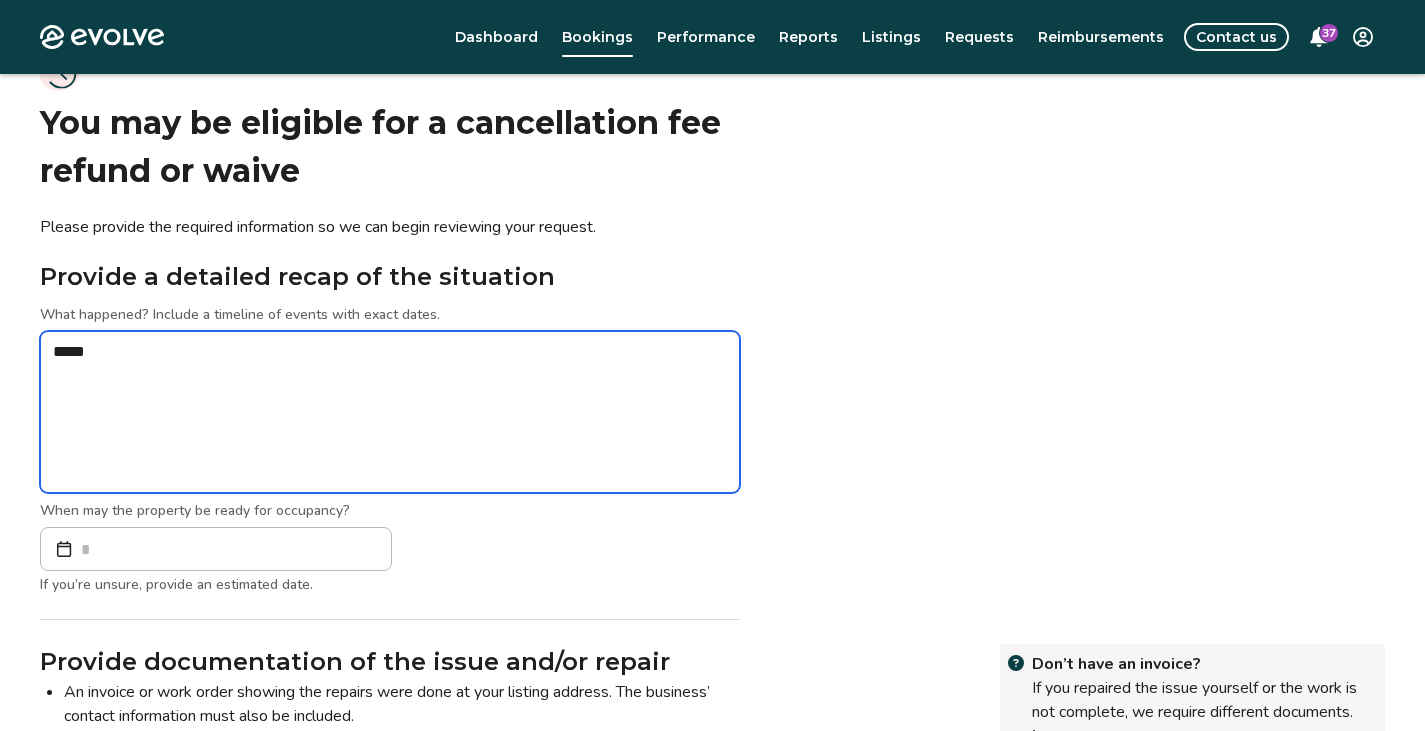 type on "*" 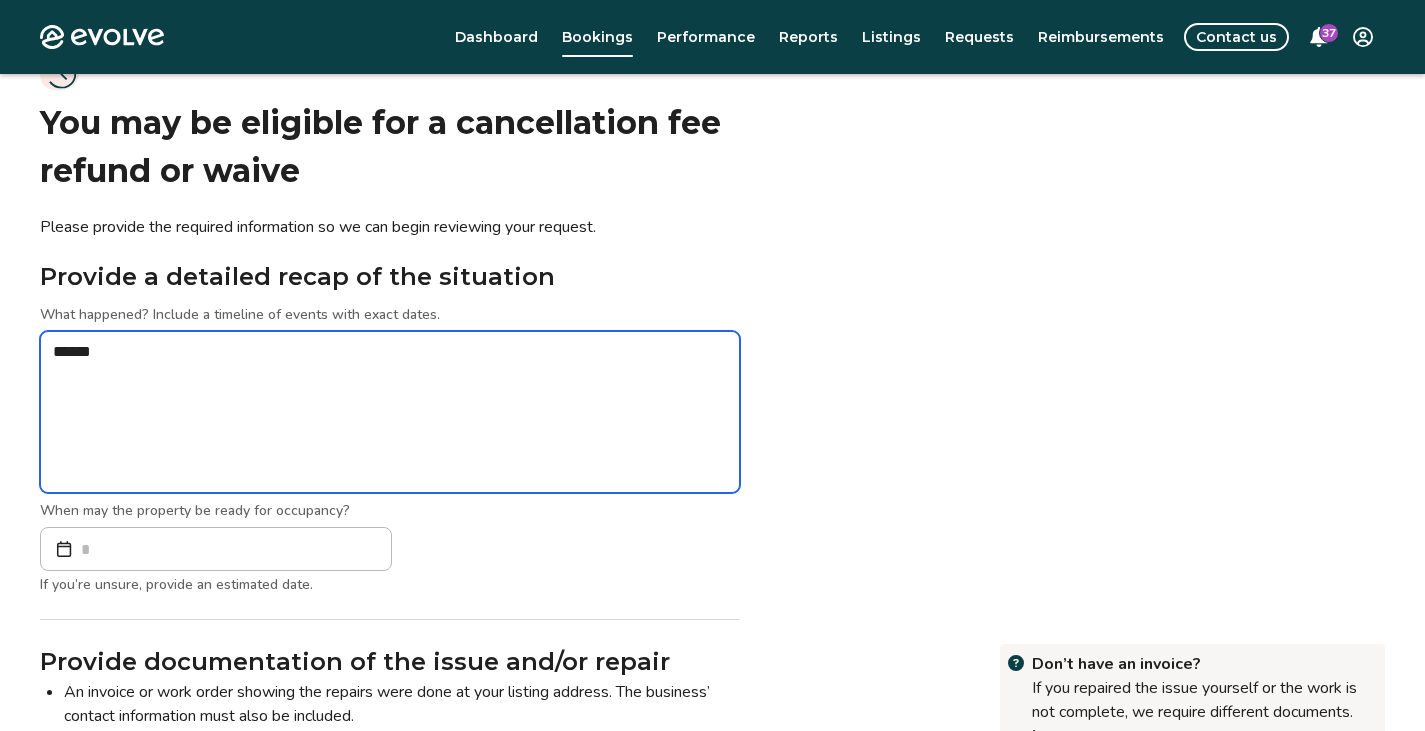 type on "*" 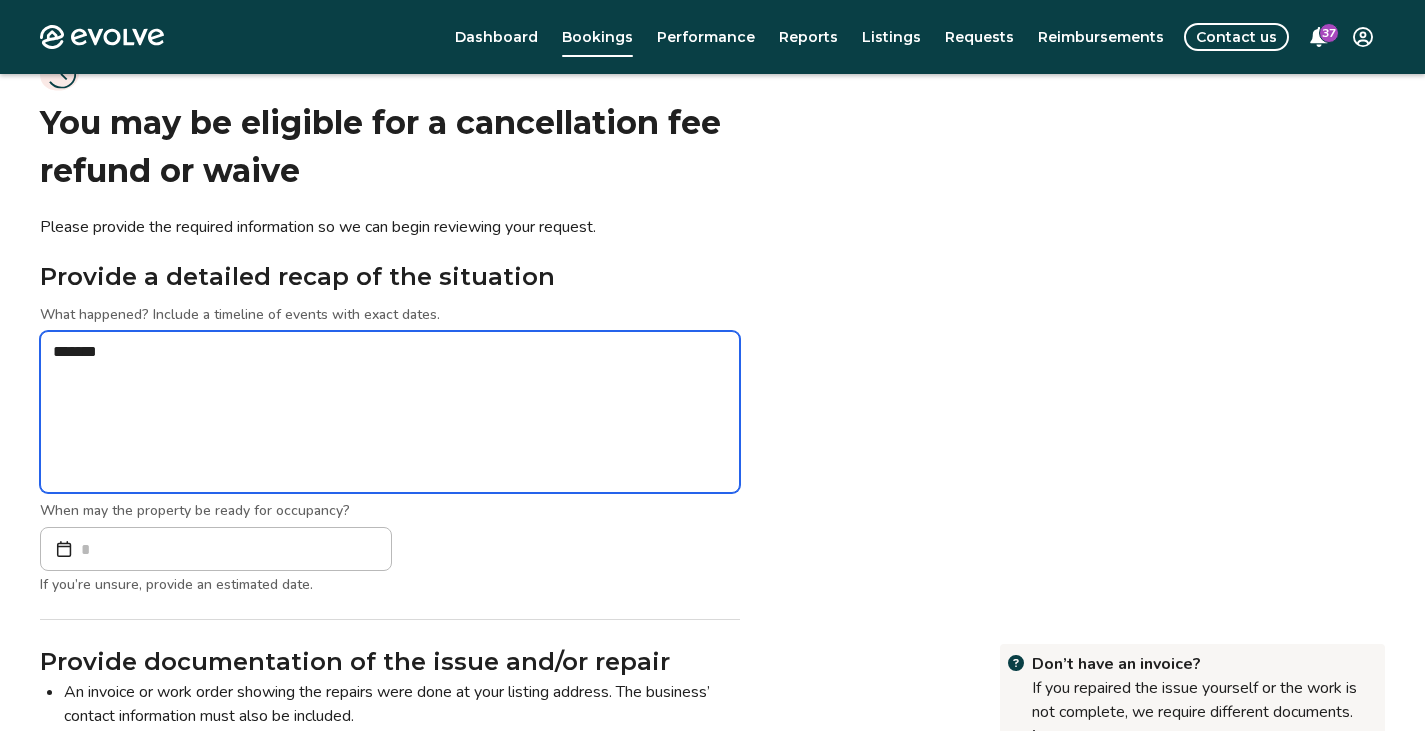 type on "*" 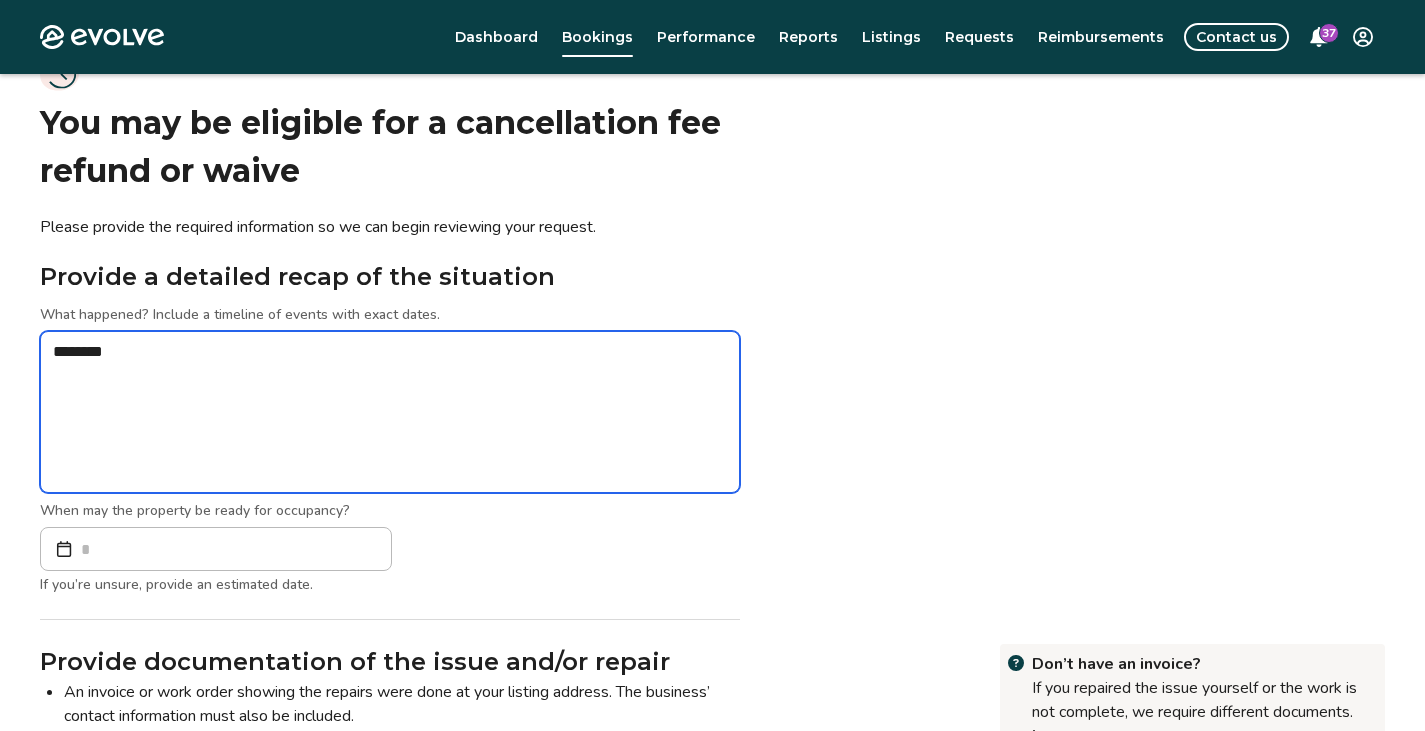type on "*" 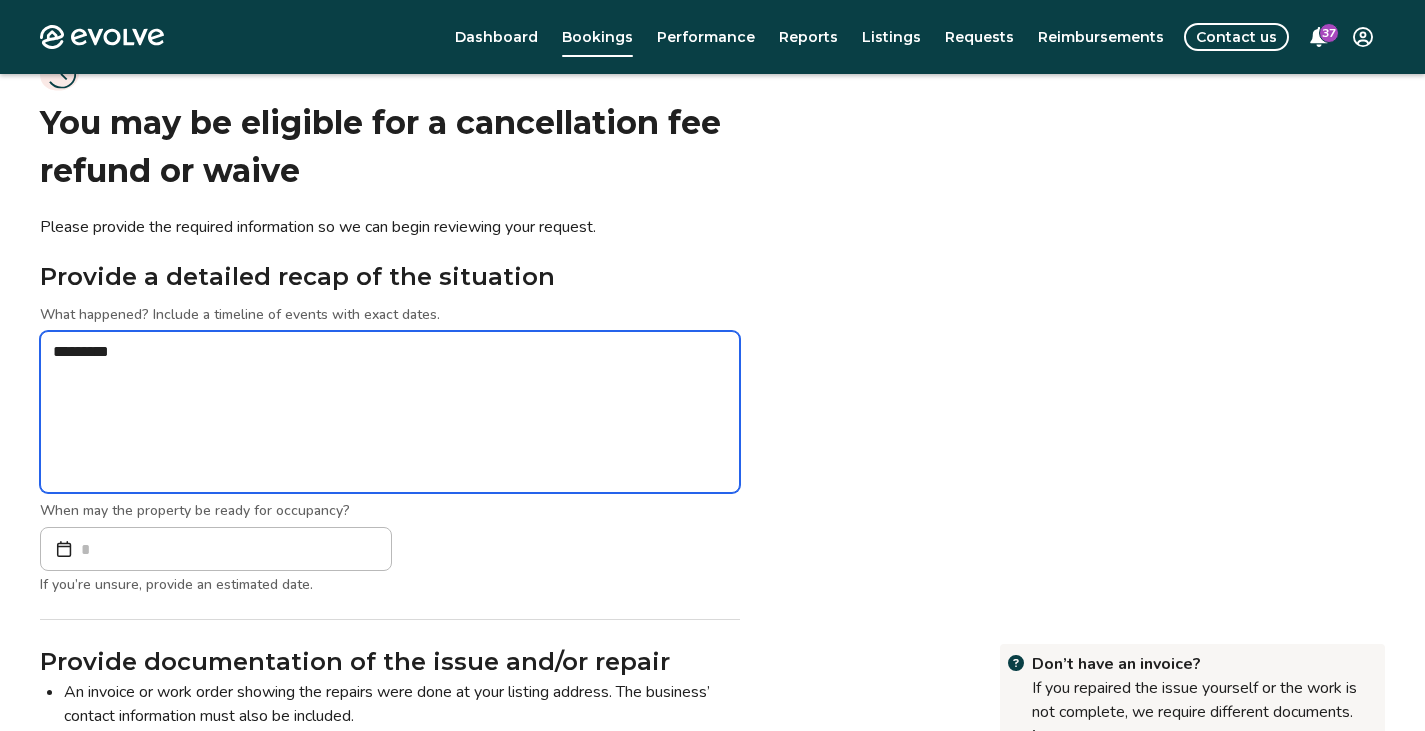 type on "*" 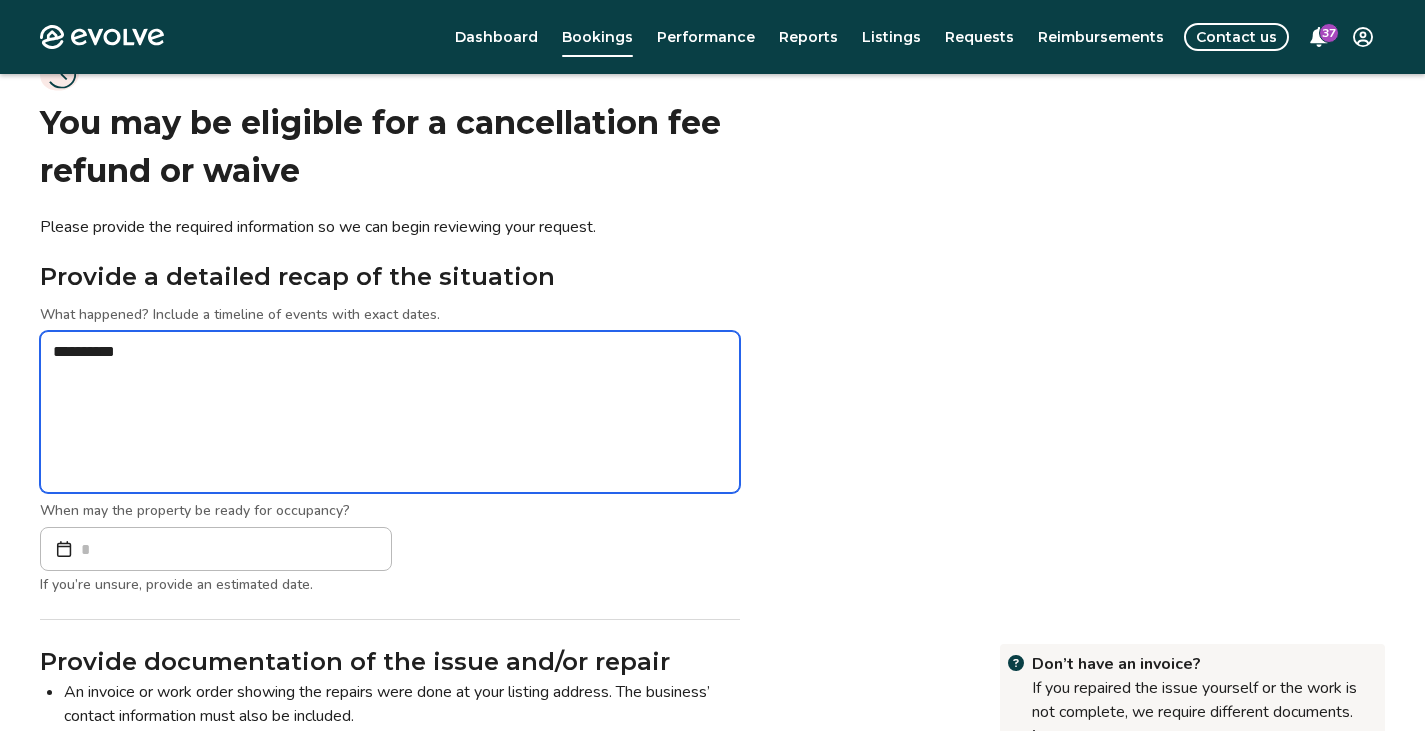 type on "*" 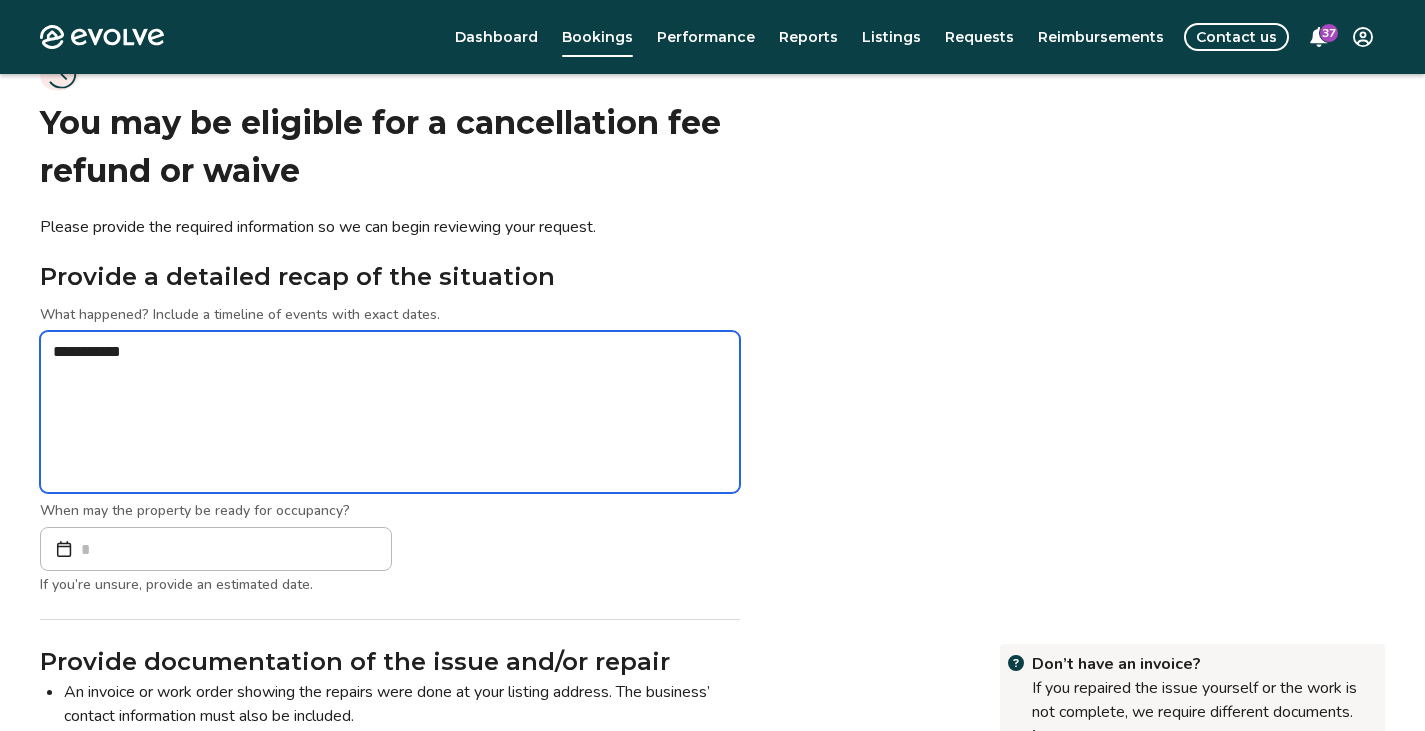 type on "*" 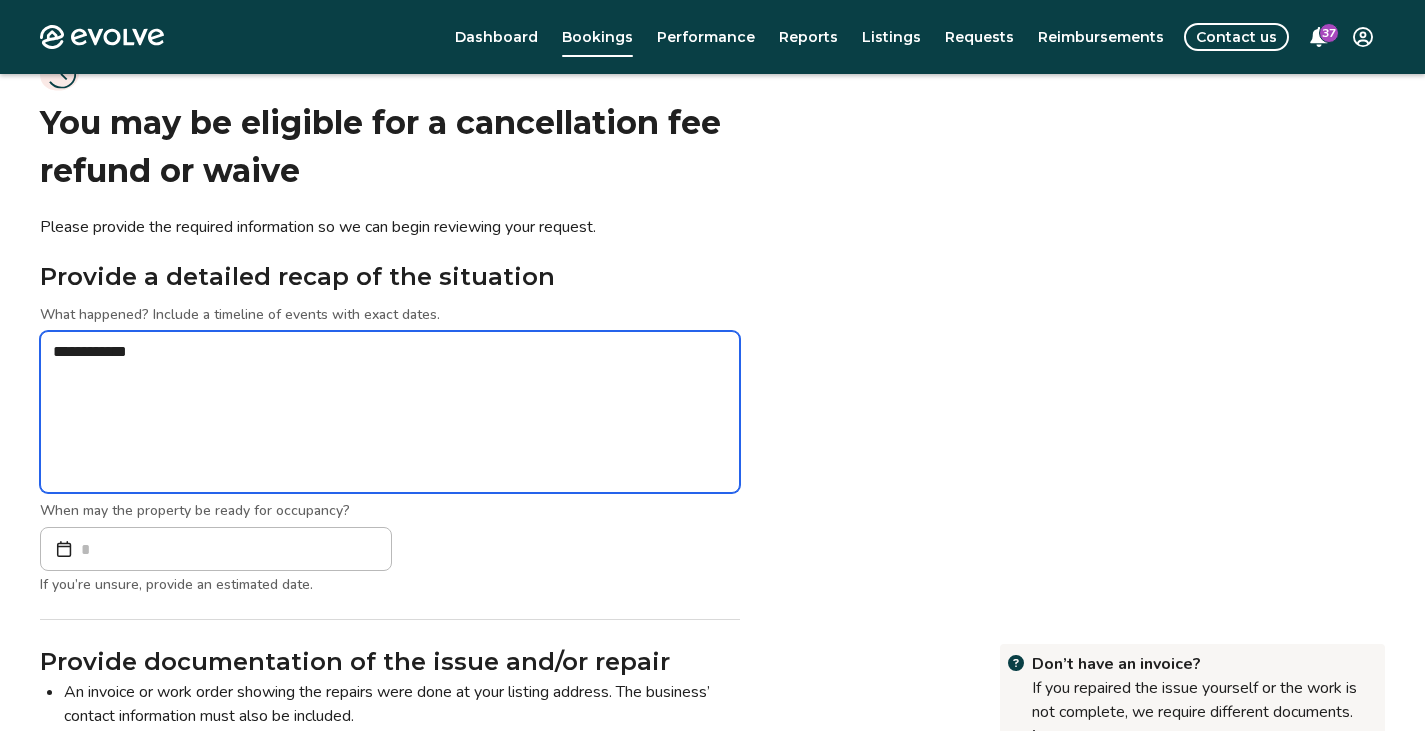 type on "*" 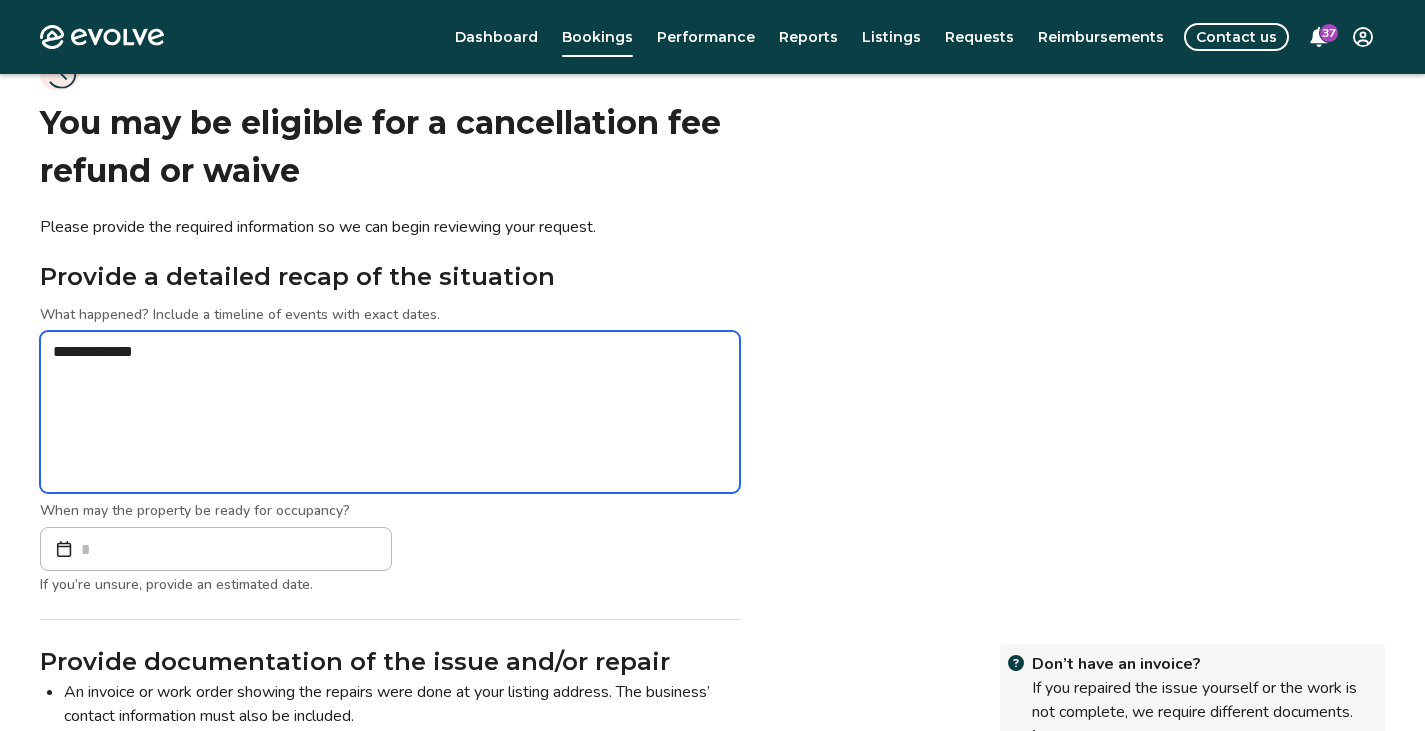 type on "*" 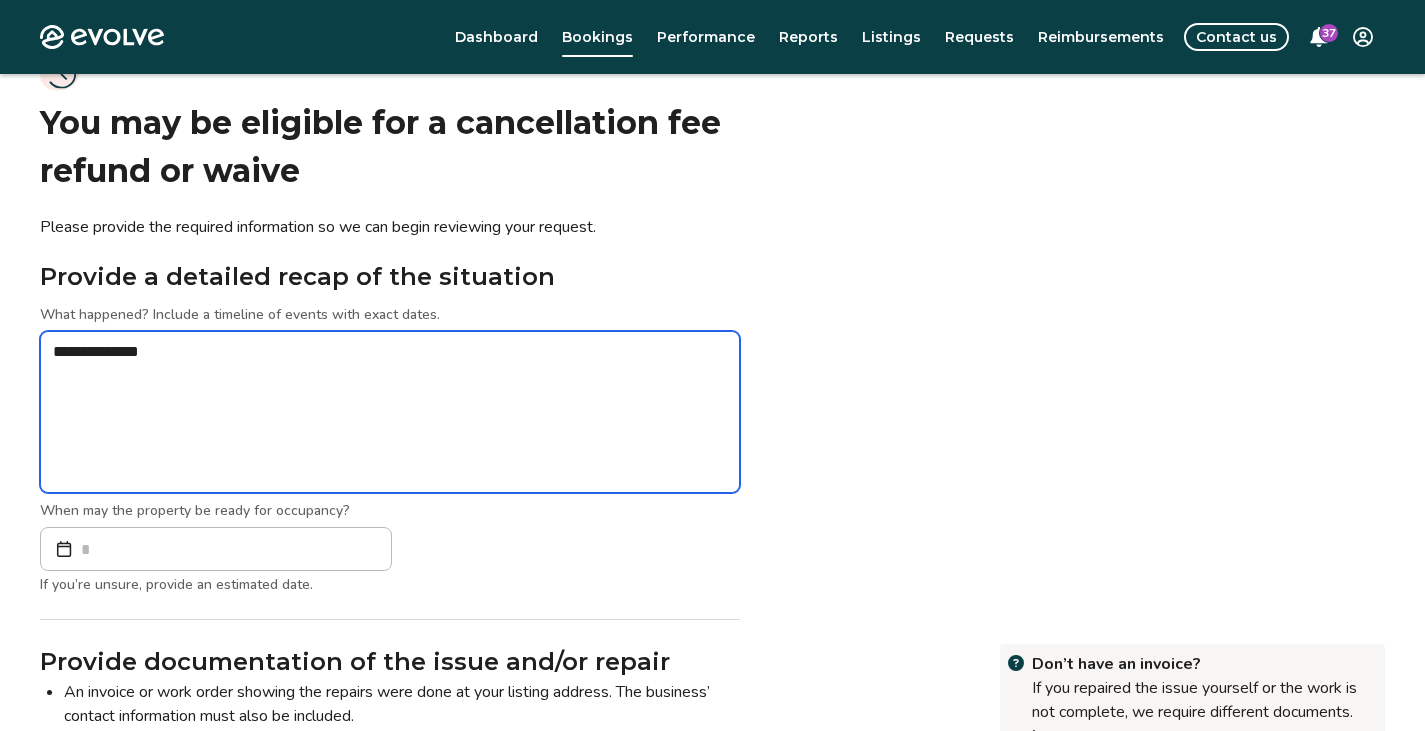 type on "*" 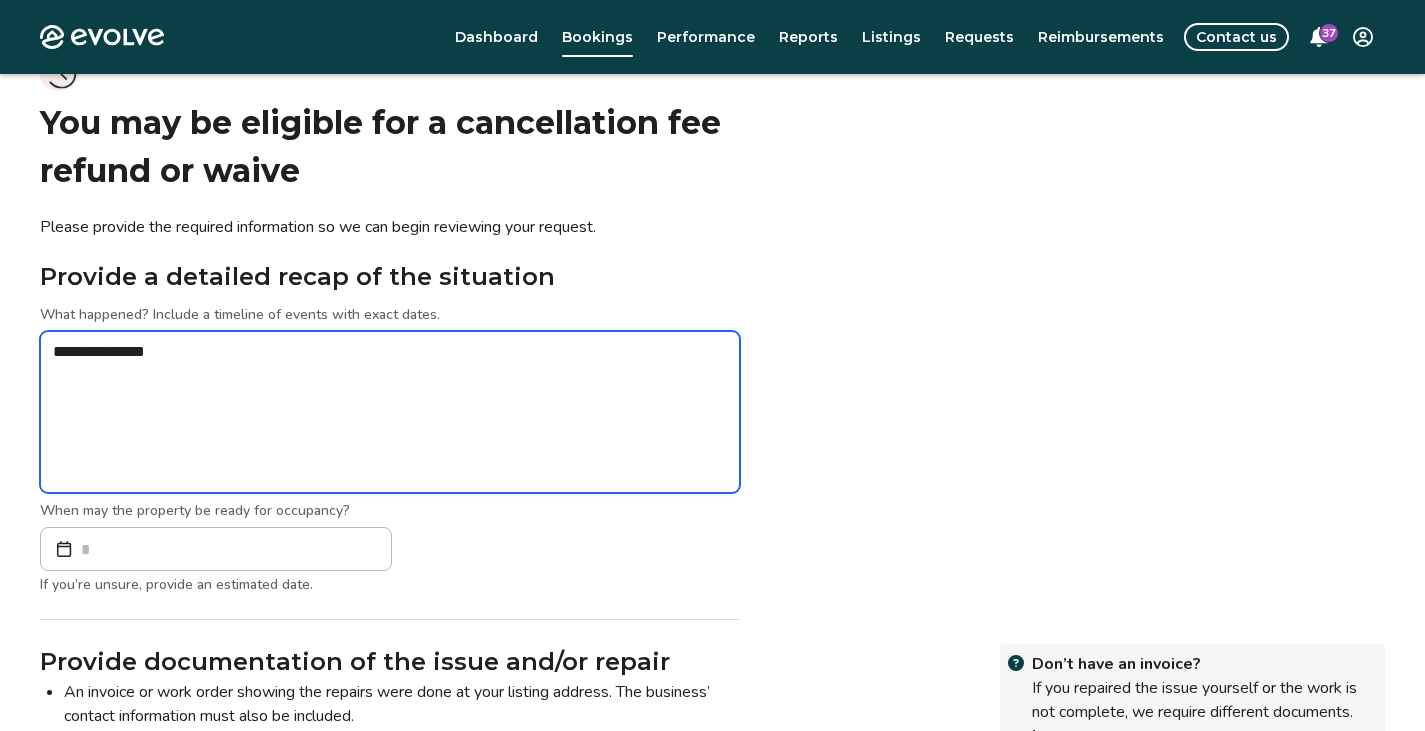 type on "*" 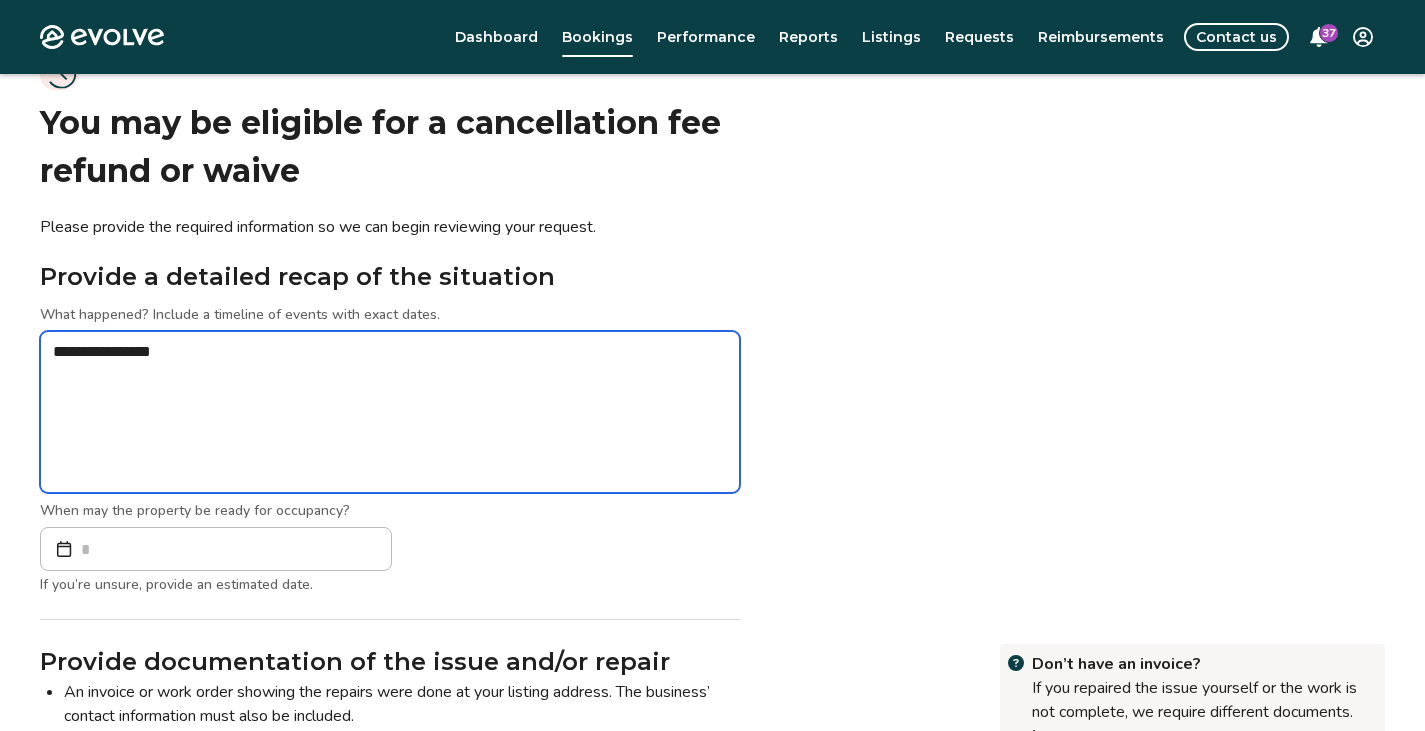 type on "*" 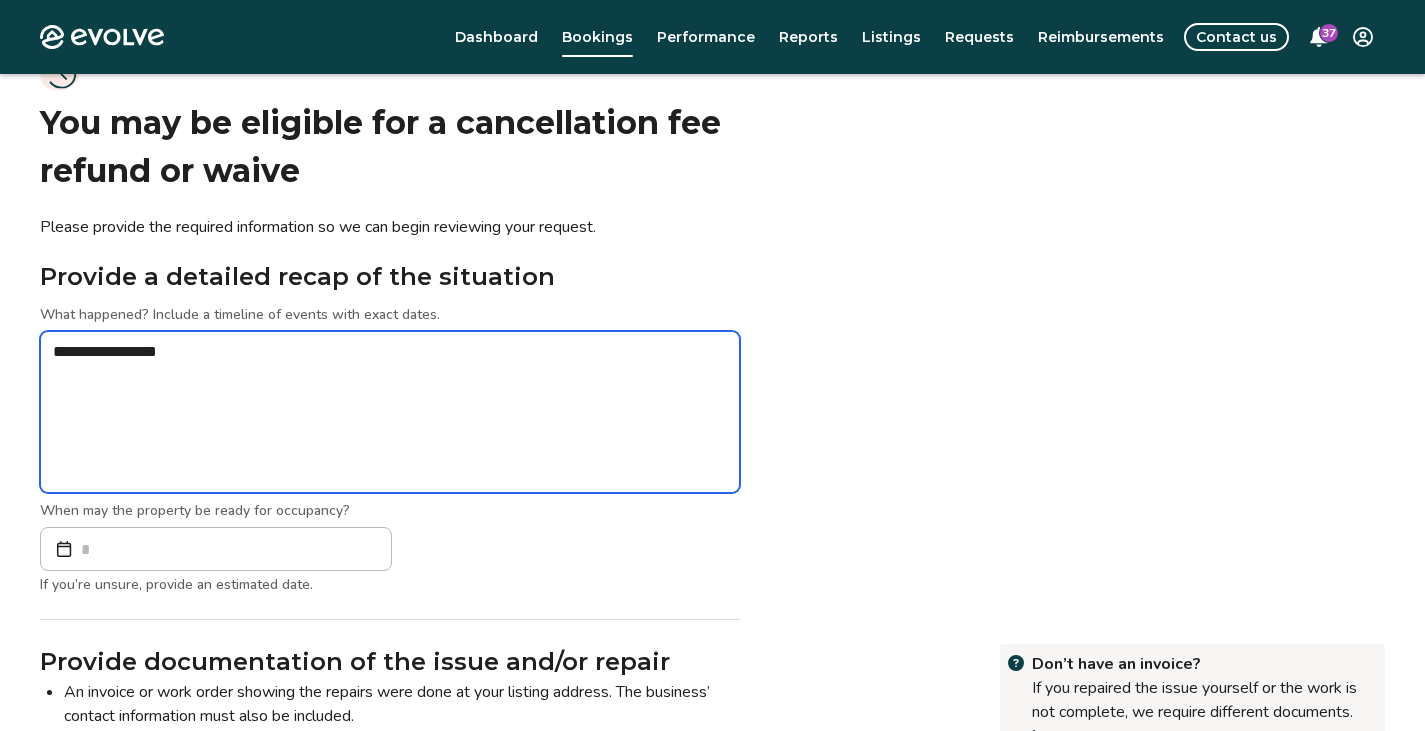 type on "*" 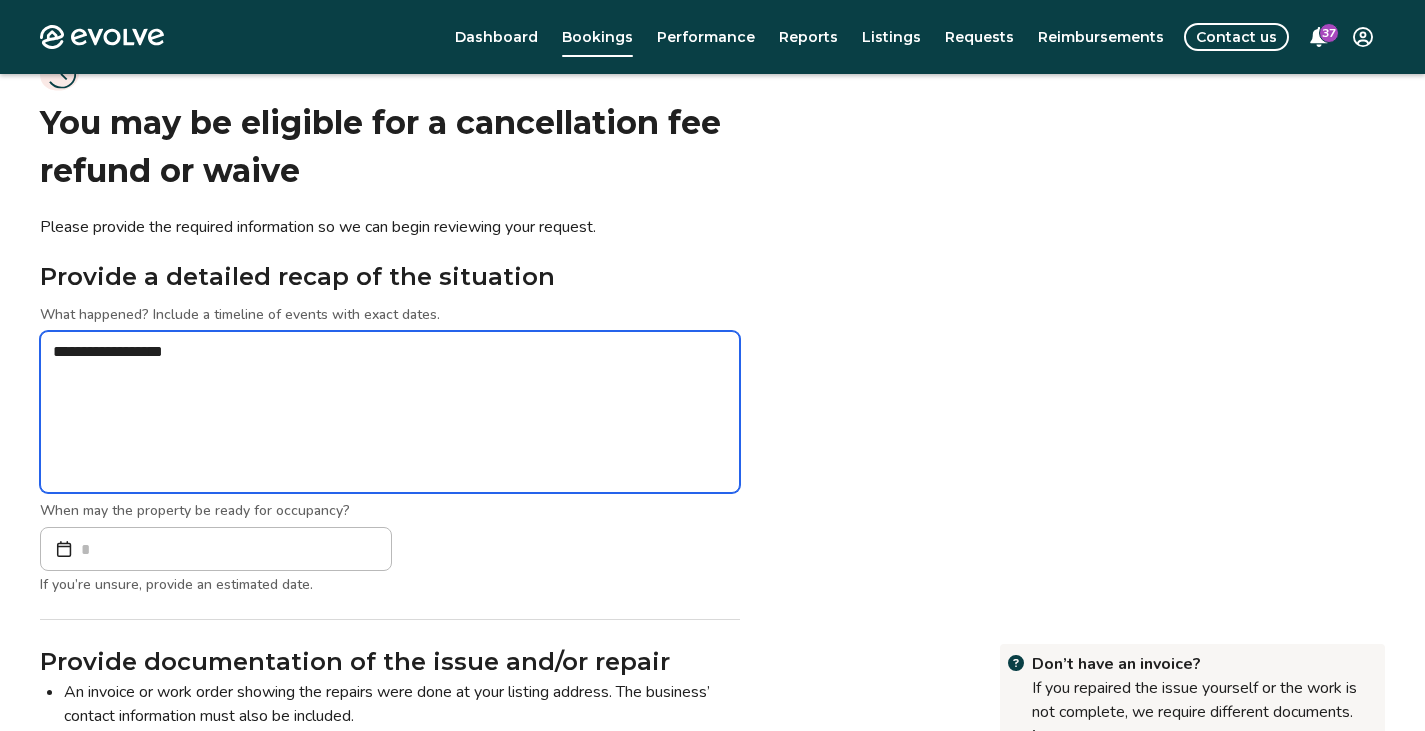 type on "*" 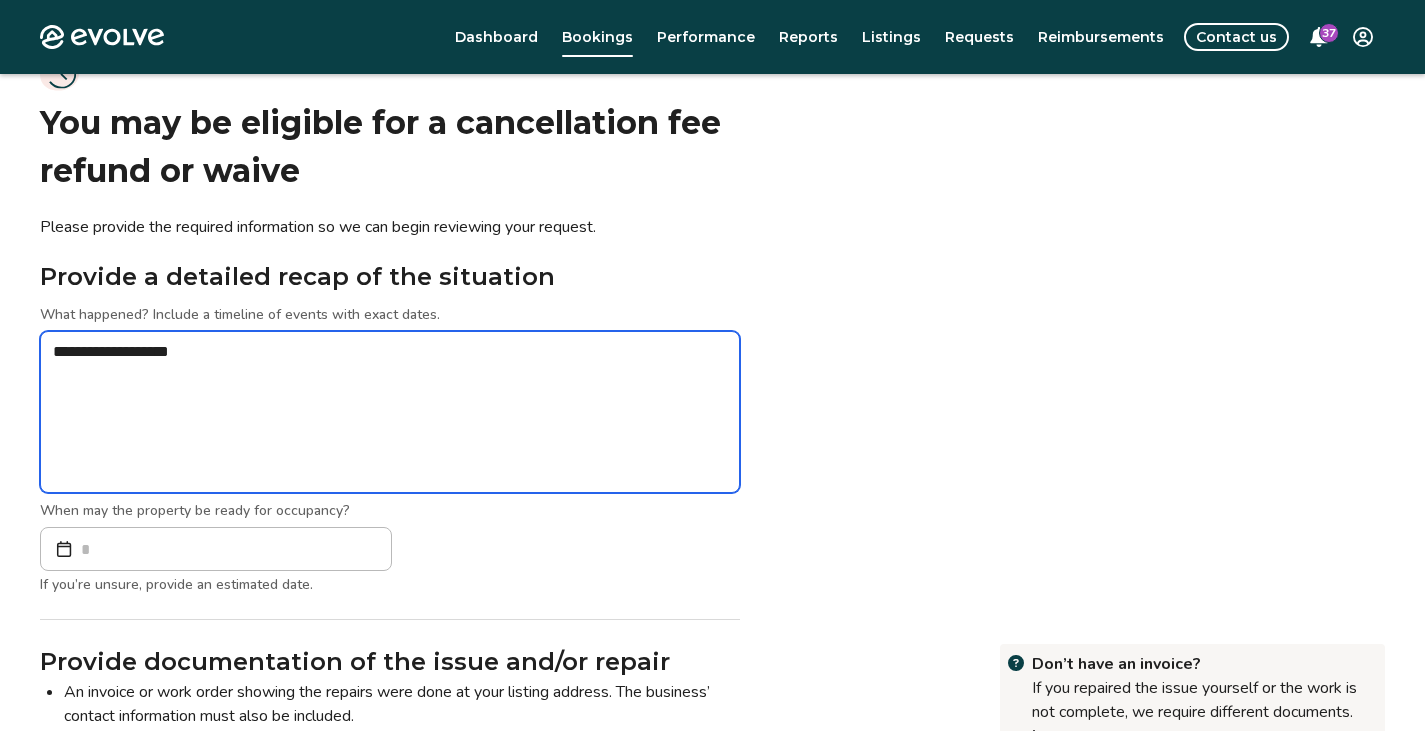 type on "*" 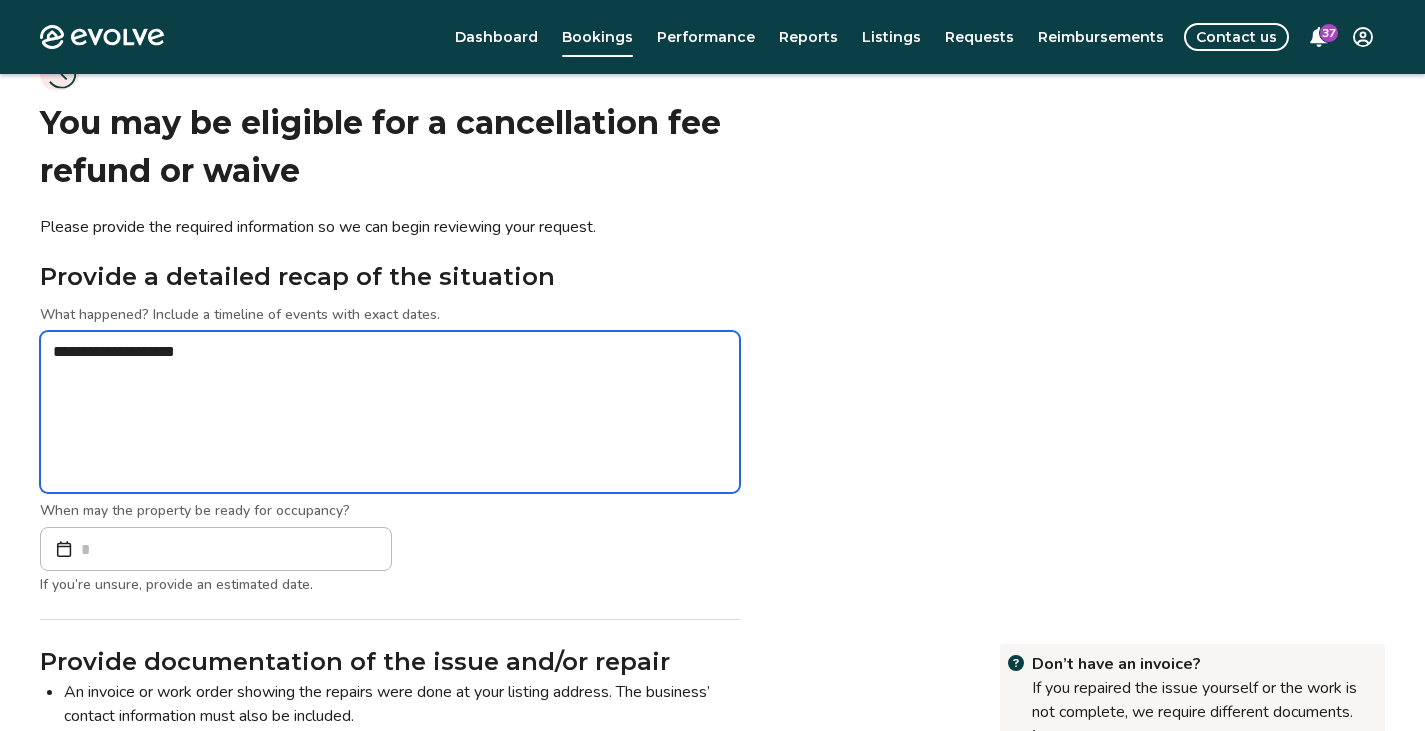 type on "*" 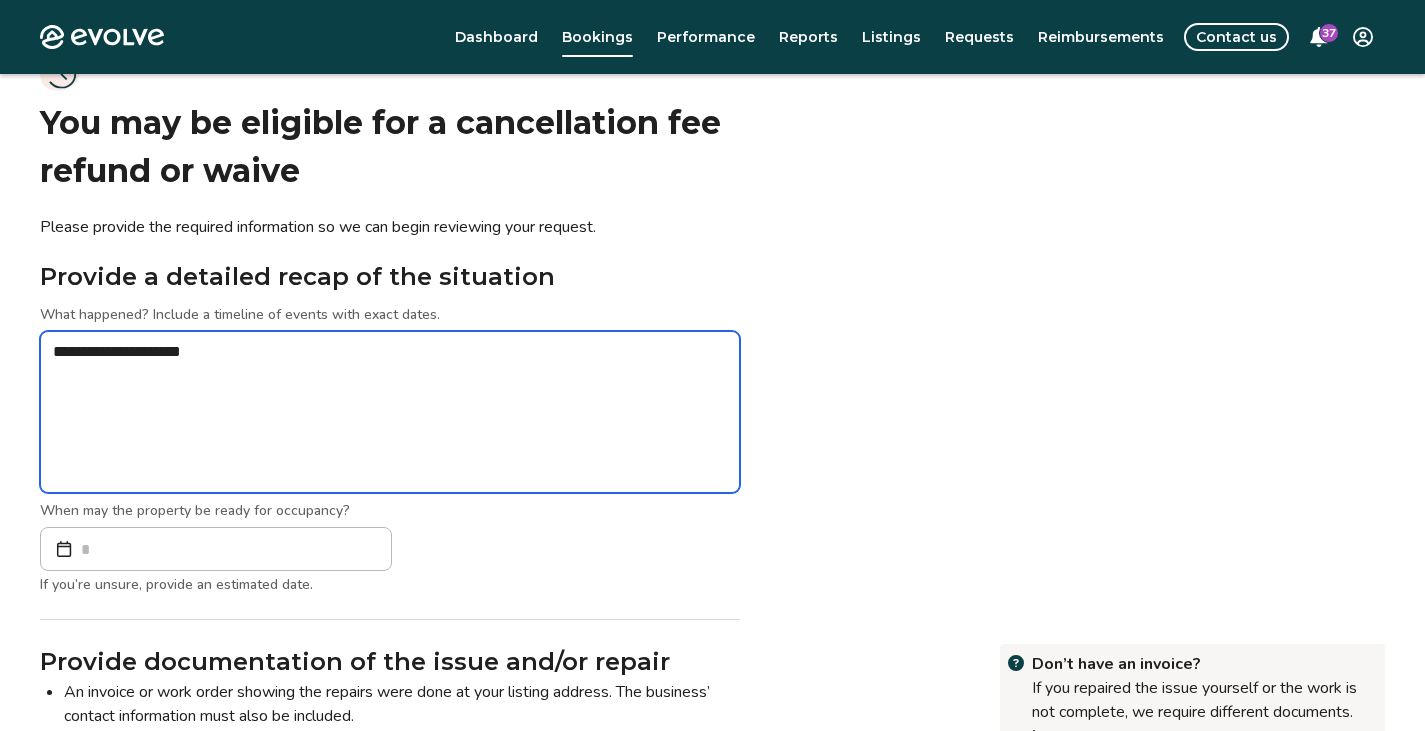type on "*" 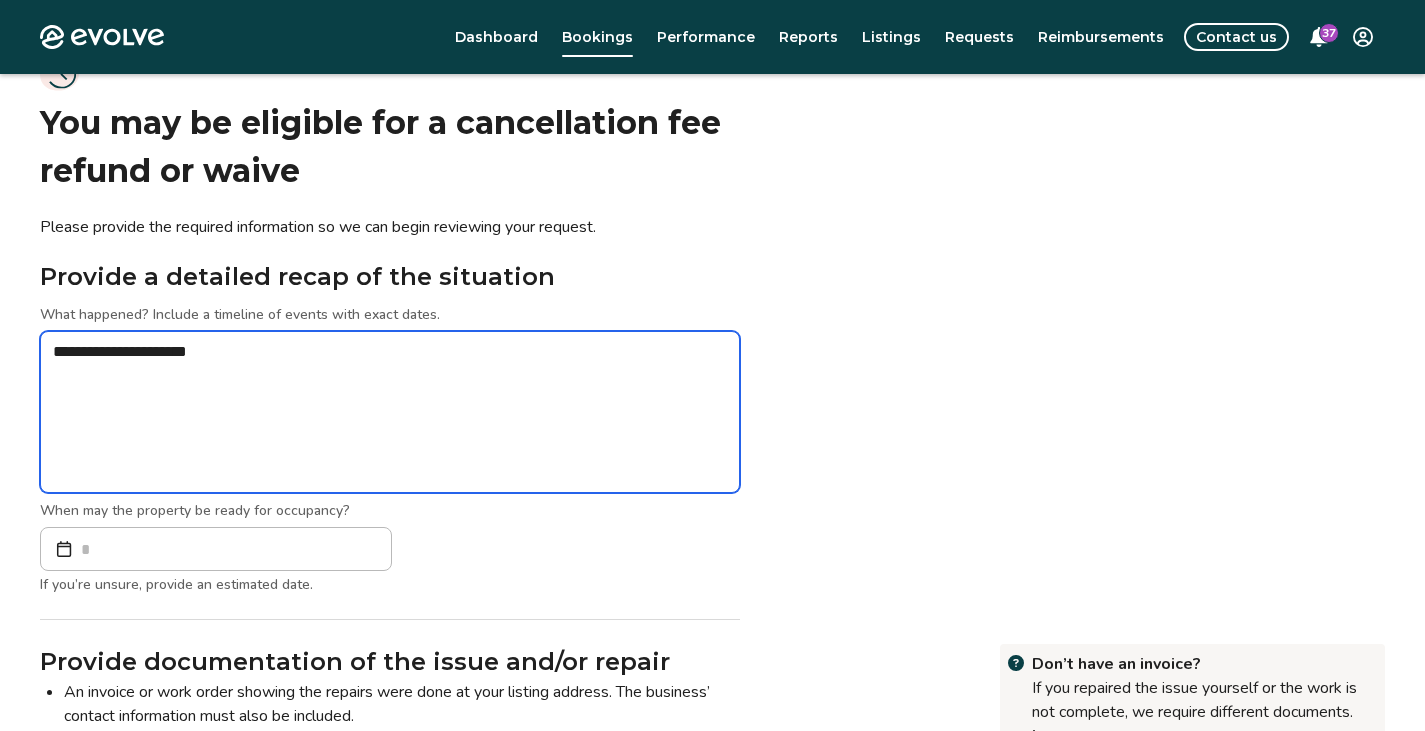 type on "**********" 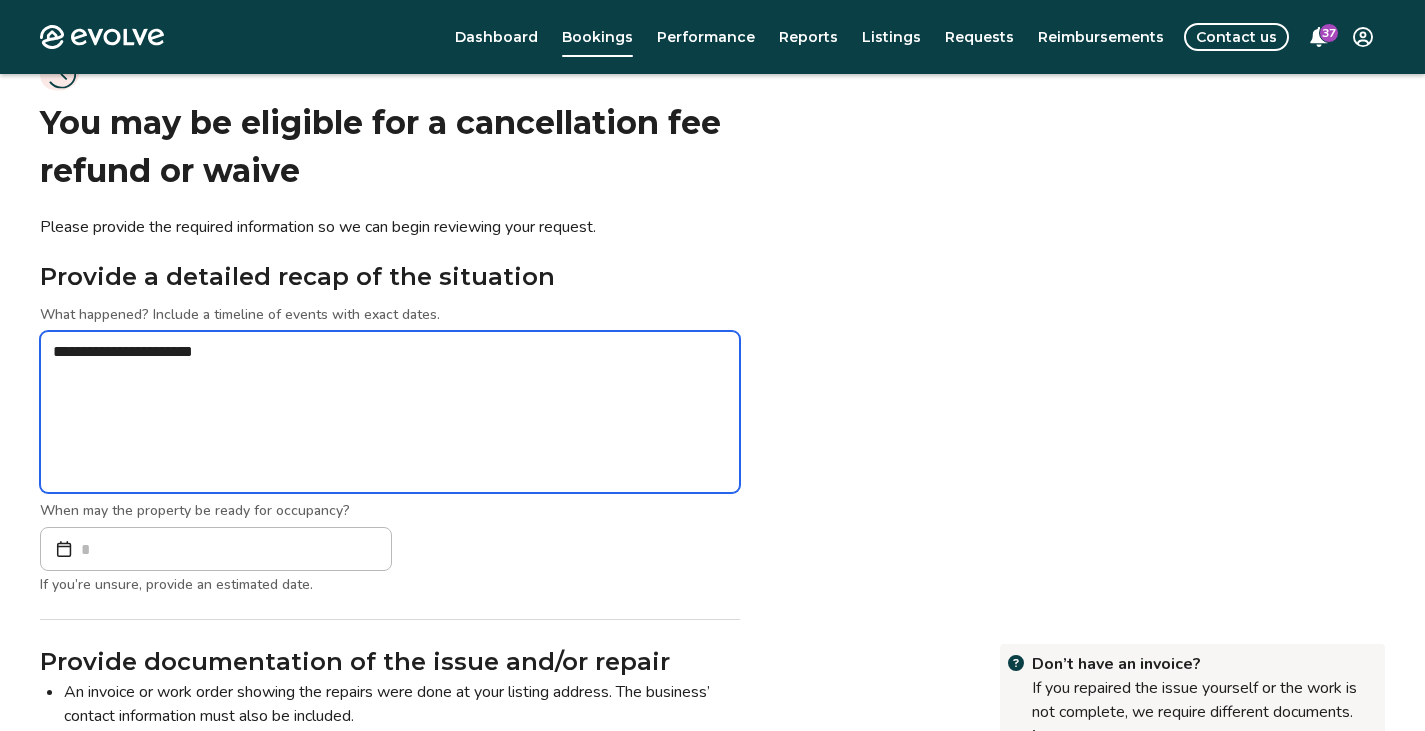 type on "*" 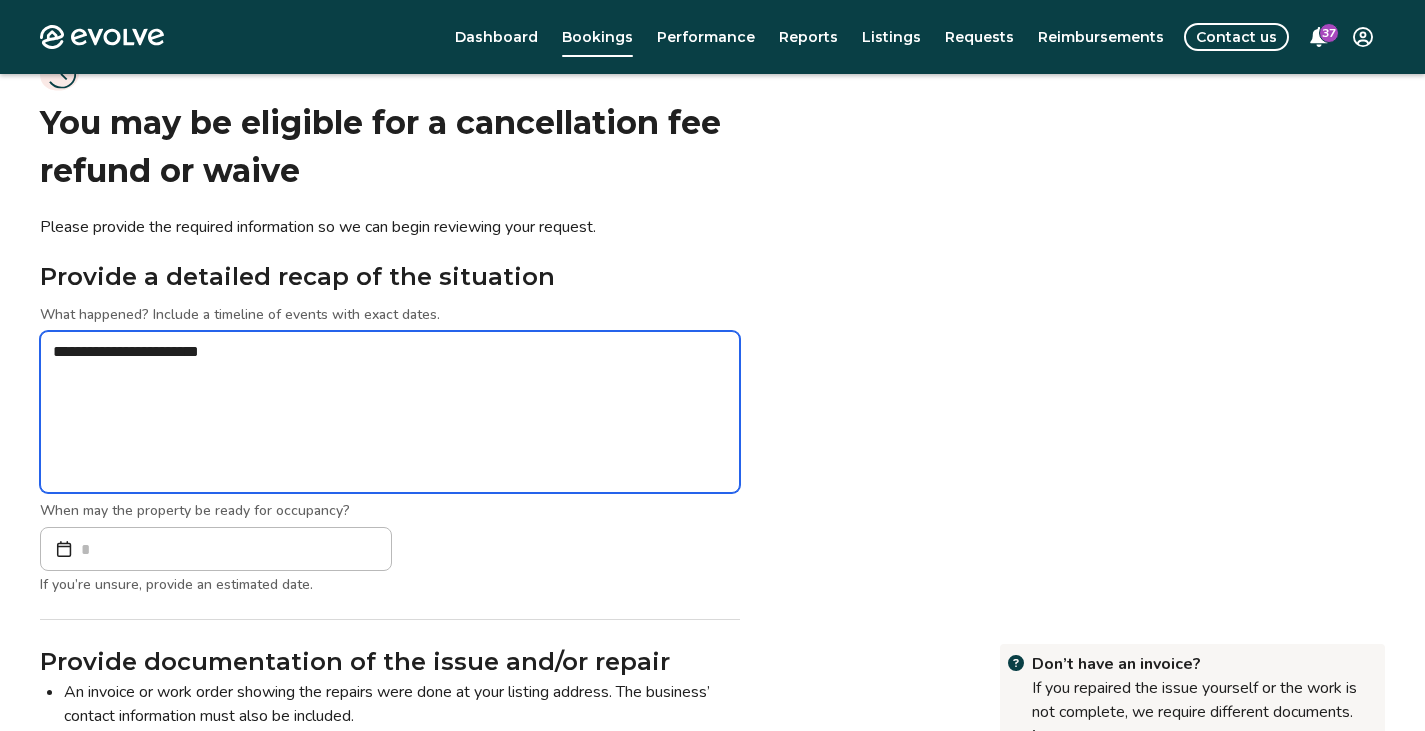 type on "*" 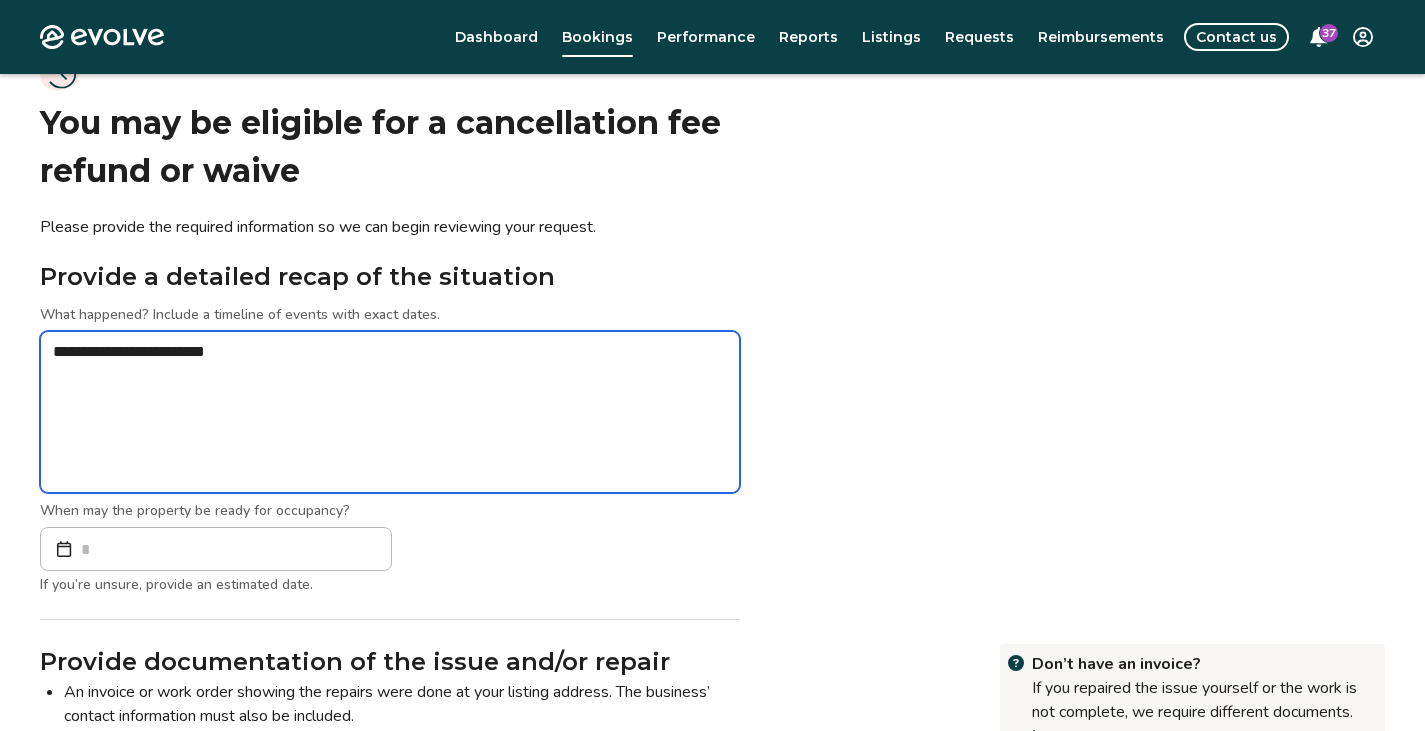 type on "*" 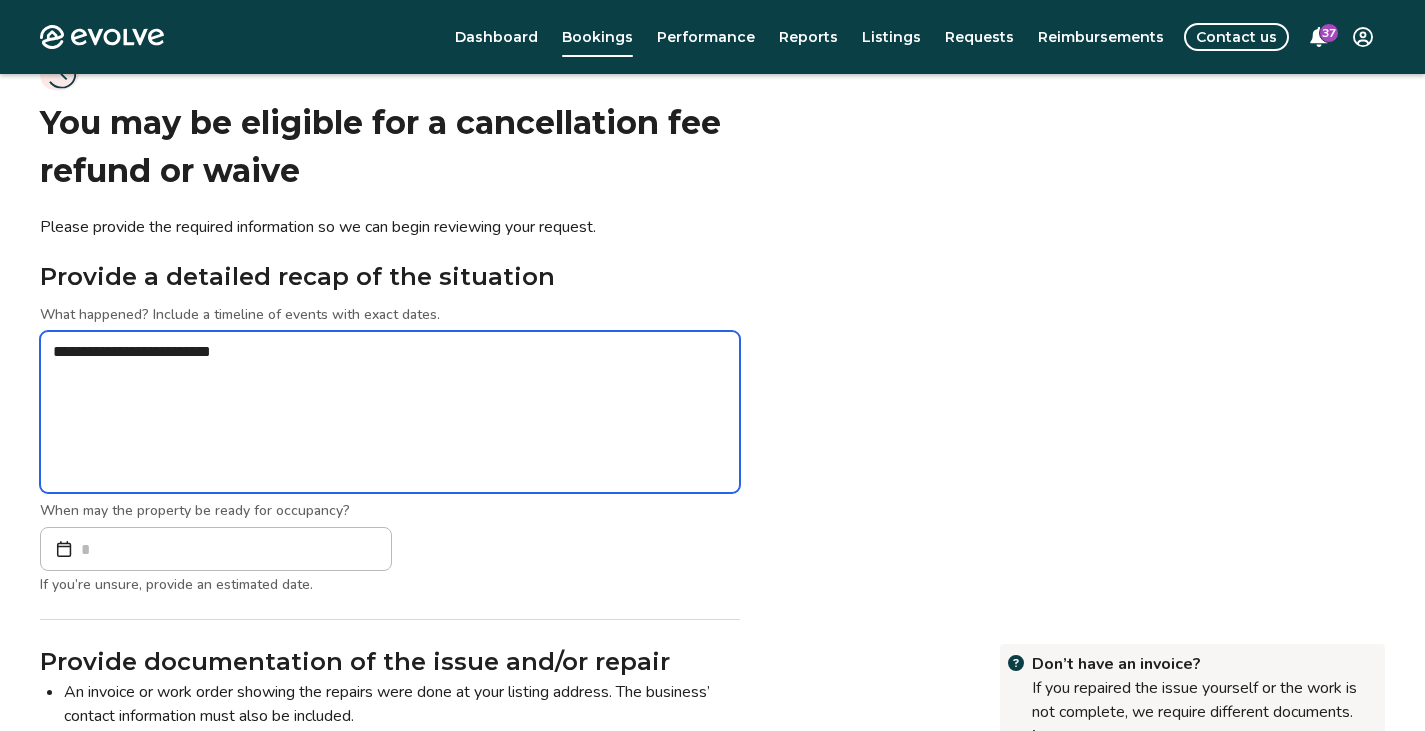 type on "*" 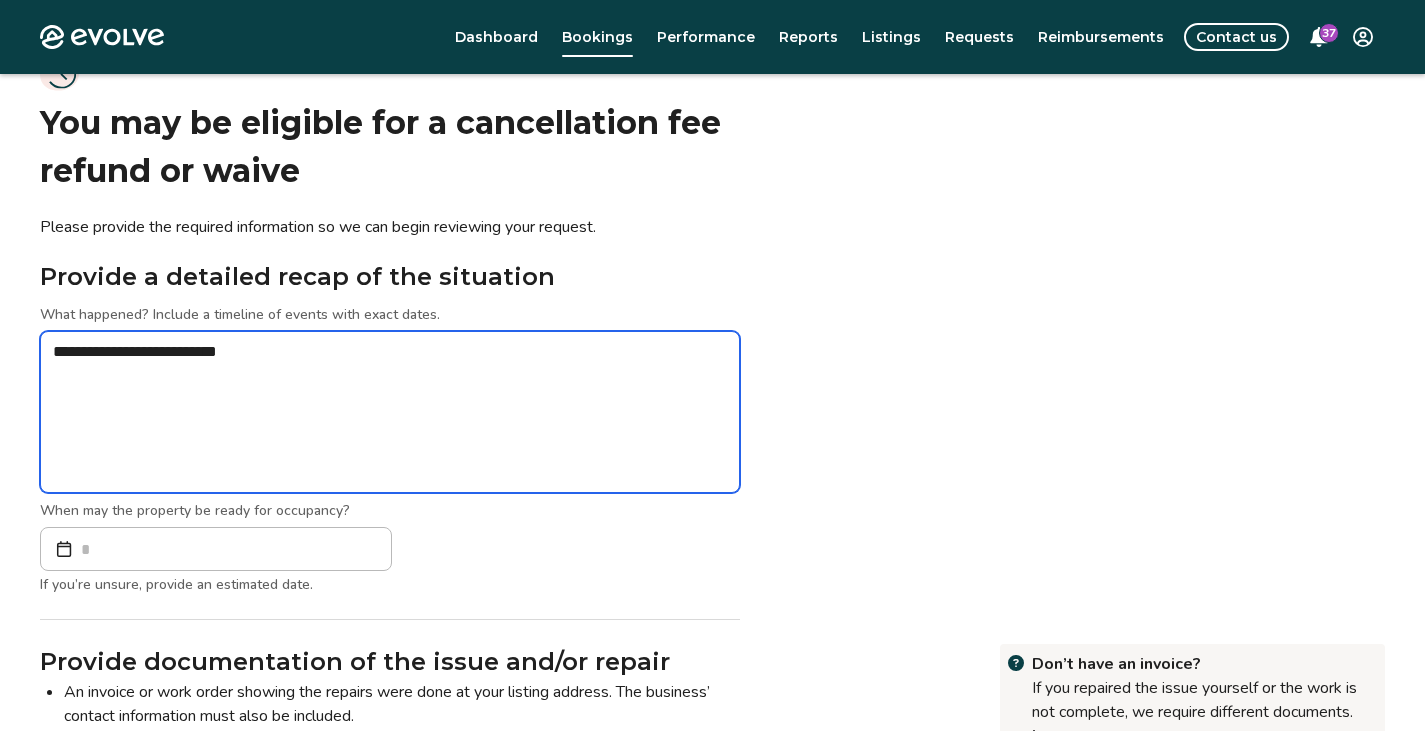 type on "*" 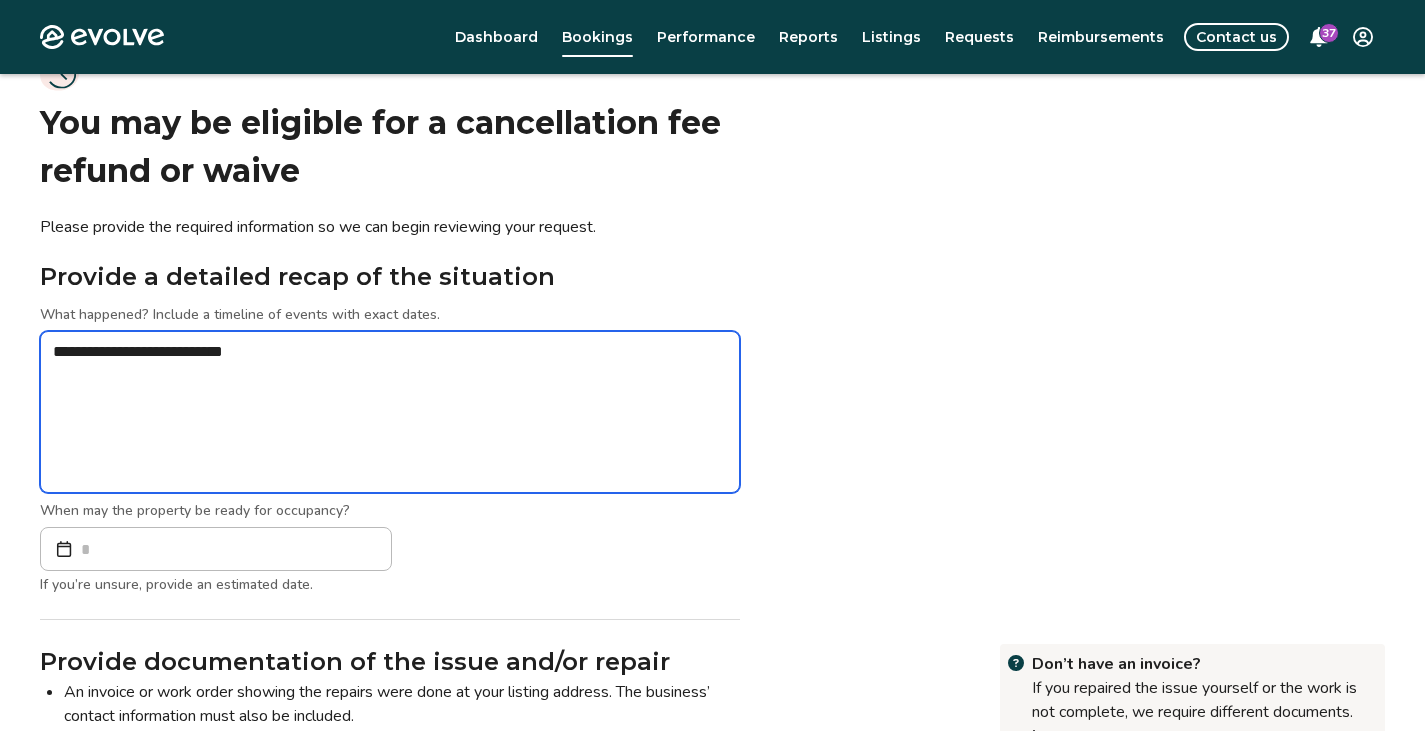 type on "*" 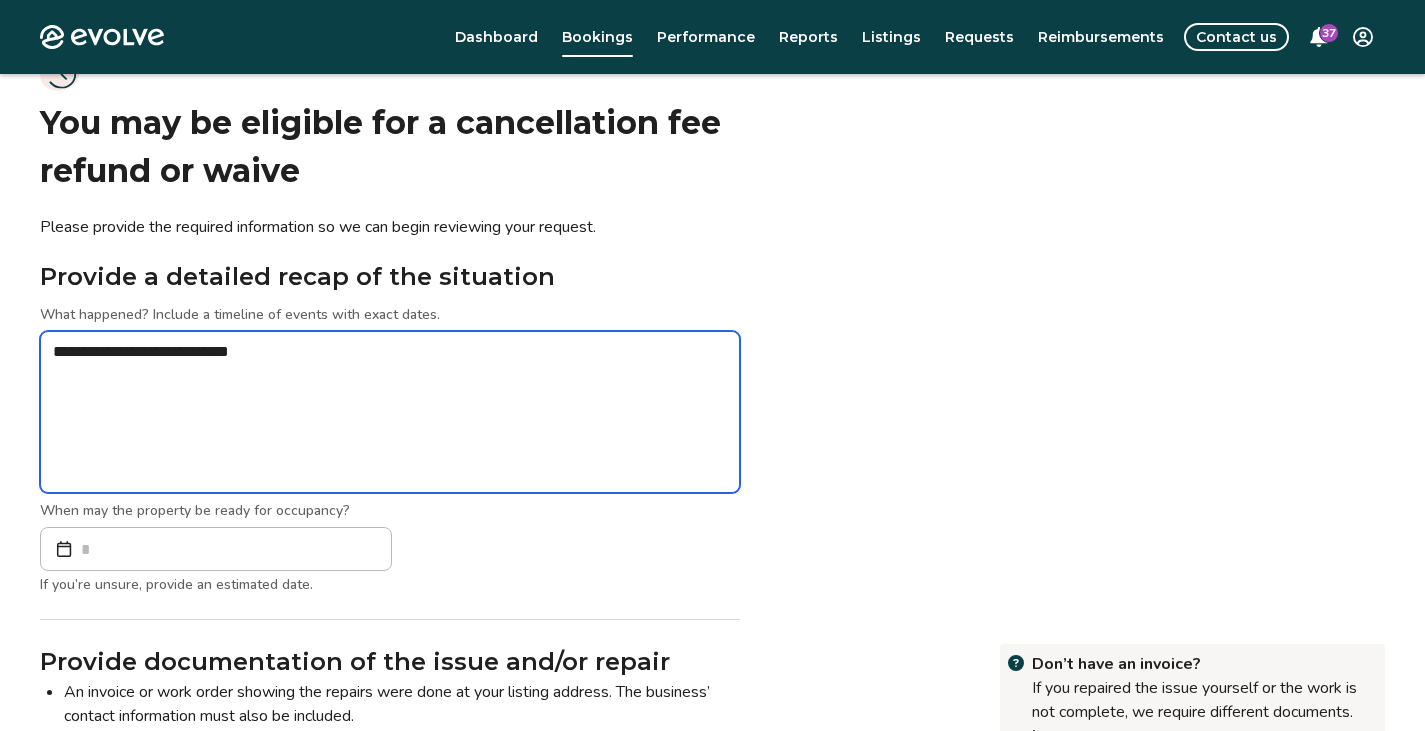 type on "*" 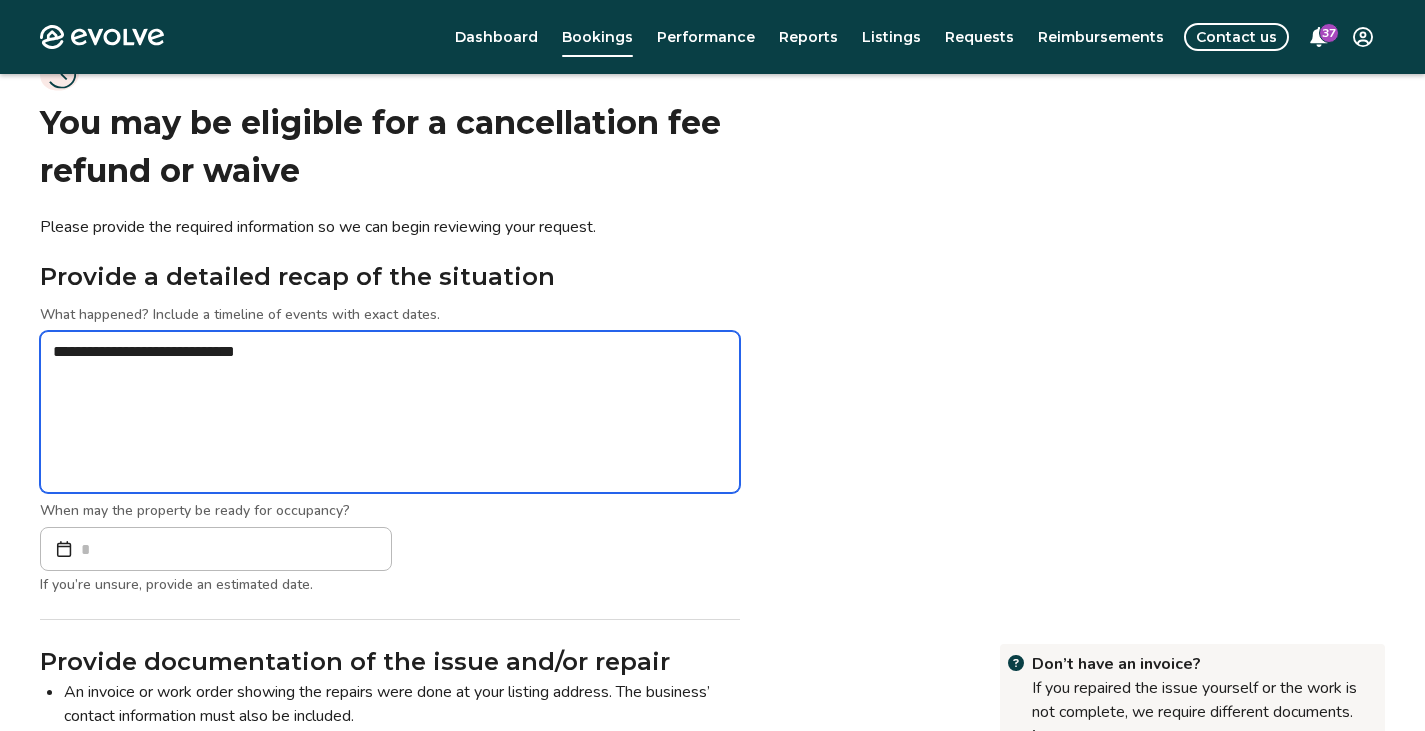 type on "*" 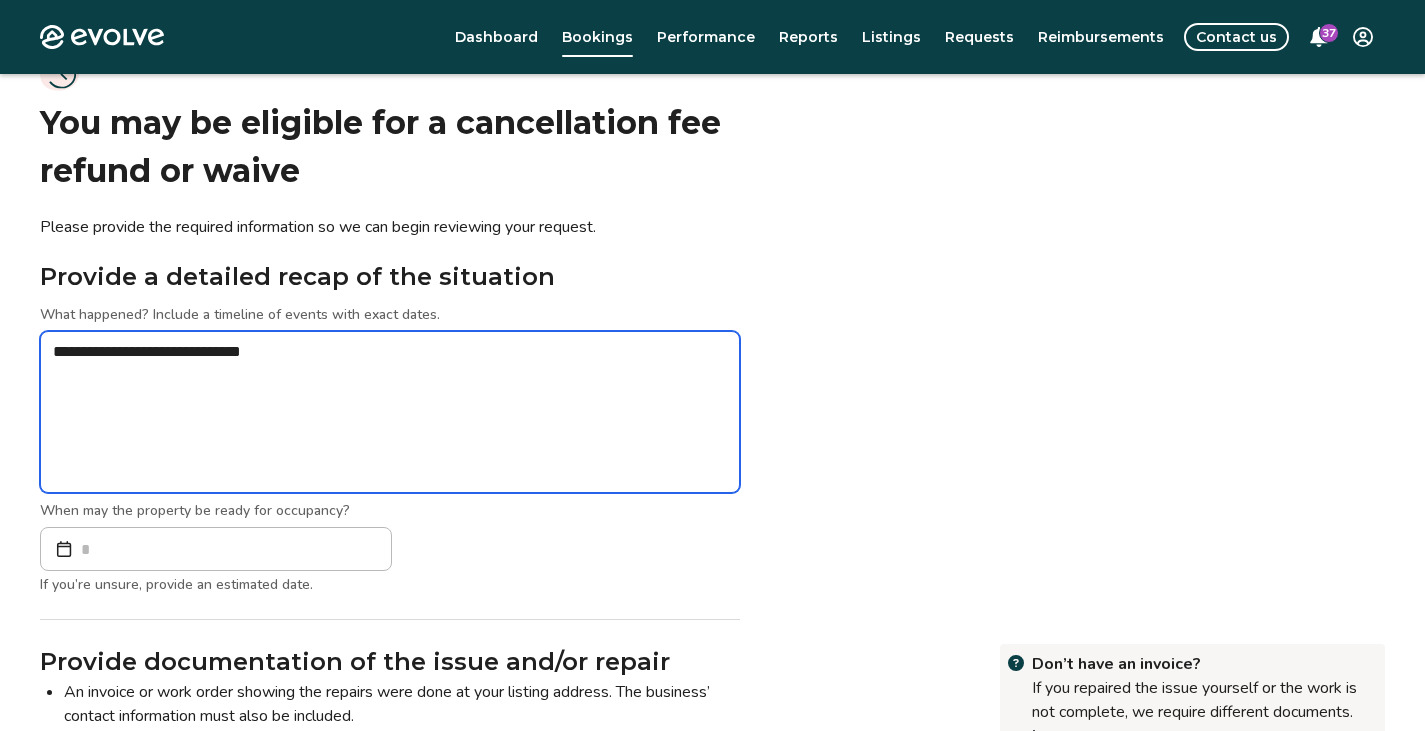 type on "*" 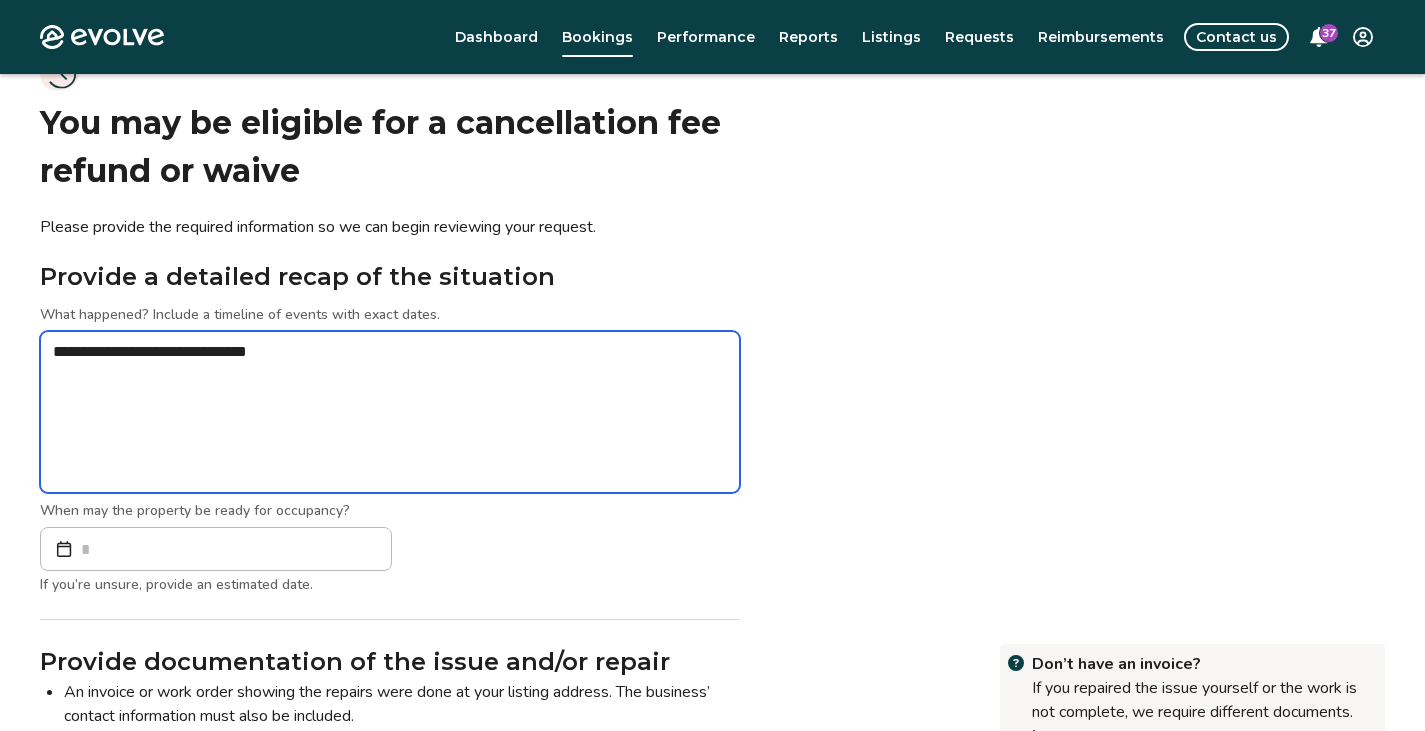 type on "*" 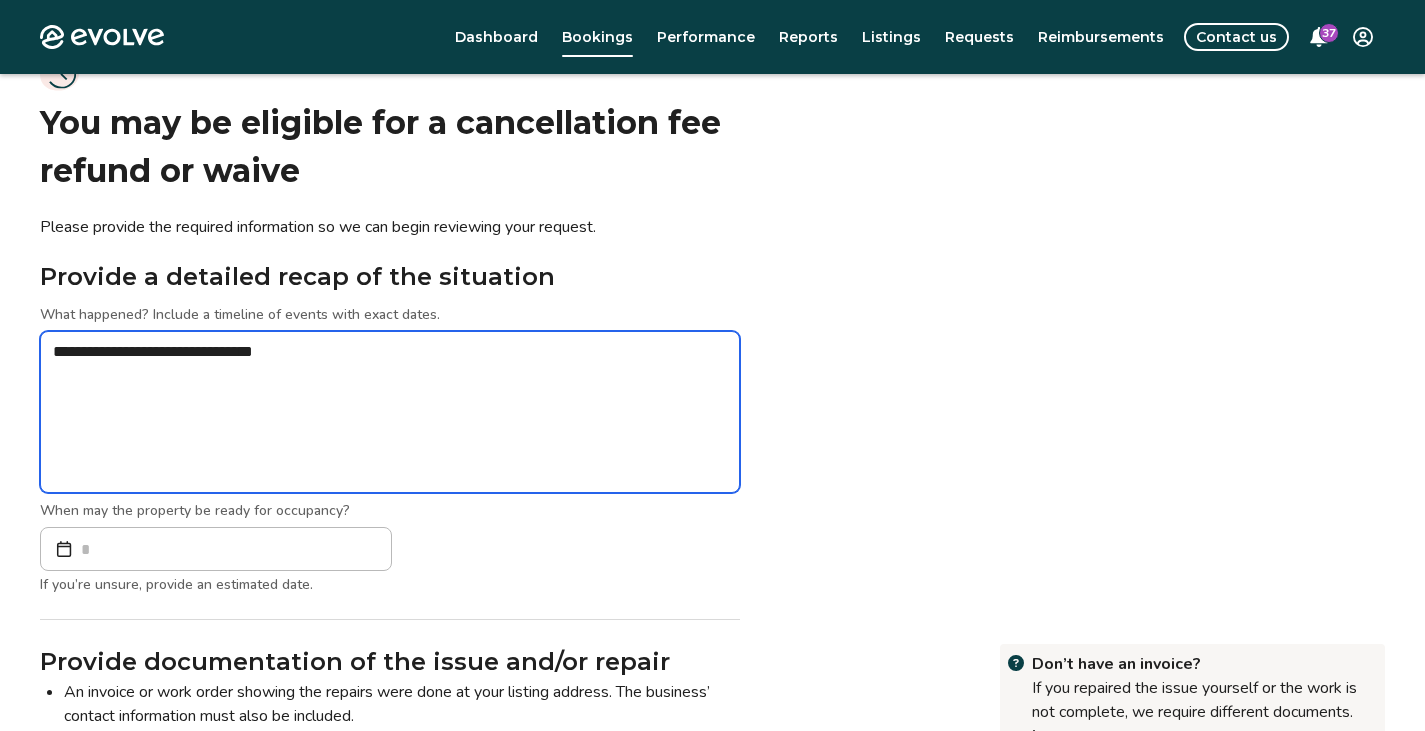 type on "*" 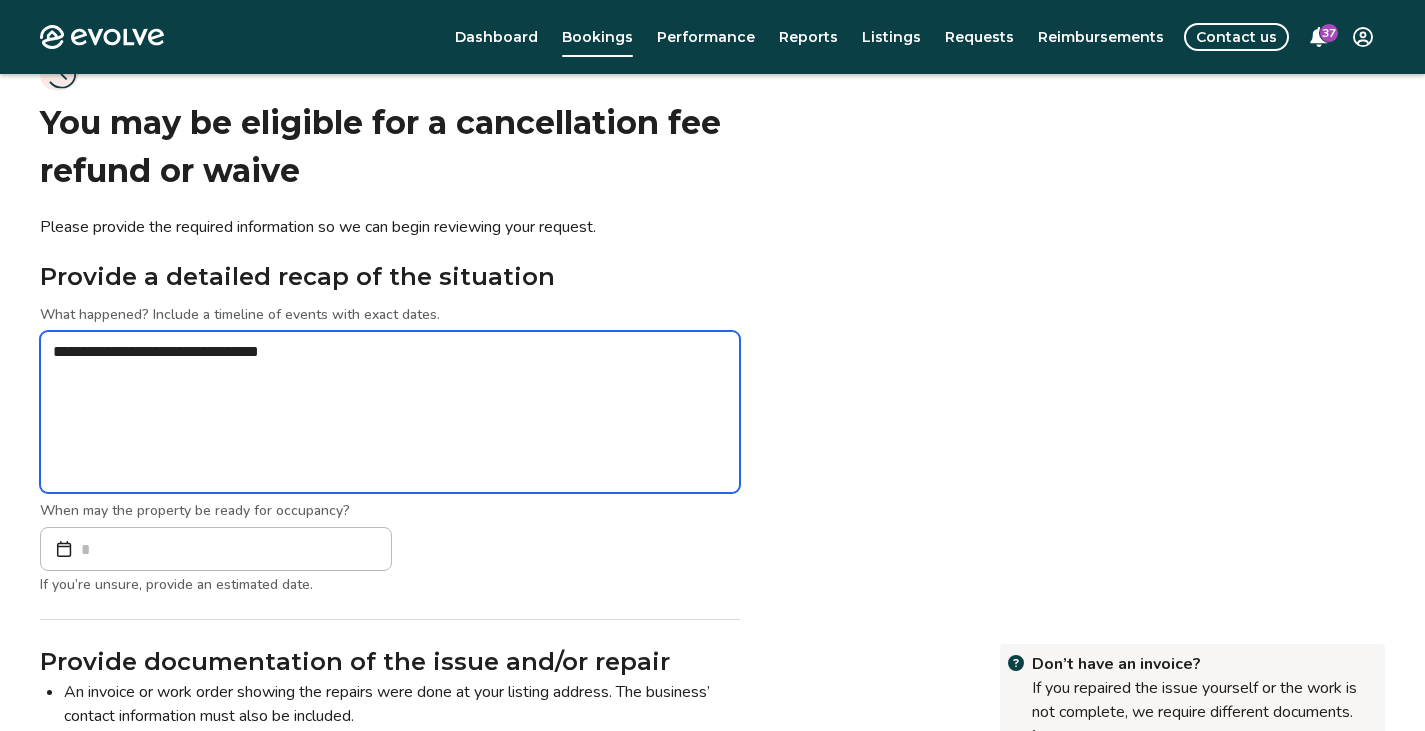 type on "*" 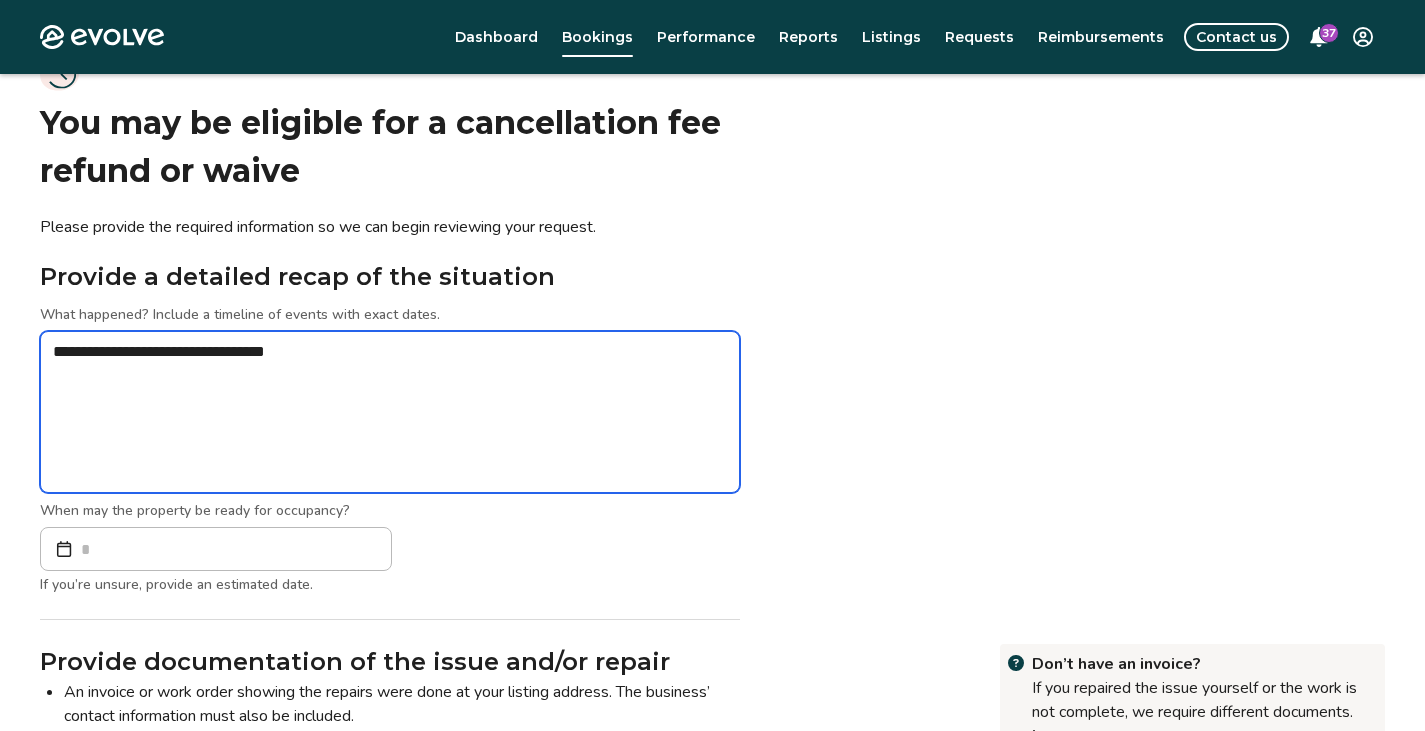 type on "*" 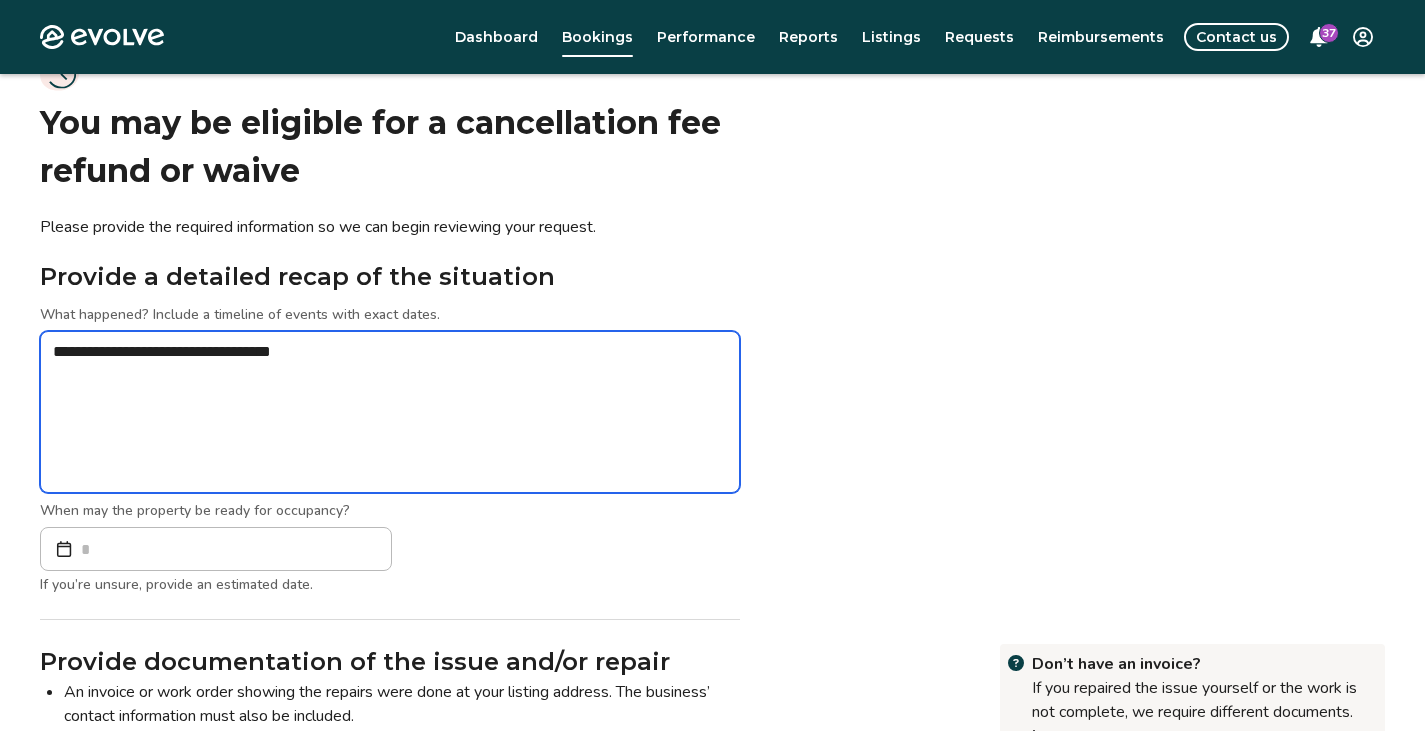 type on "*" 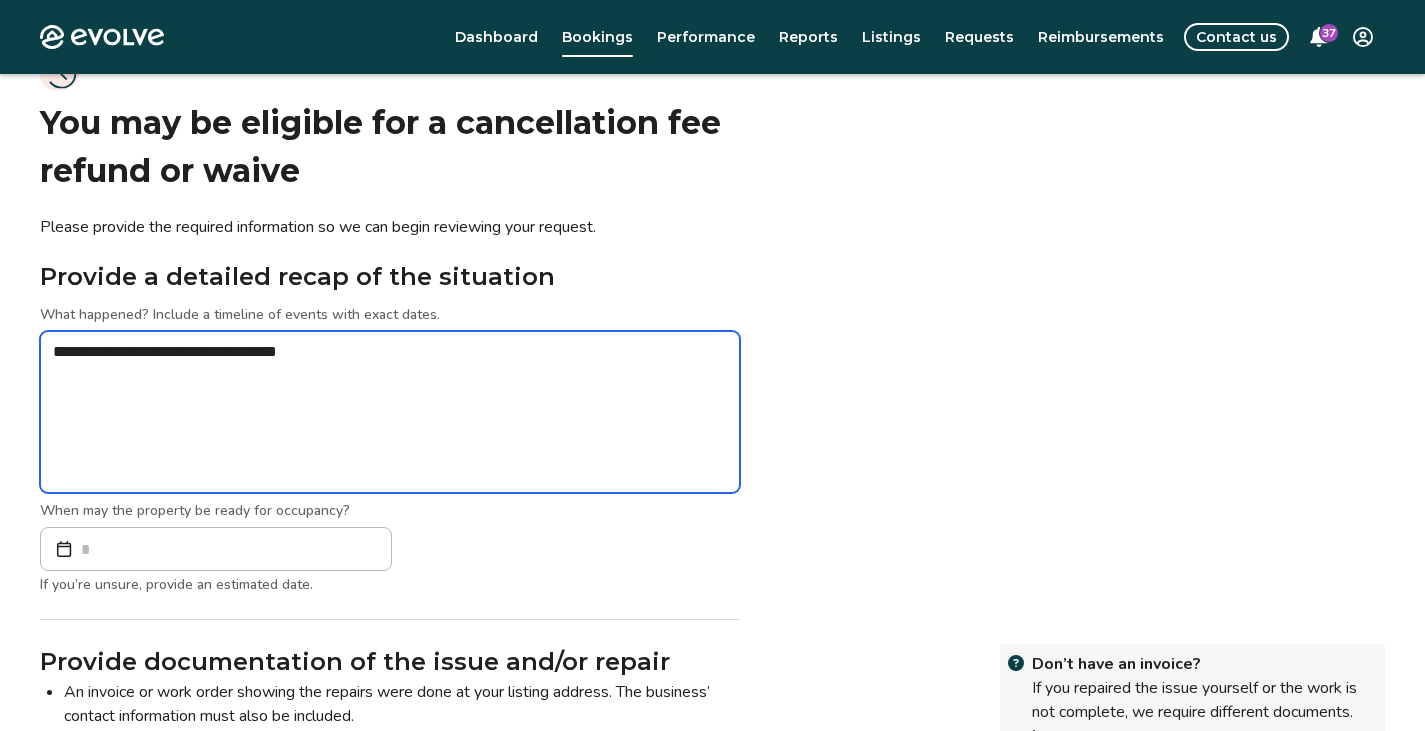 type on "*" 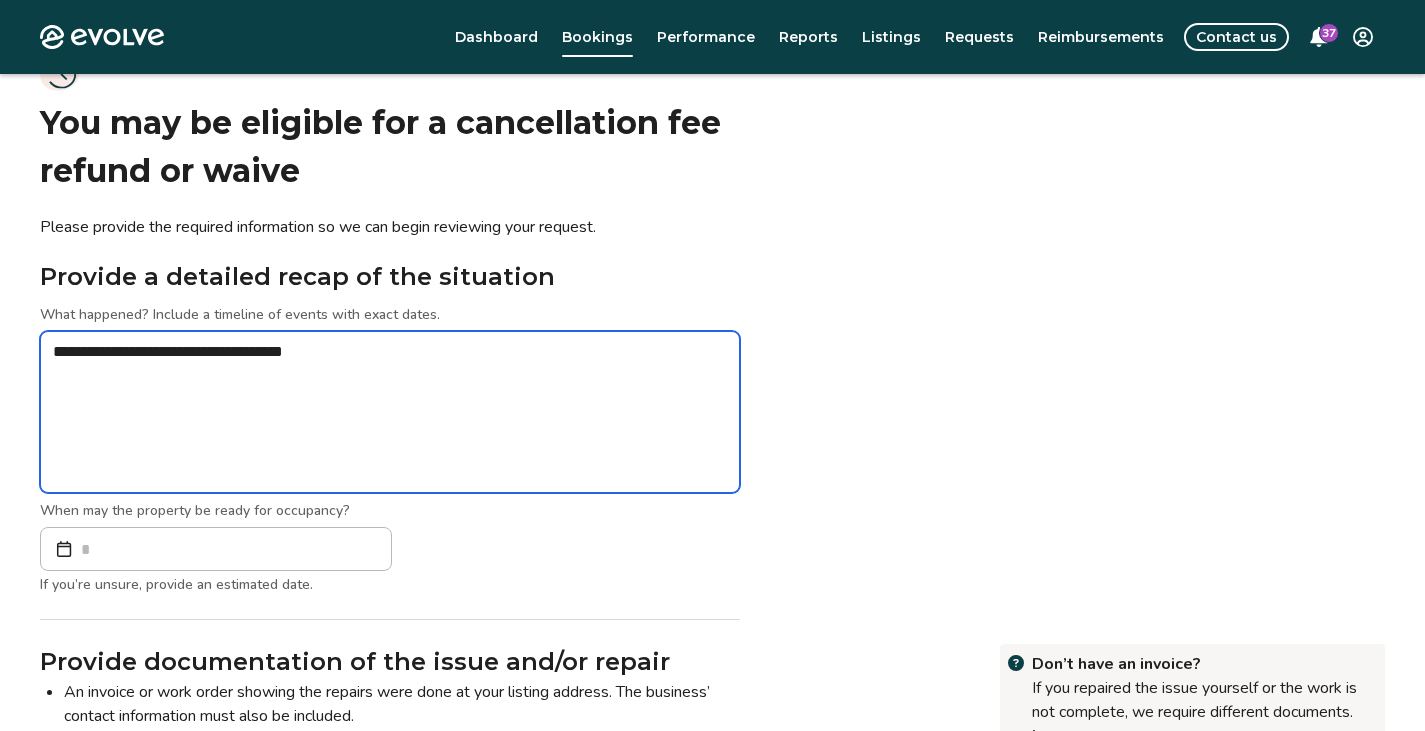 type on "*" 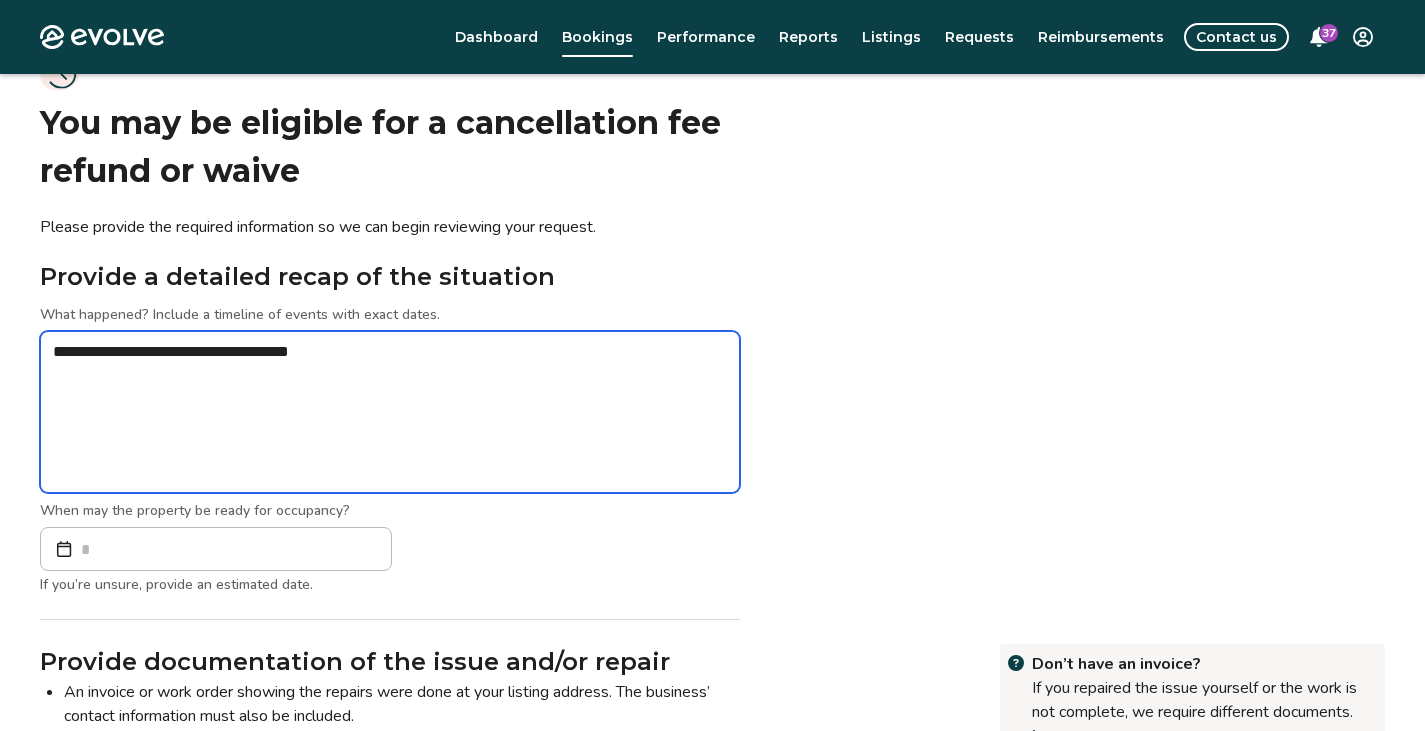 type on "*" 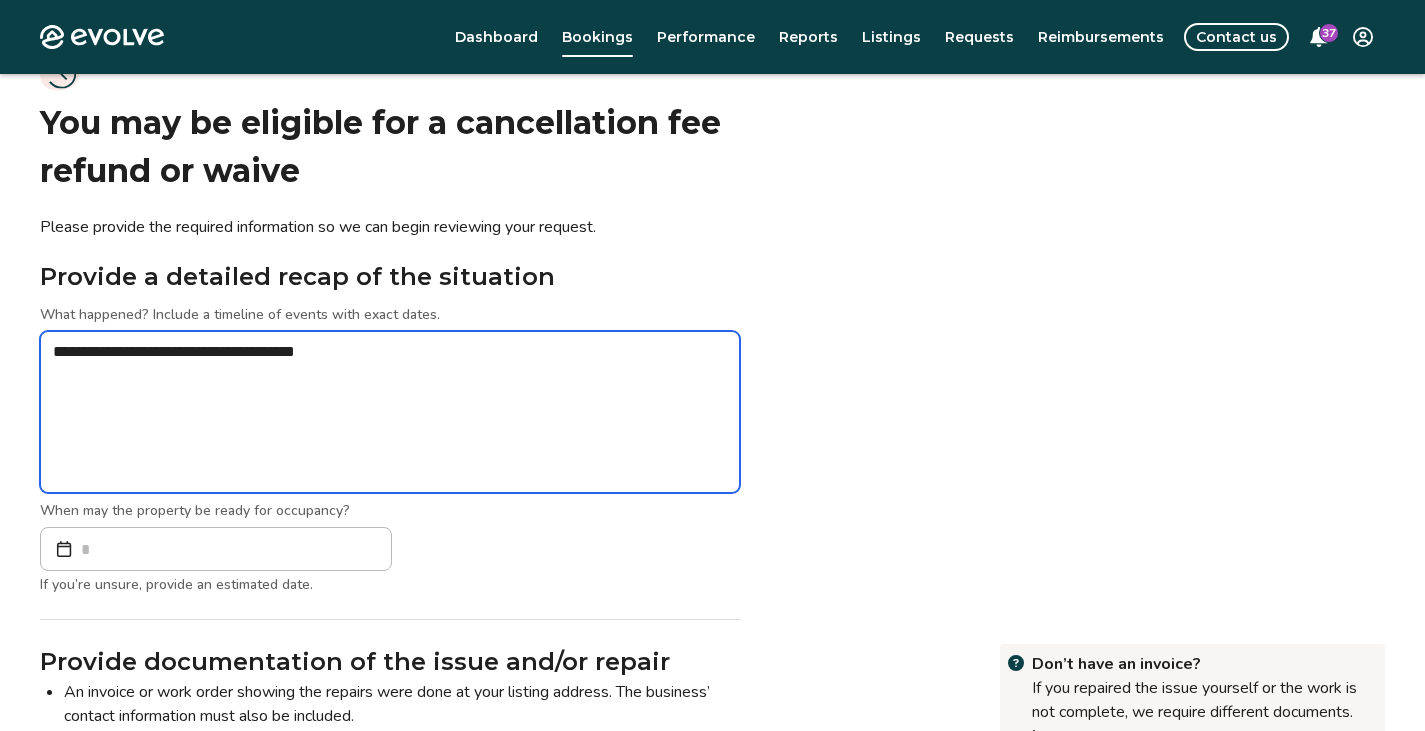 type on "*" 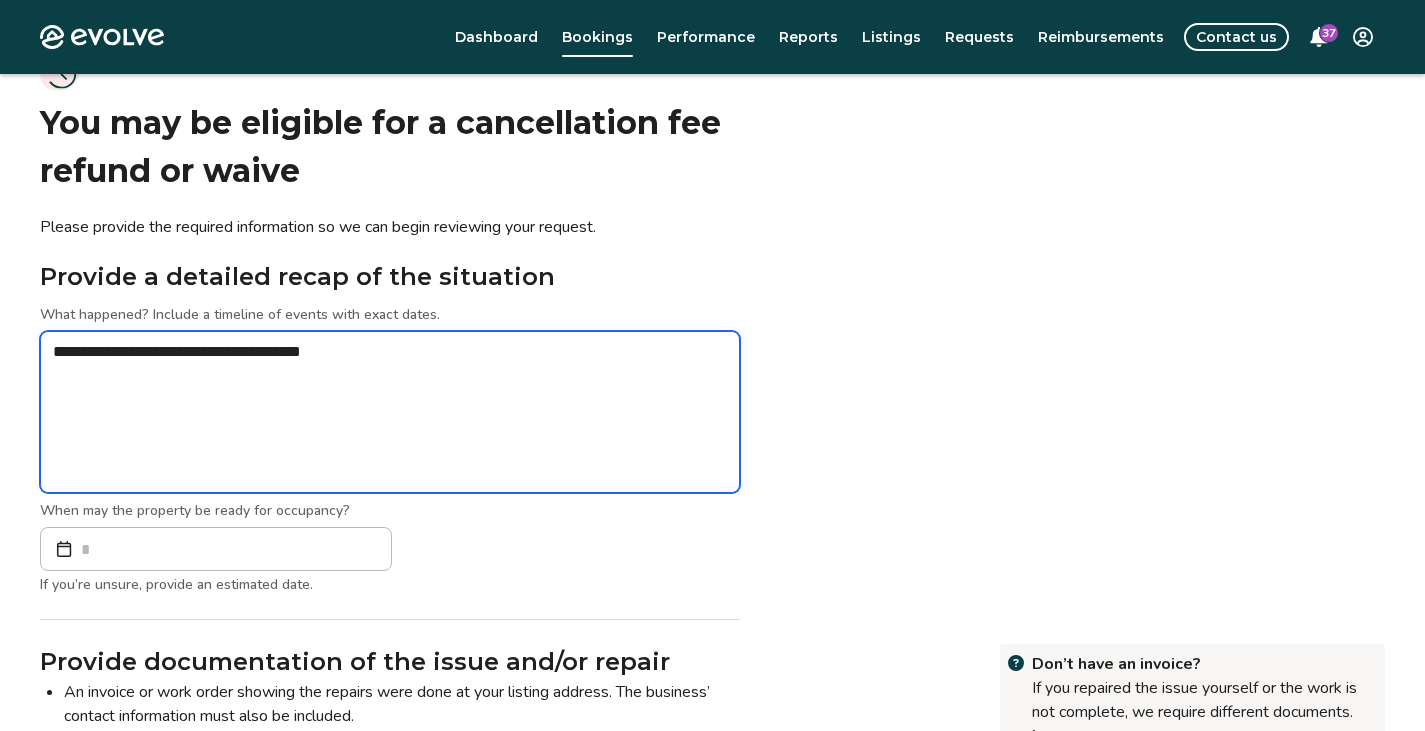 type on "*" 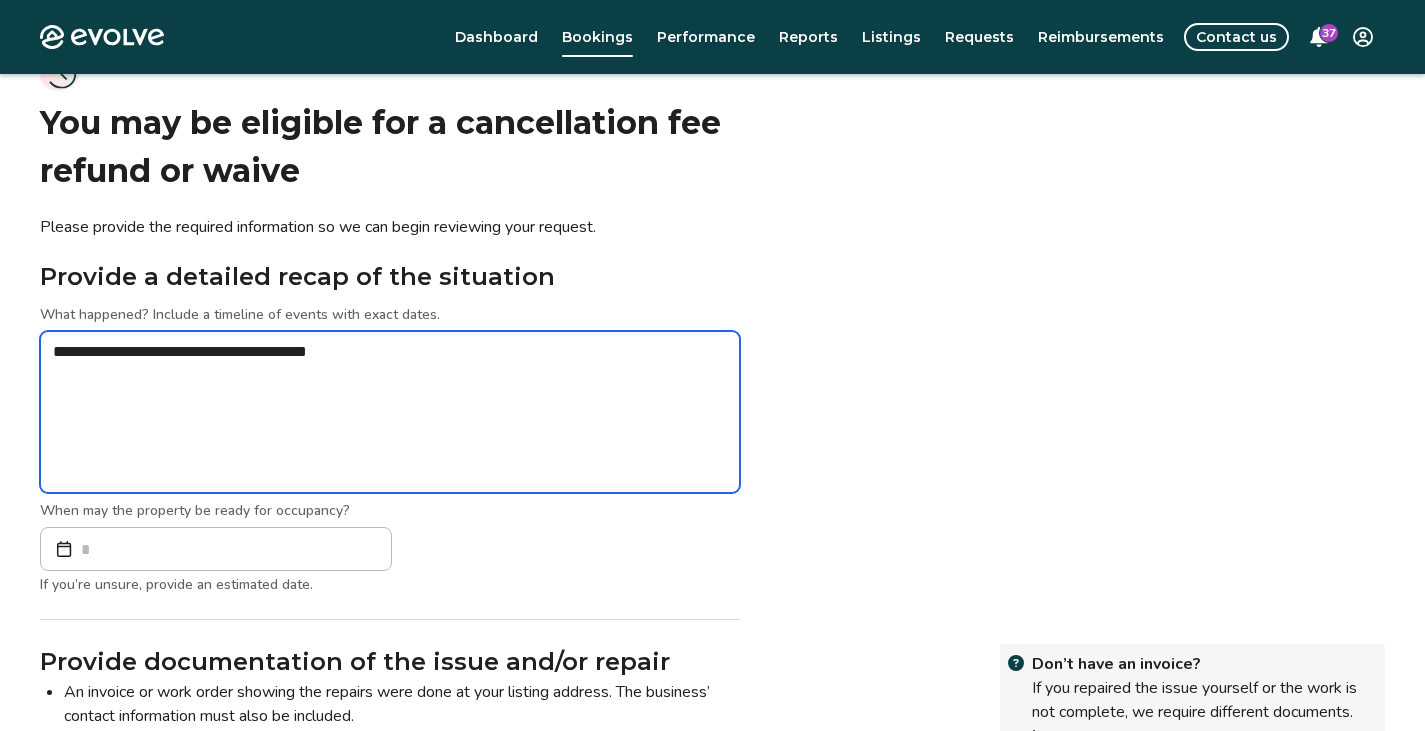type on "*" 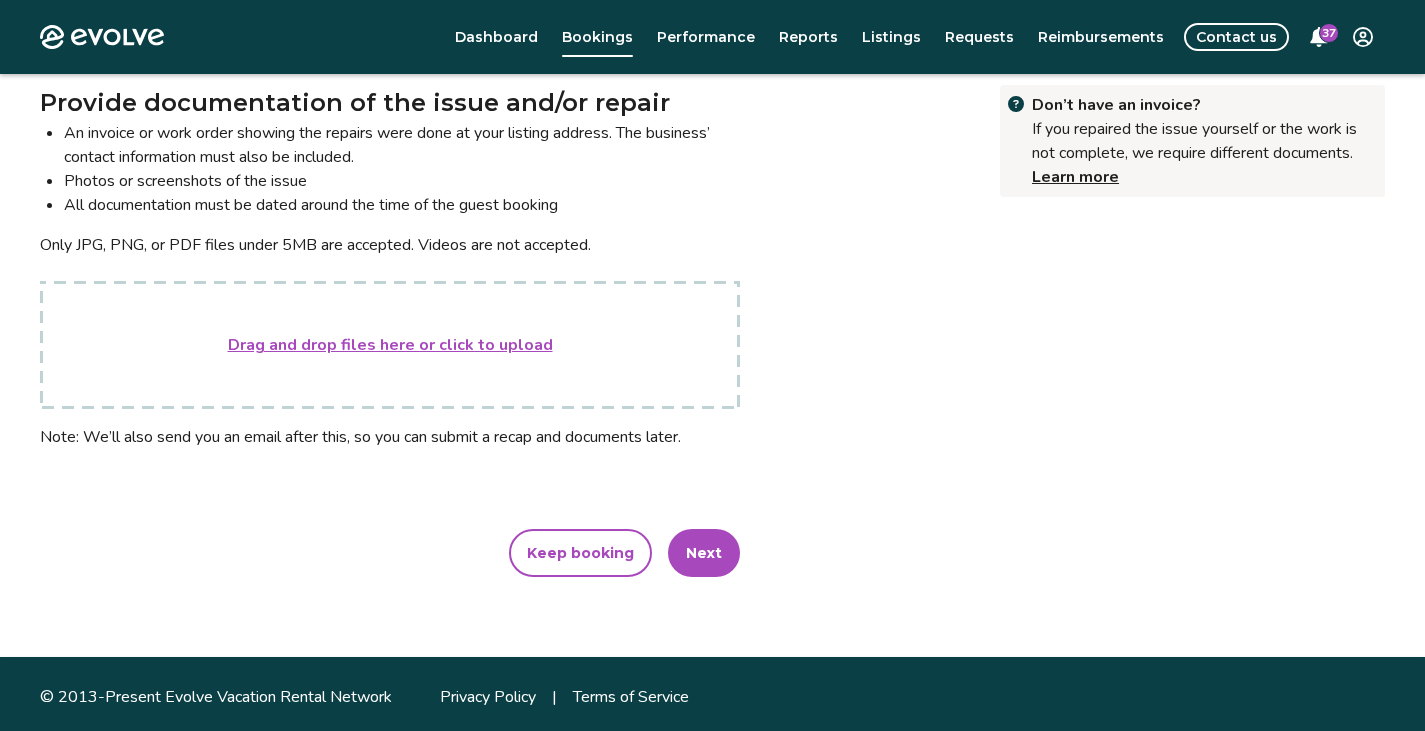 scroll, scrollTop: 673, scrollLeft: 0, axis: vertical 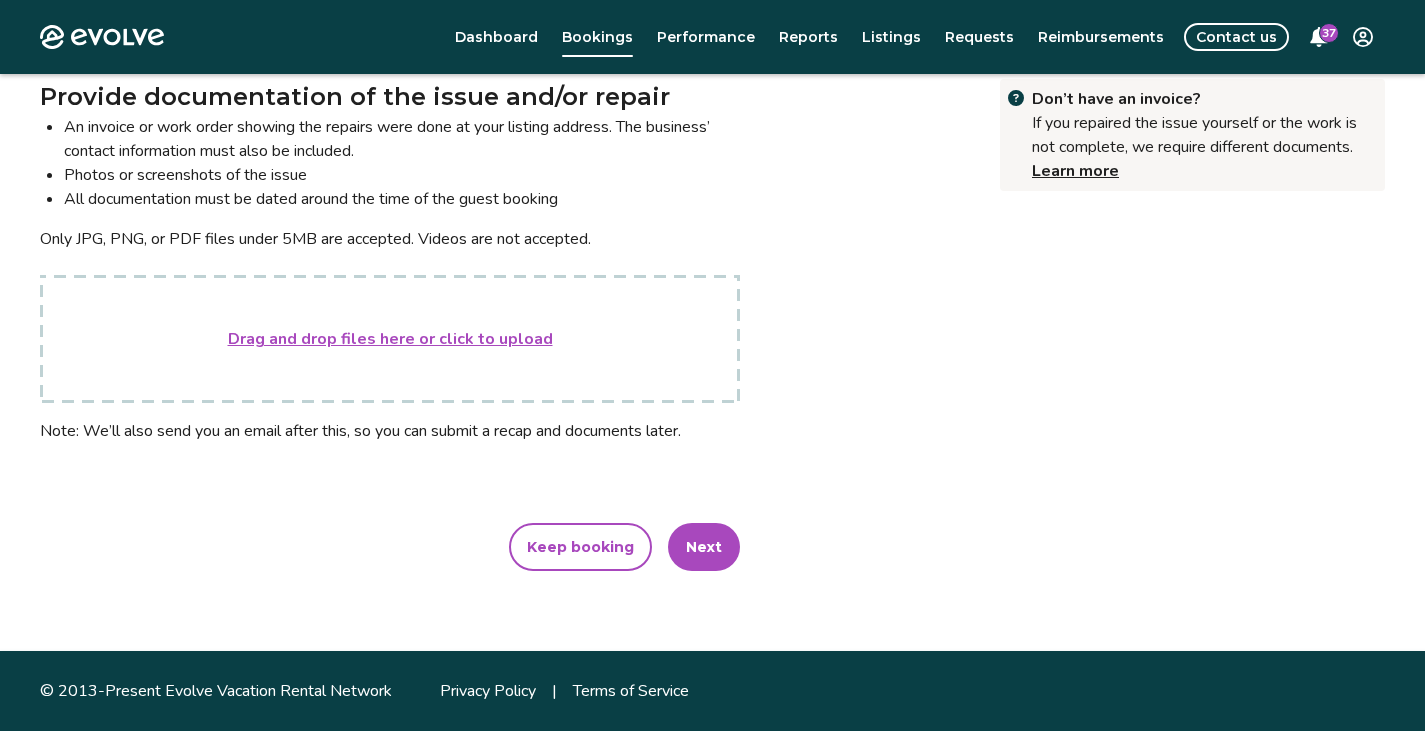 click on "Next" at bounding box center (704, 547) 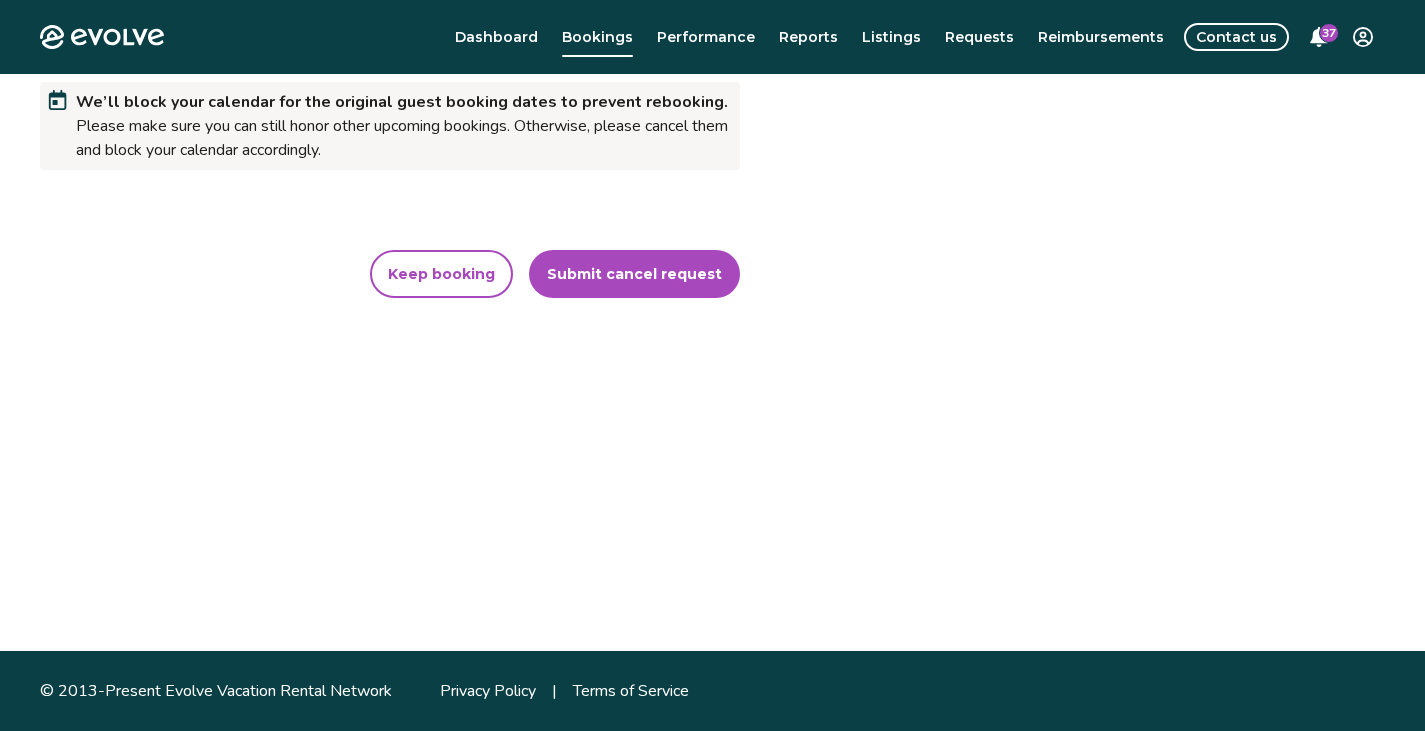 scroll, scrollTop: 0, scrollLeft: 0, axis: both 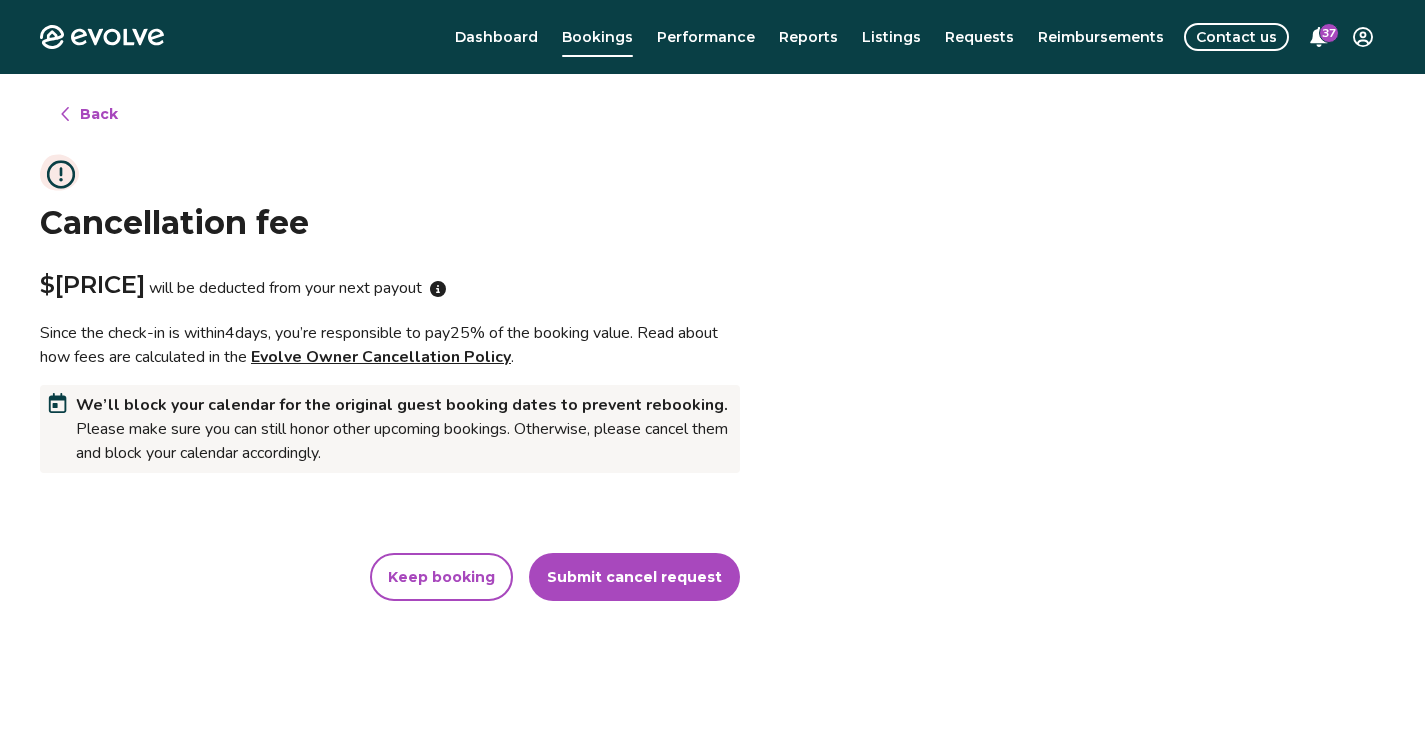 click on "Submit cancel request" at bounding box center (634, 577) 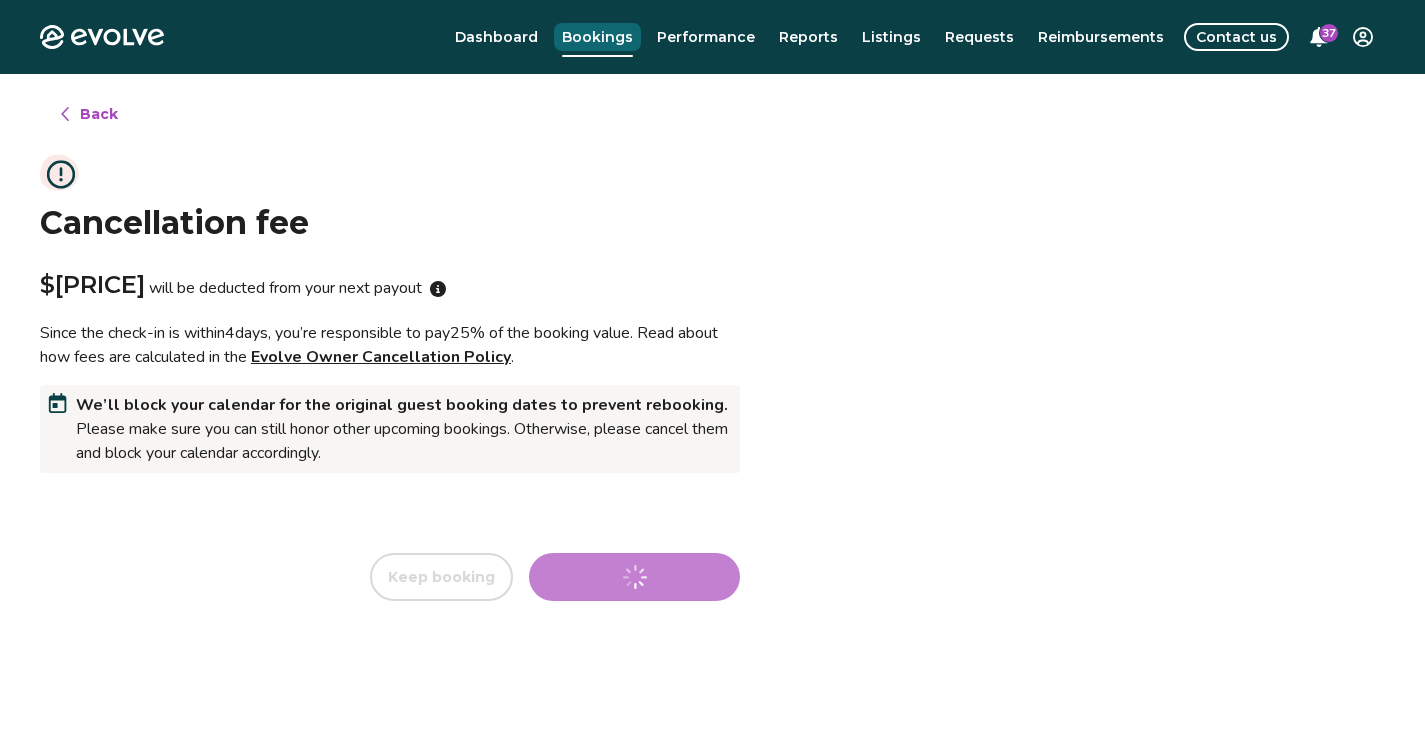 click on "Bookings" at bounding box center (597, 37) 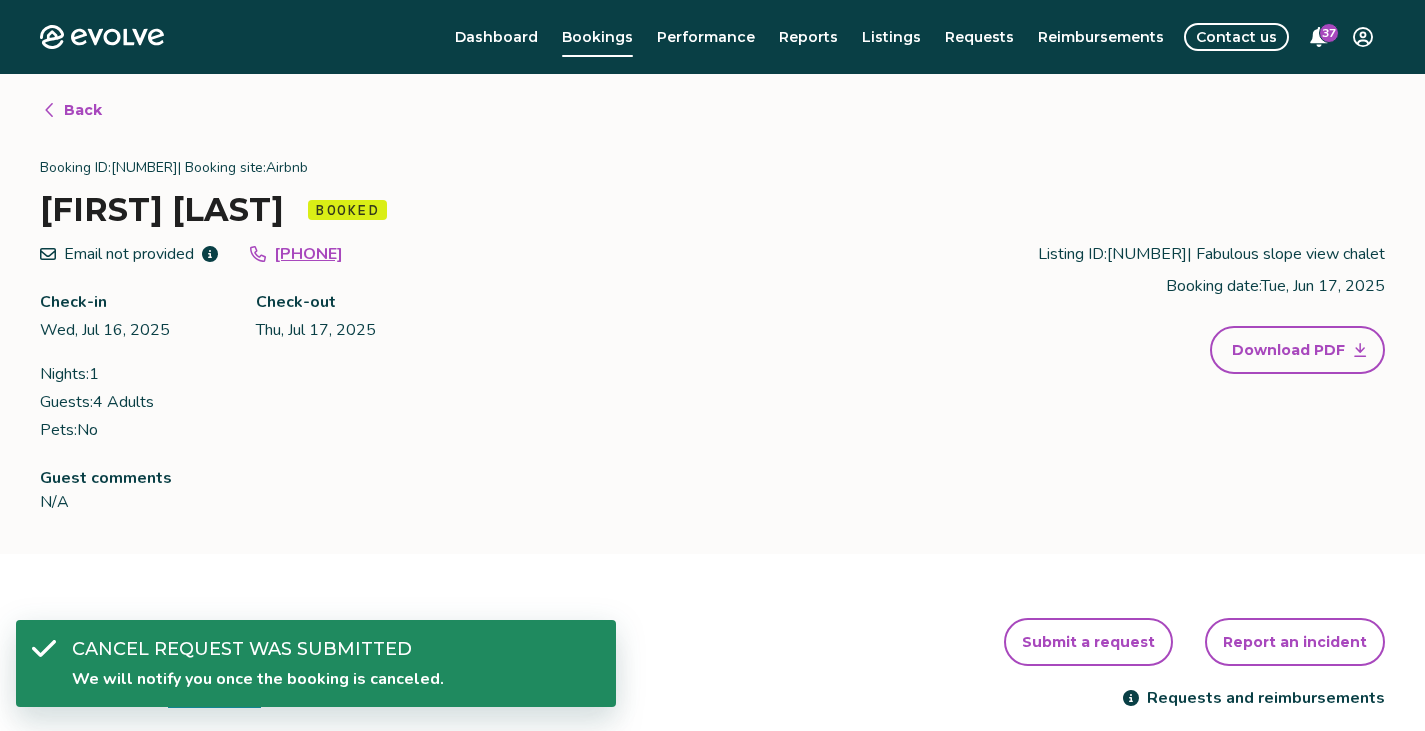 click on "Back" at bounding box center [72, 110] 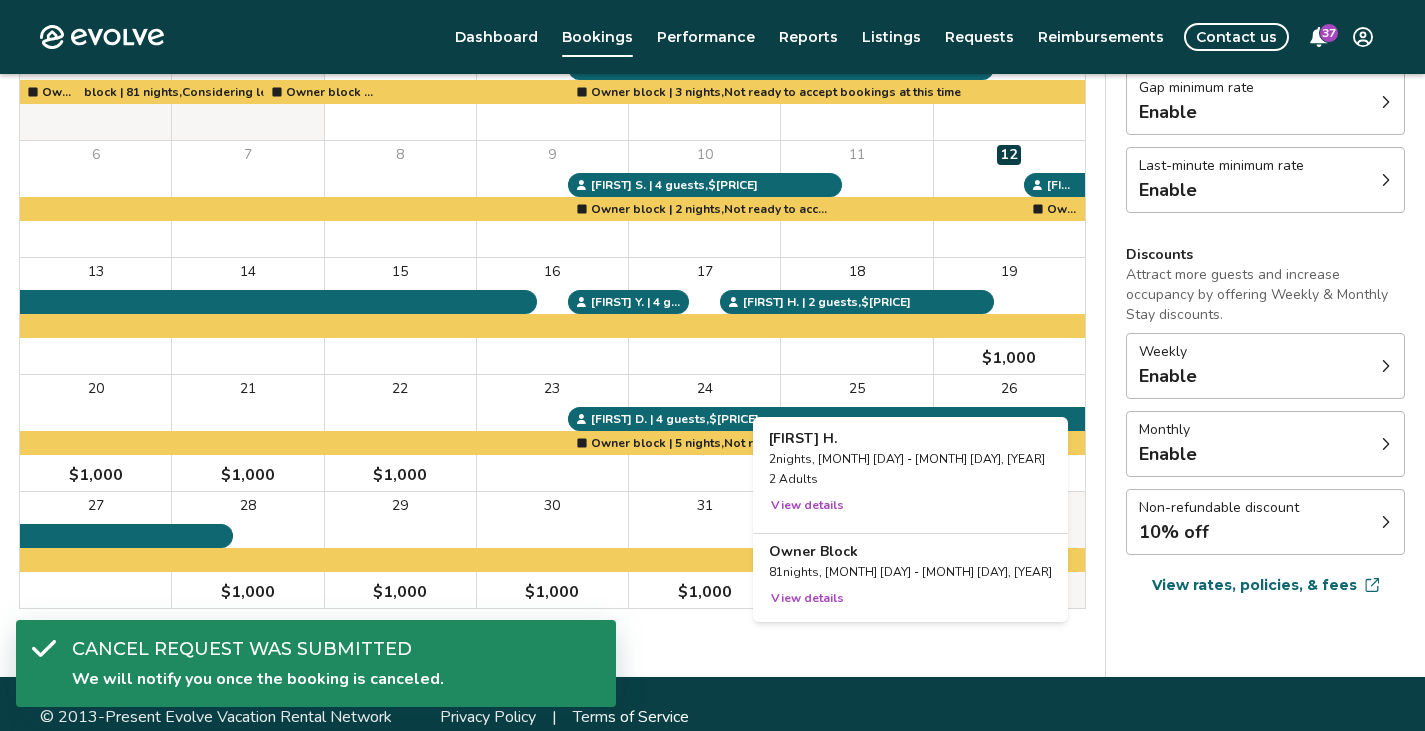 scroll, scrollTop: 300, scrollLeft: 0, axis: vertical 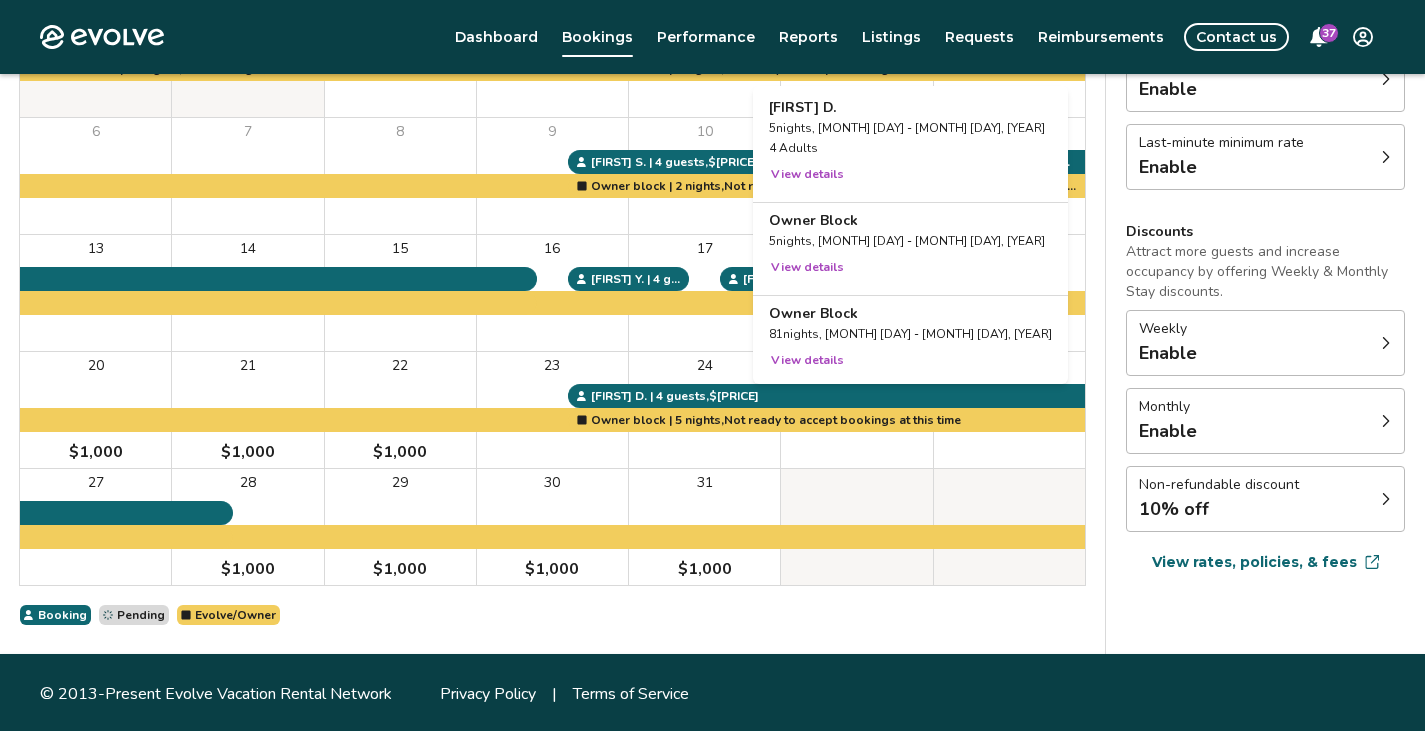 click at bounding box center (856, 410) 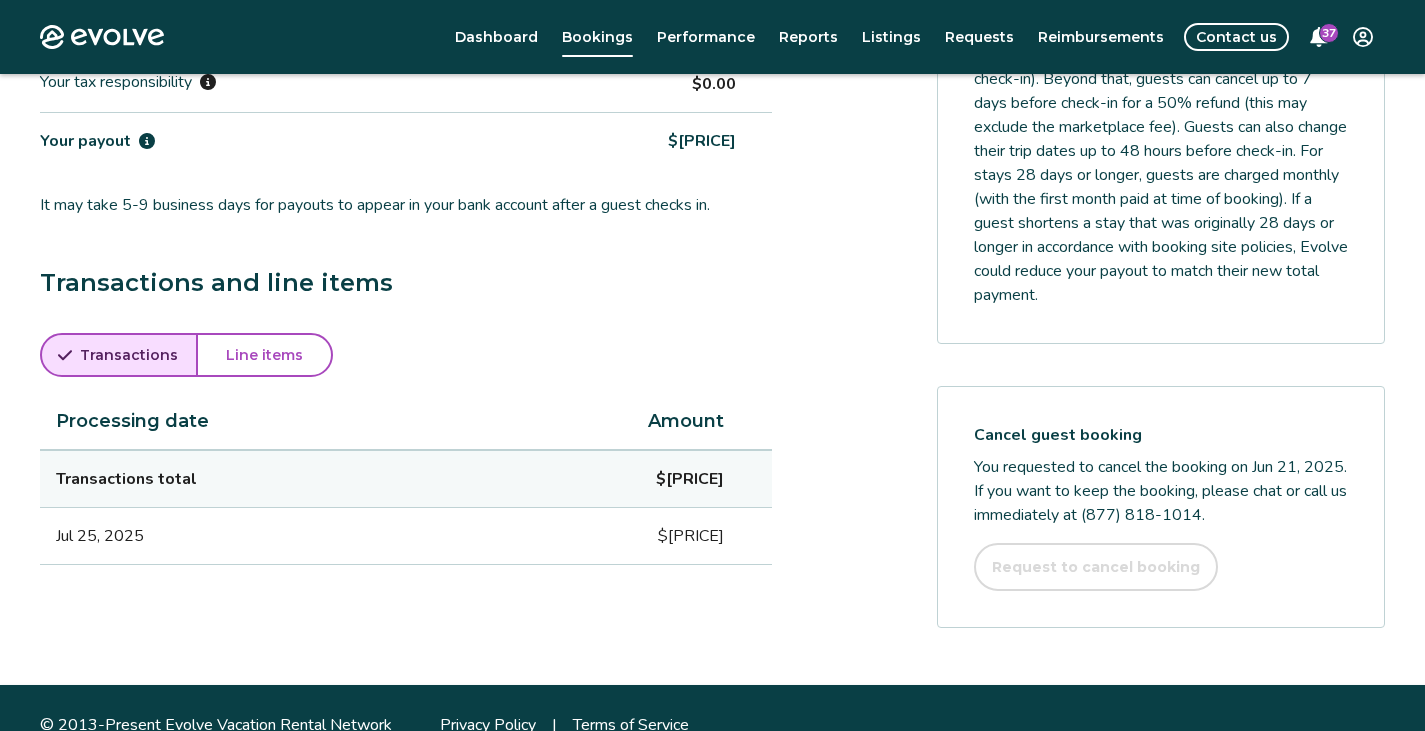 scroll, scrollTop: 908, scrollLeft: 0, axis: vertical 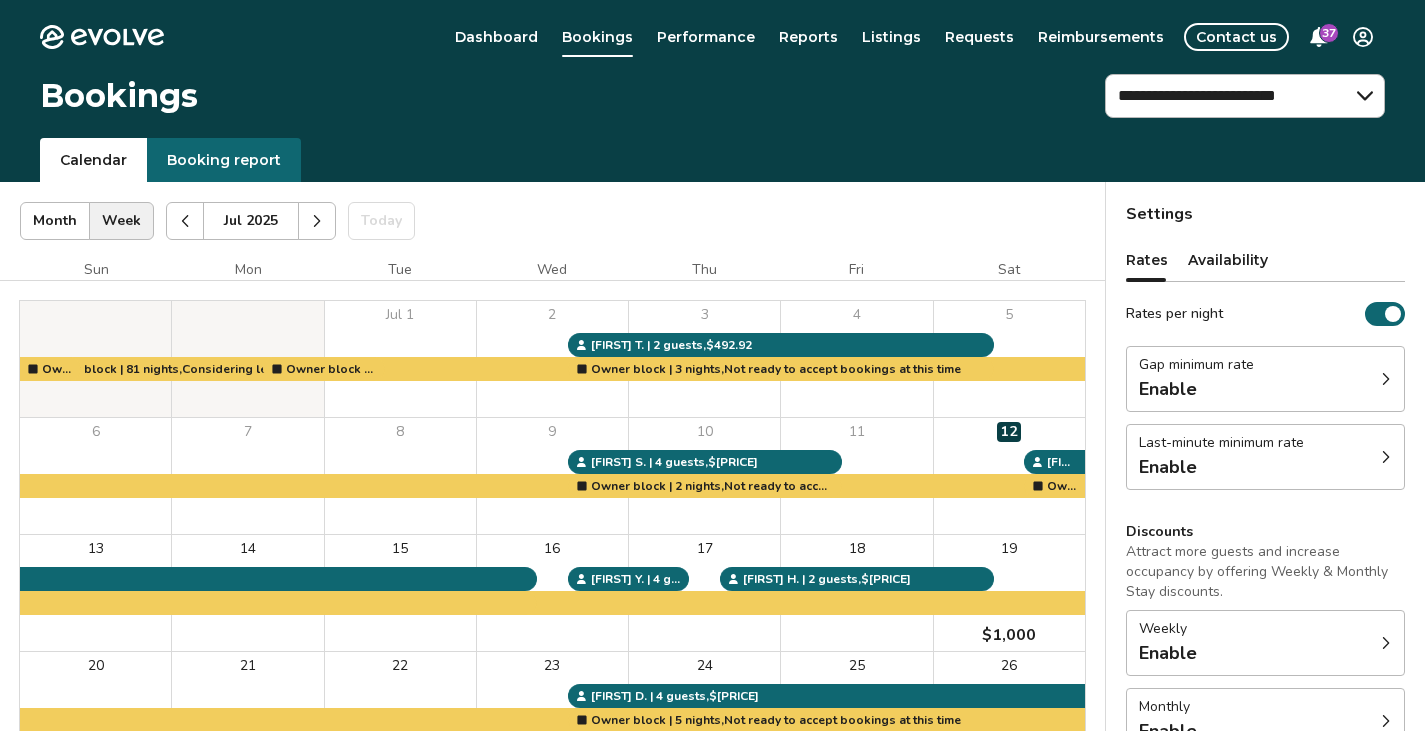 click 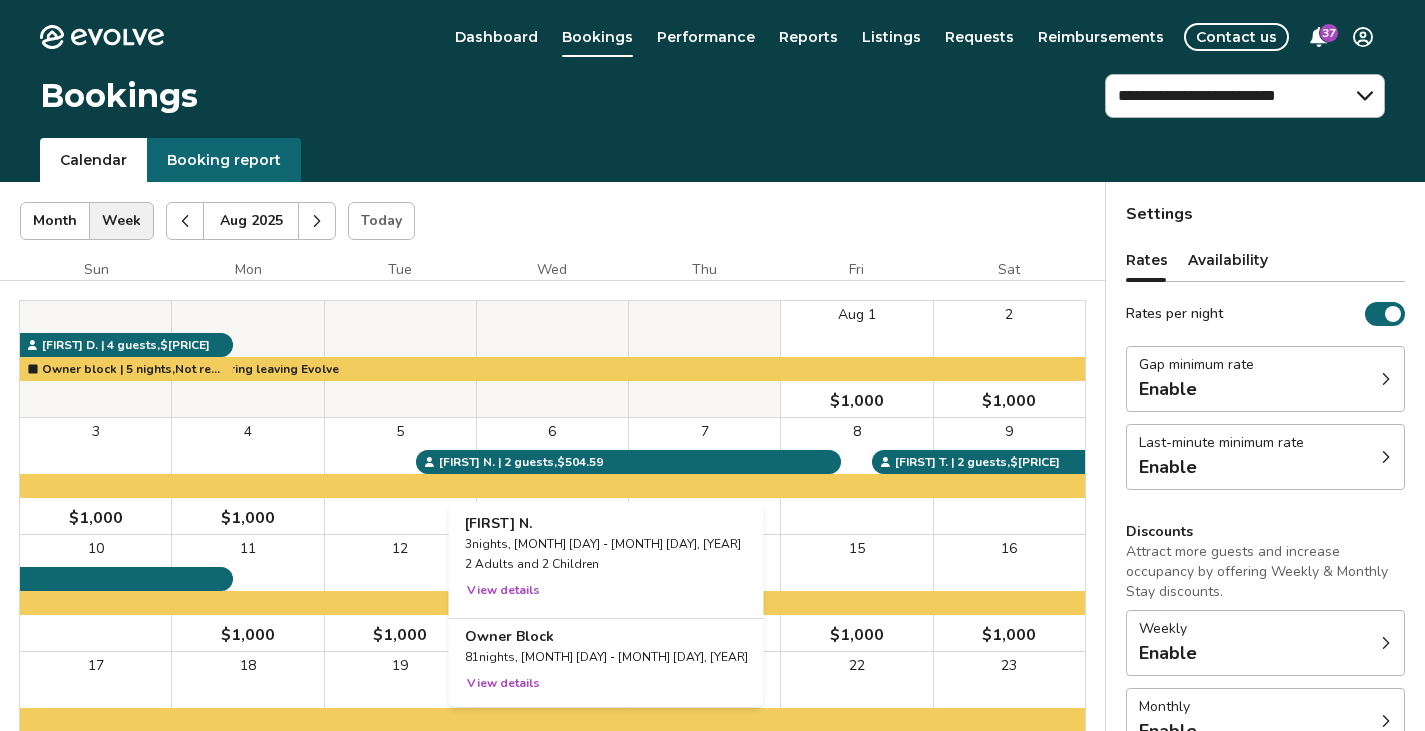 click at bounding box center (552, 476) 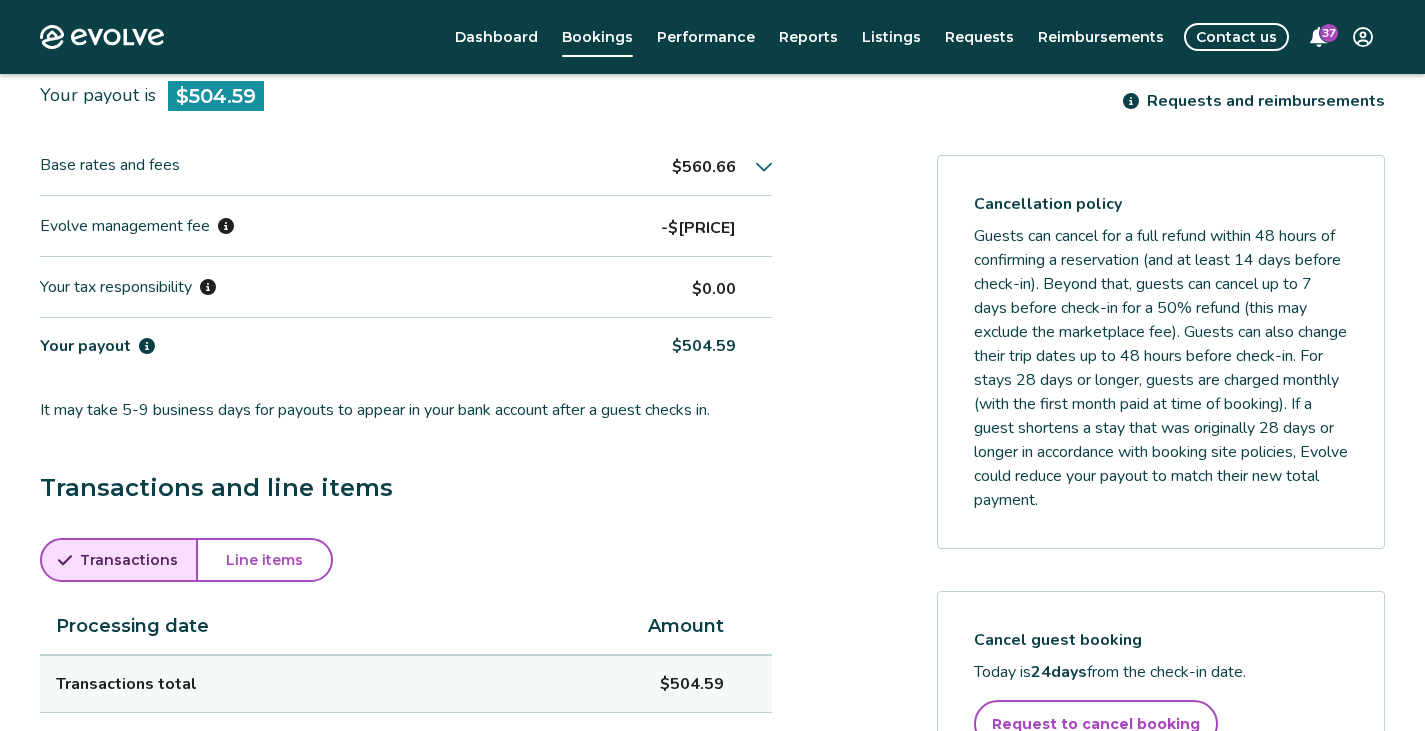 scroll, scrollTop: 700, scrollLeft: 0, axis: vertical 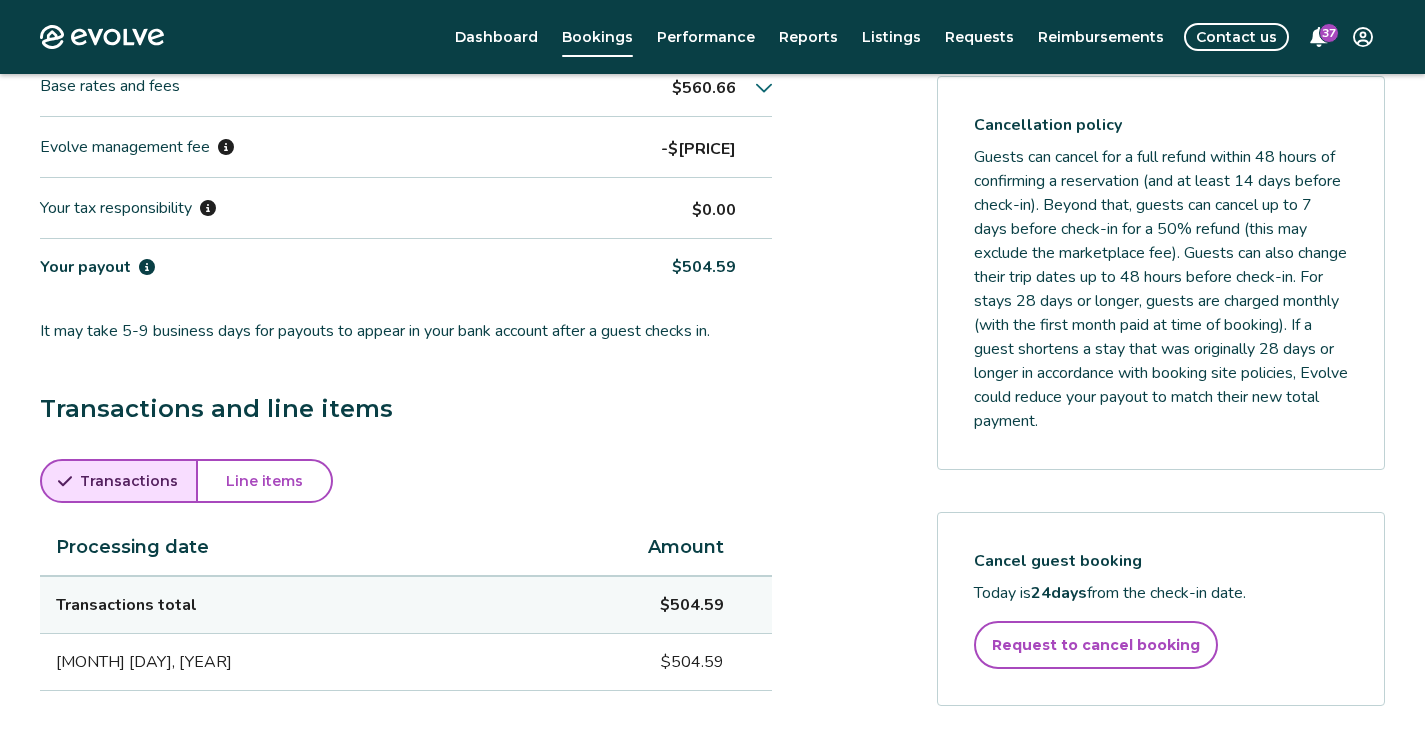 click on "Request to cancel booking" at bounding box center [1096, 645] 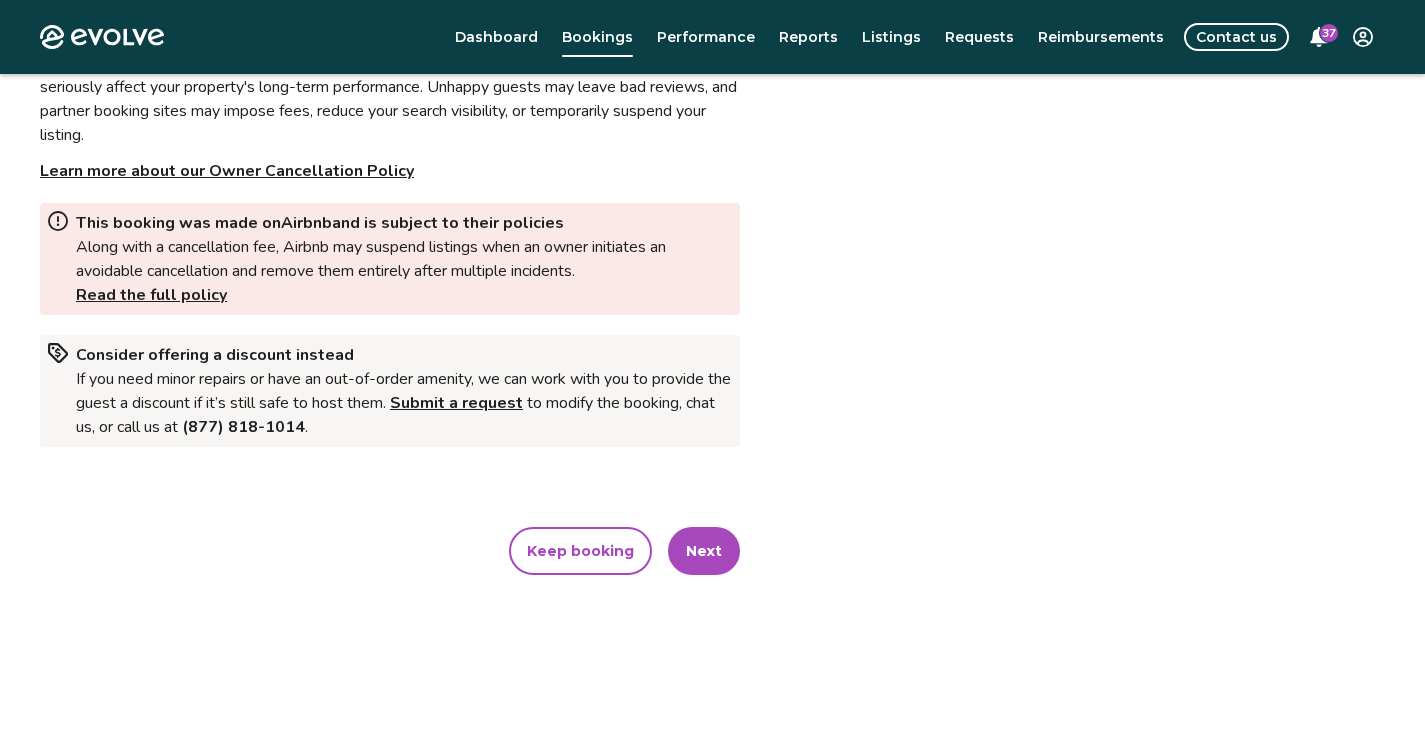 scroll, scrollTop: 303, scrollLeft: 0, axis: vertical 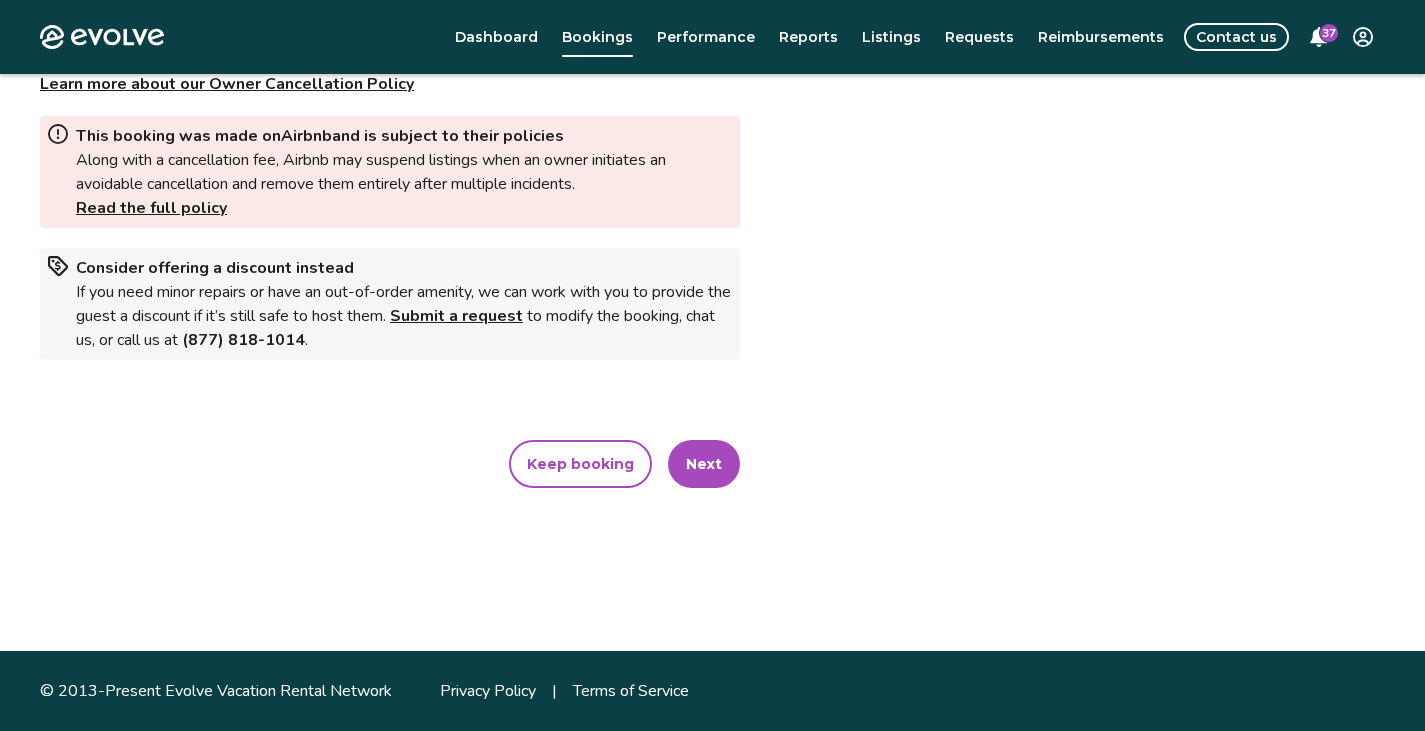 click on "Next" at bounding box center [704, 464] 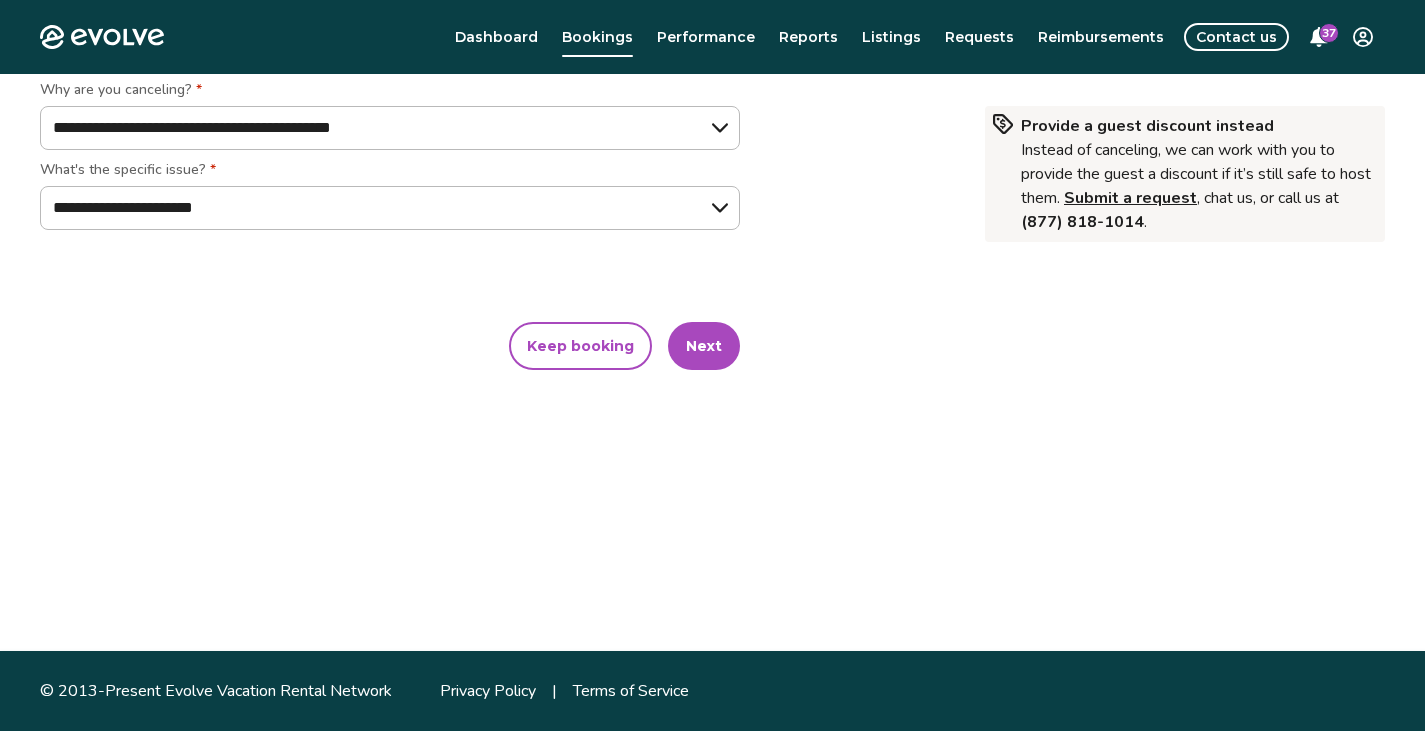 scroll, scrollTop: 0, scrollLeft: 0, axis: both 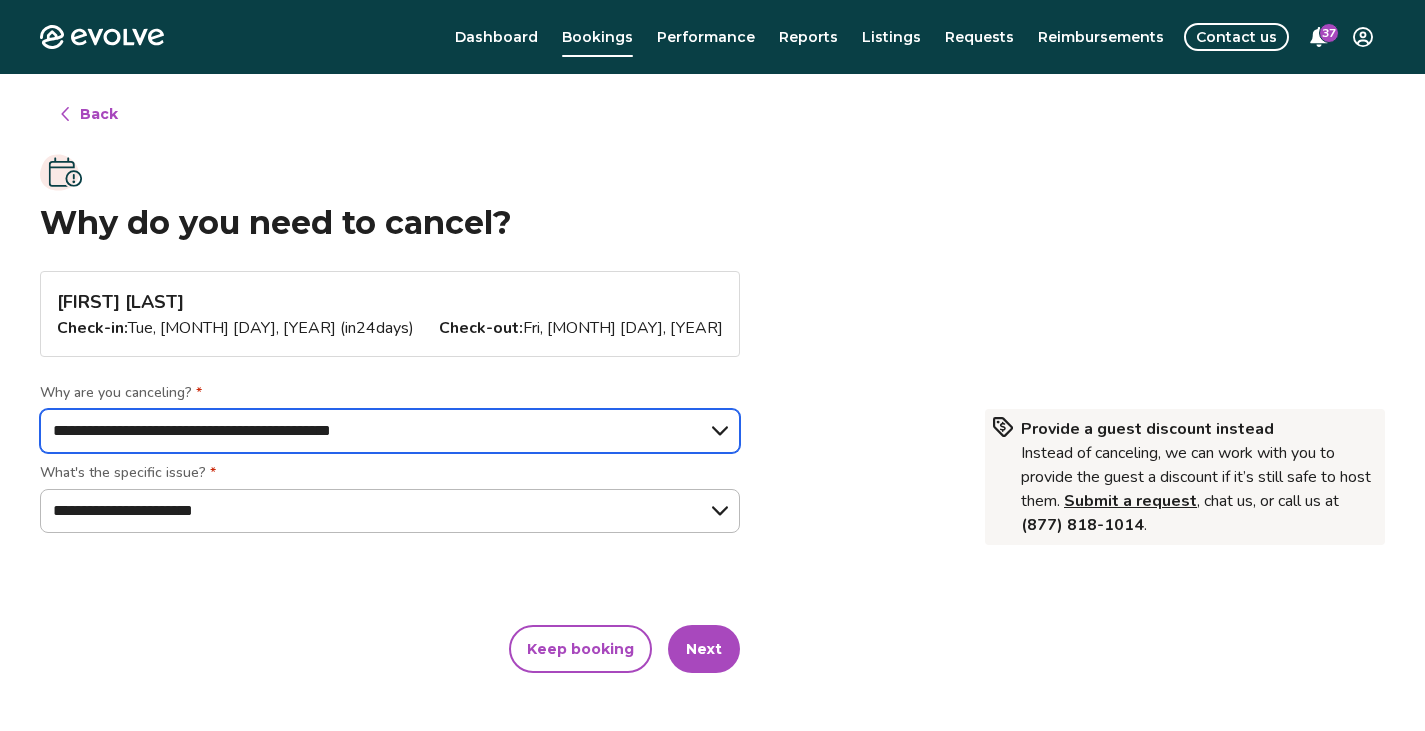 click on "**********" at bounding box center (390, 431) 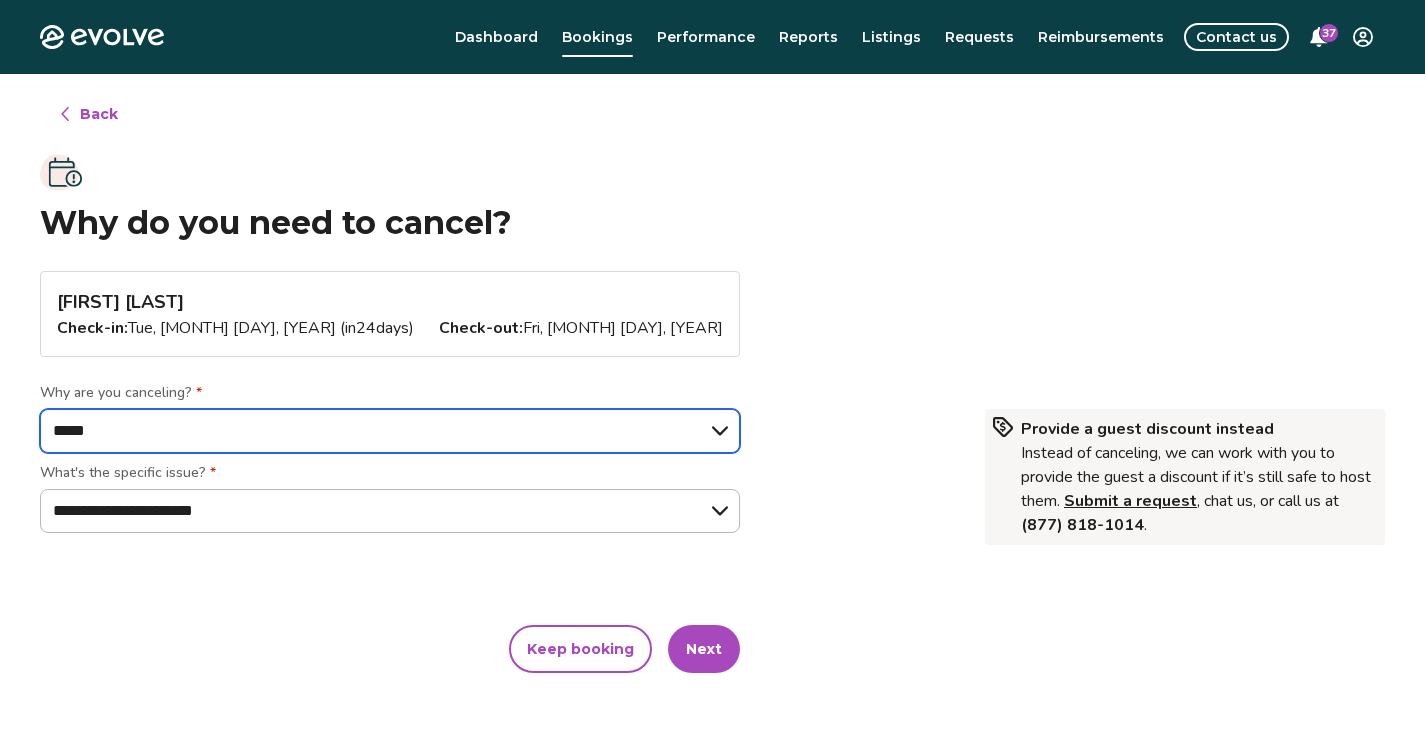 click on "**********" at bounding box center (390, 431) 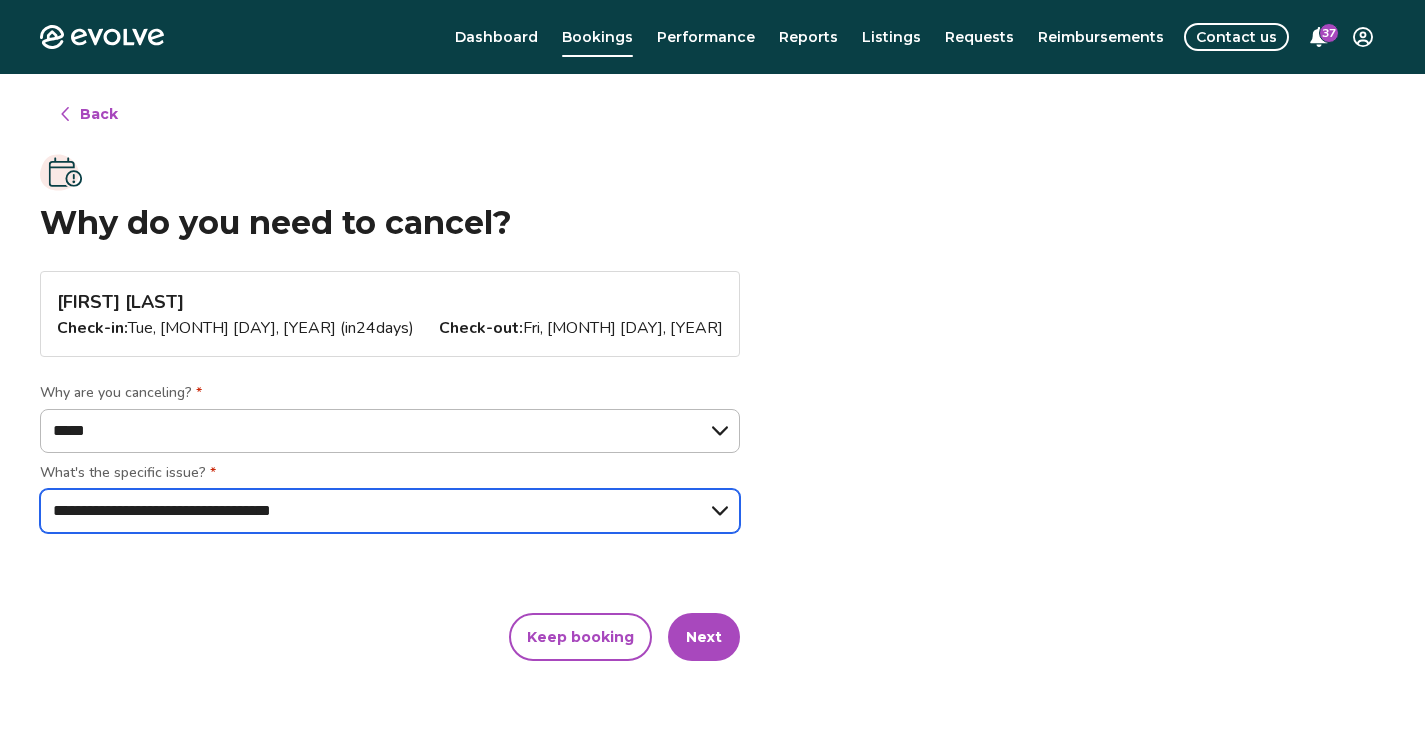 click on "**********" at bounding box center (390, 511) 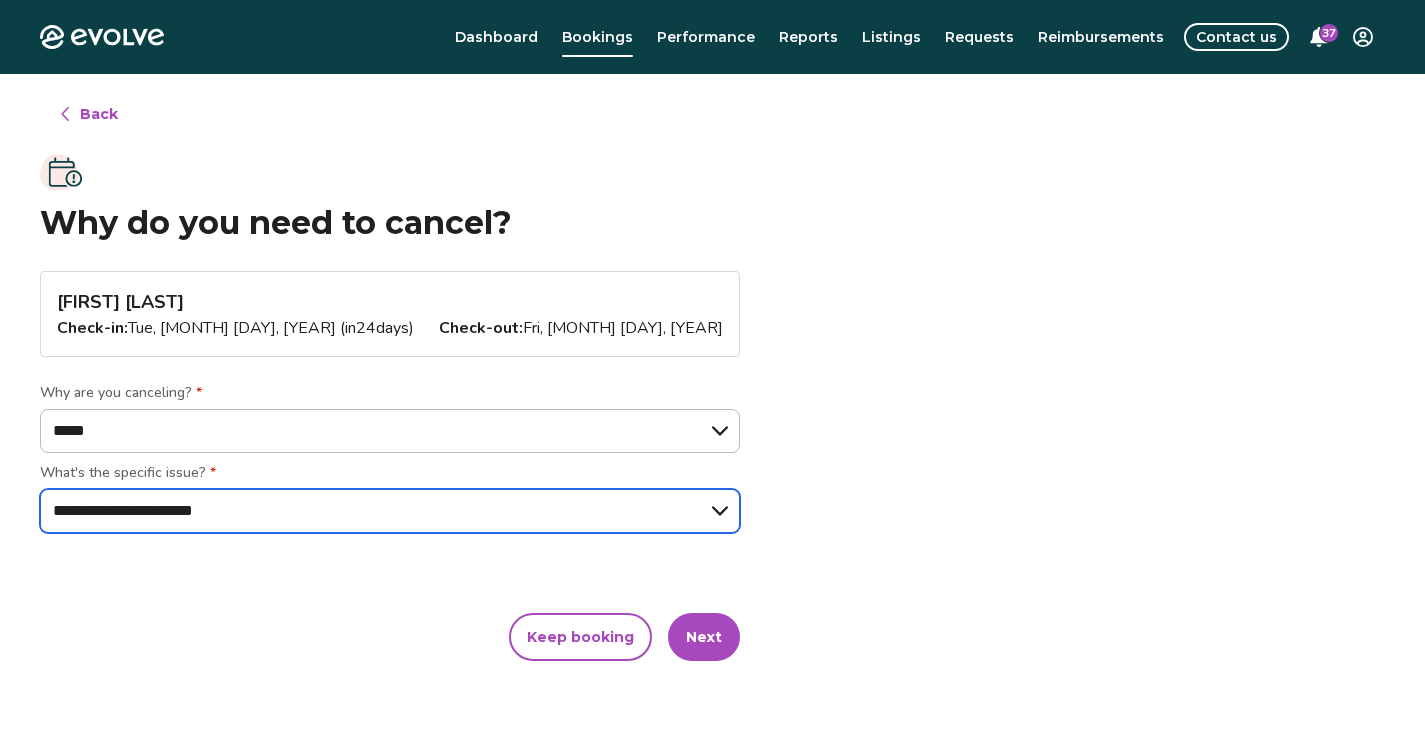 click on "**********" at bounding box center [390, 511] 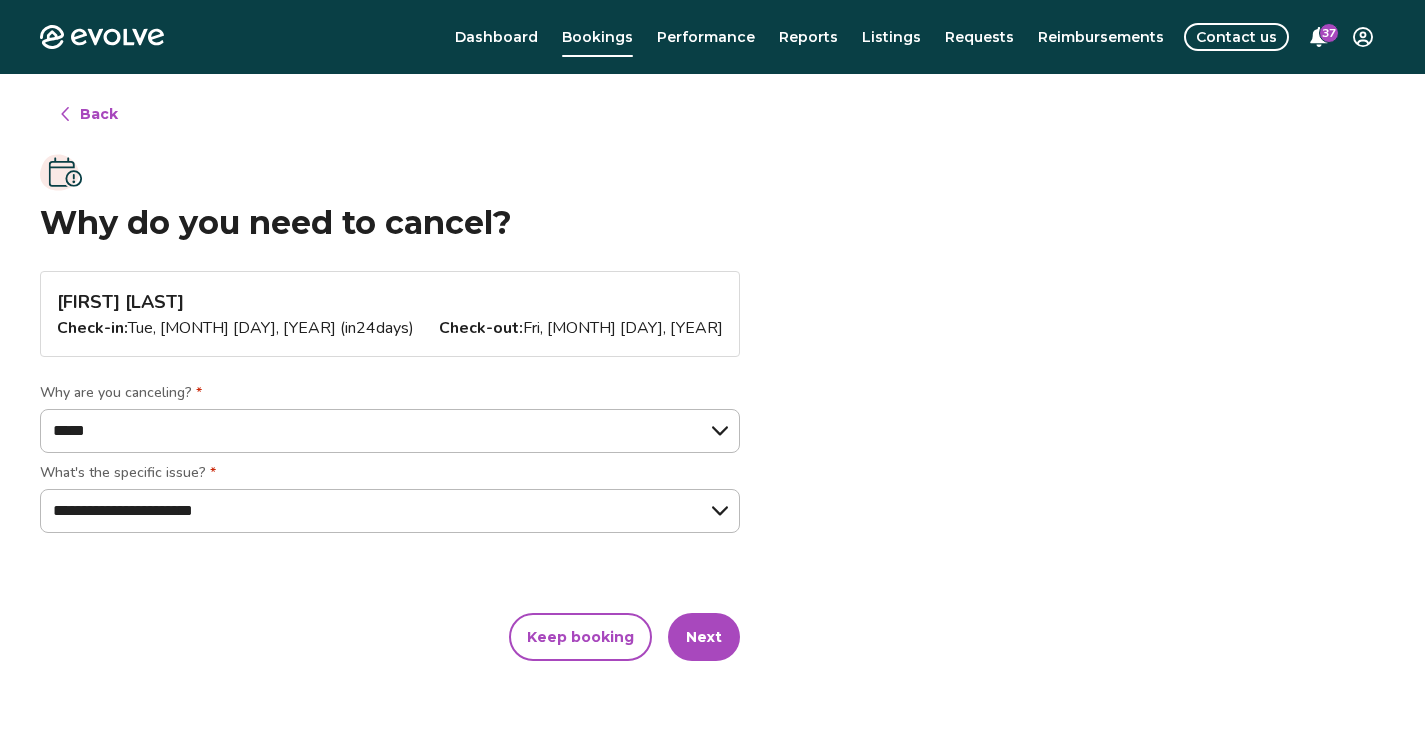 click on "Next" at bounding box center (704, 637) 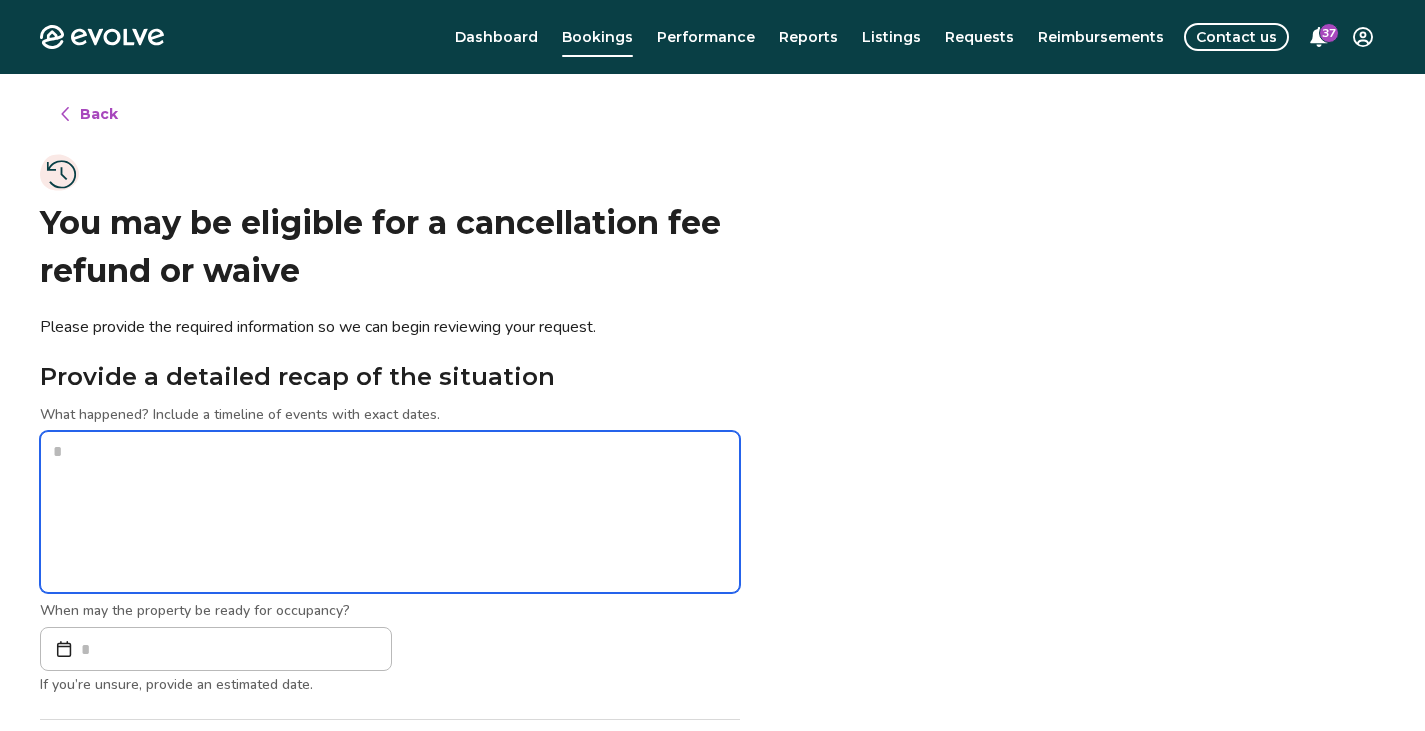 click at bounding box center (390, 512) 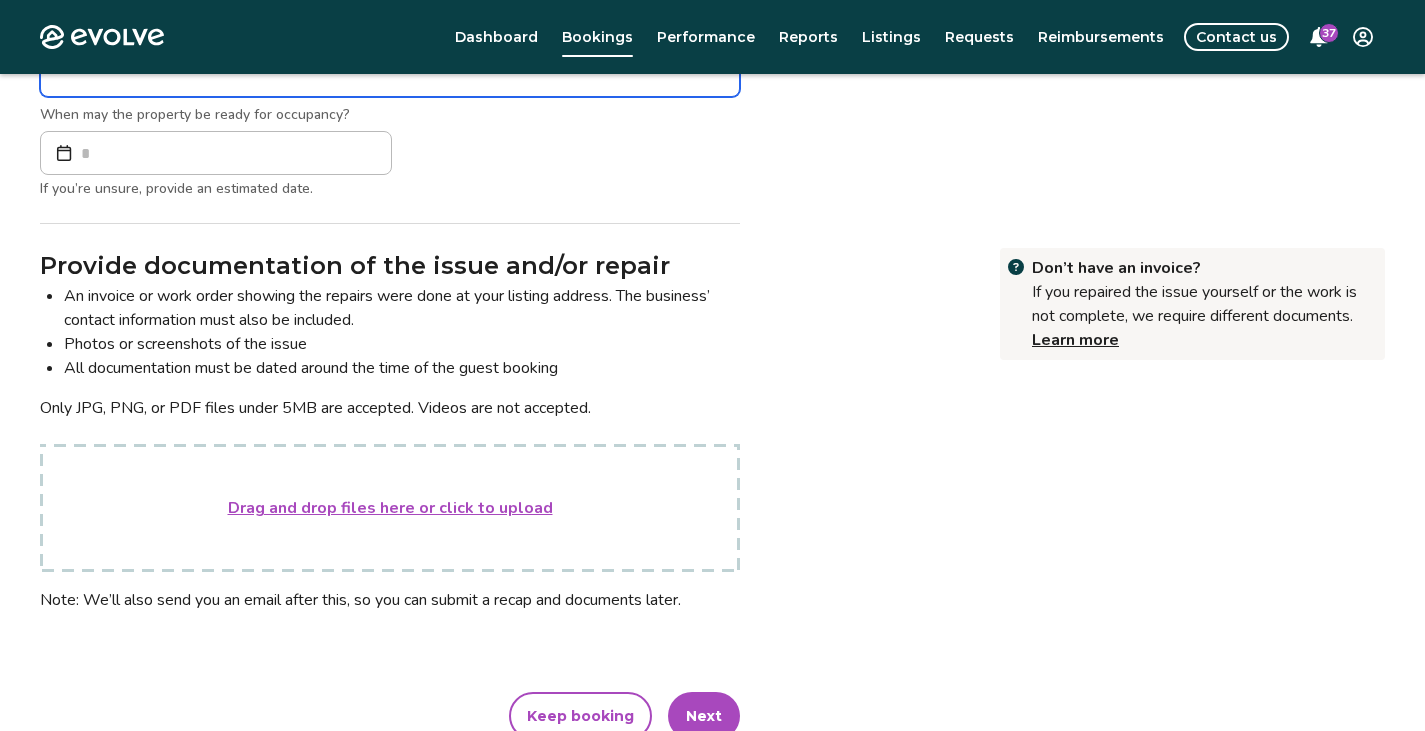 scroll, scrollTop: 673, scrollLeft: 0, axis: vertical 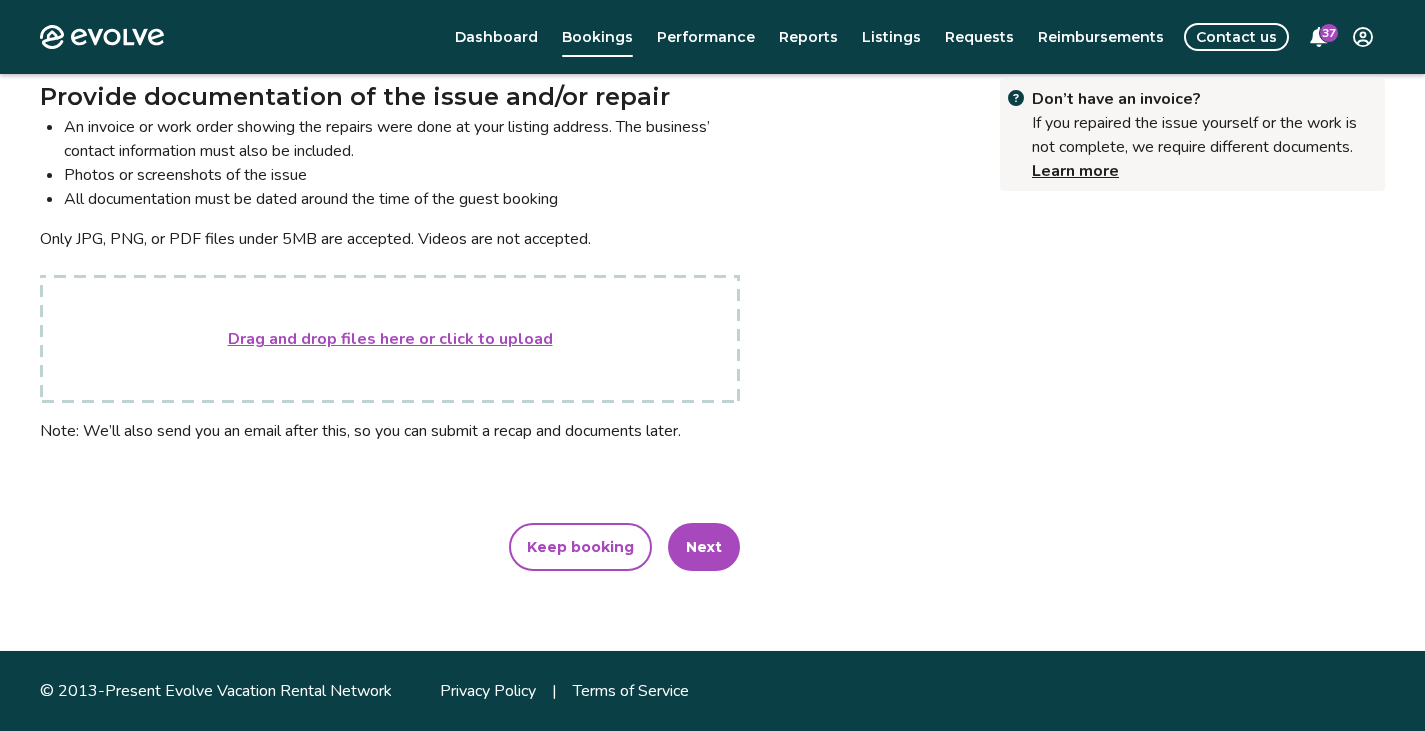 click on "Next" at bounding box center (704, 547) 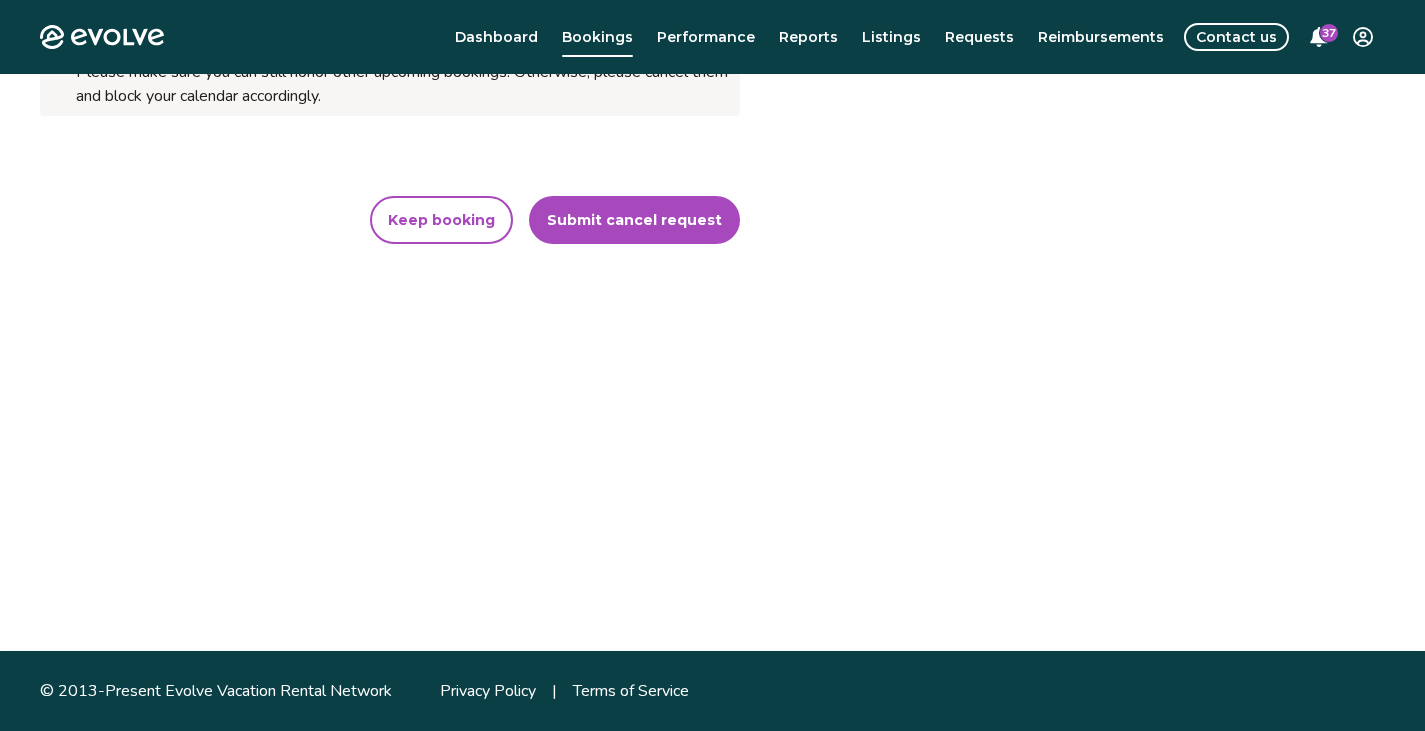 scroll, scrollTop: 0, scrollLeft: 0, axis: both 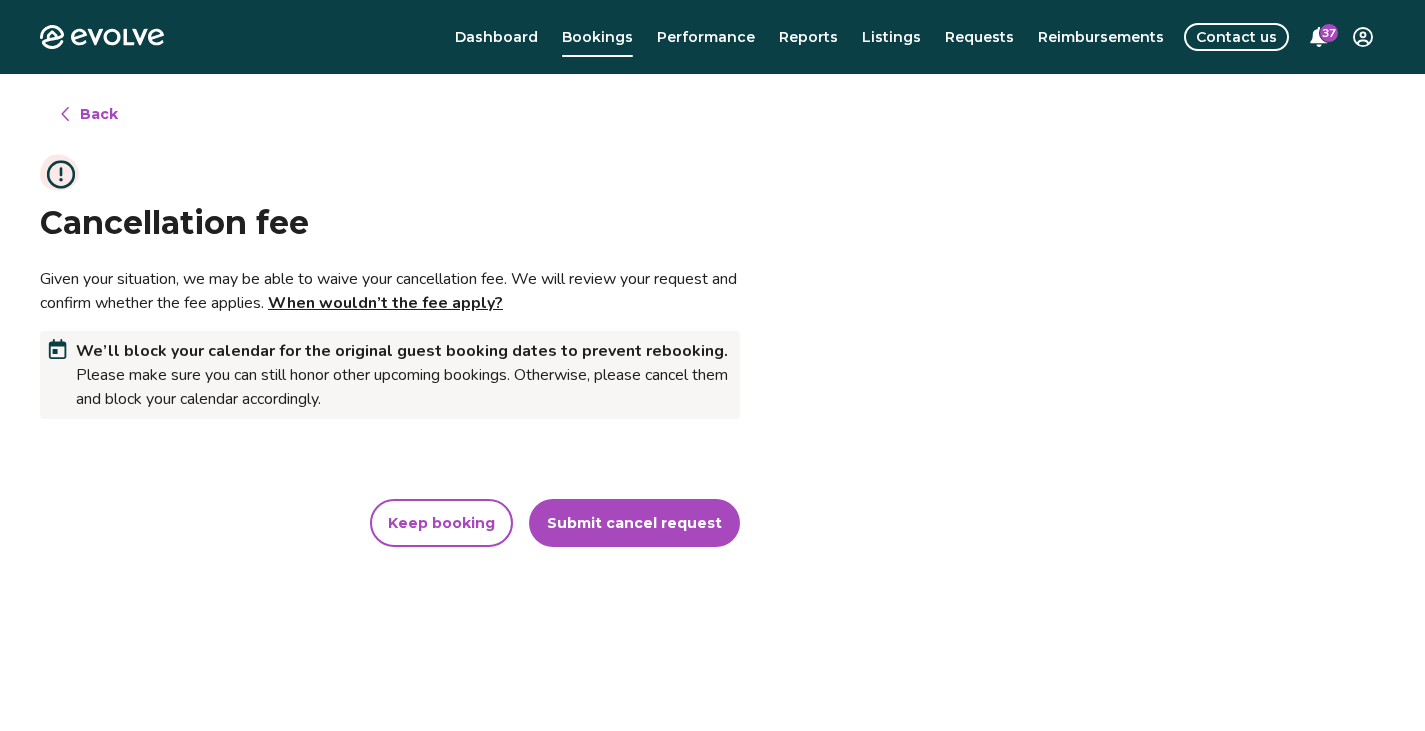 click on "Submit cancel request" at bounding box center [634, 523] 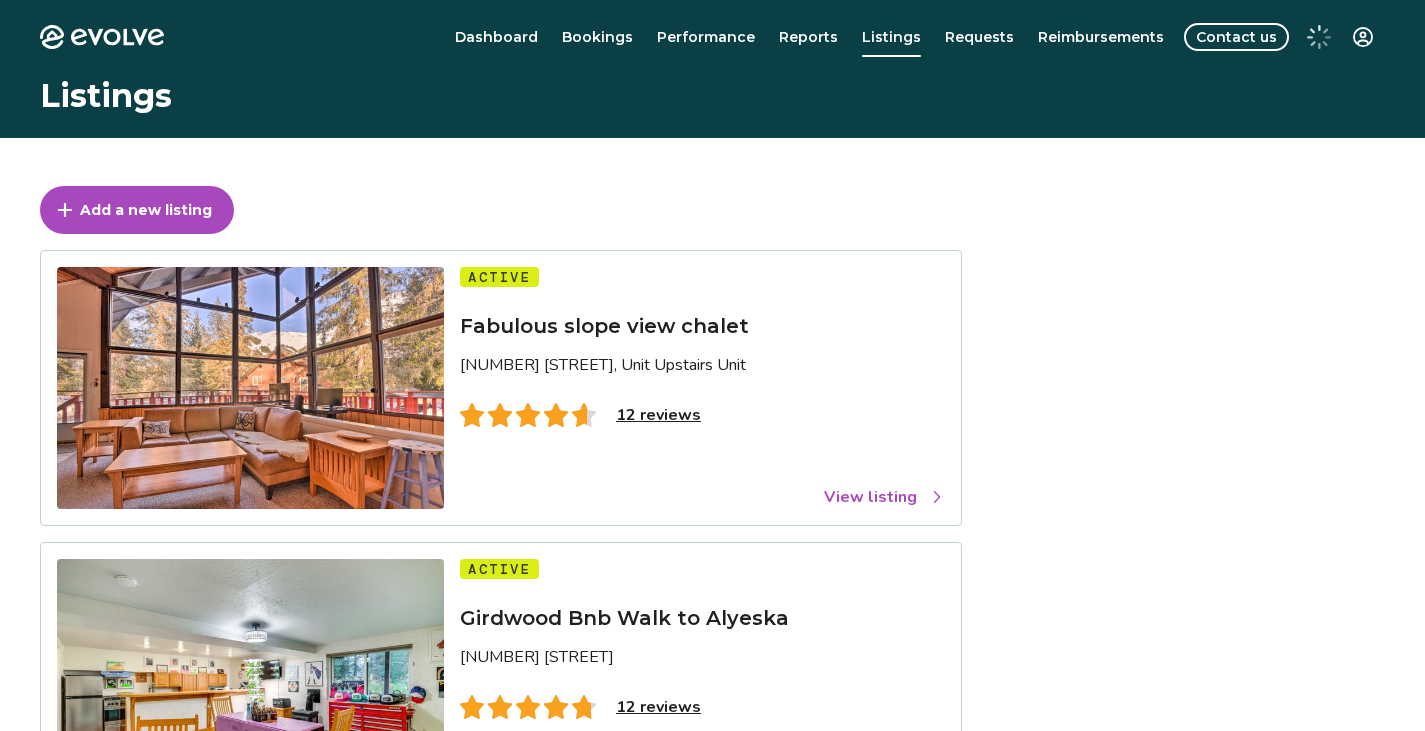 scroll, scrollTop: 0, scrollLeft: 0, axis: both 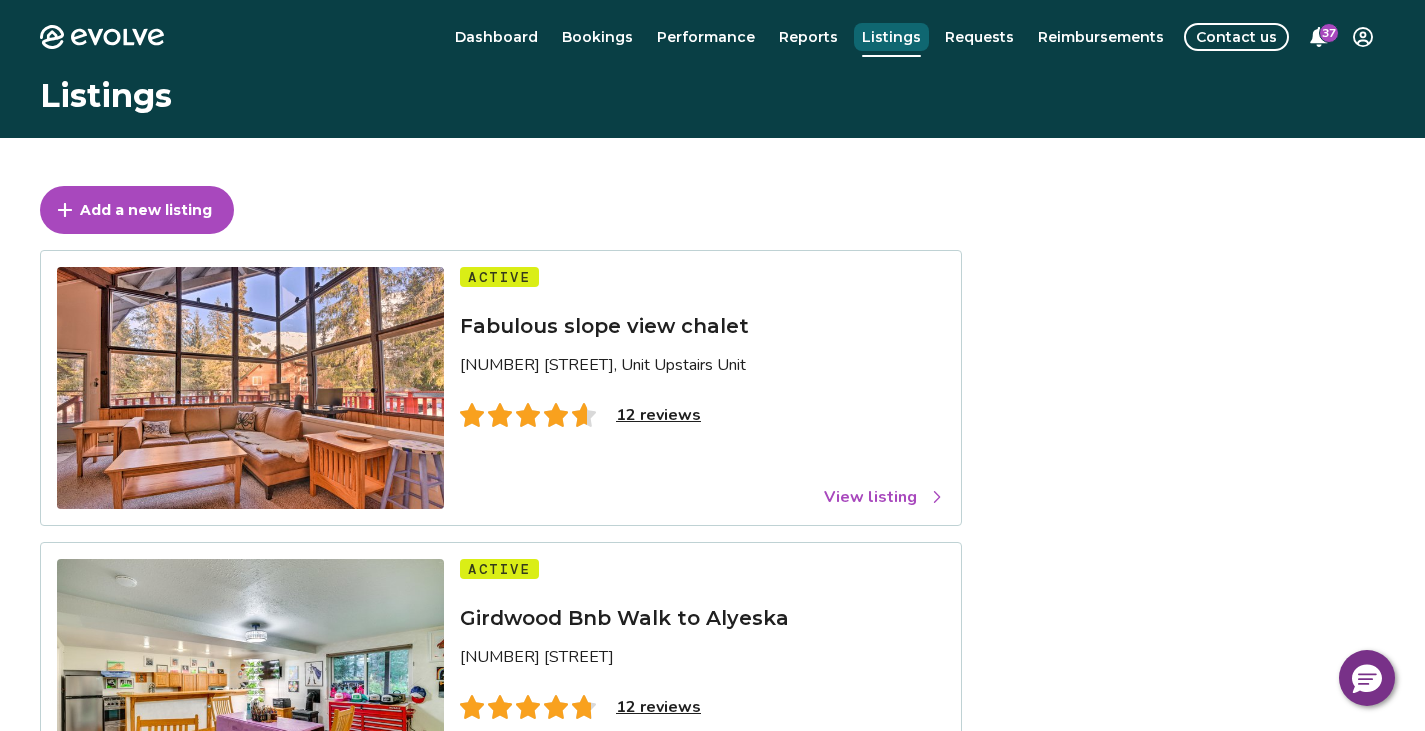 click on "Listings" at bounding box center [891, 37] 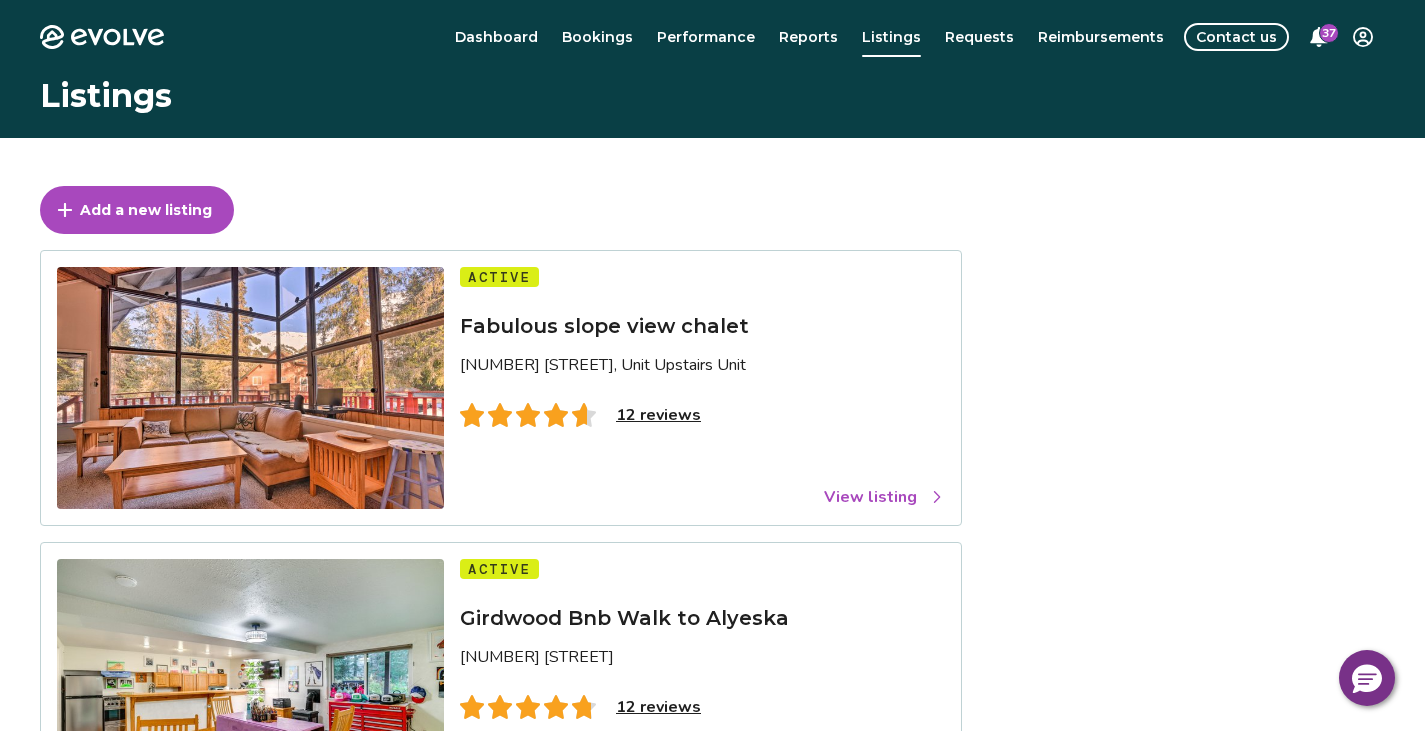 click on "Dashboard Bookings Performance Reports Listings Requests Reimbursements Contact us 37" at bounding box center (786, 37) 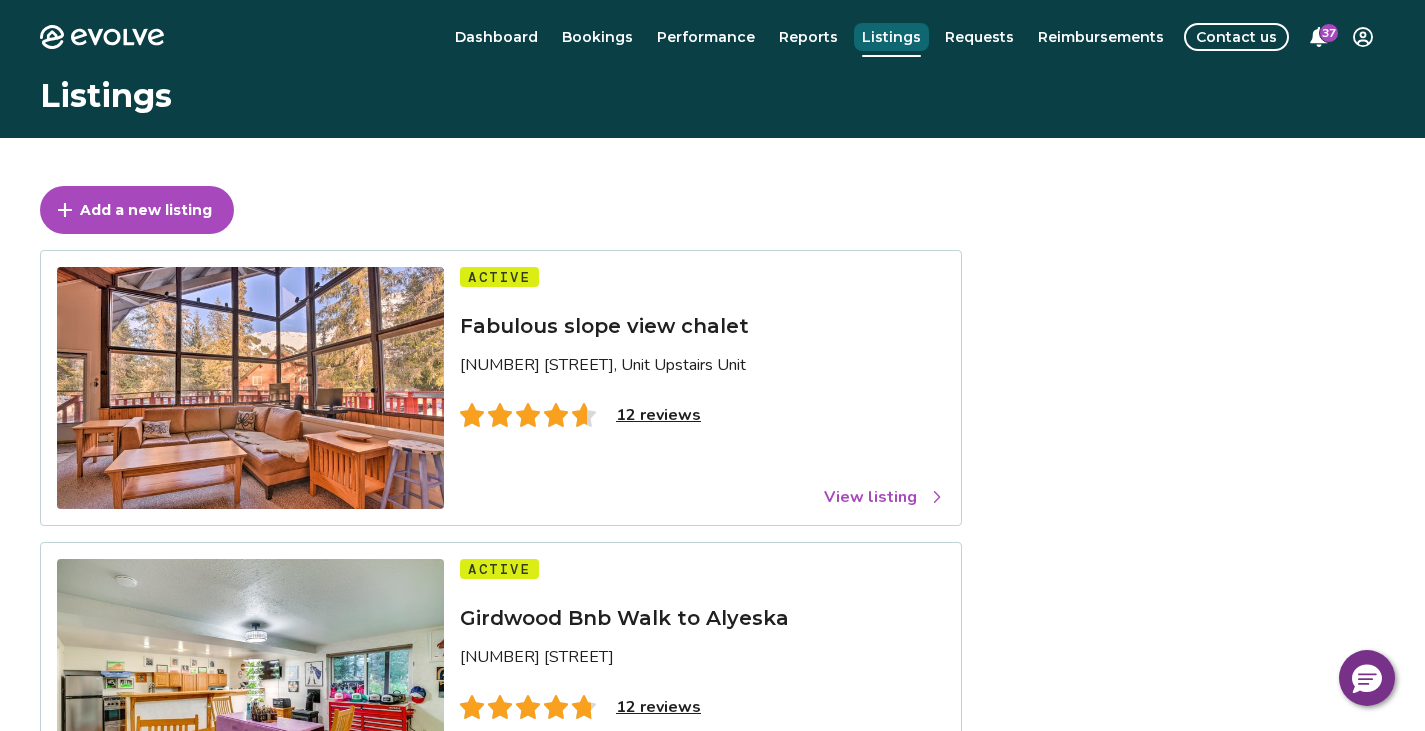 click on "Listings" at bounding box center [891, 37] 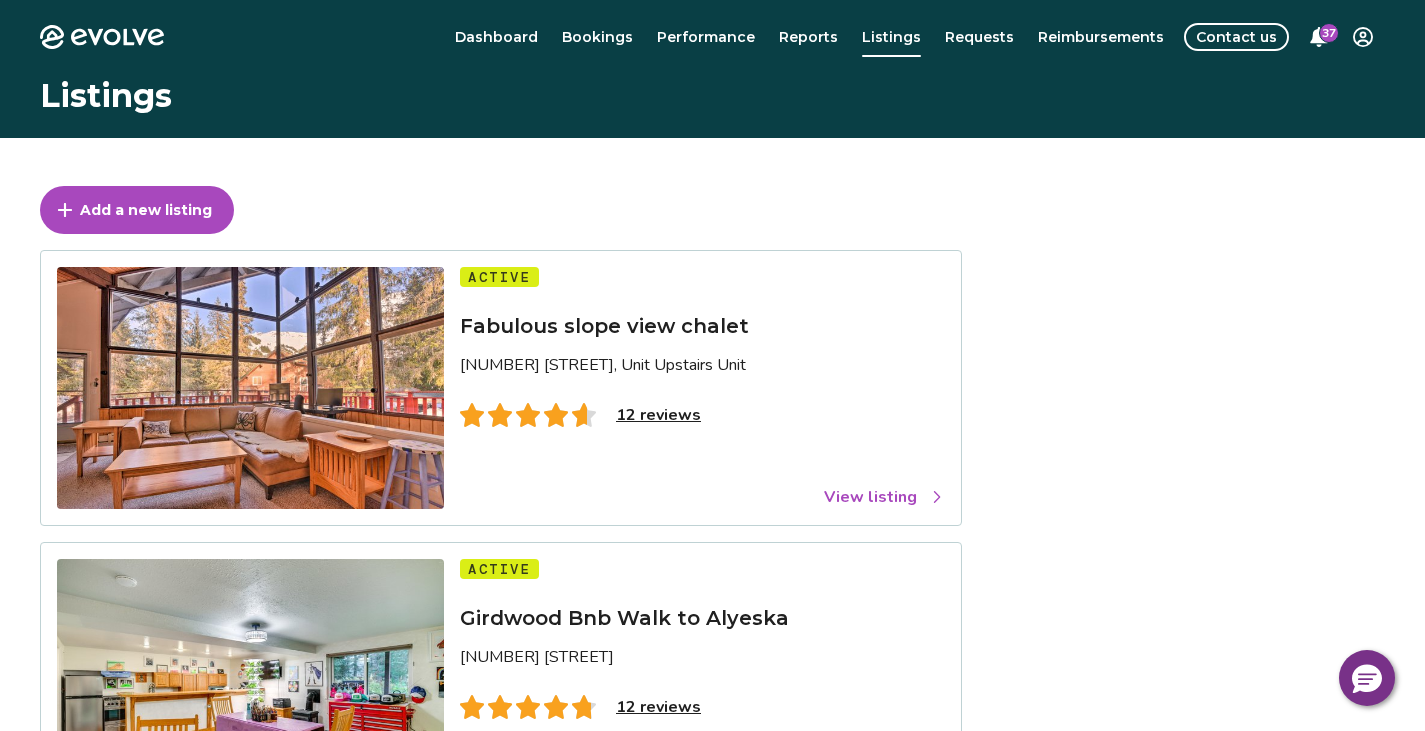 click on "Bookings" at bounding box center [597, 37] 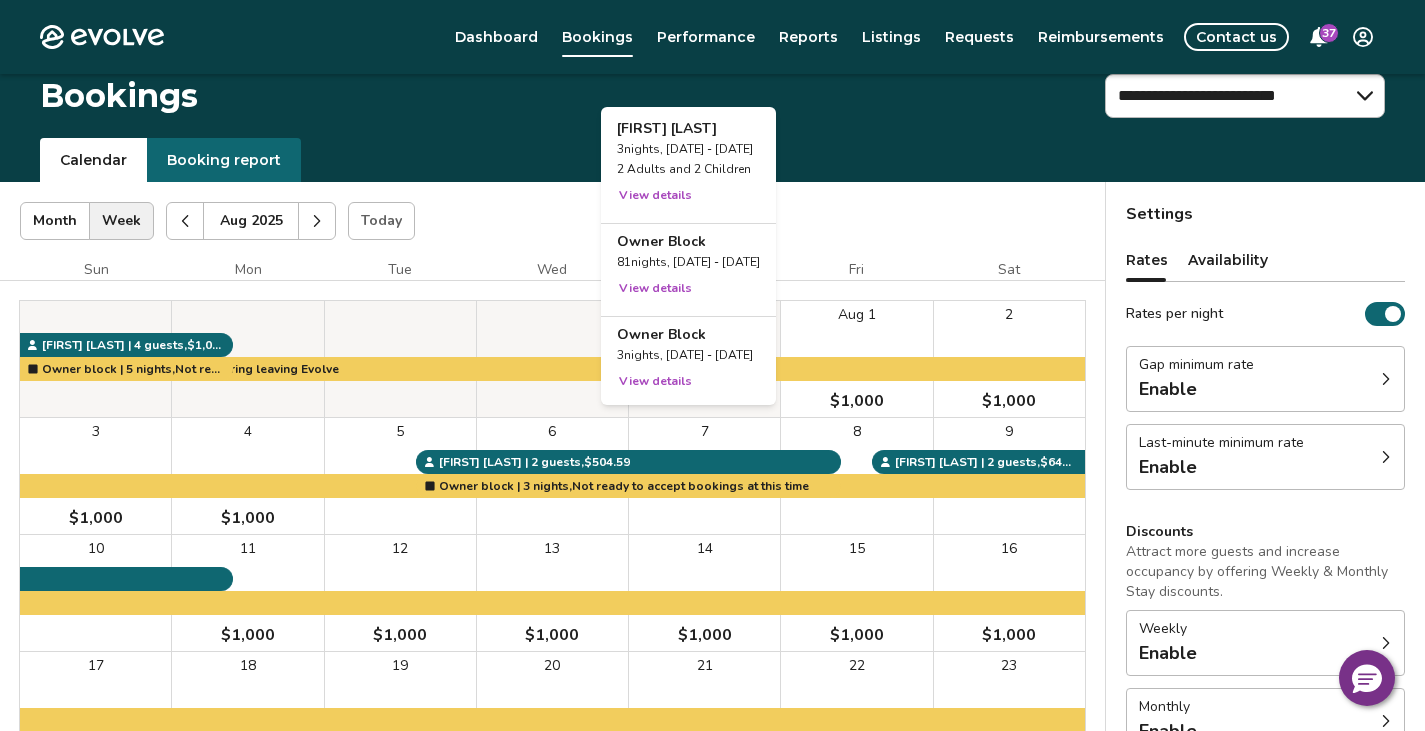 scroll, scrollTop: 100, scrollLeft: 0, axis: vertical 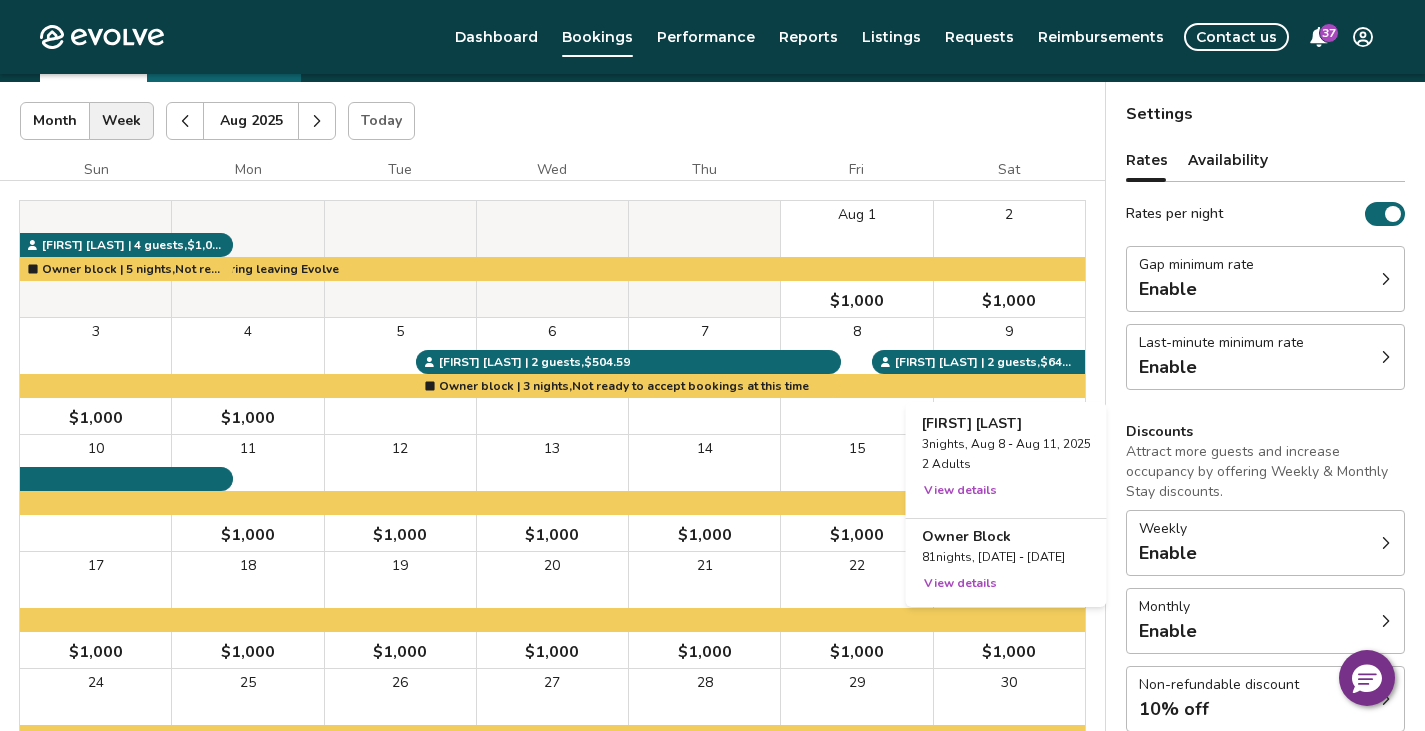 click at bounding box center [1009, 376] 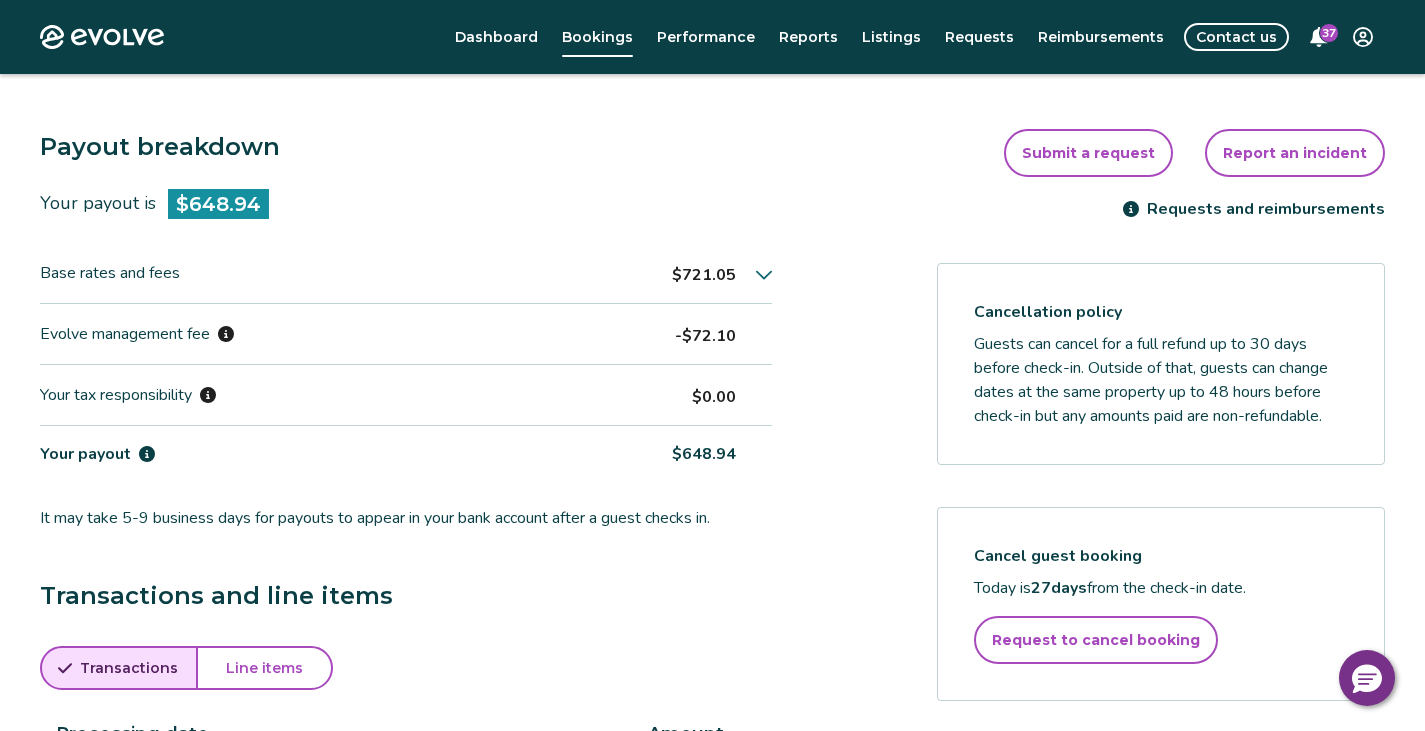 scroll, scrollTop: 636, scrollLeft: 0, axis: vertical 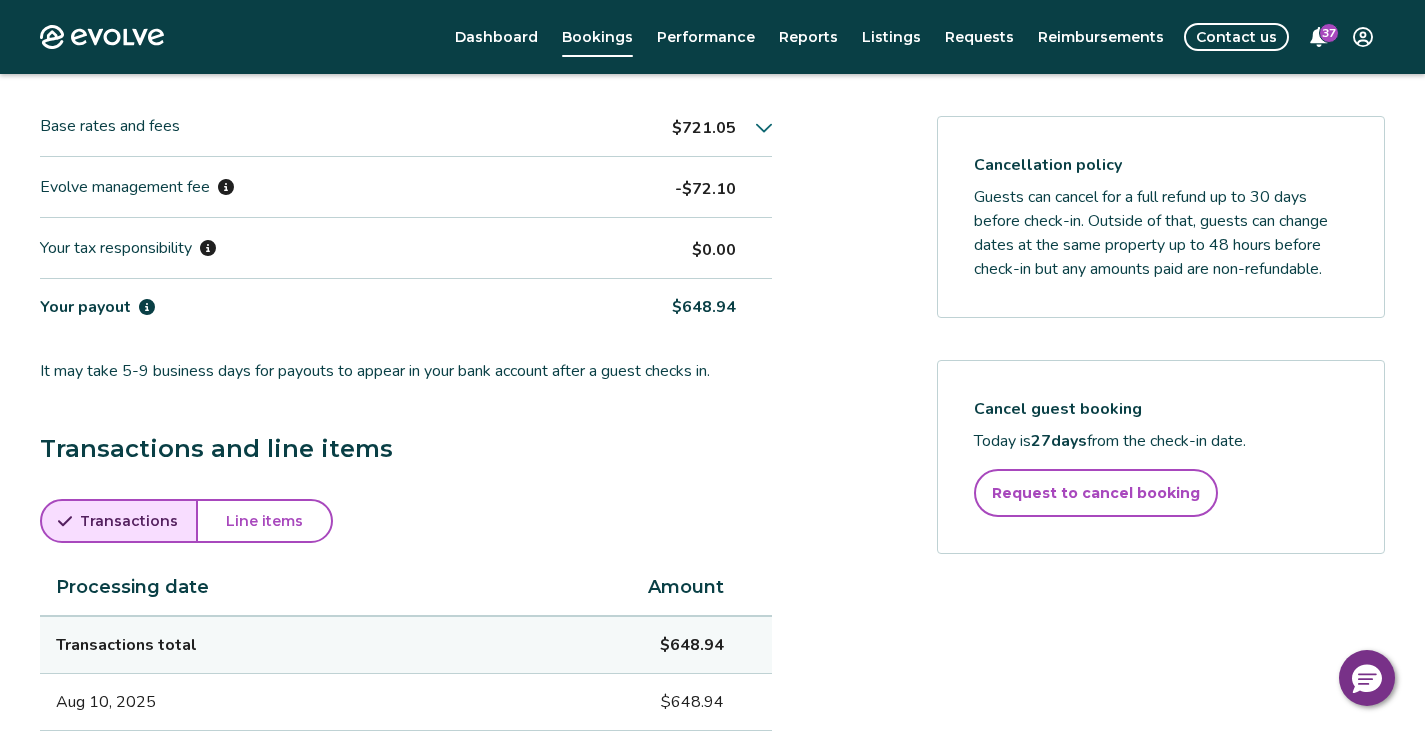 click on "Request to cancel booking" at bounding box center (1096, 493) 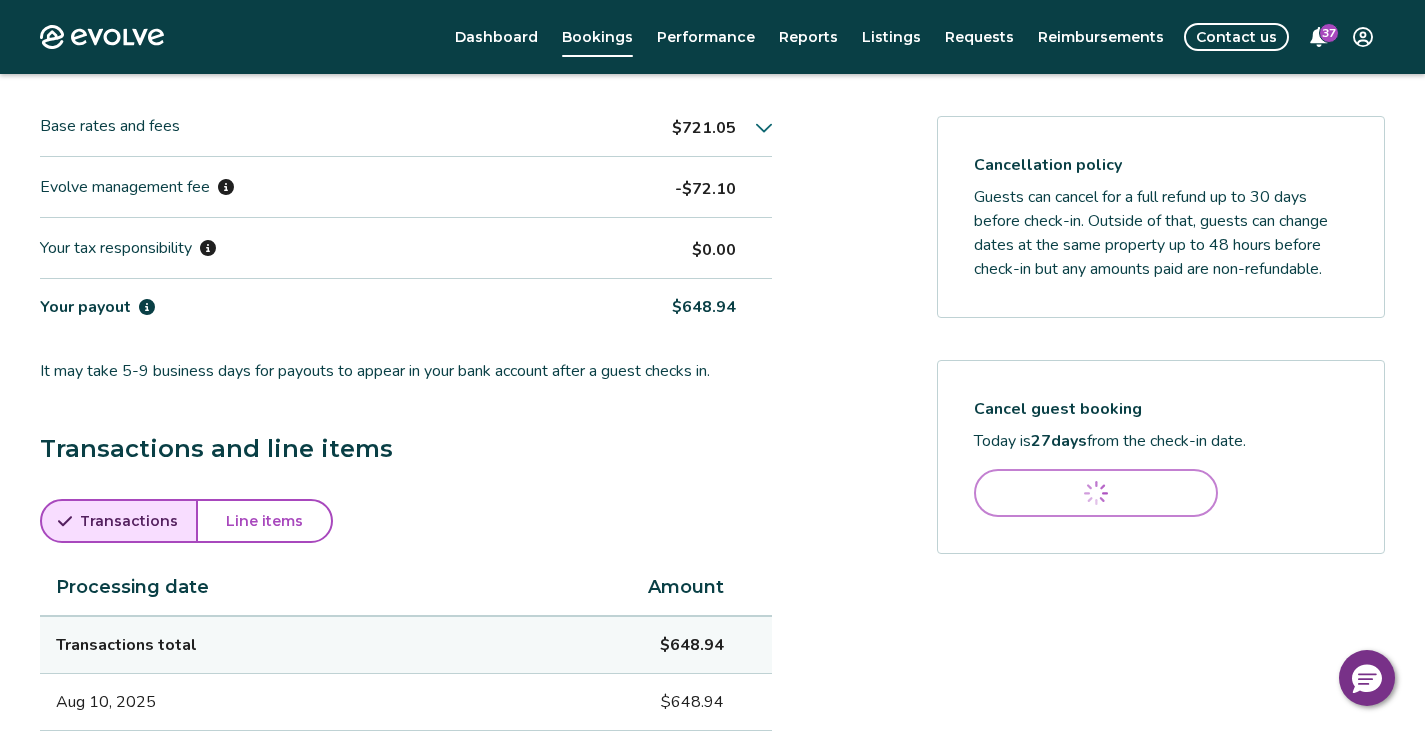 scroll, scrollTop: 0, scrollLeft: 0, axis: both 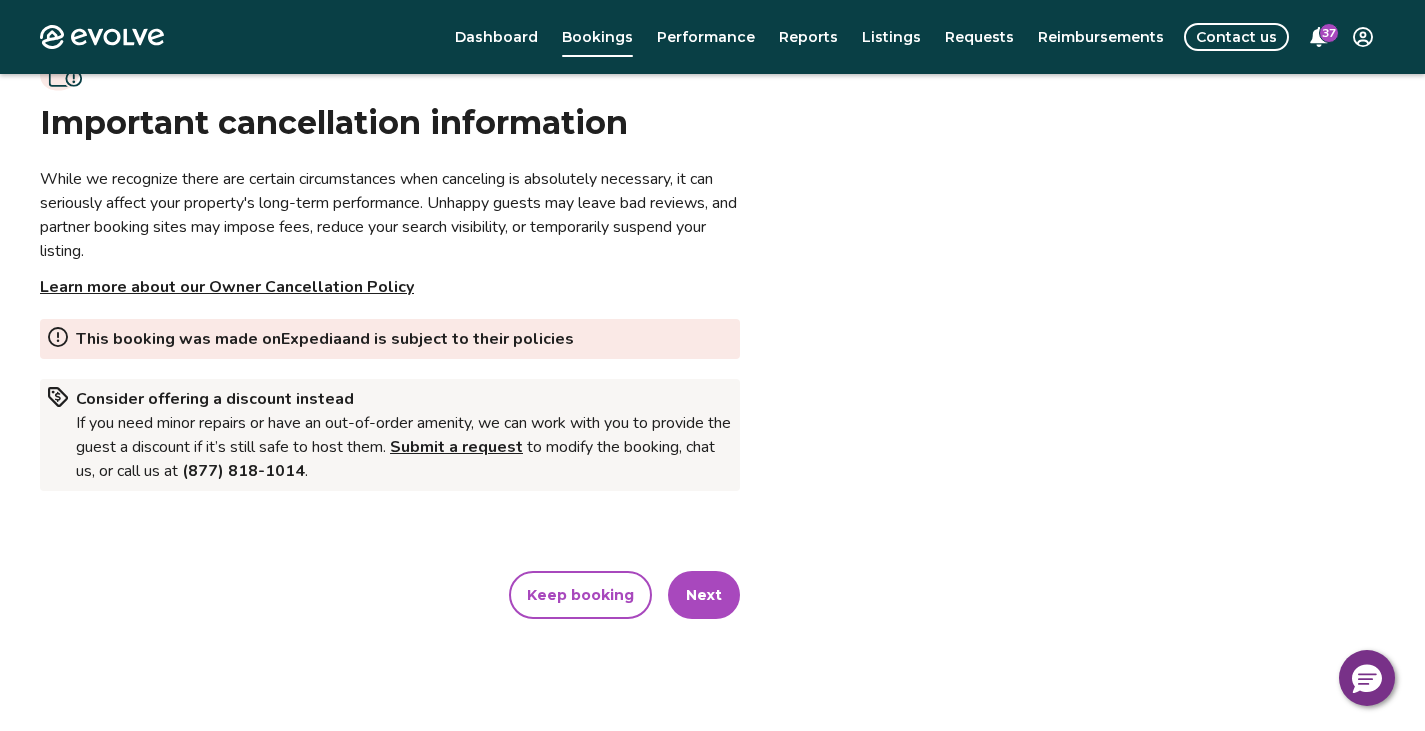 click on "Keep booking" at bounding box center (580, 595) 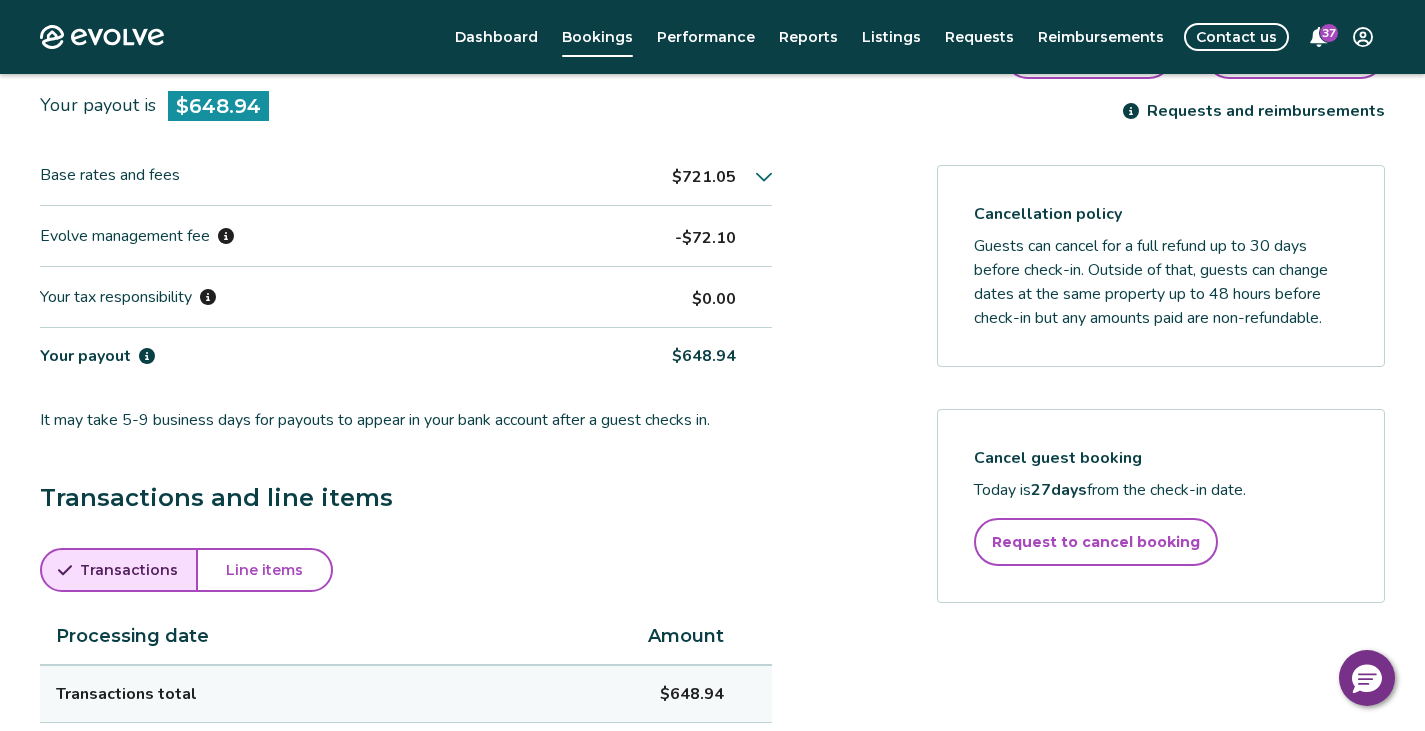 scroll, scrollTop: 600, scrollLeft: 0, axis: vertical 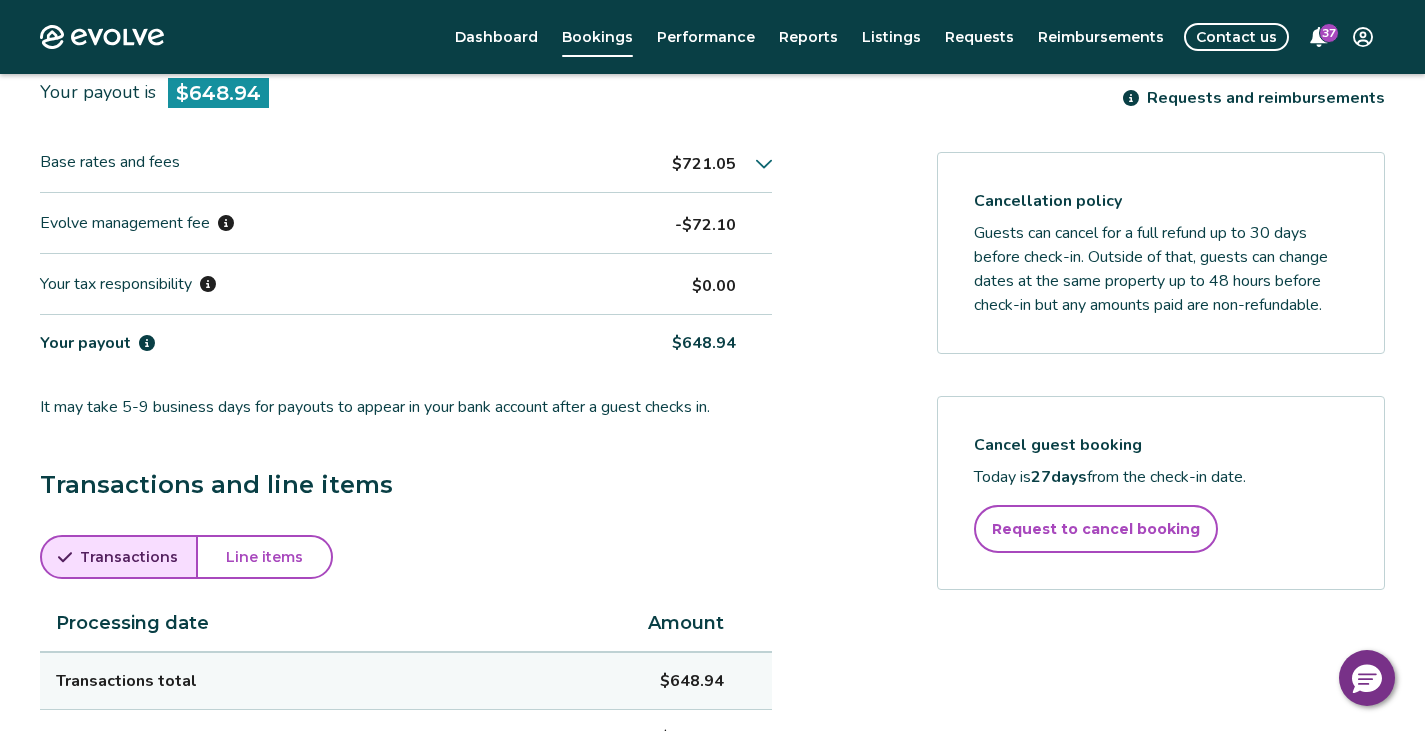 click on "Request to cancel booking" at bounding box center [1096, 529] 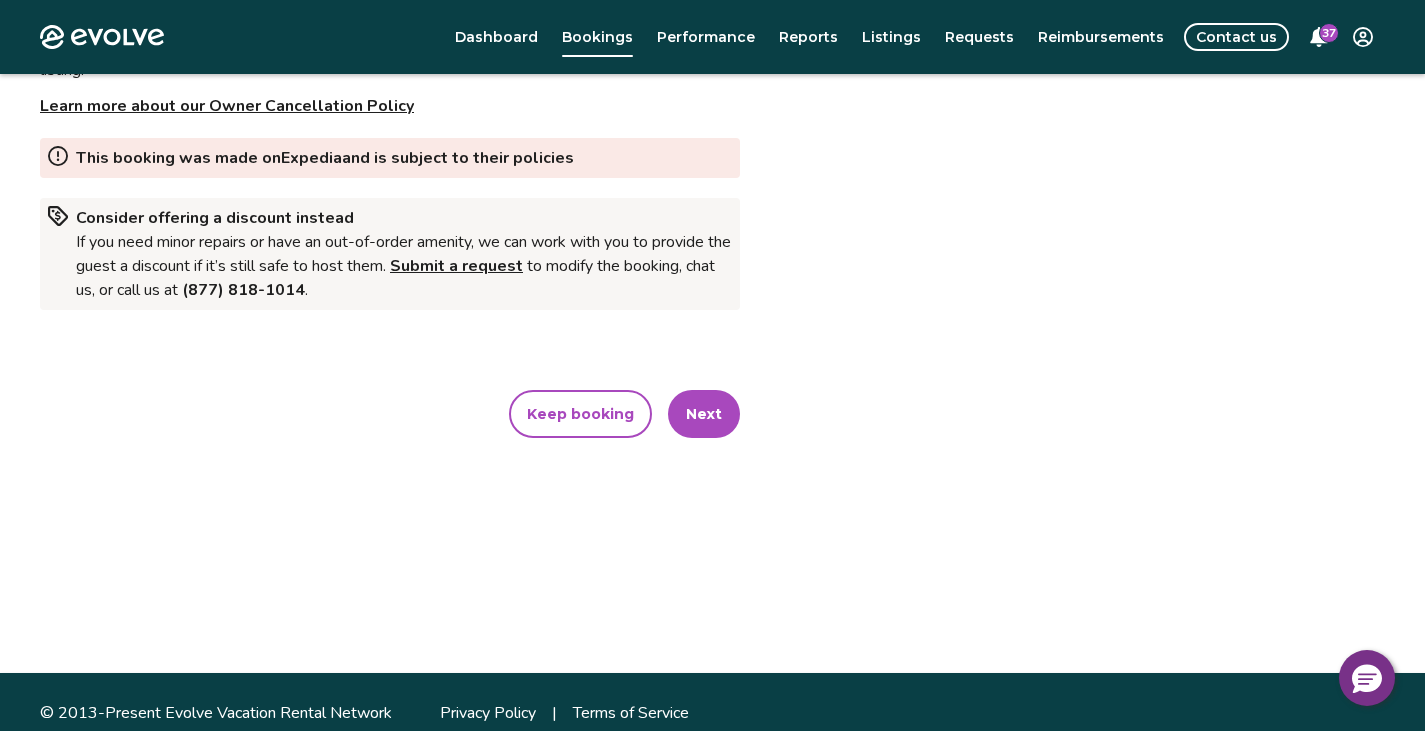 scroll, scrollTop: 303, scrollLeft: 0, axis: vertical 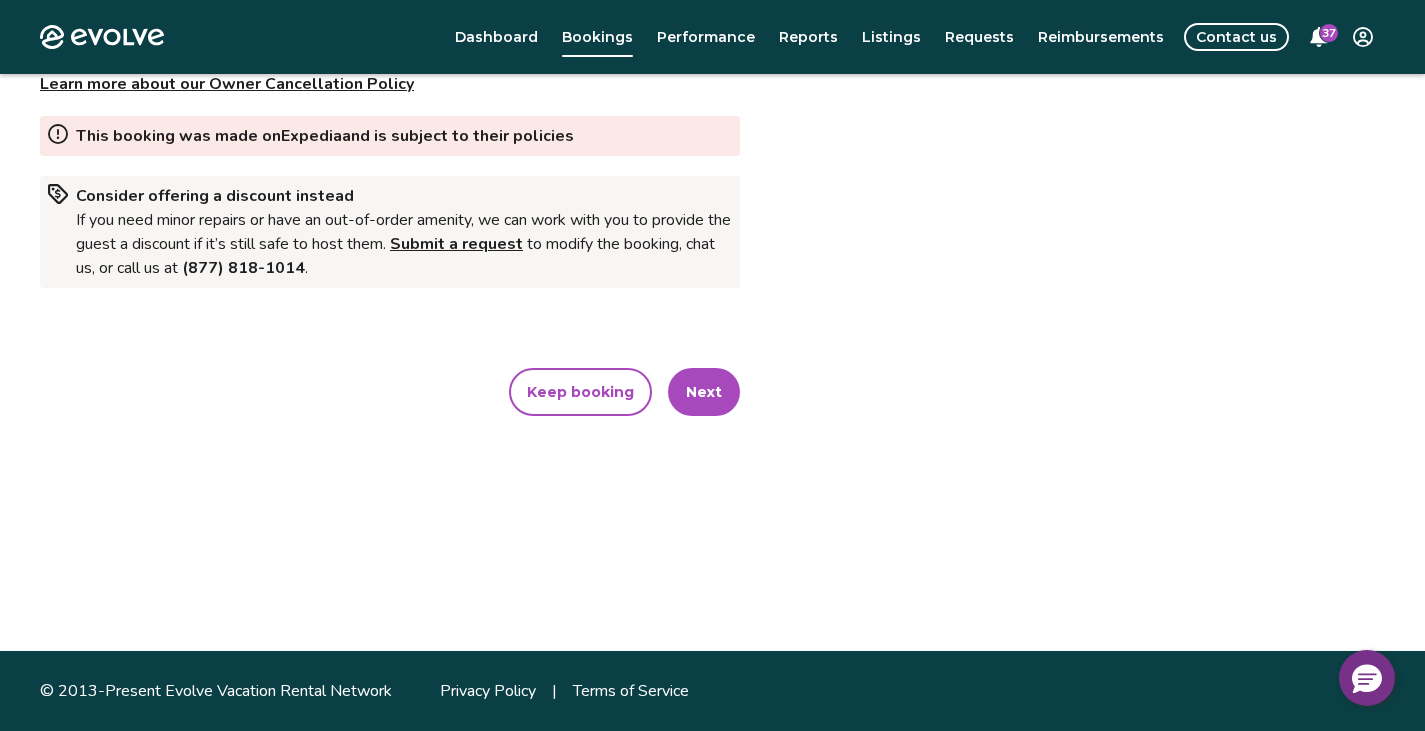 click on "Next" at bounding box center [704, 392] 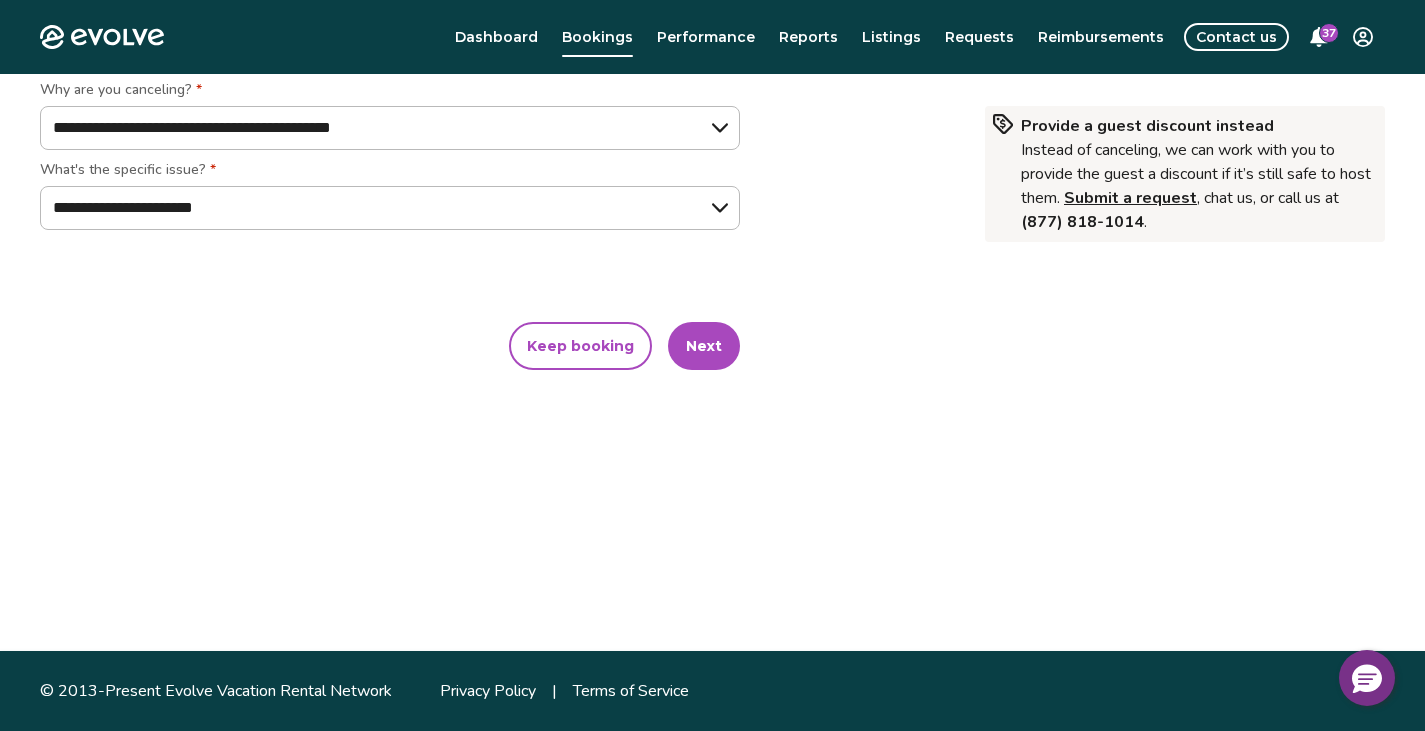 scroll, scrollTop: 0, scrollLeft: 0, axis: both 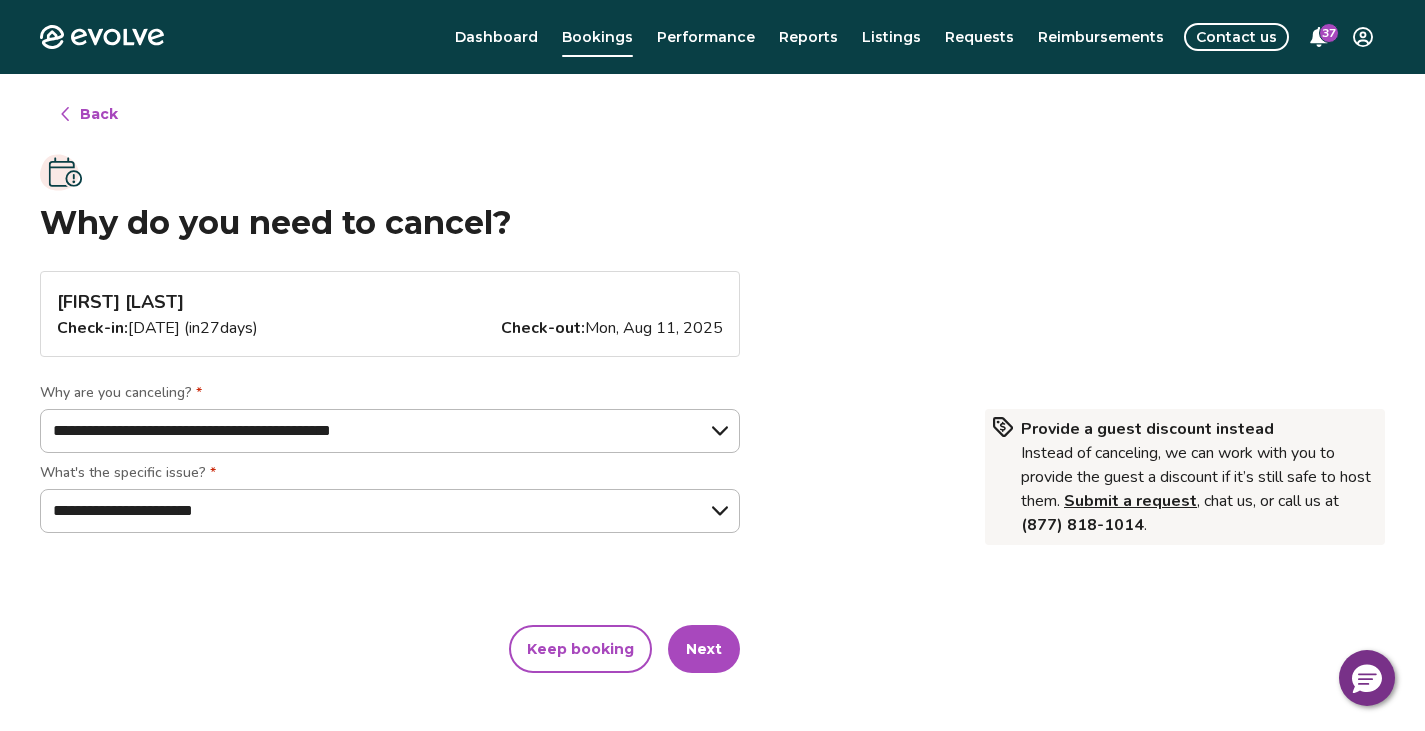click on "Next" at bounding box center (704, 649) 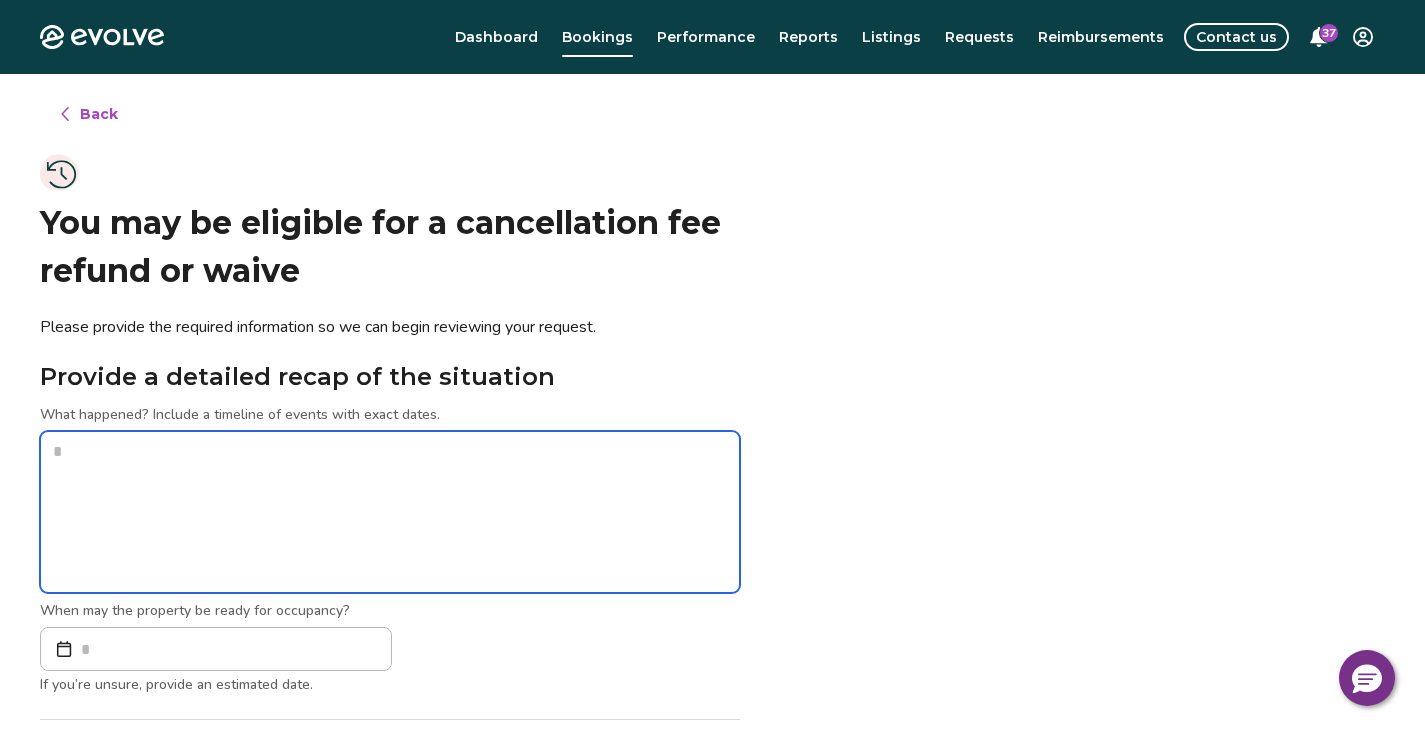 click at bounding box center [390, 512] 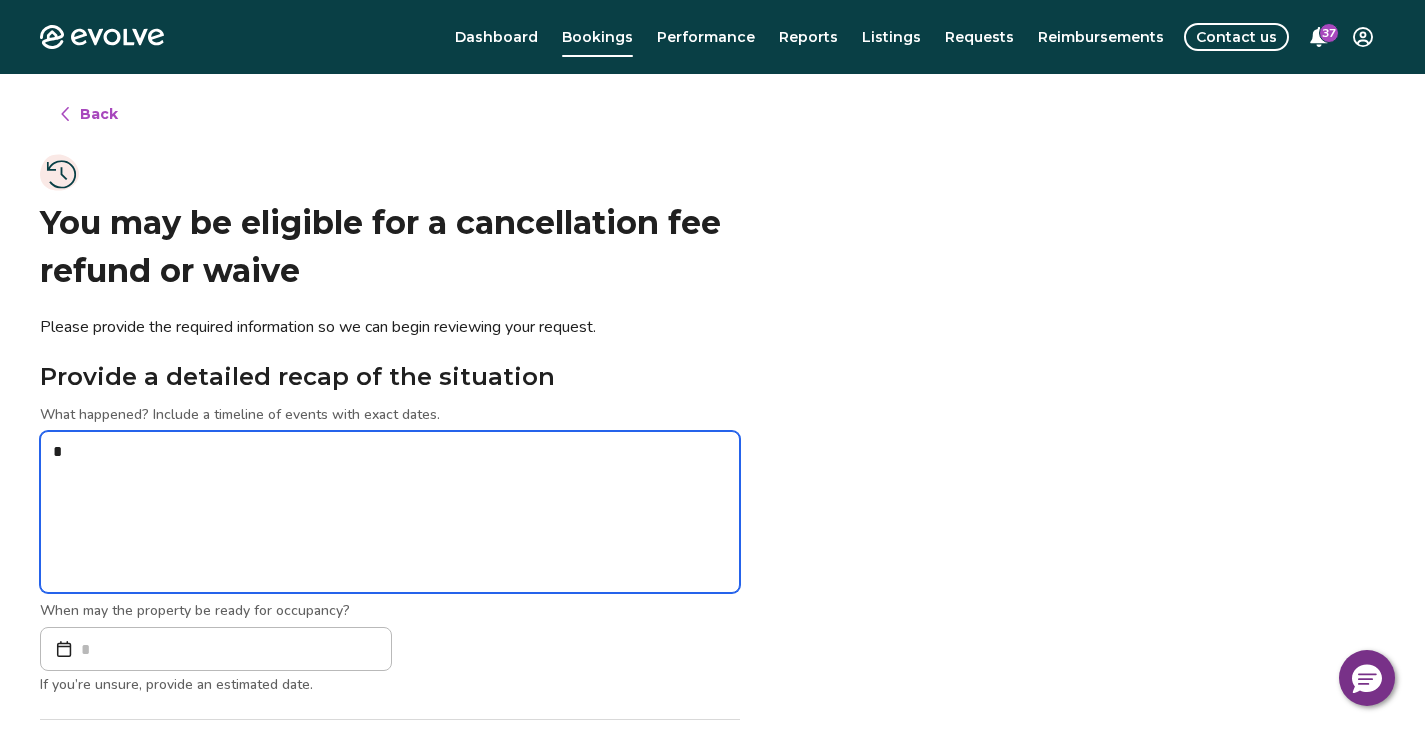 type on "*" 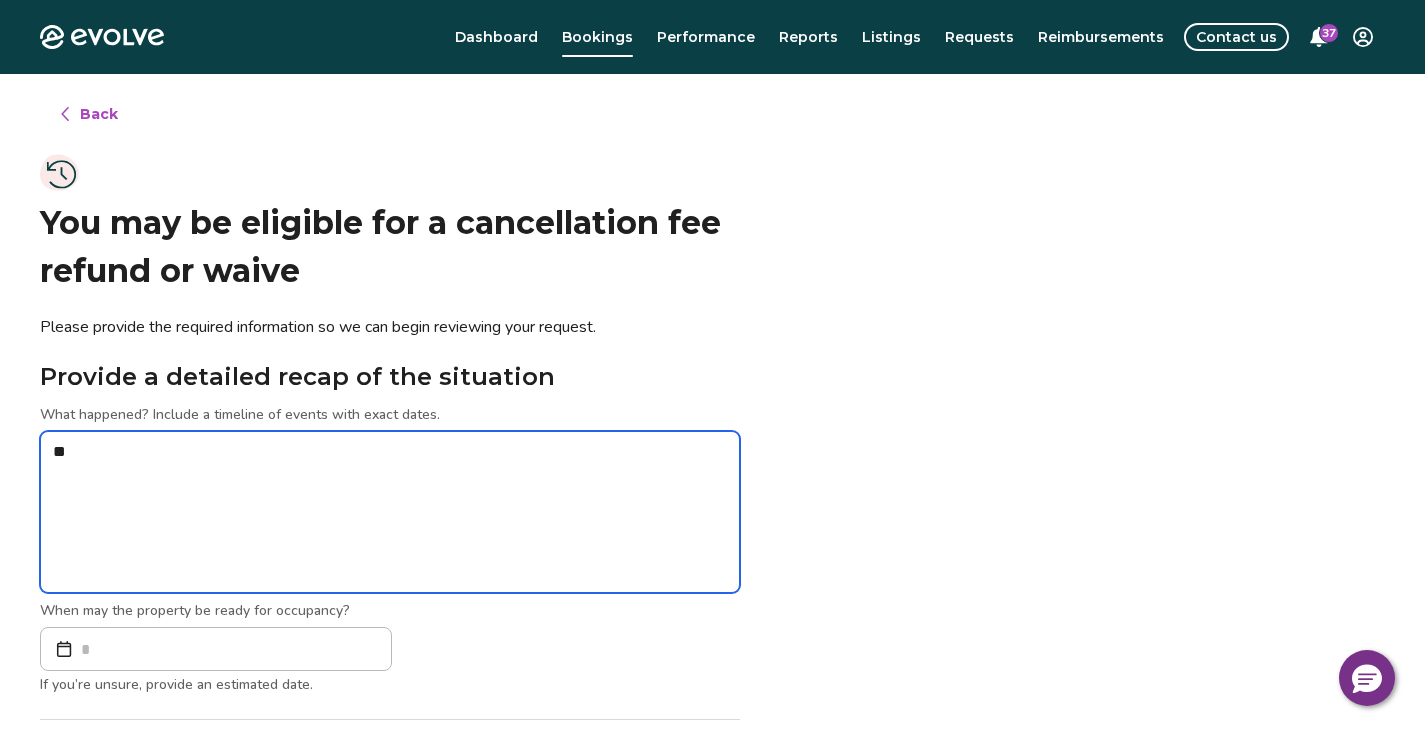 type on "*" 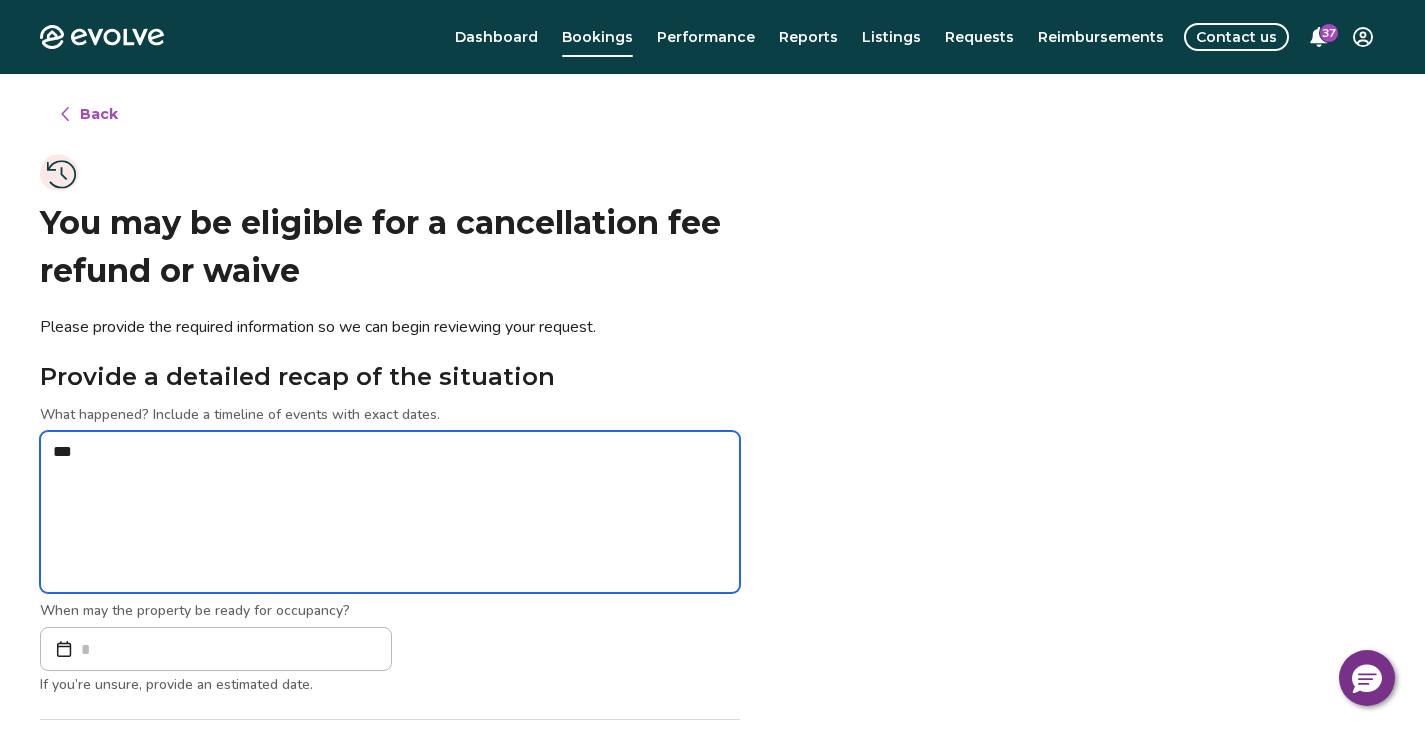 type on "*" 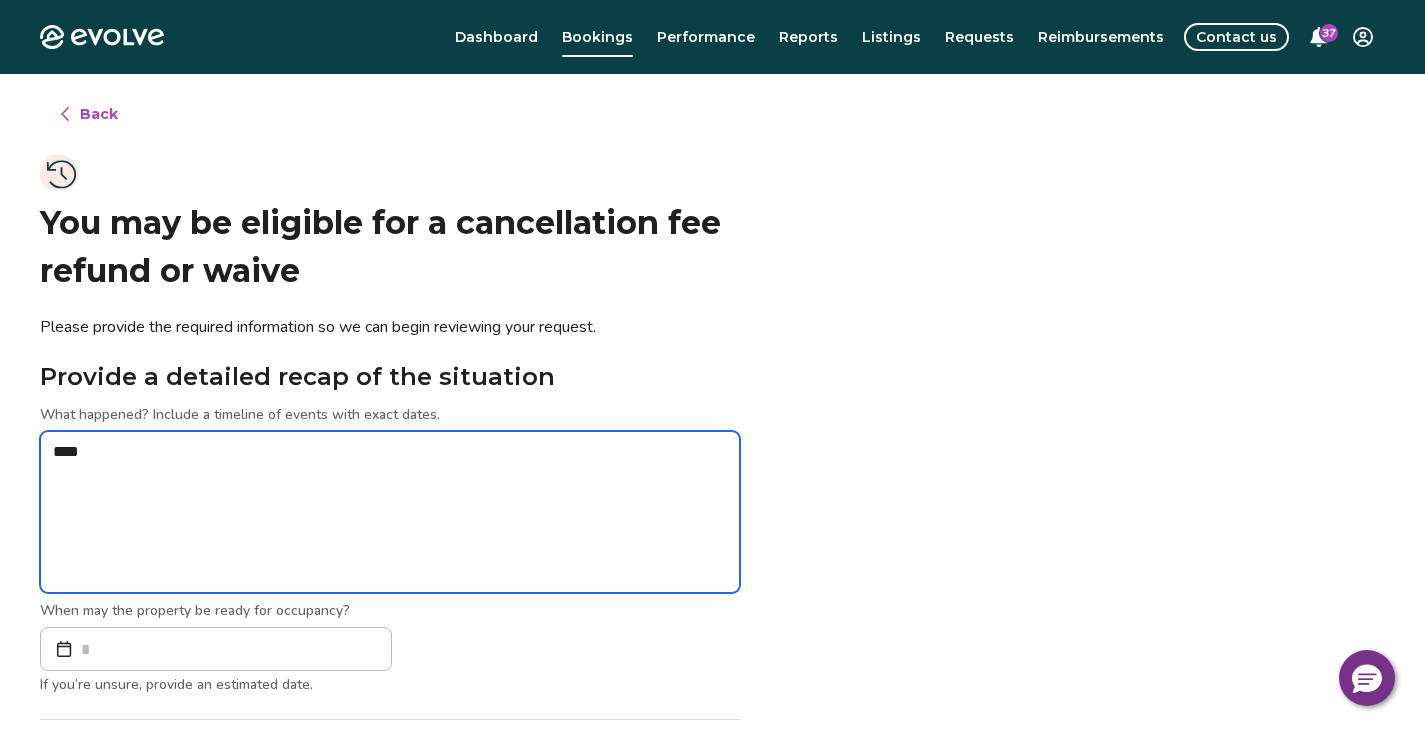 type on "*" 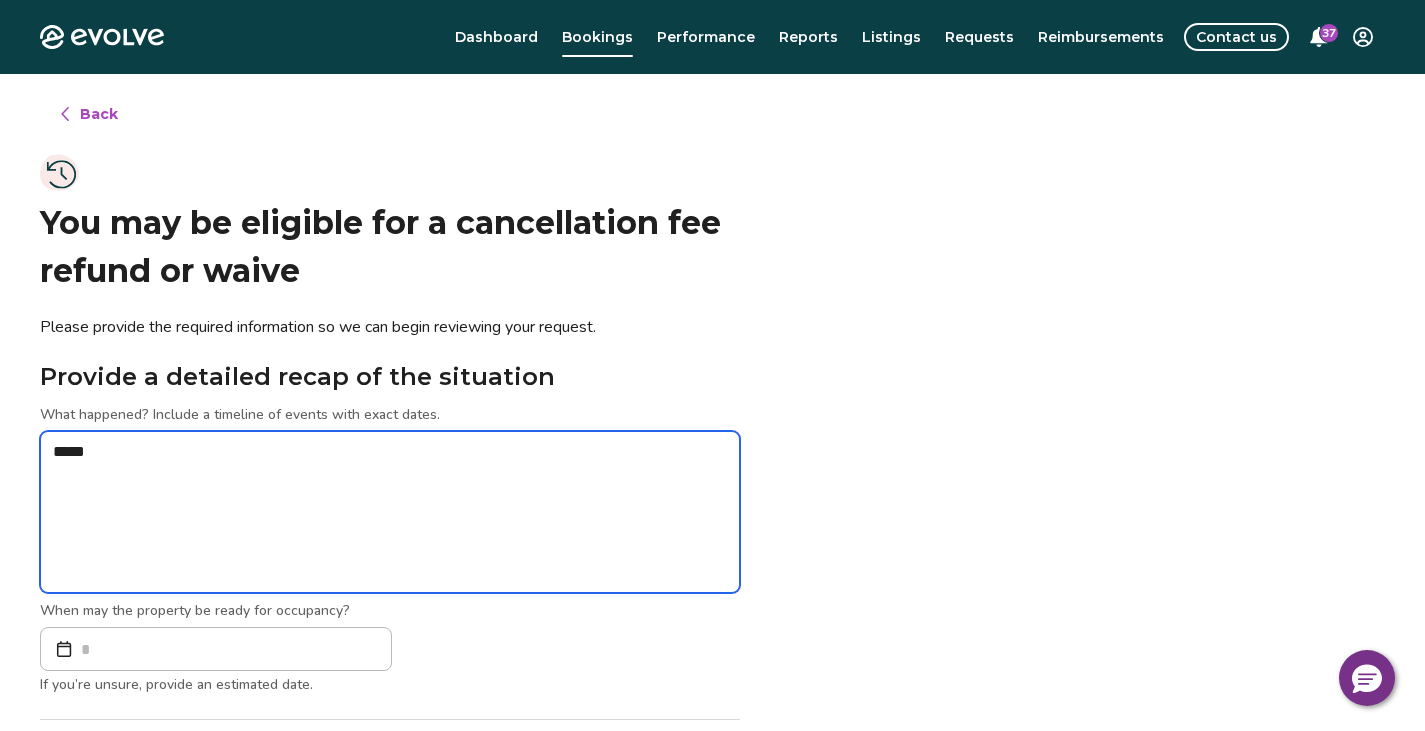 type on "*" 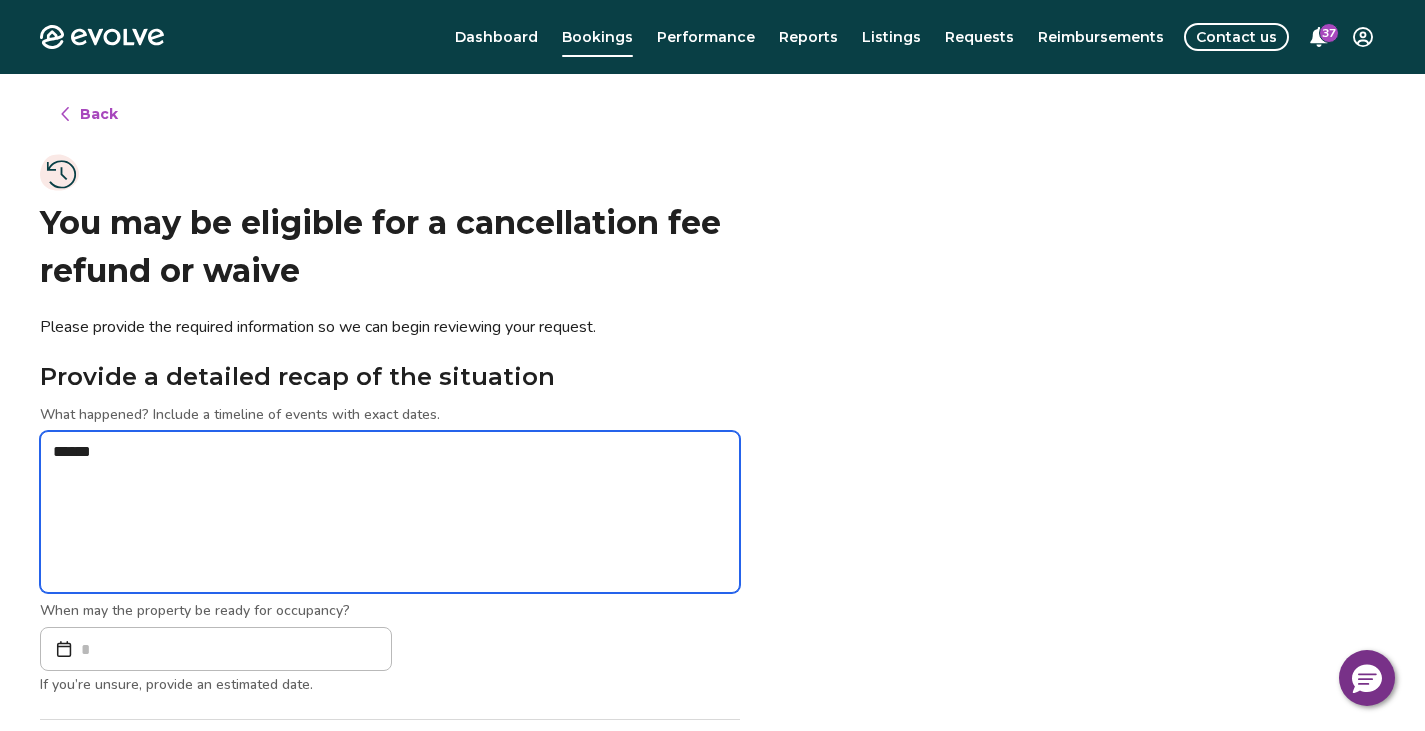 type on "*" 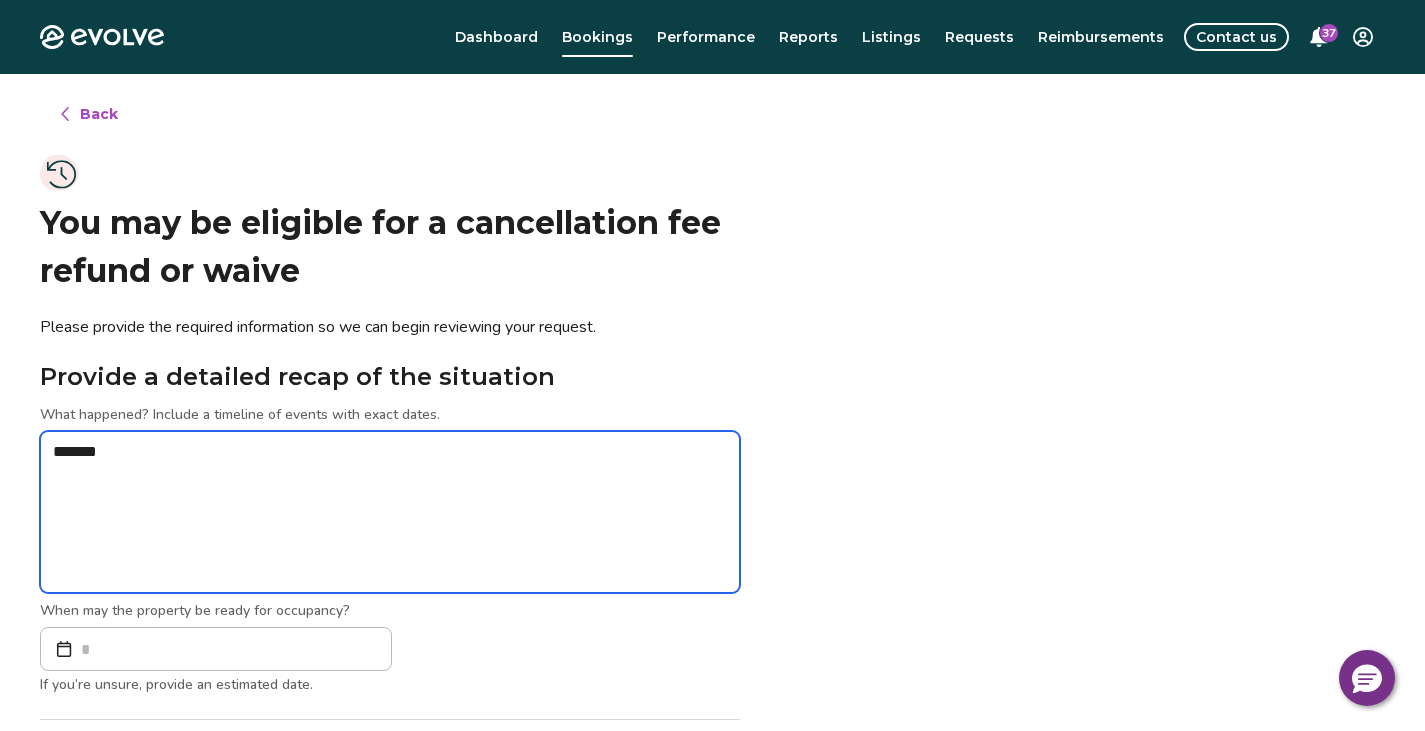 type on "*" 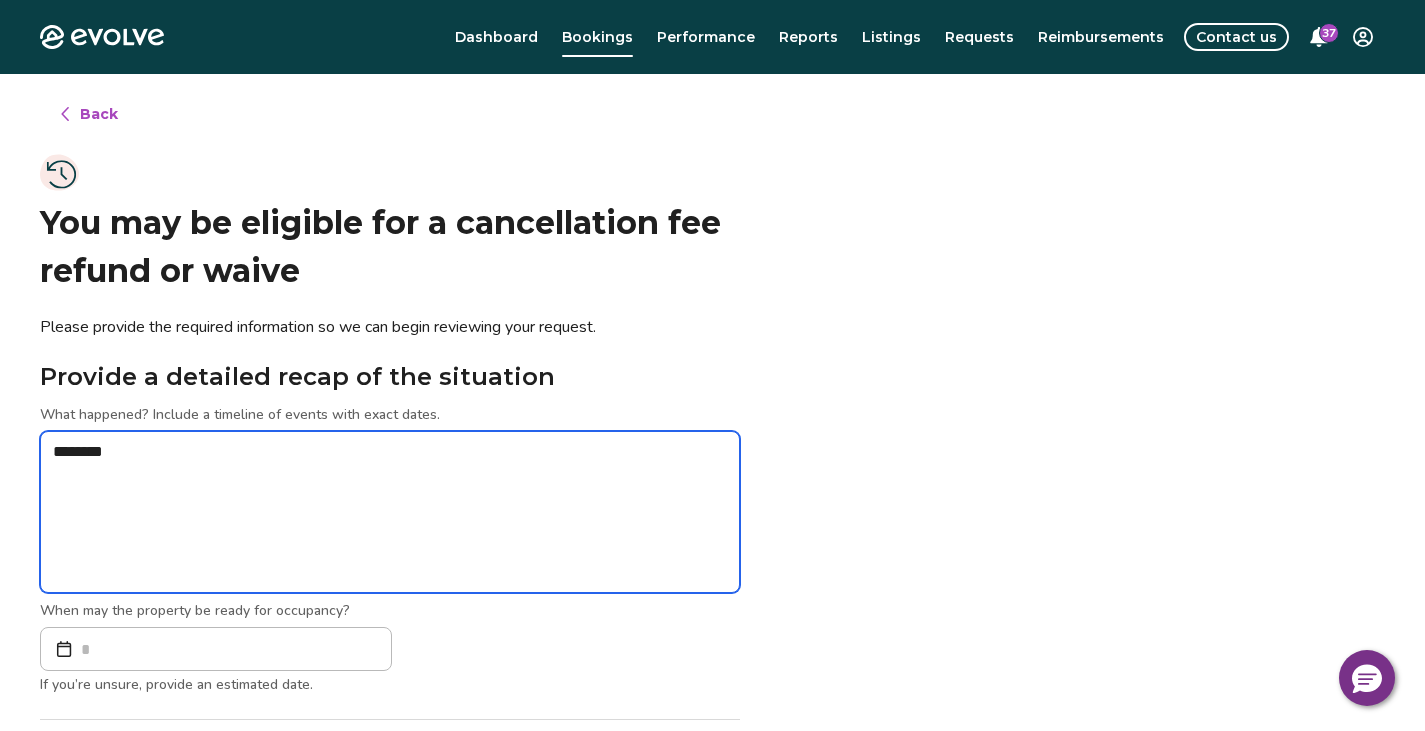 type on "*" 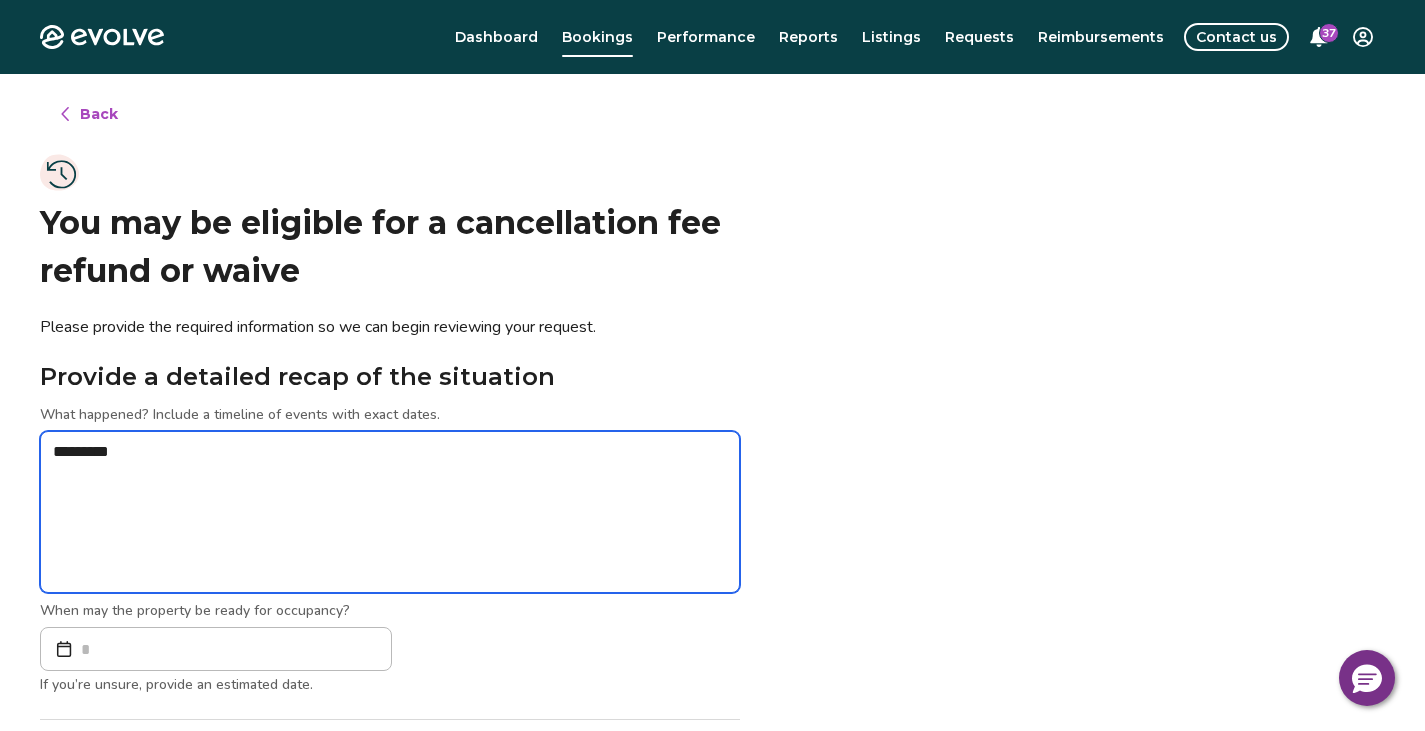 type on "*********" 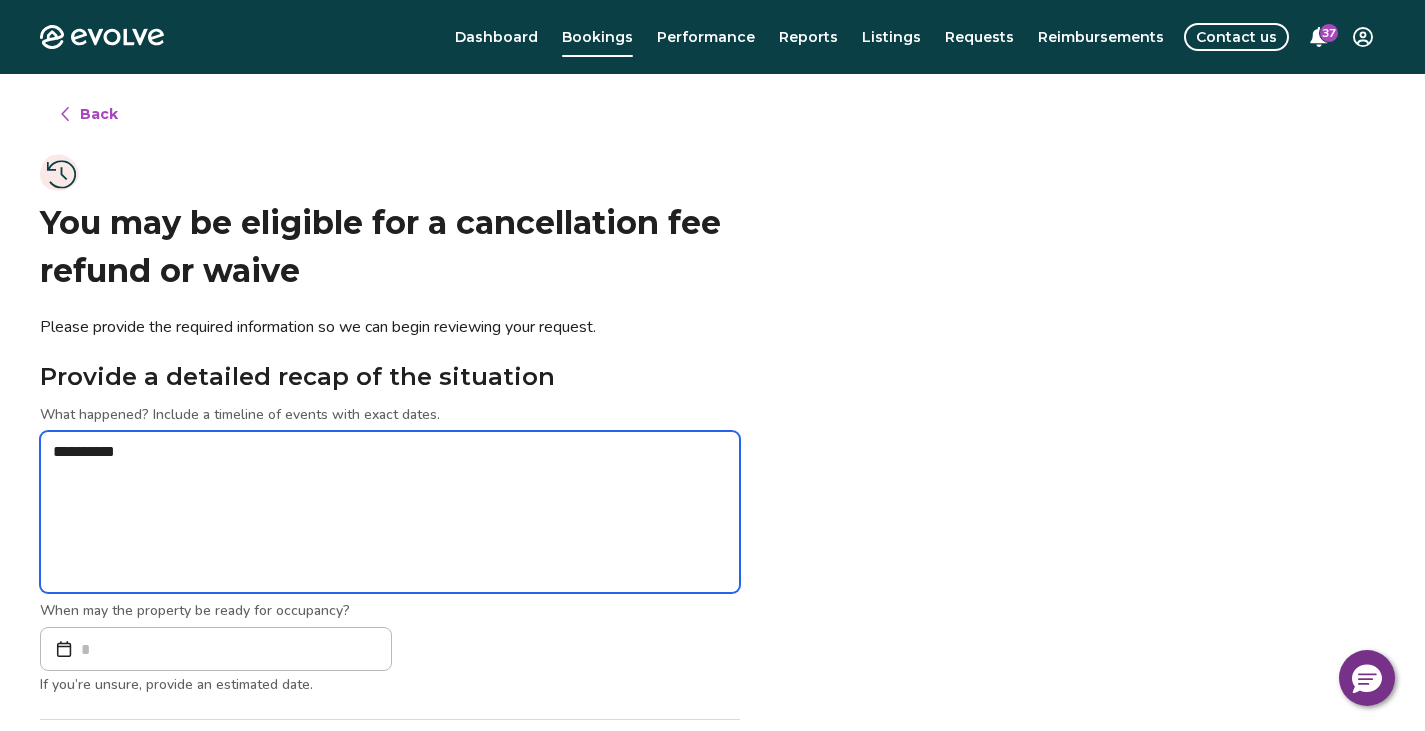 type on "*" 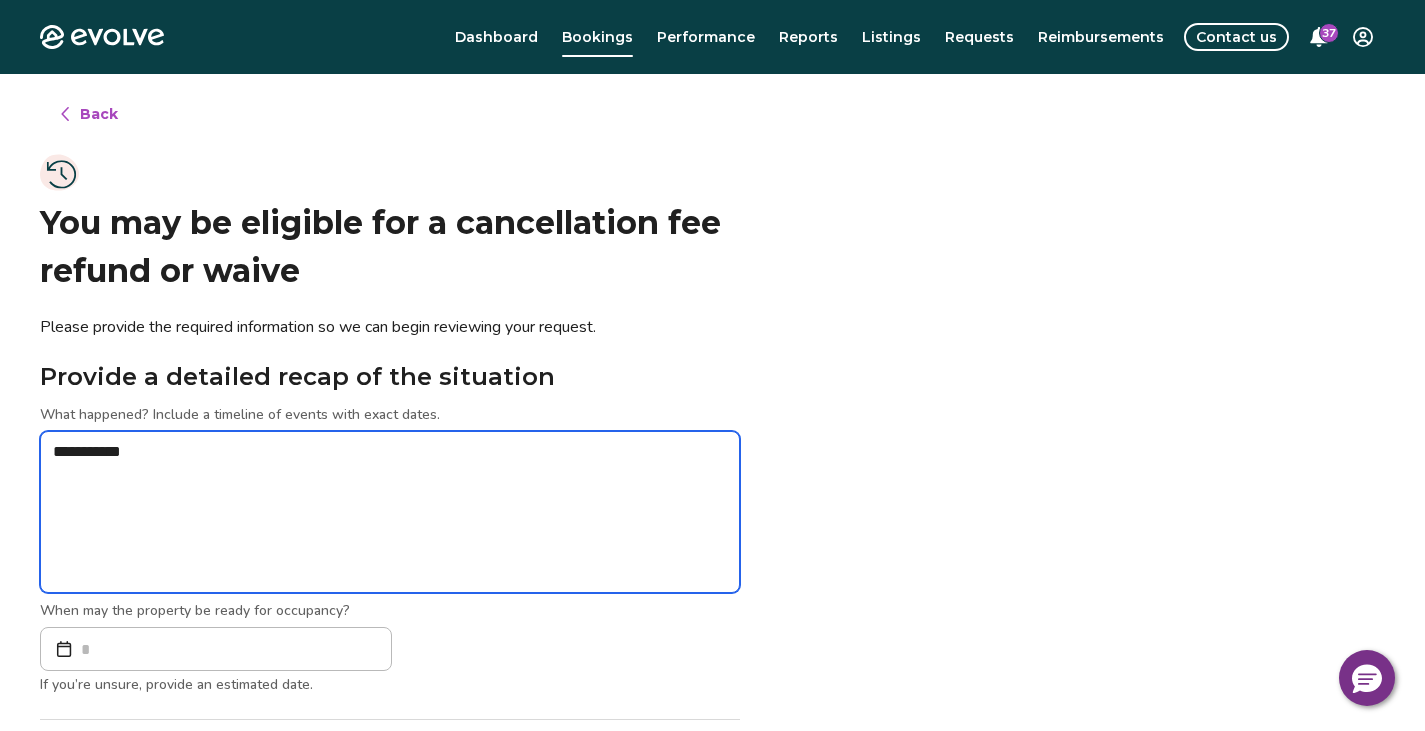 type on "*" 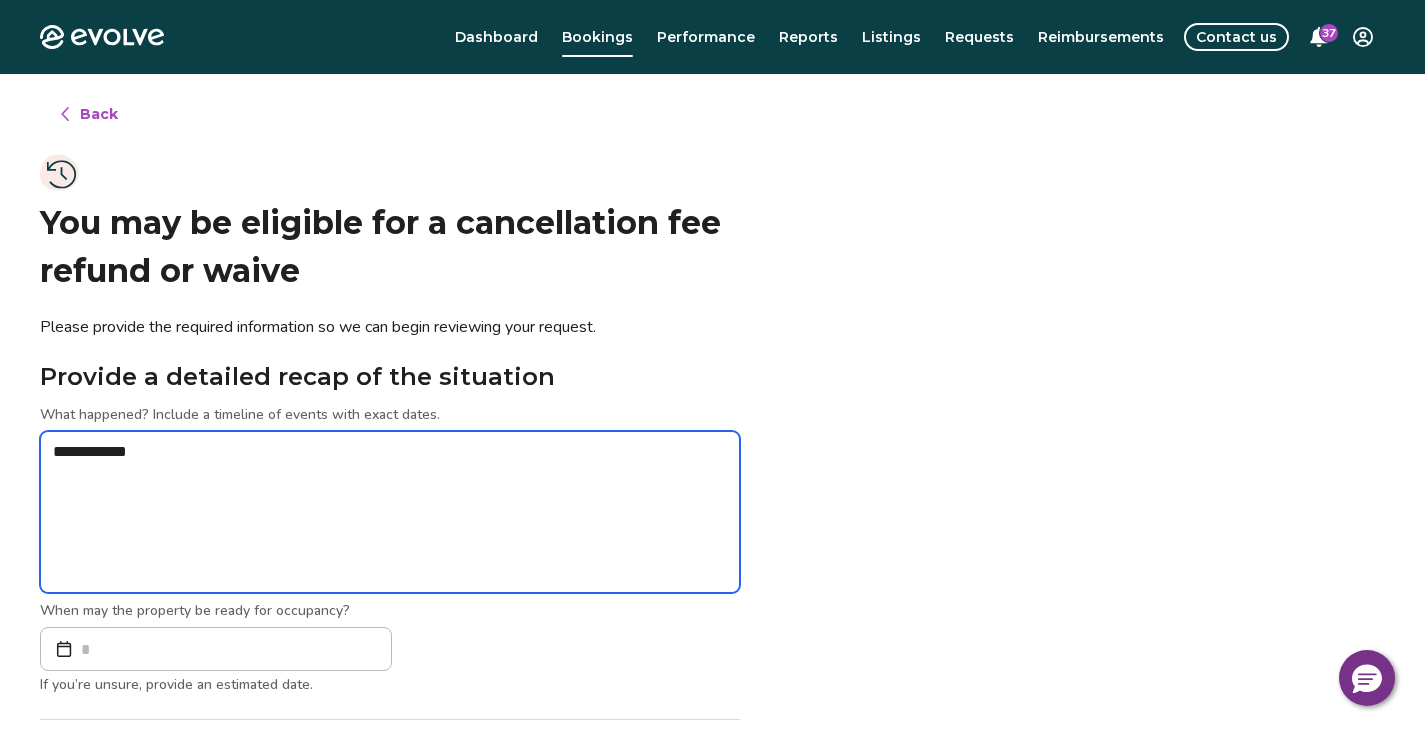 type on "*" 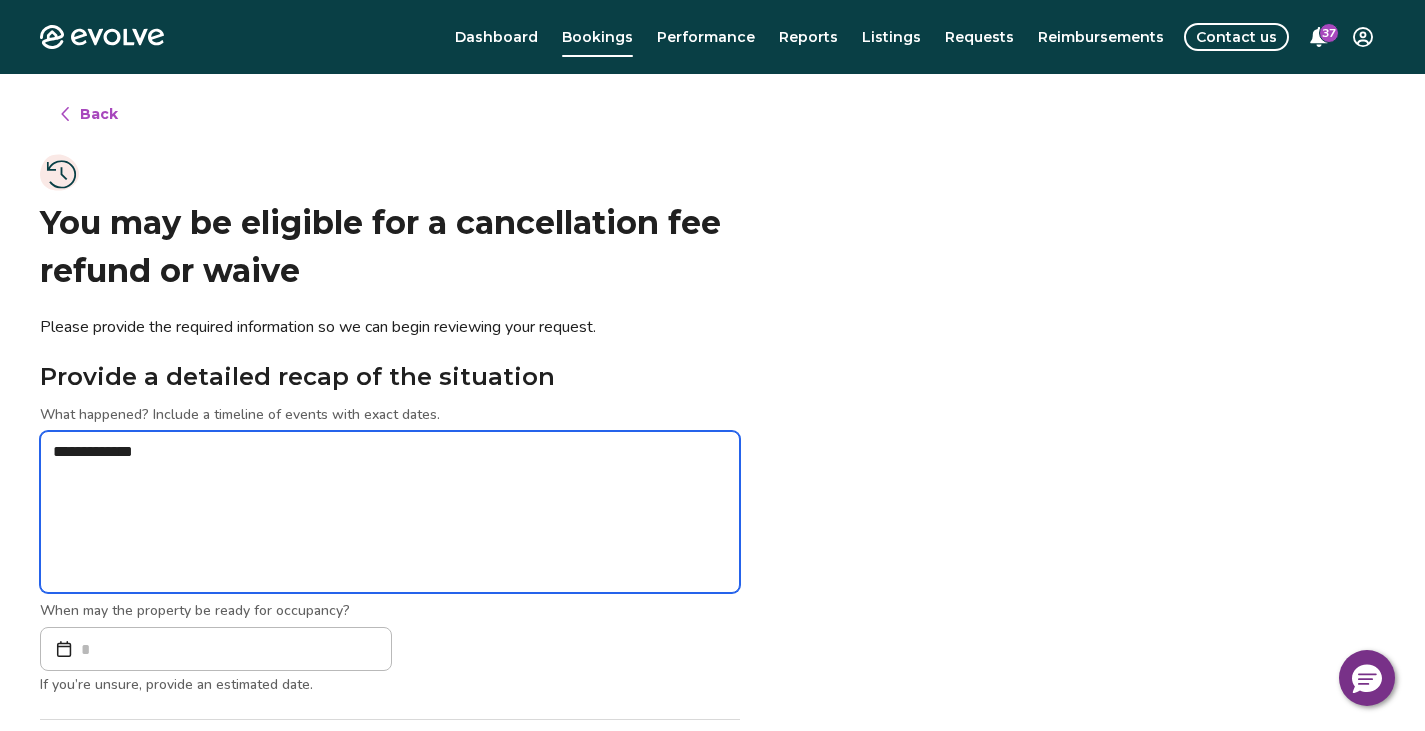 type on "*" 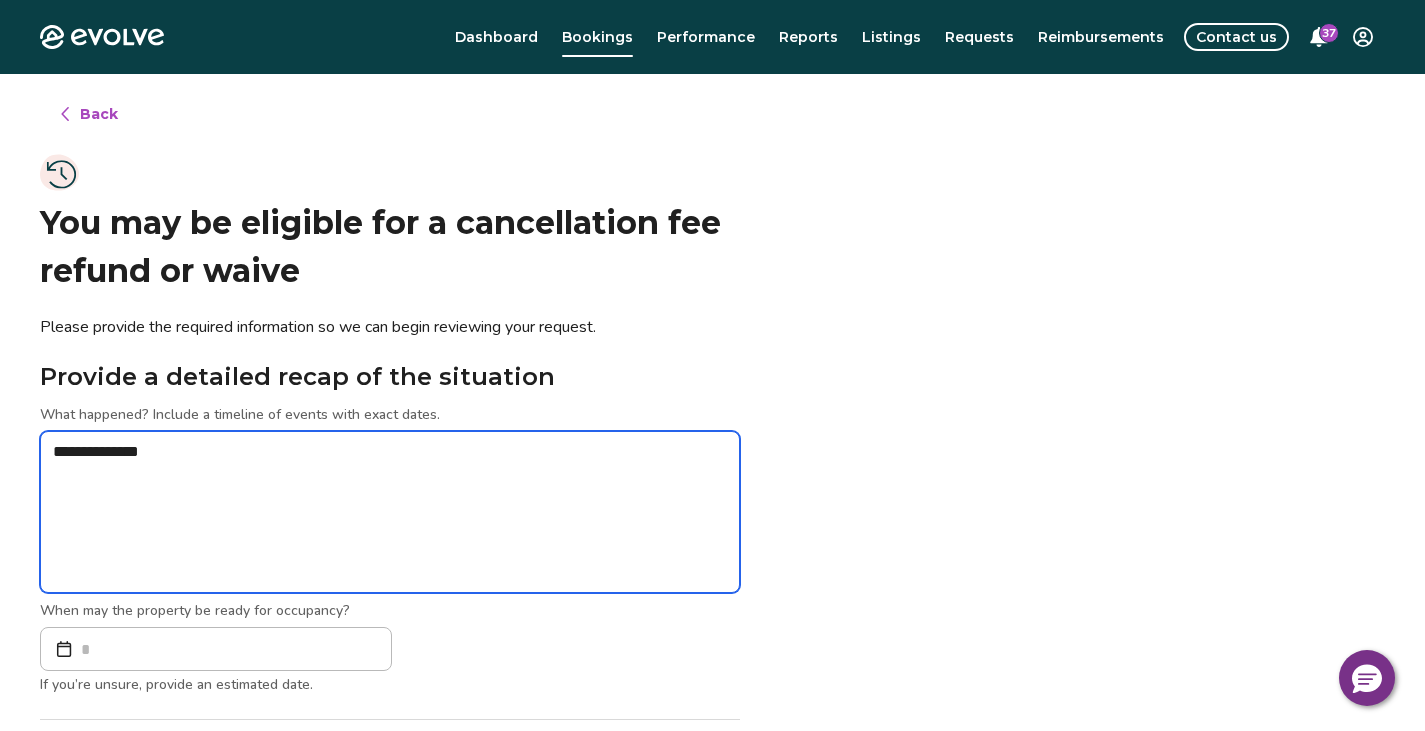 type on "*" 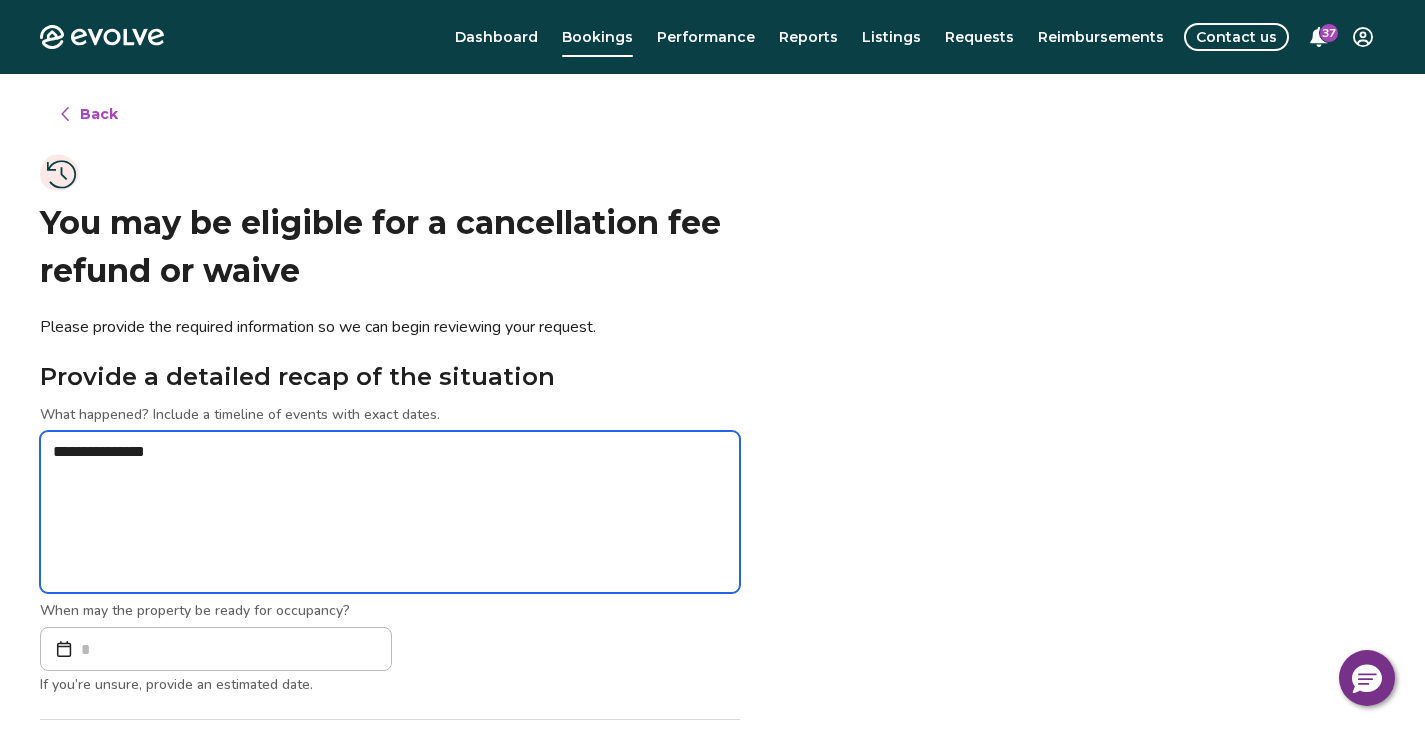 type on "*" 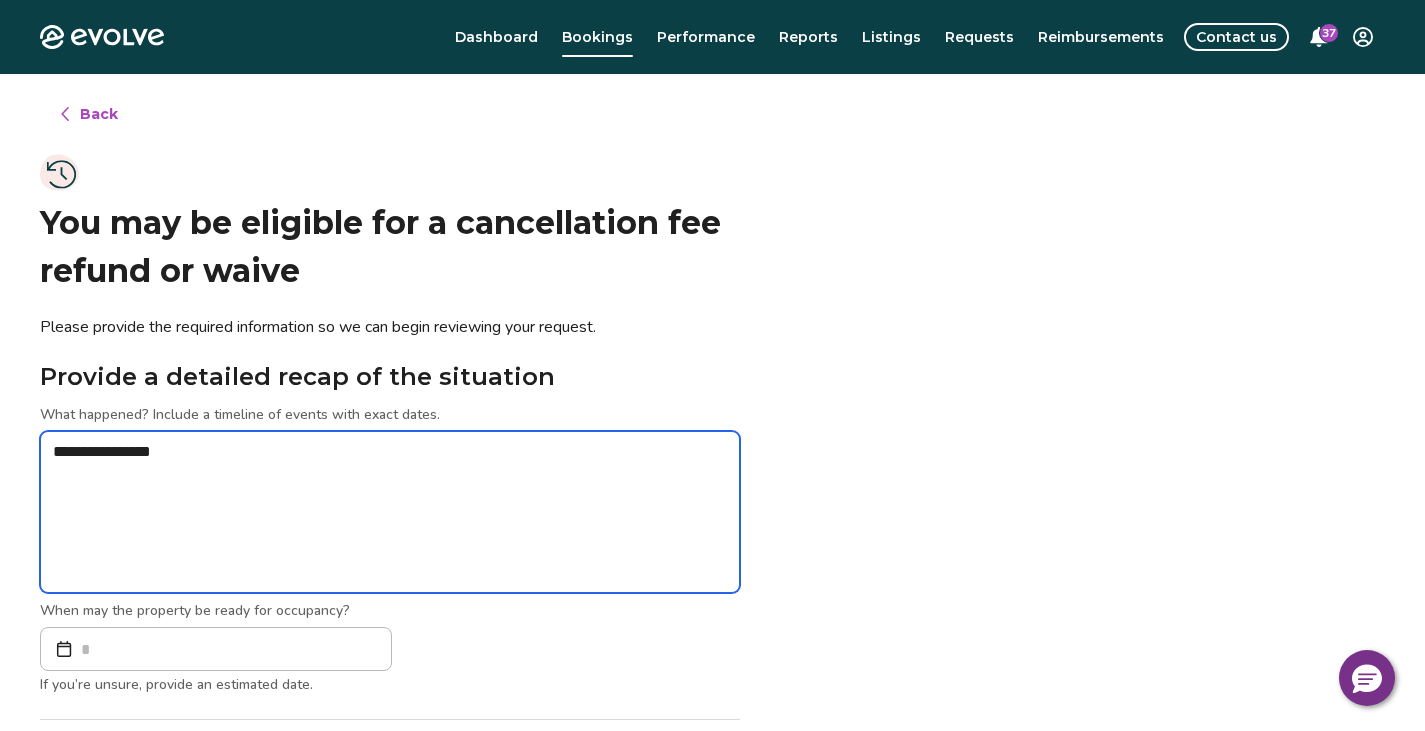 type on "*" 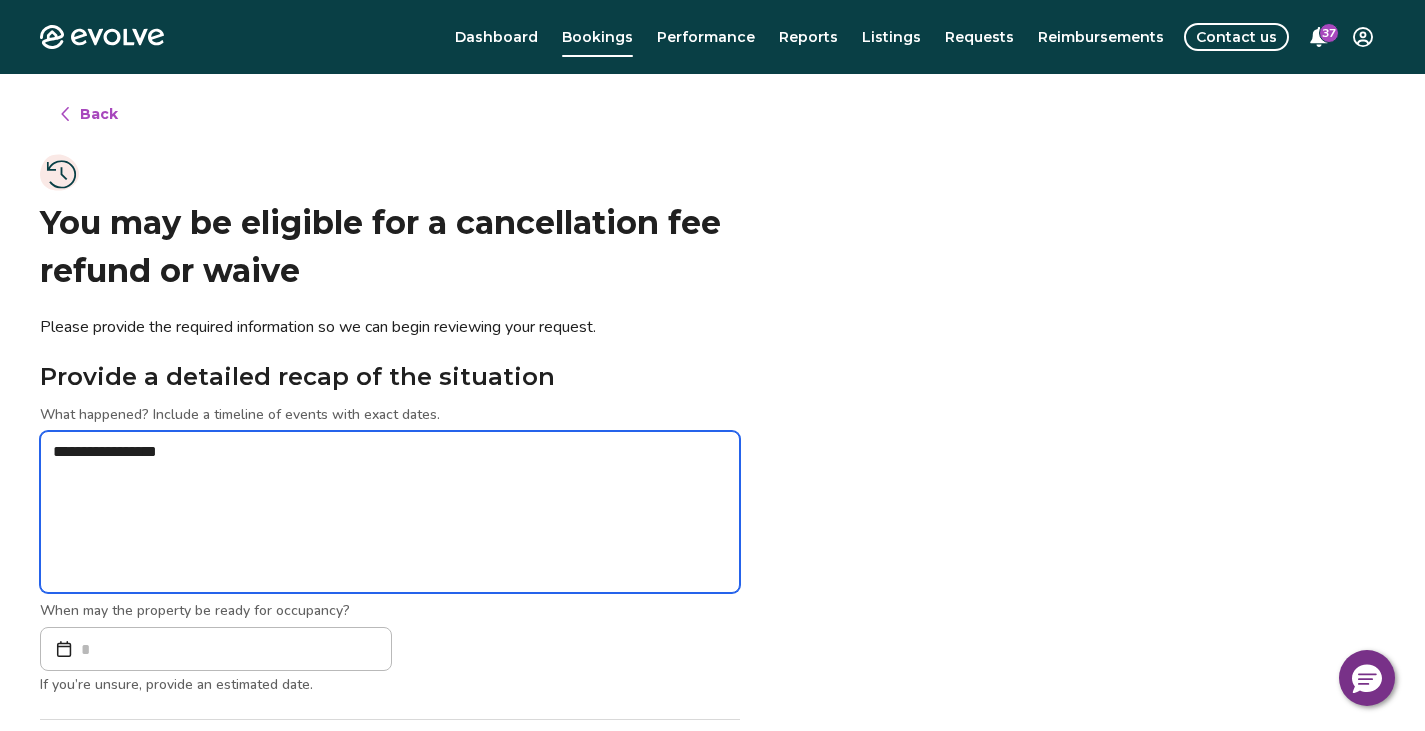 type on "*" 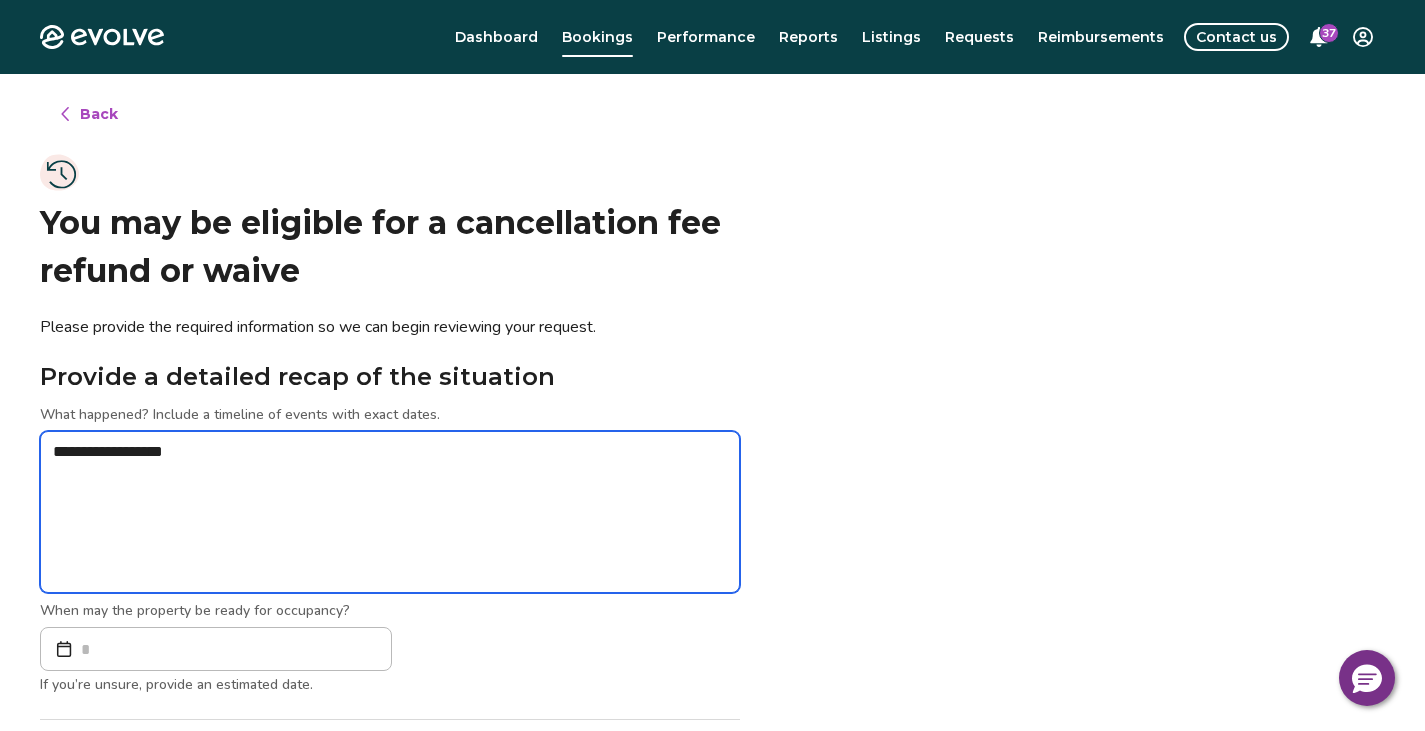 type on "**********" 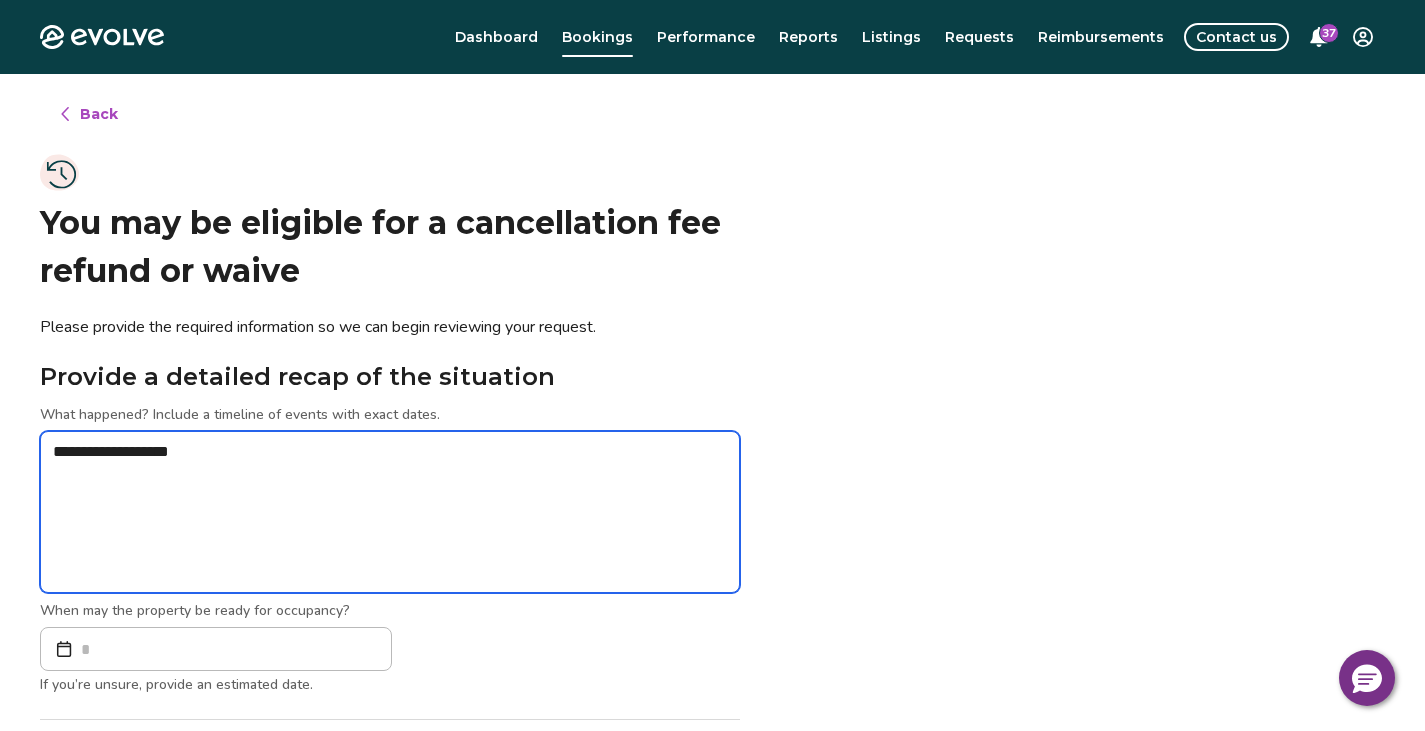 type on "*" 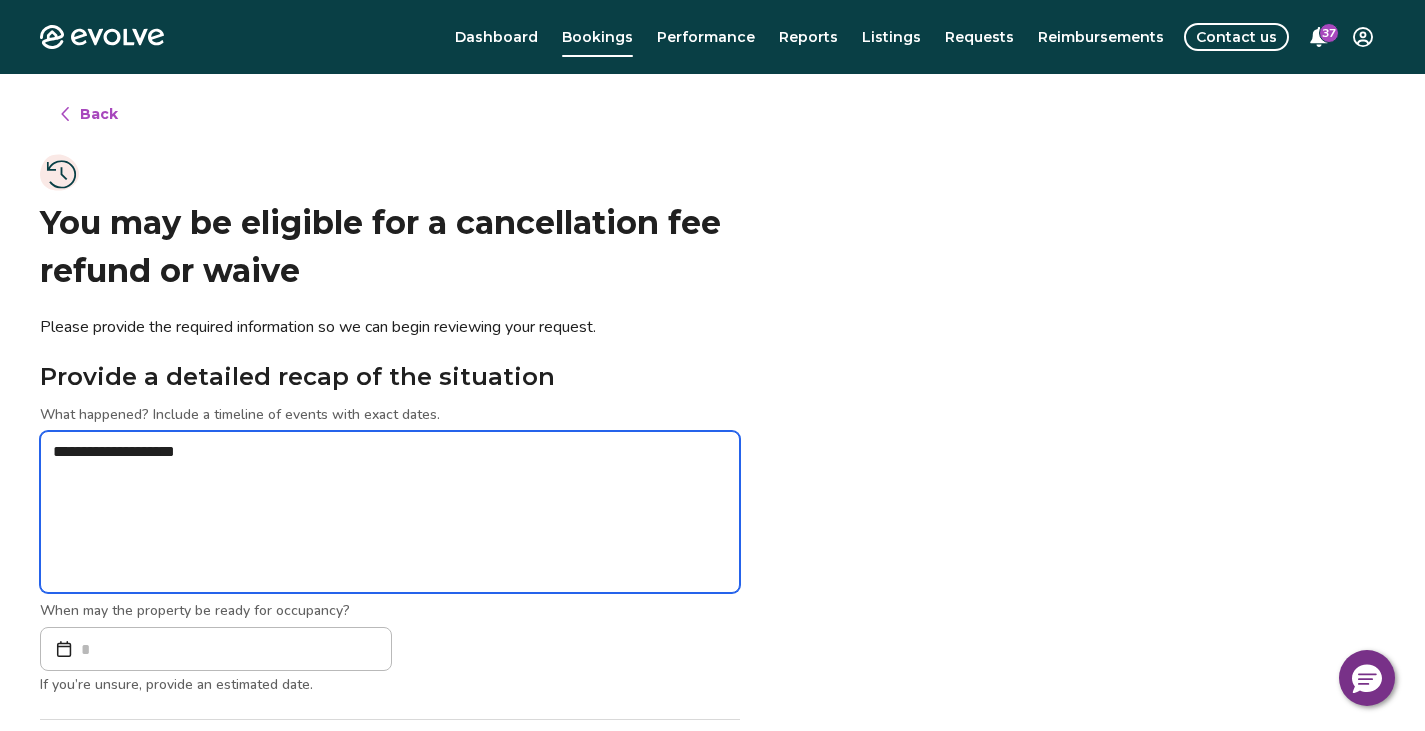 type on "*" 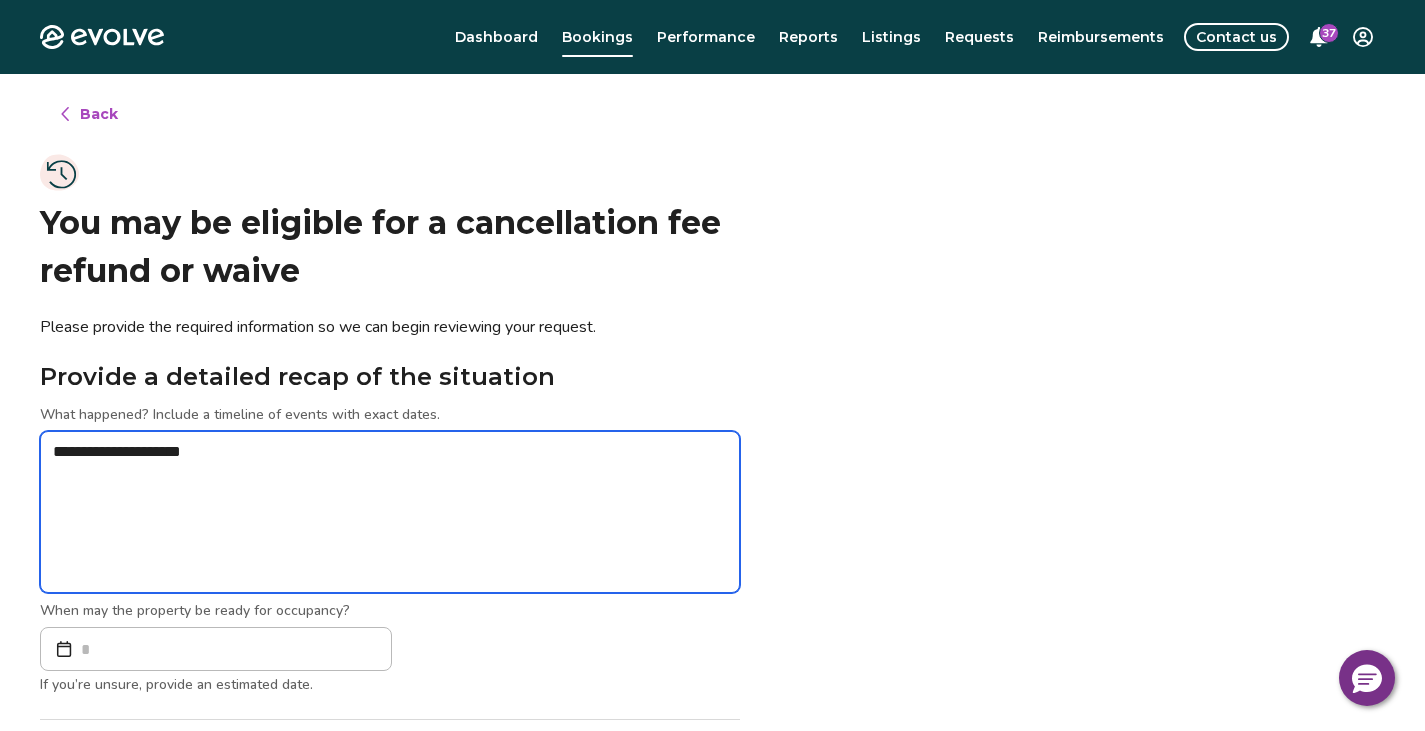 type on "*" 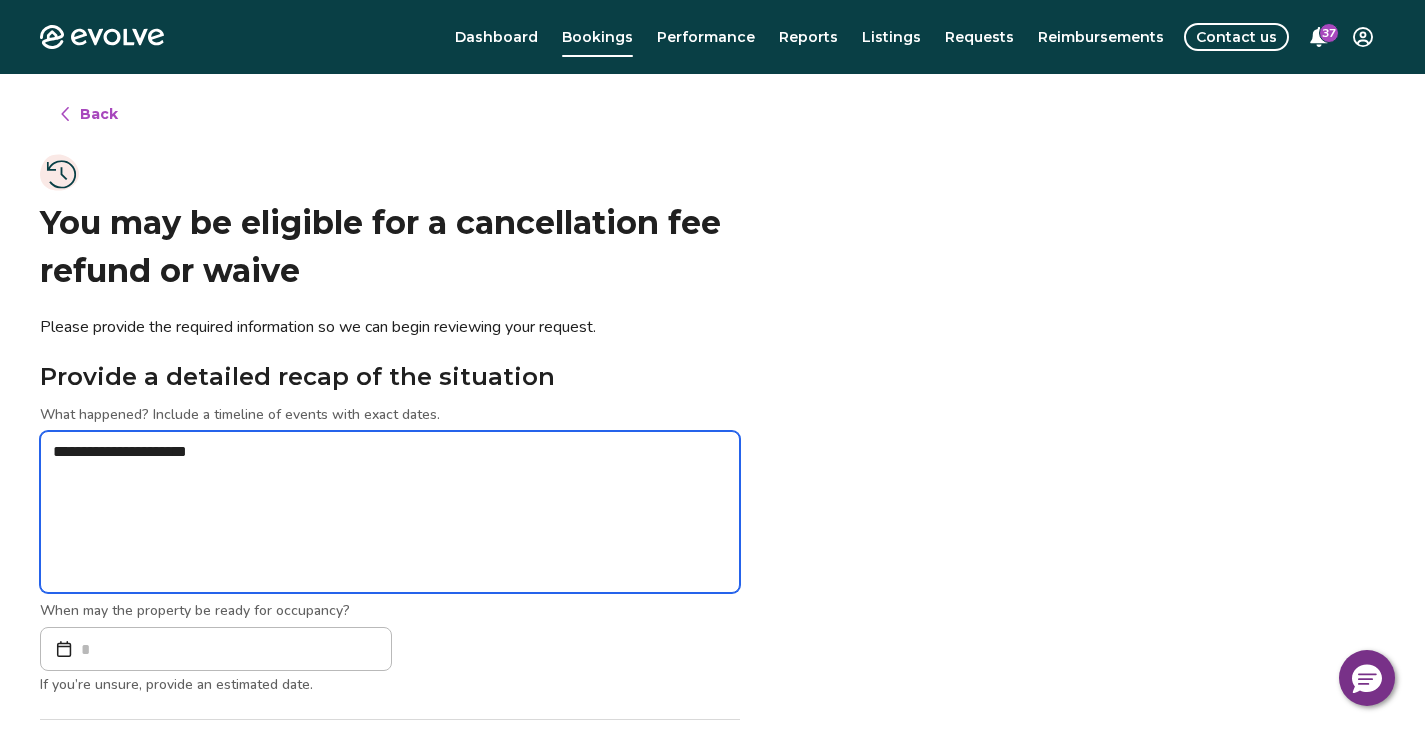 type on "*" 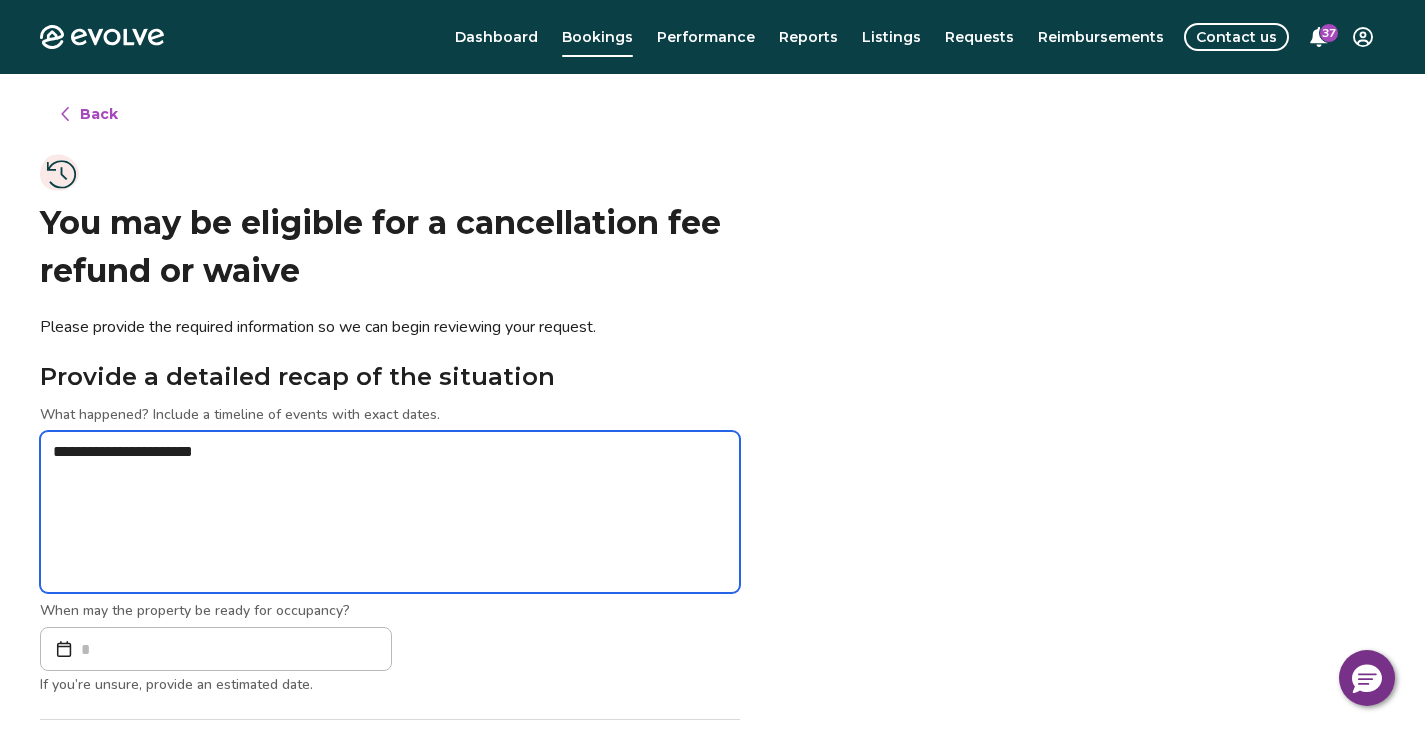 type on "*" 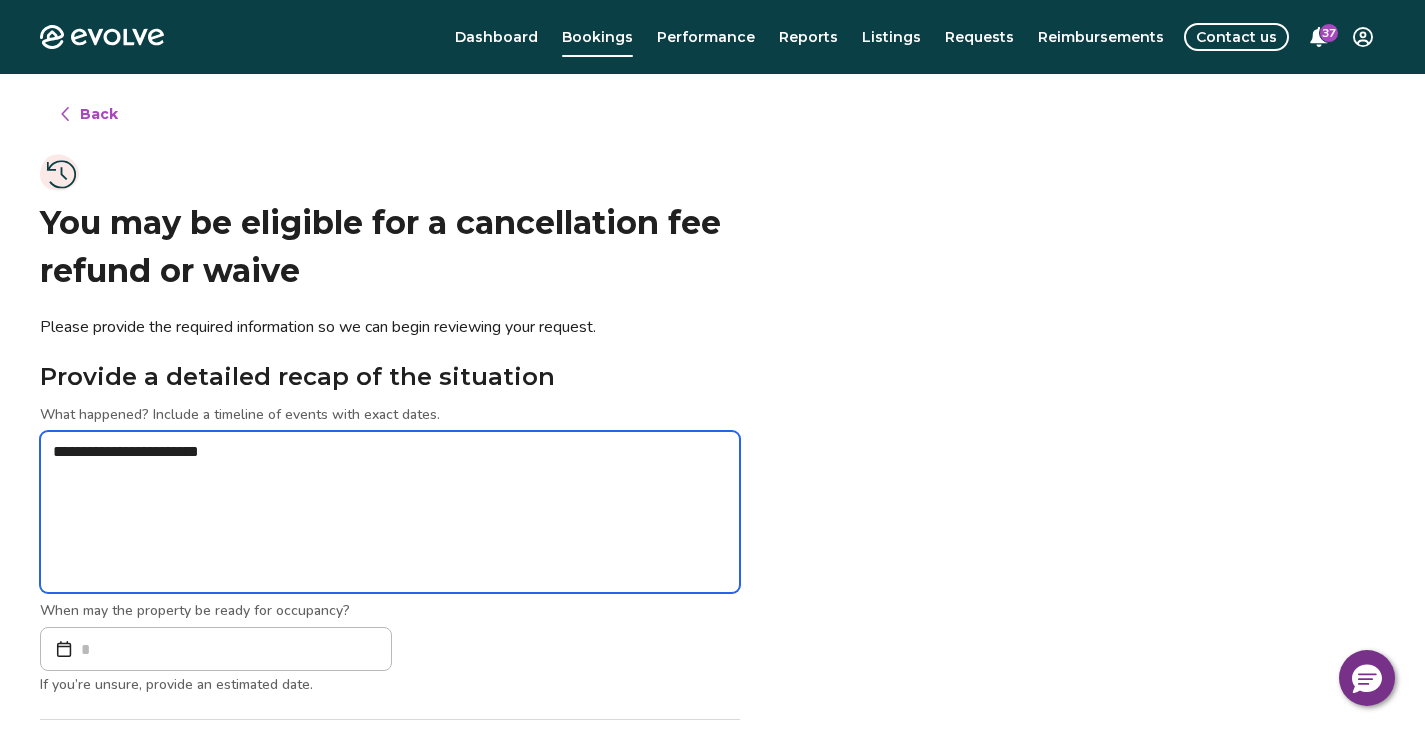type on "*" 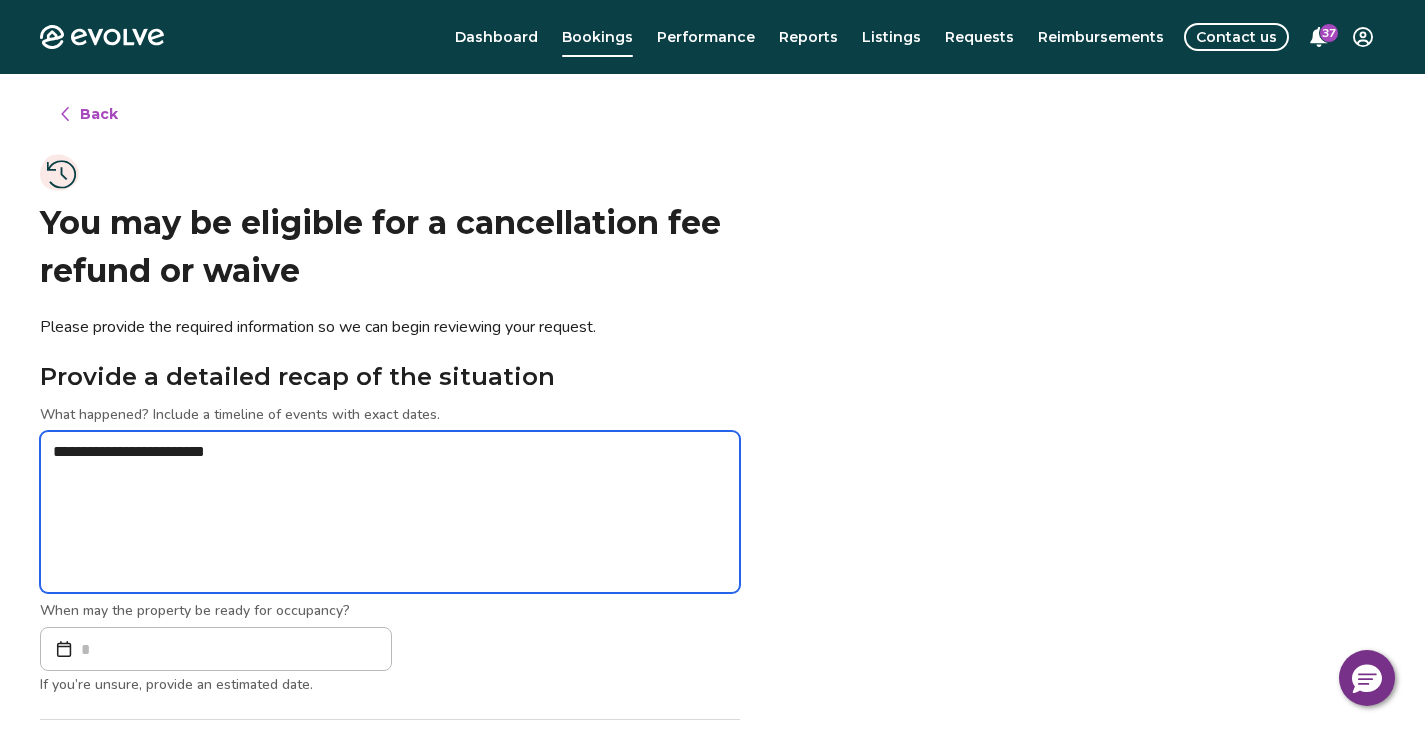 type on "*" 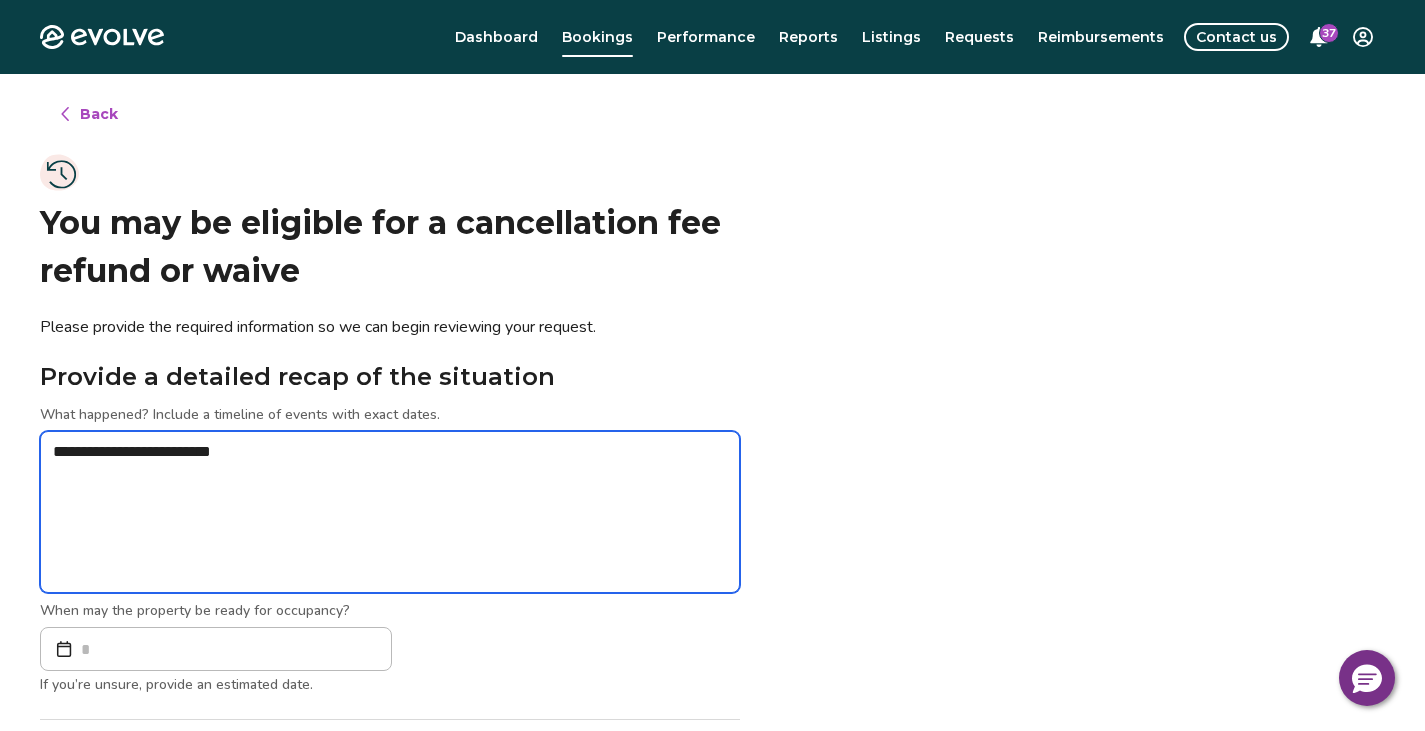 type on "*" 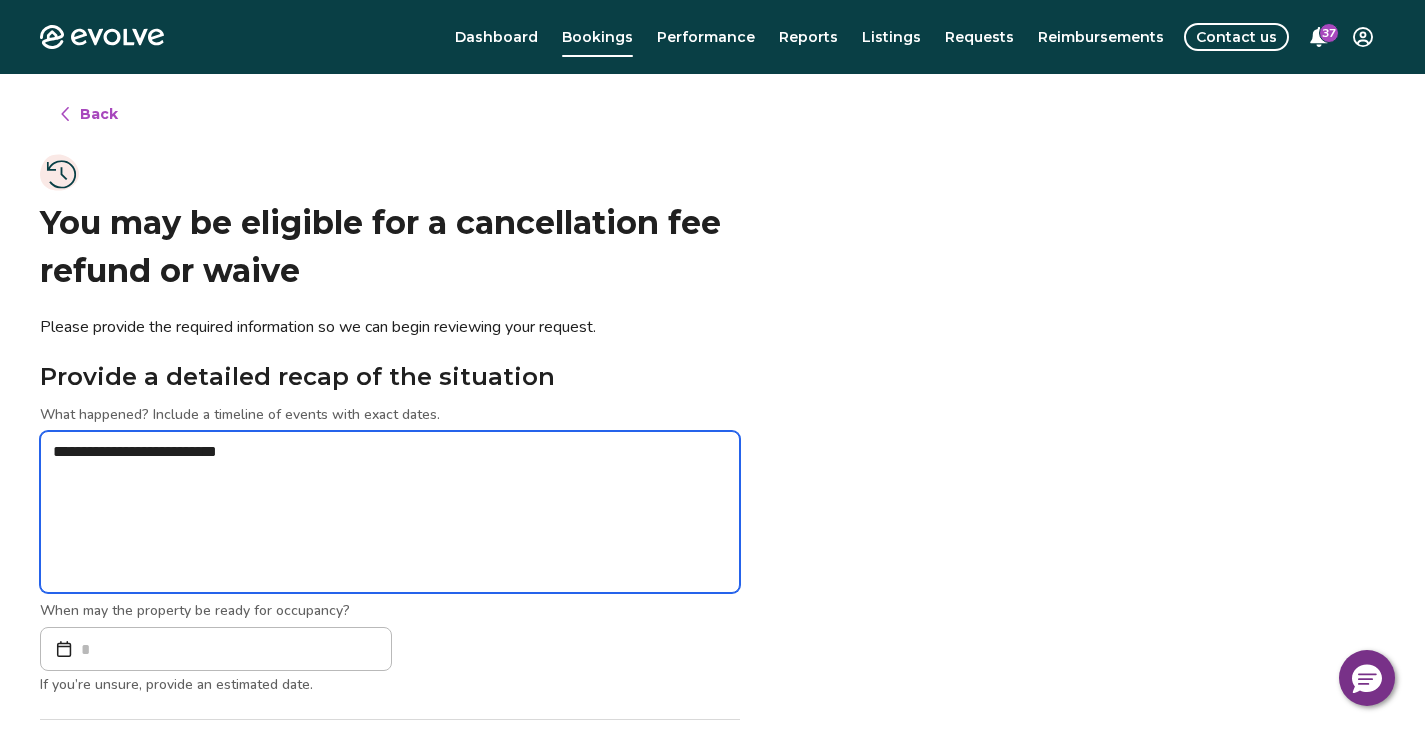 type on "*" 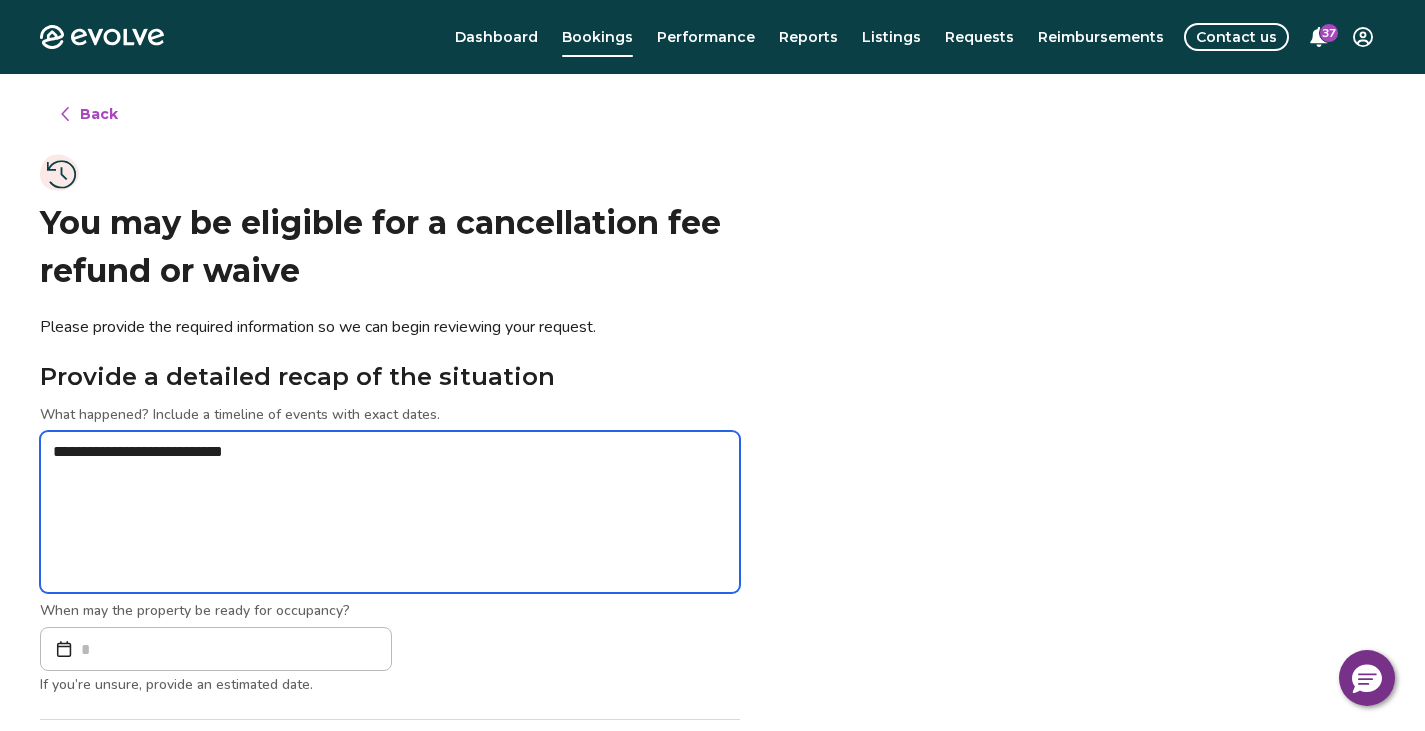 type on "*" 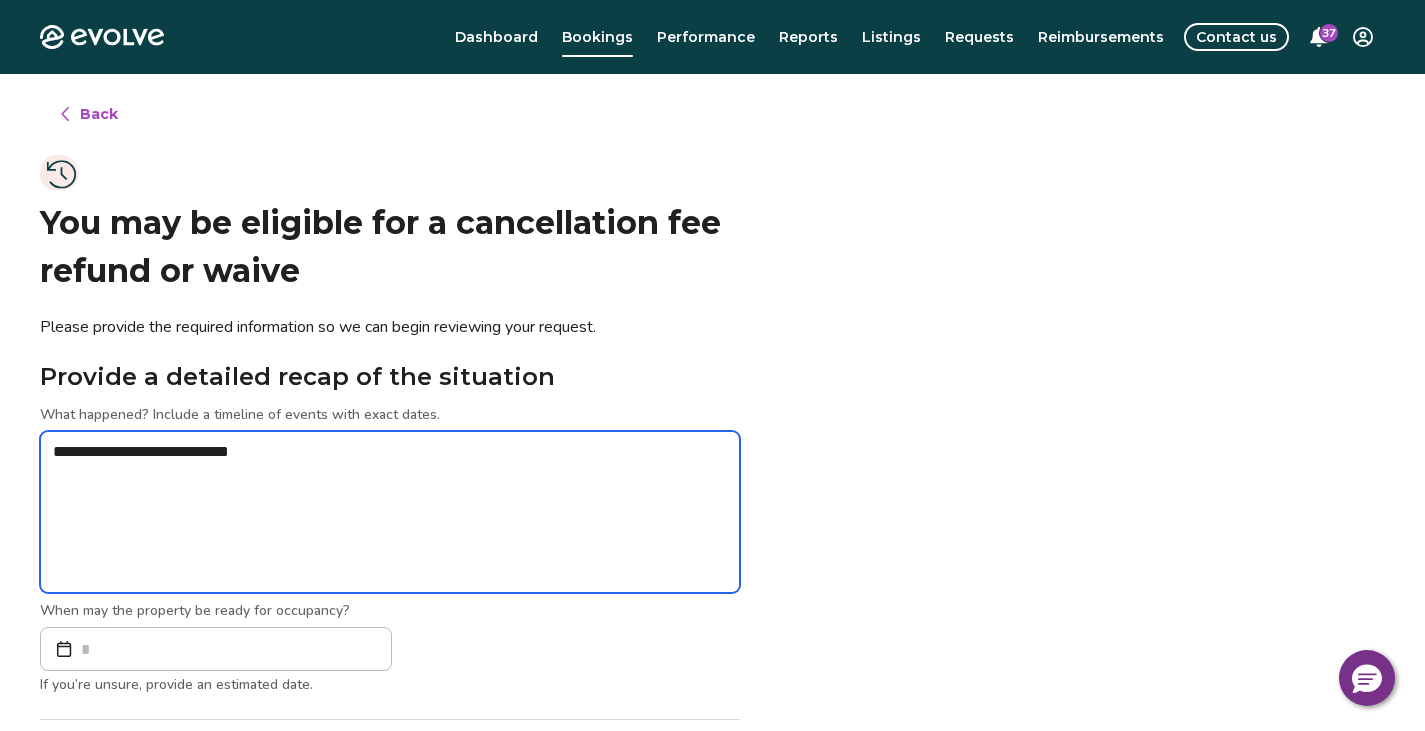 type on "*" 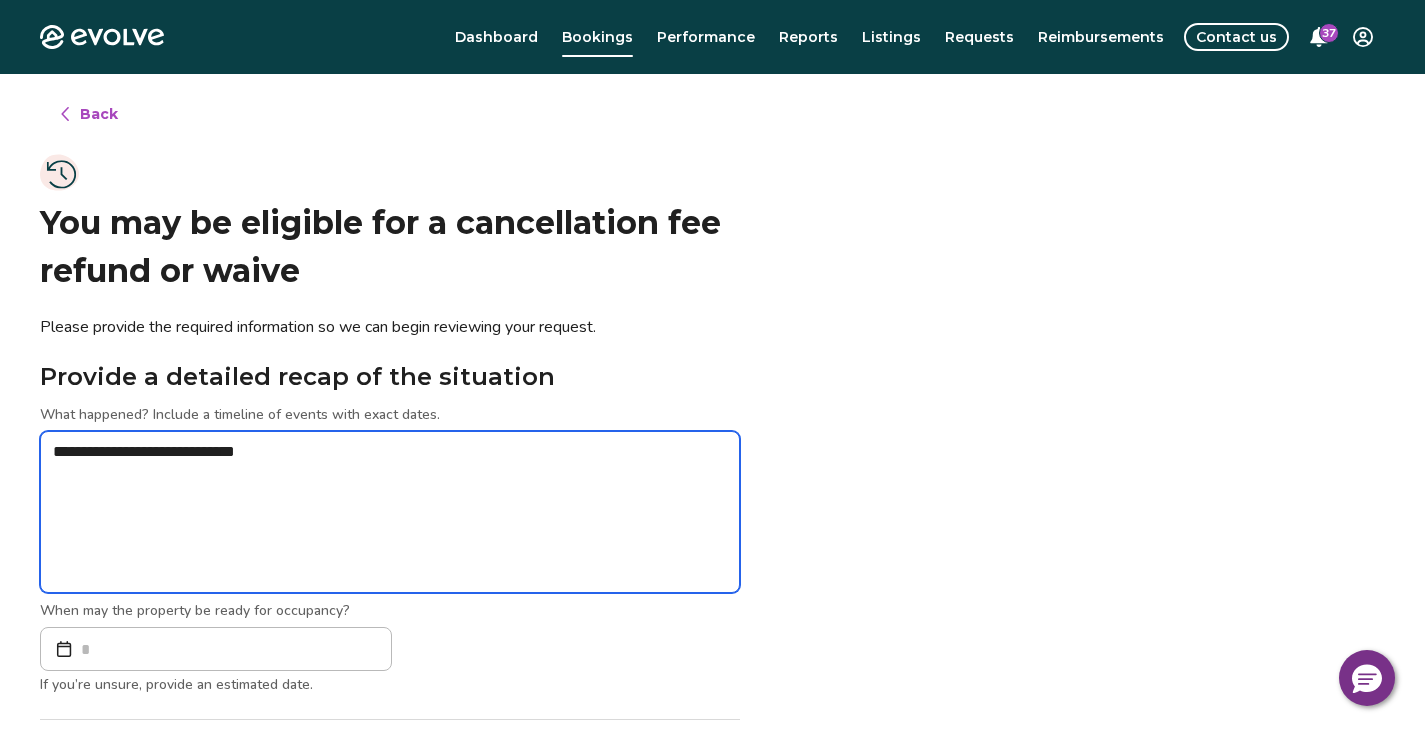 type on "*" 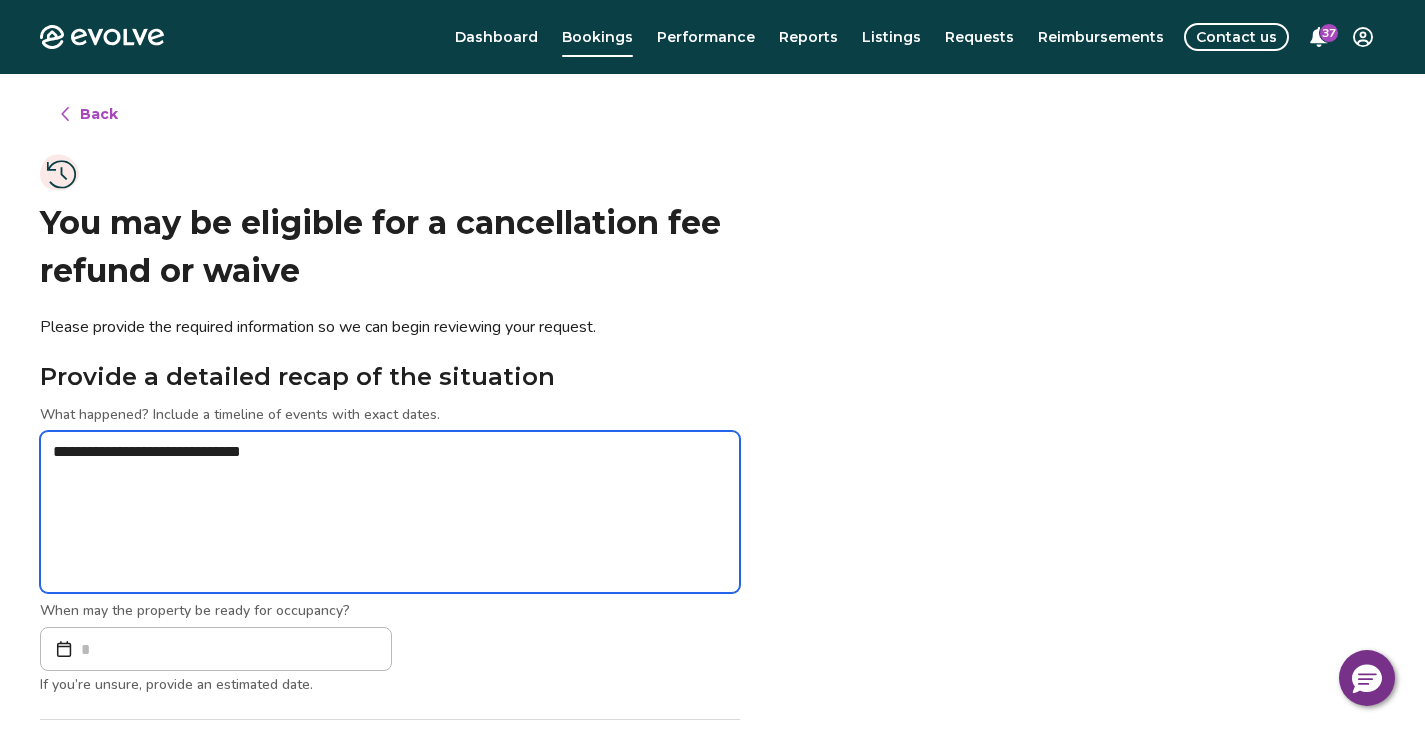 type on "*" 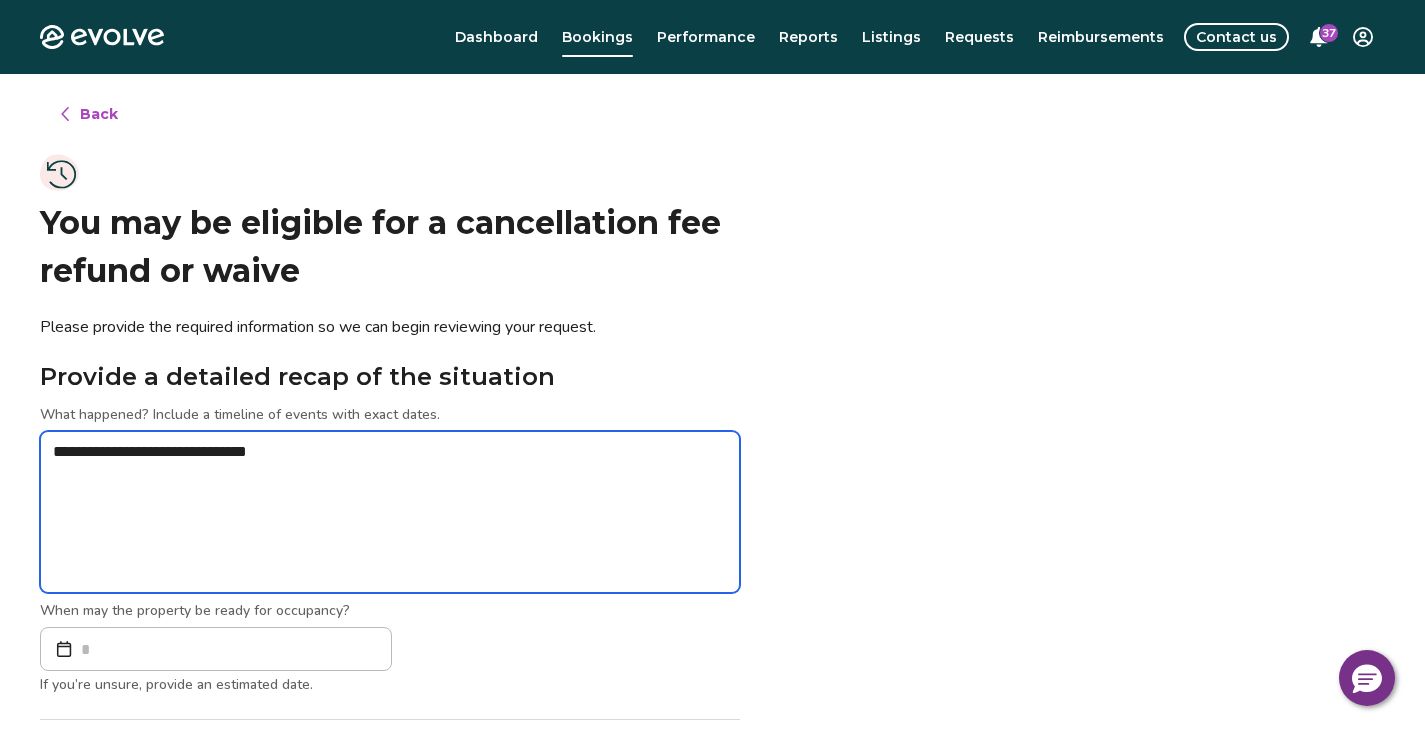 type on "*" 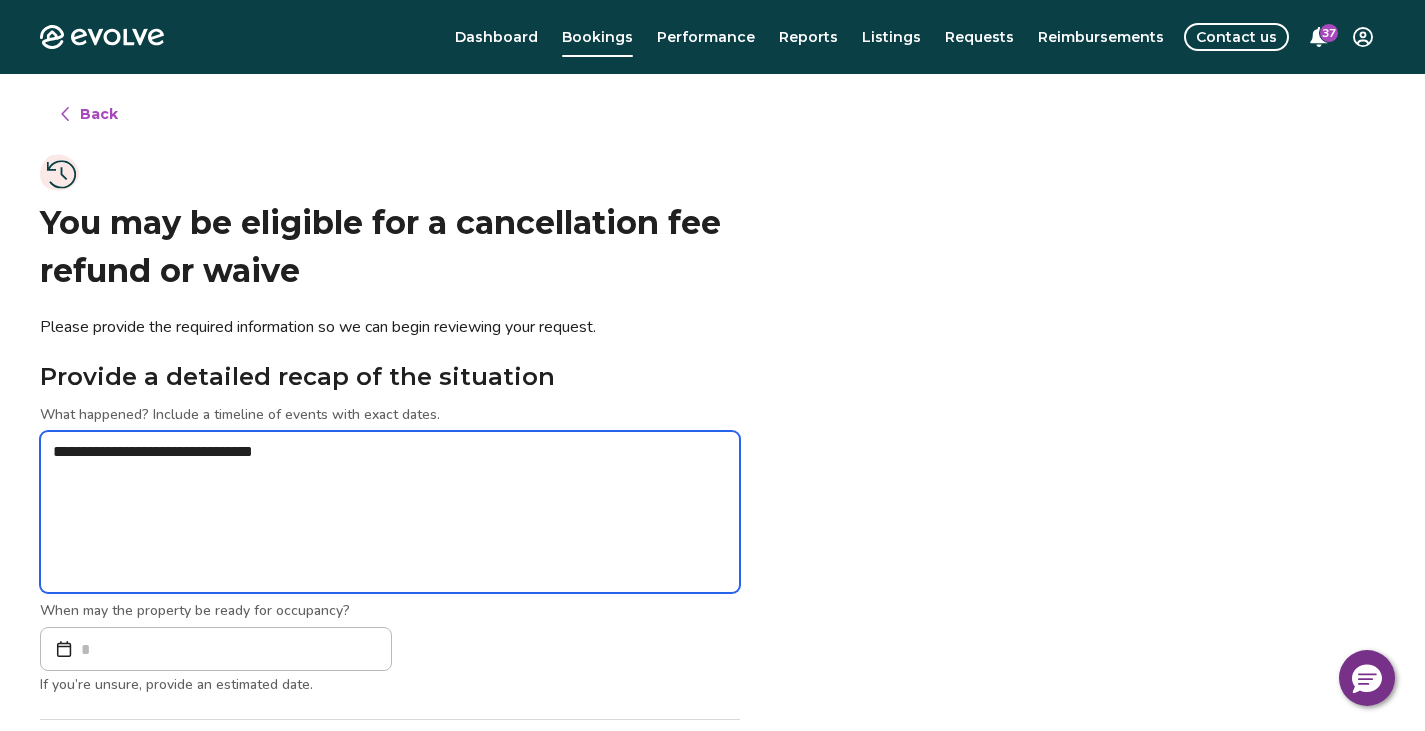 type on "*" 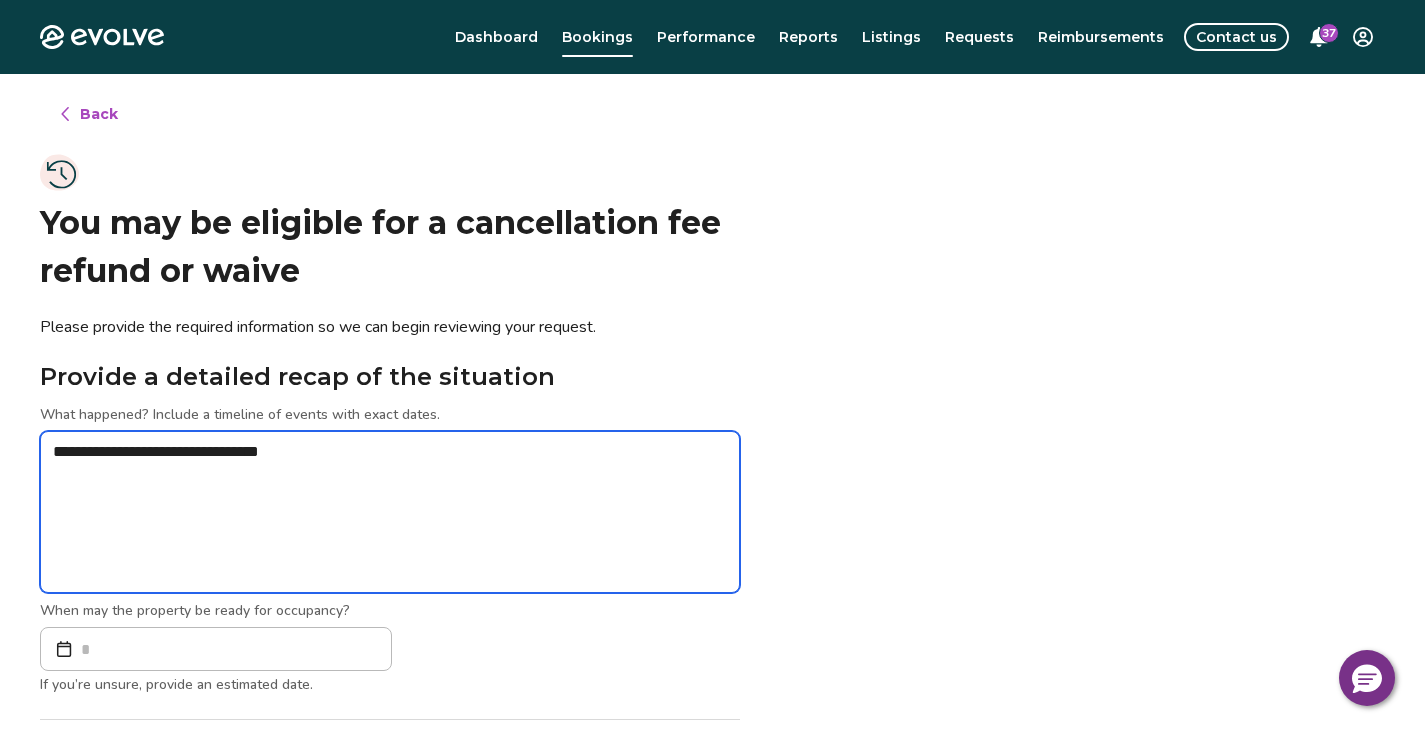 type on "*" 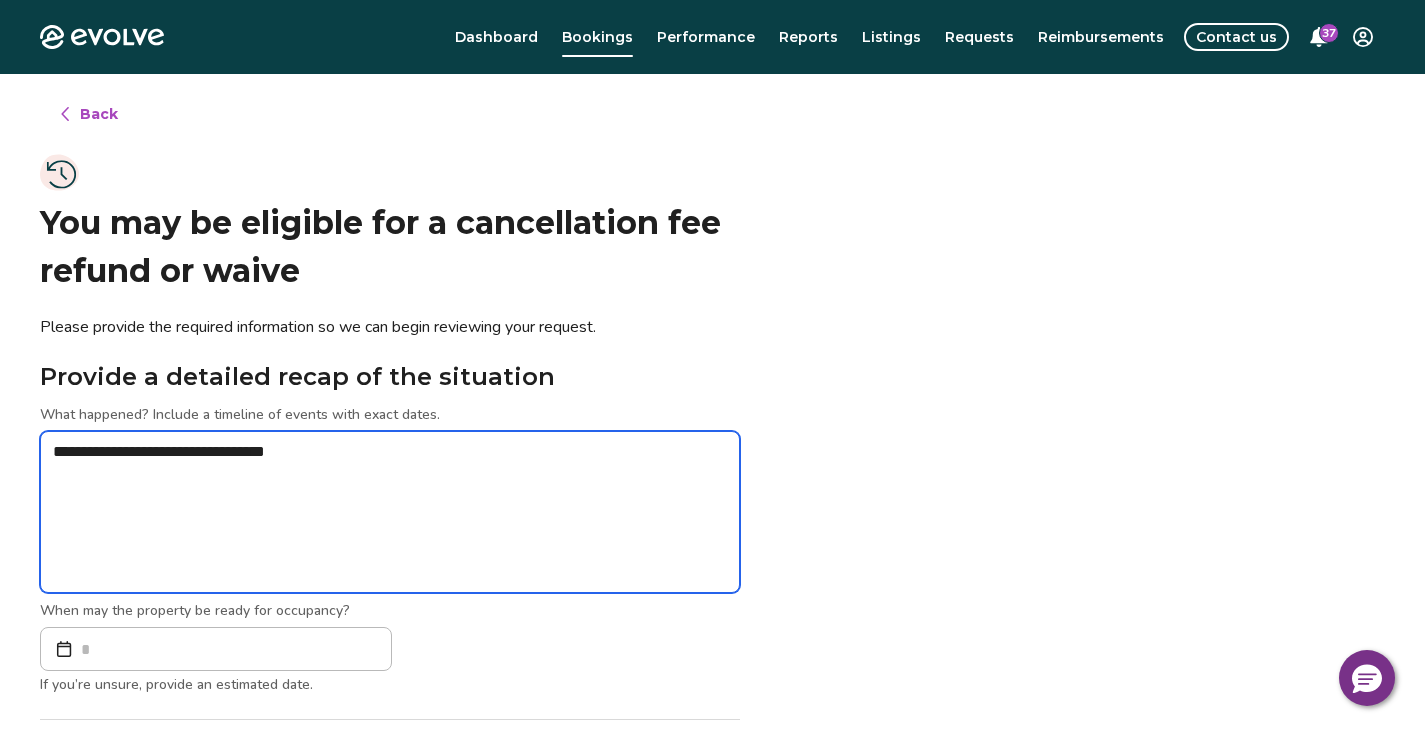 type on "*" 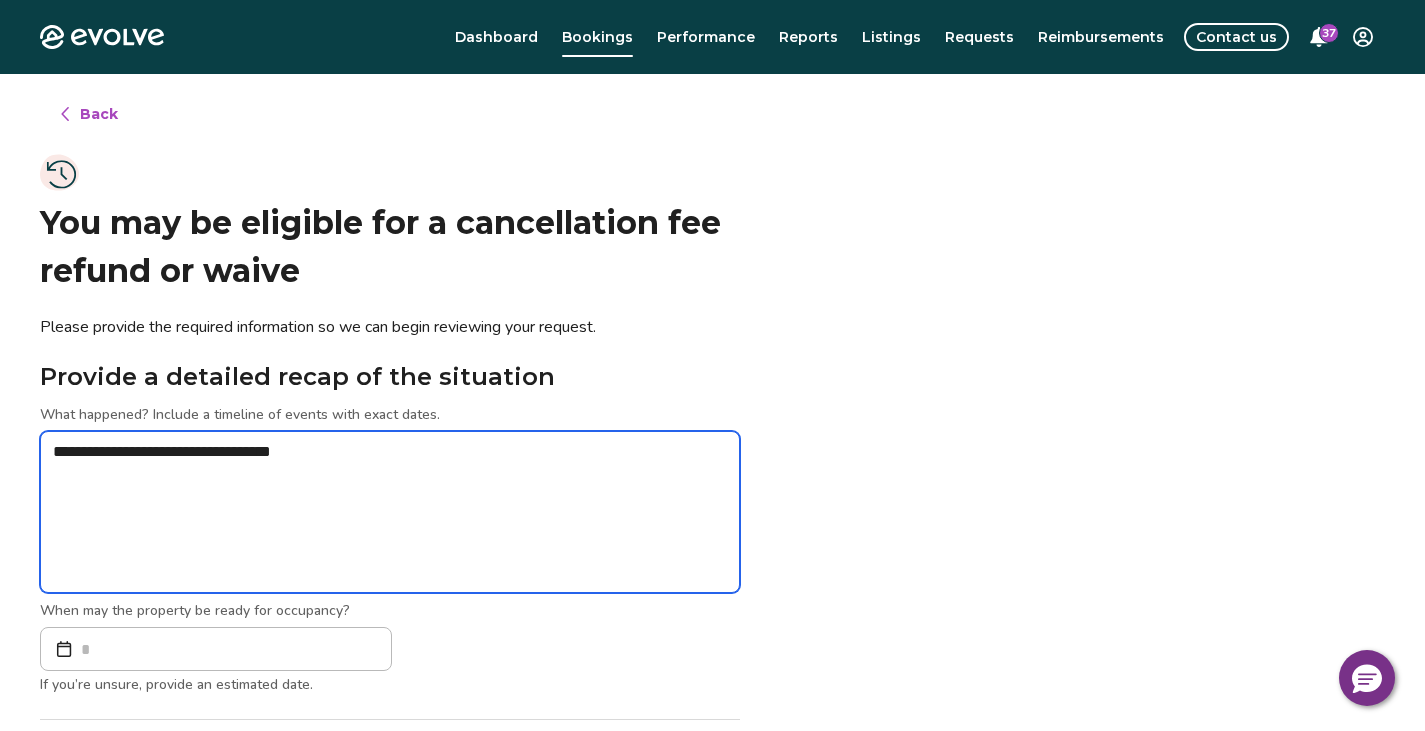 type on "*" 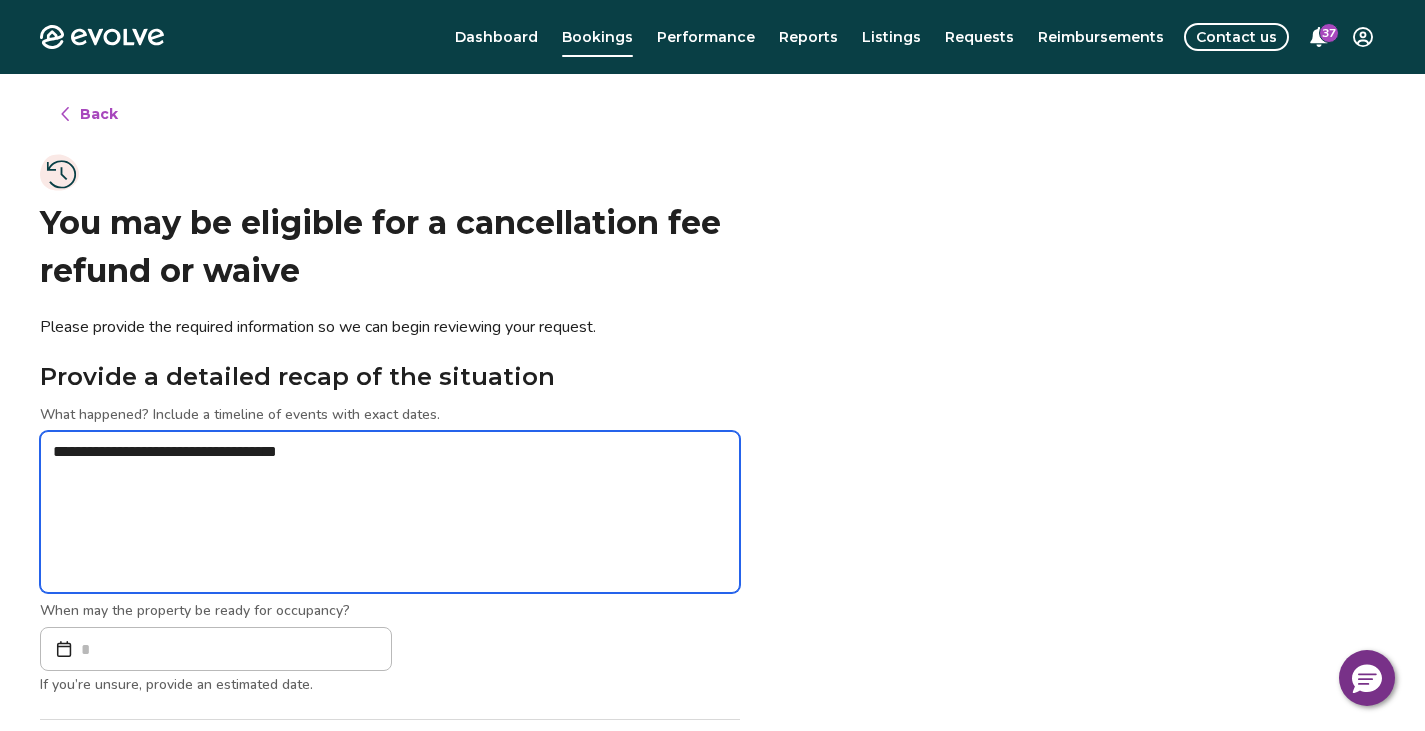 type on "*" 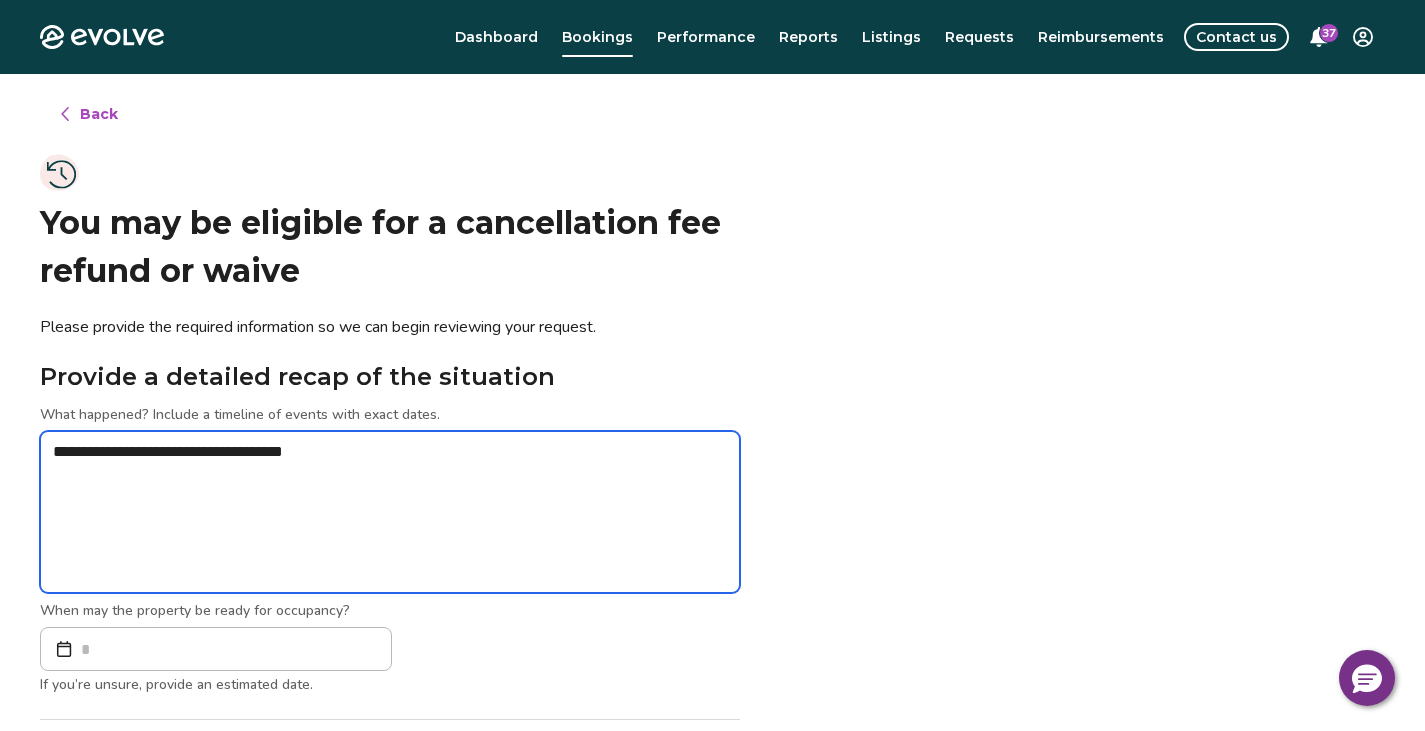 type on "*" 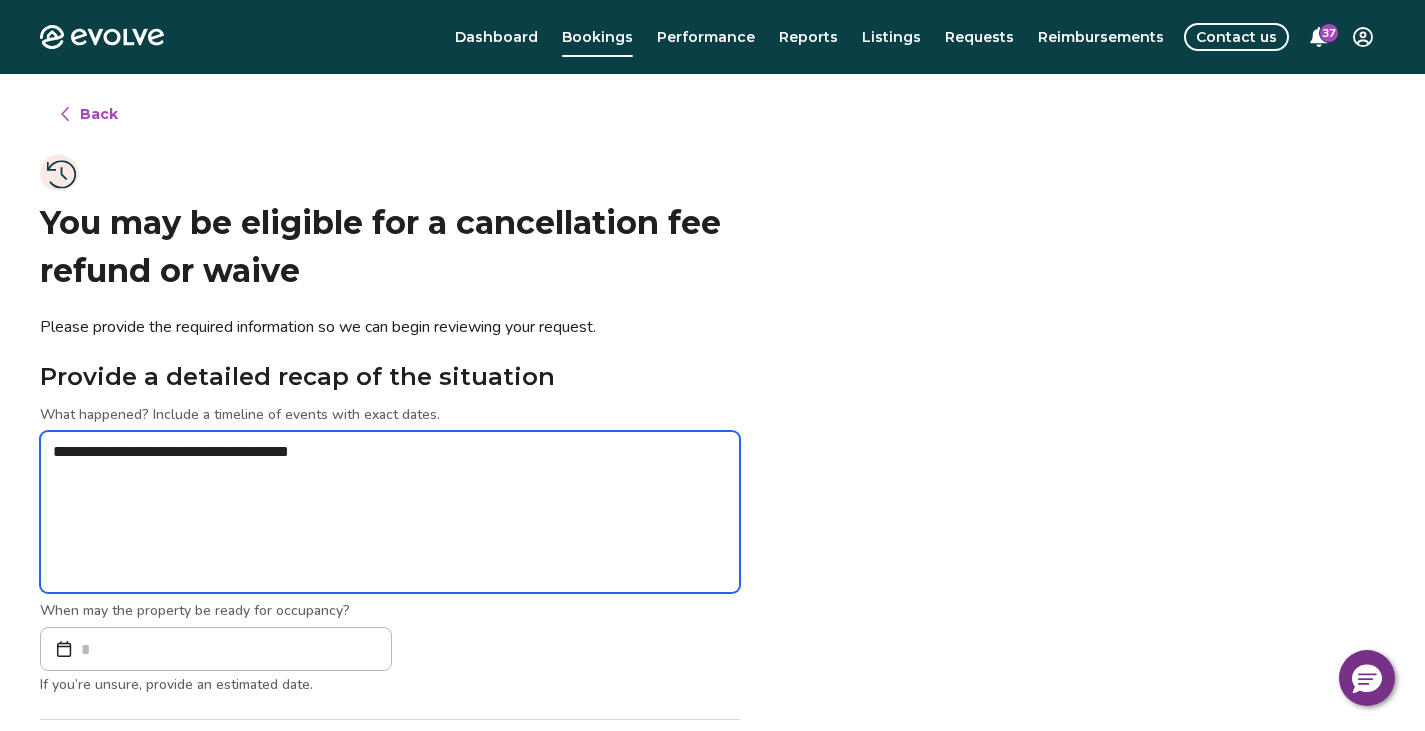 type on "*" 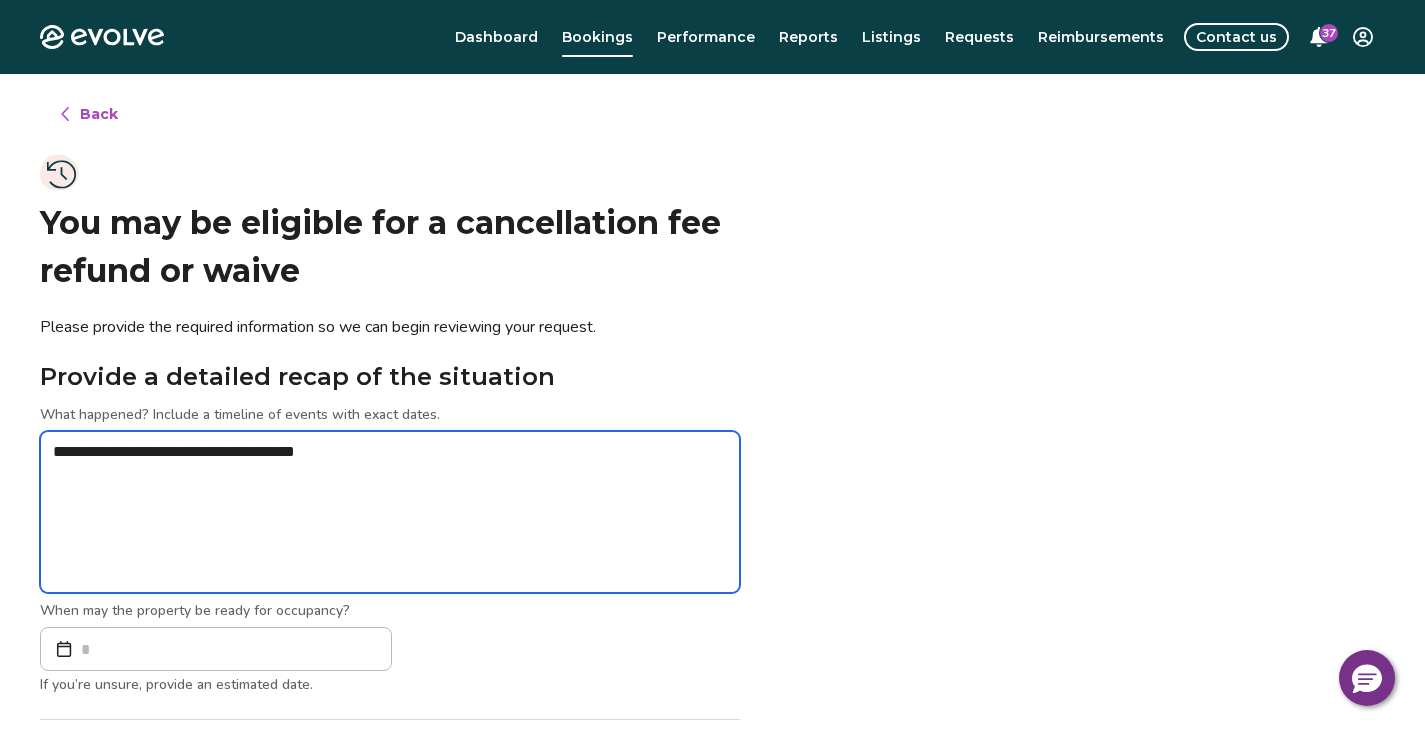 type on "*" 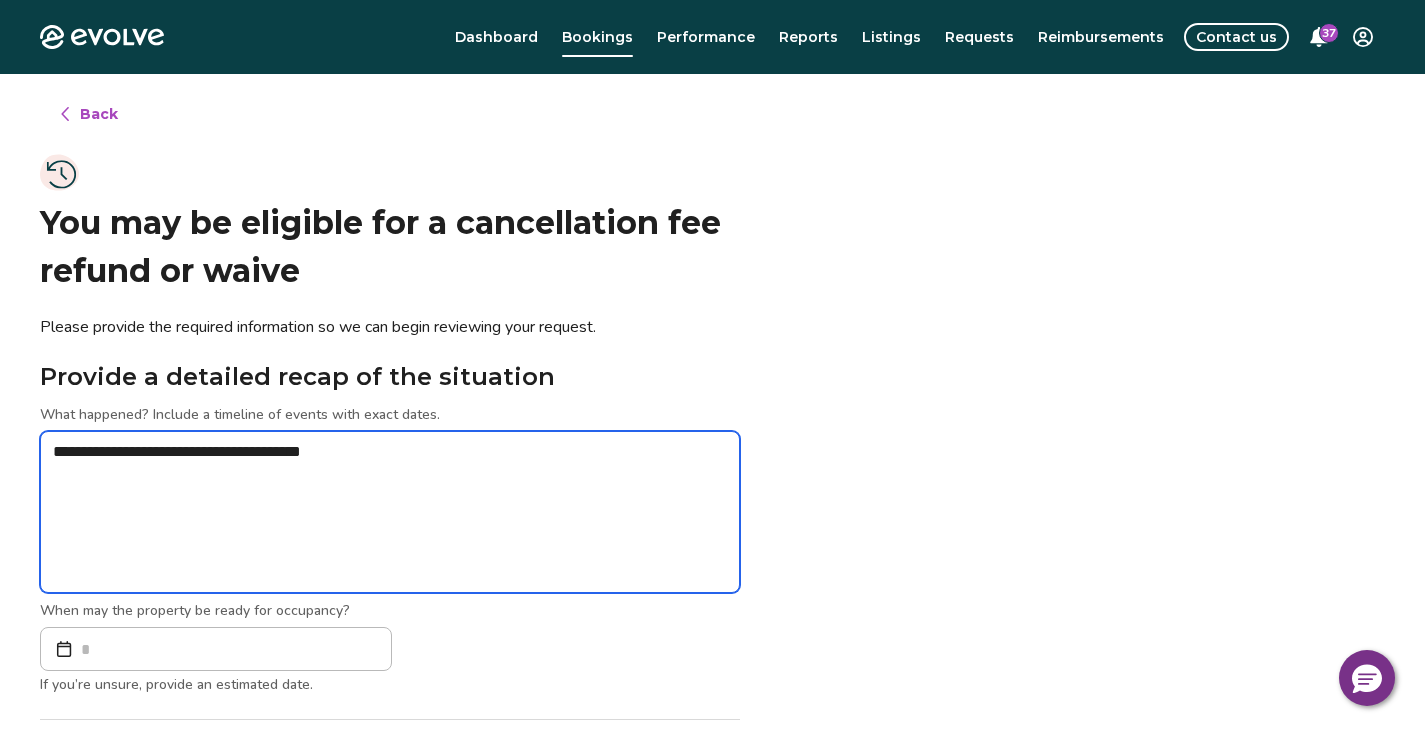 type on "*" 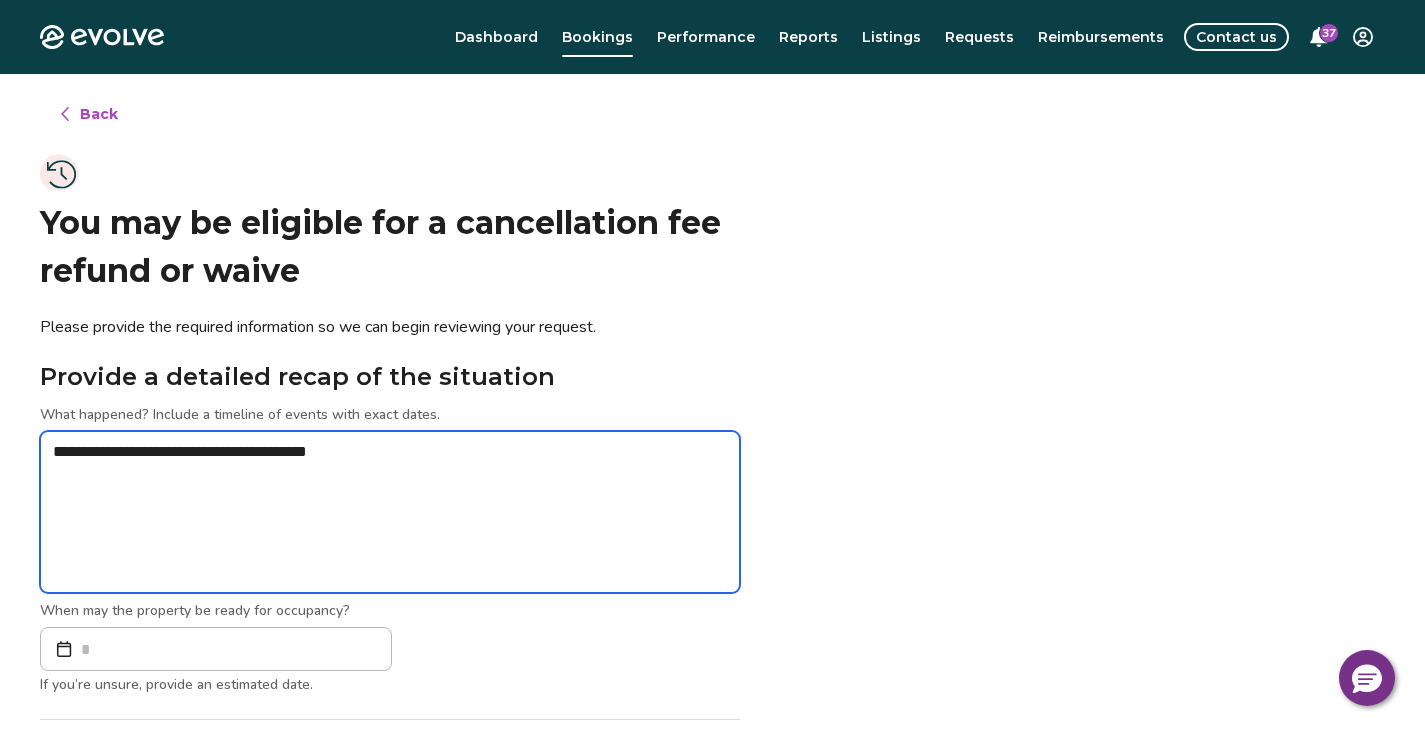 type on "*" 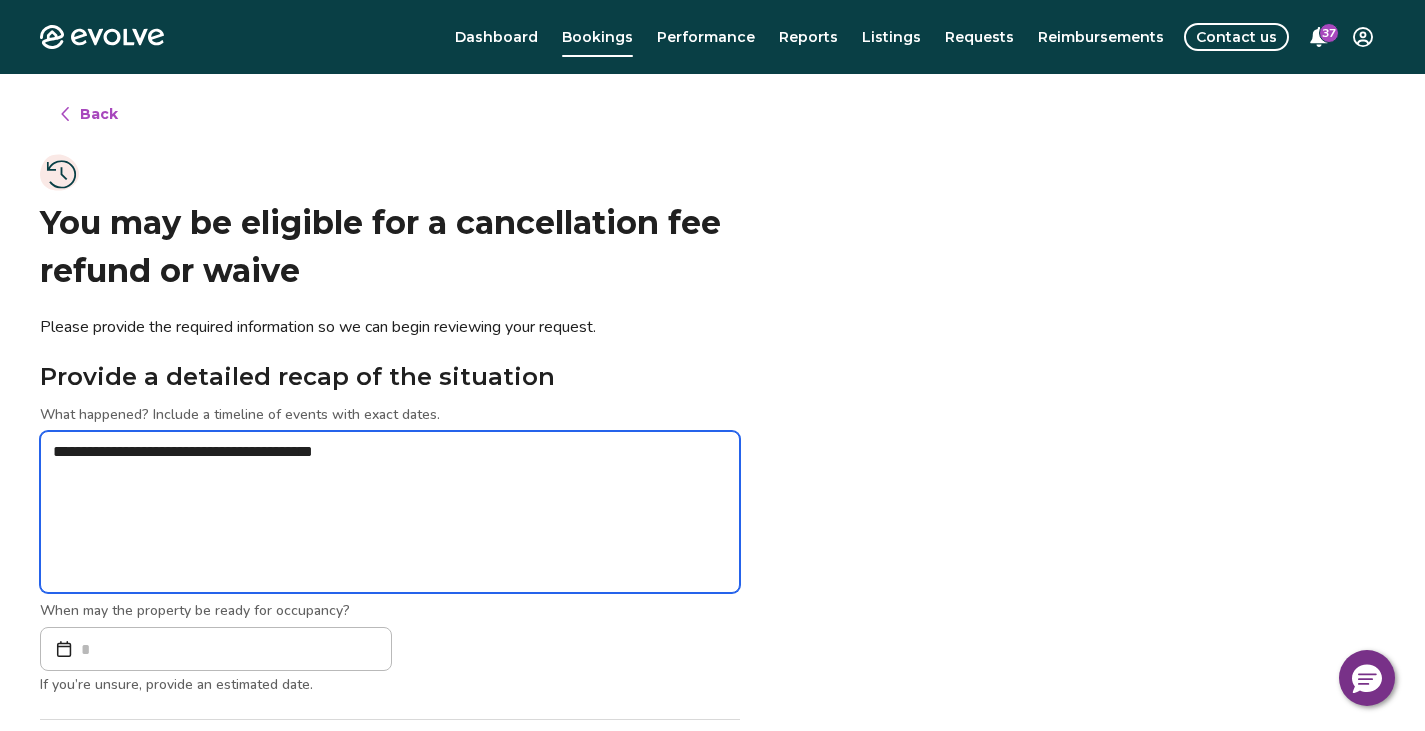 type on "*" 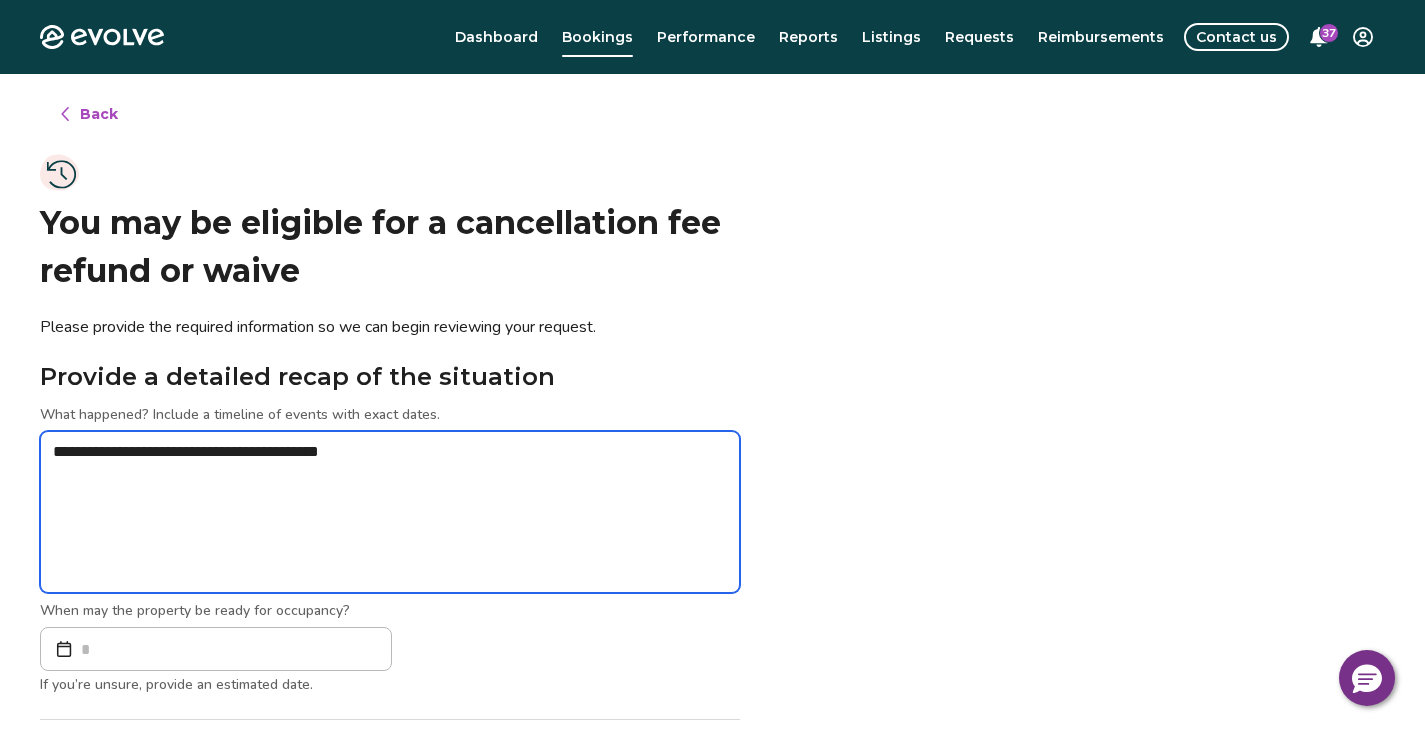 type on "*" 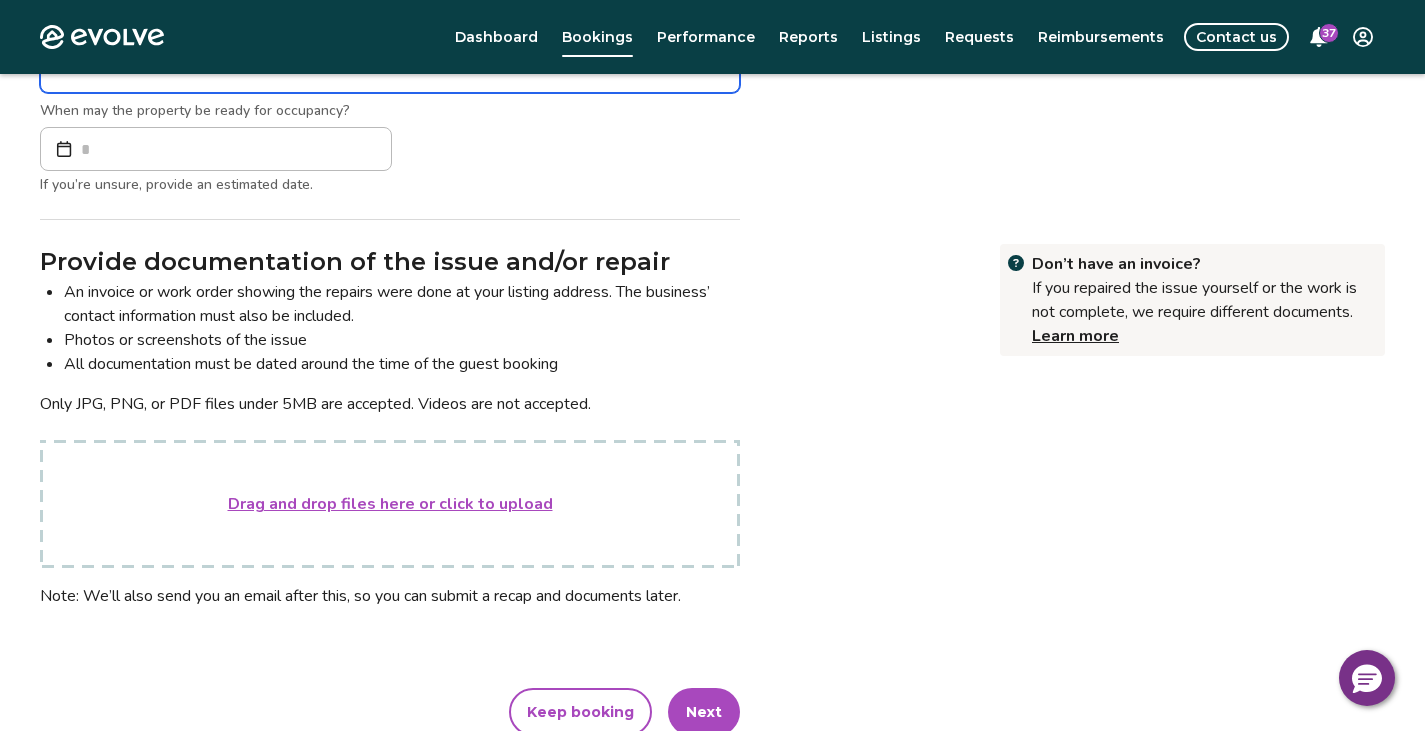 scroll, scrollTop: 673, scrollLeft: 0, axis: vertical 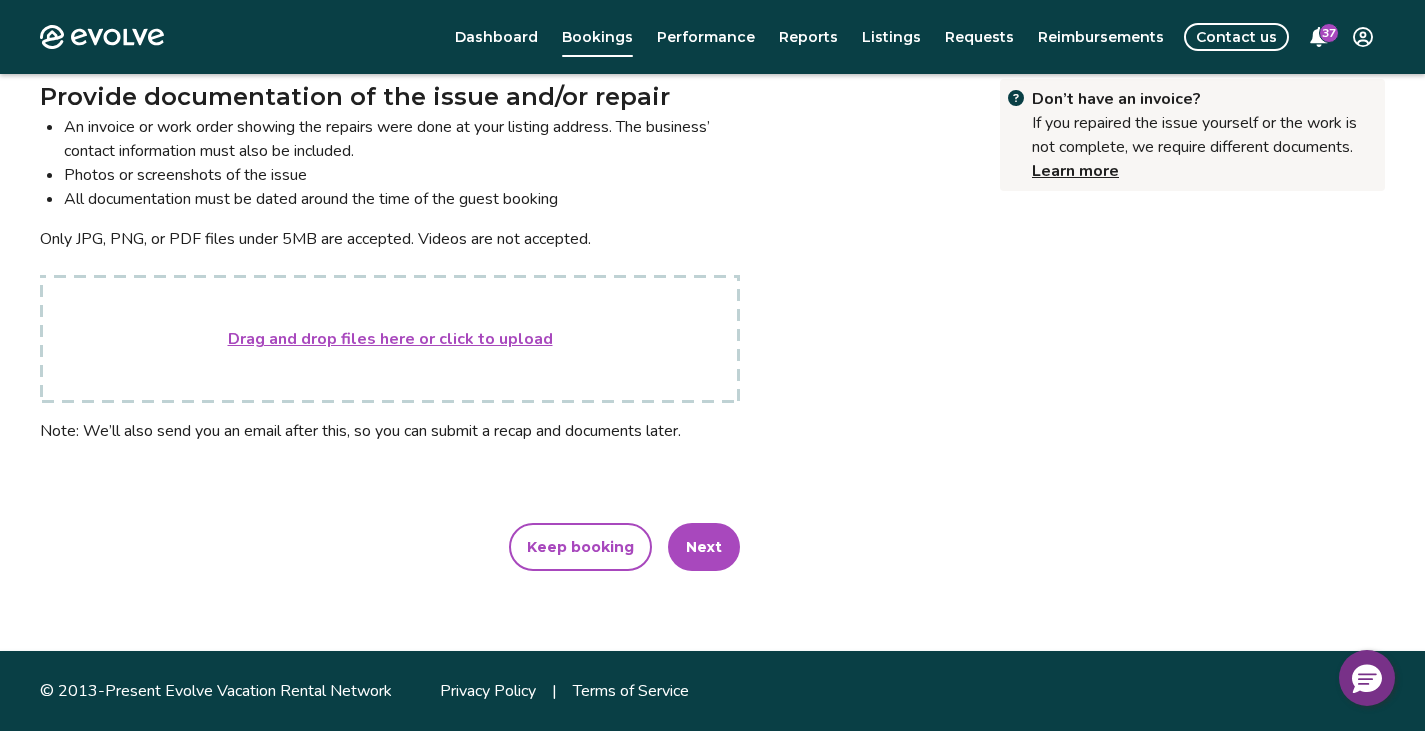 type on "**********" 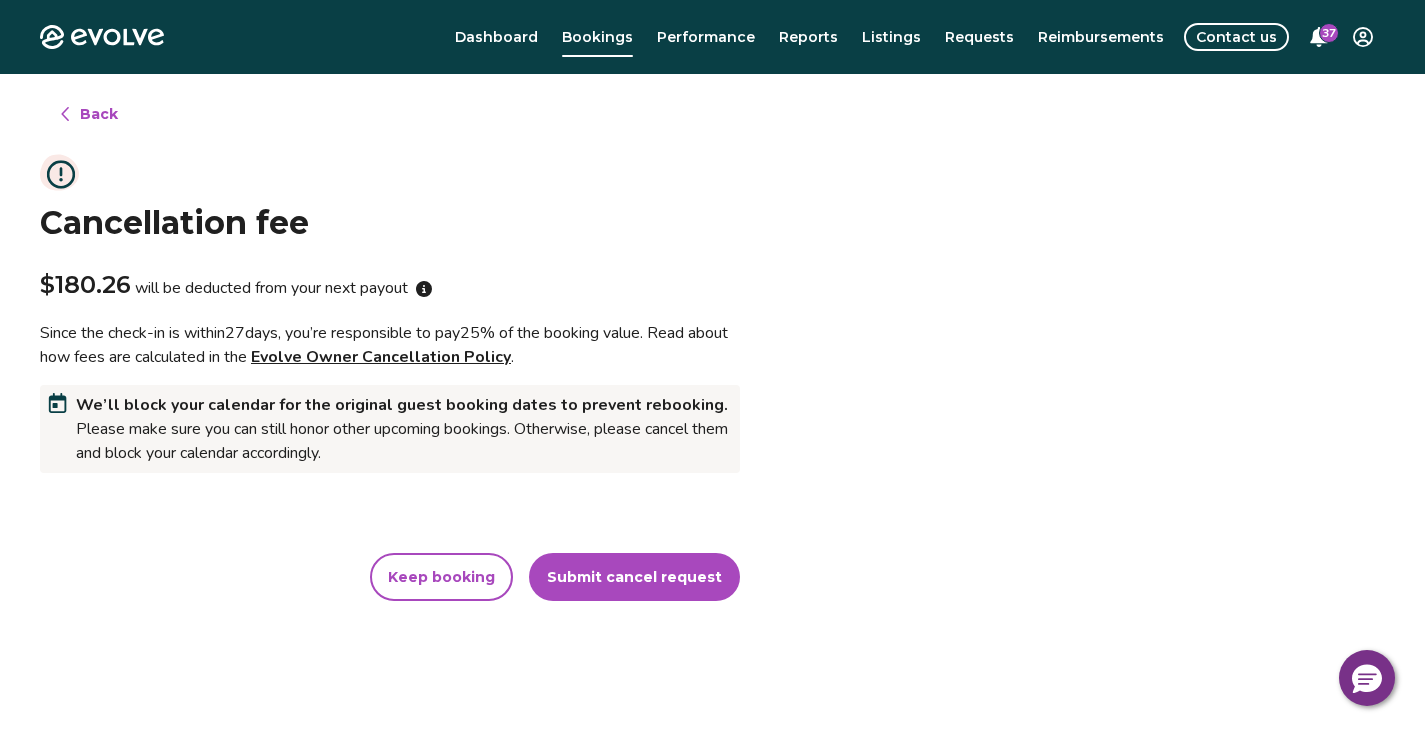 click on "Submit cancel request" at bounding box center [634, 577] 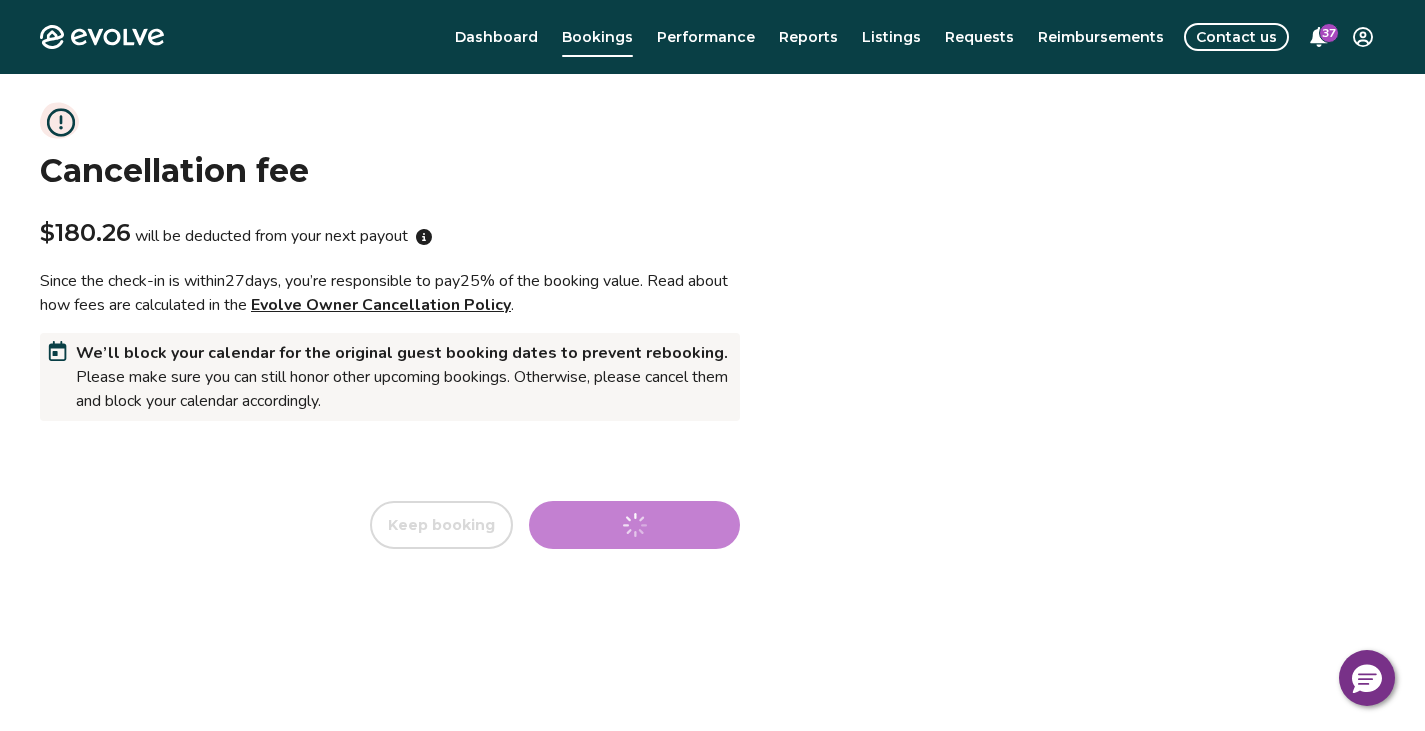 scroll, scrollTop: 0, scrollLeft: 0, axis: both 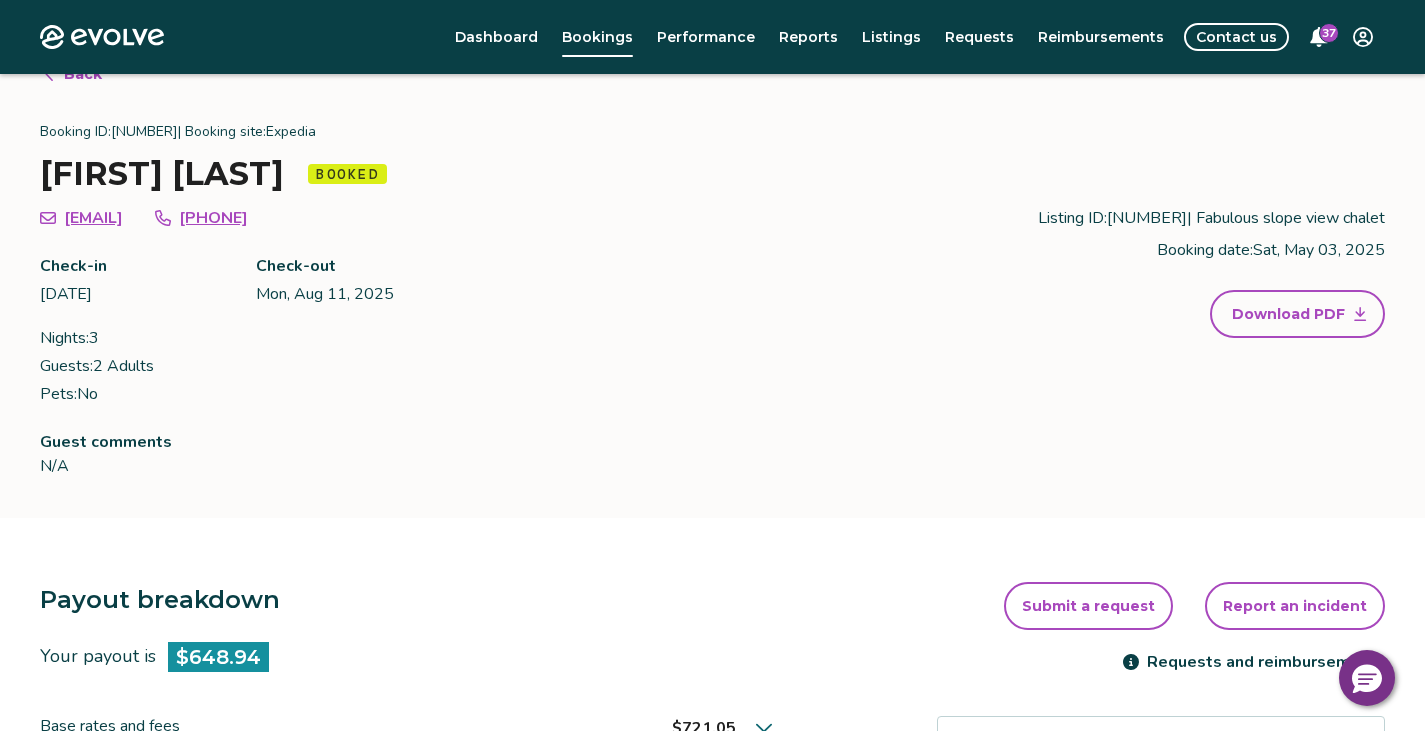 click on "Bookings" at bounding box center [597, 37] 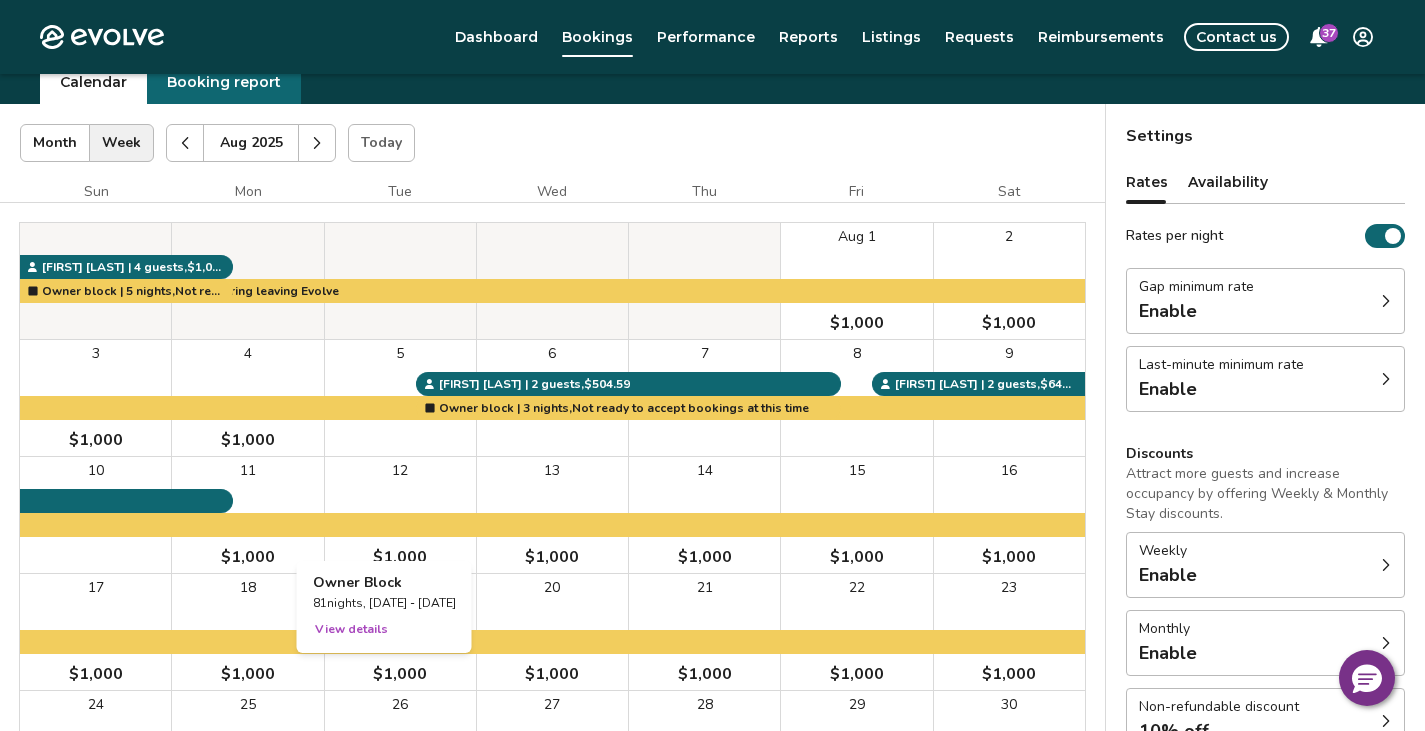 scroll, scrollTop: 0, scrollLeft: 0, axis: both 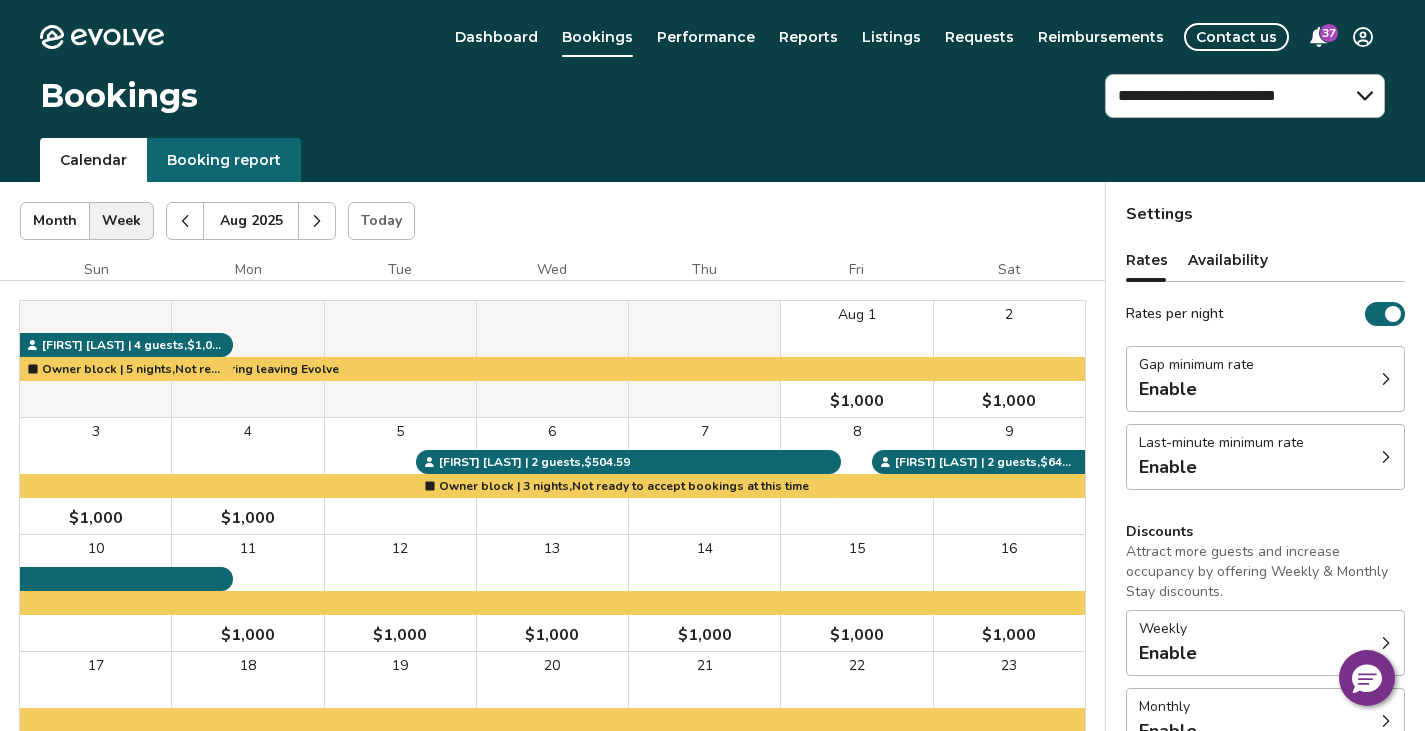 click on "Booking report" at bounding box center [224, 160] 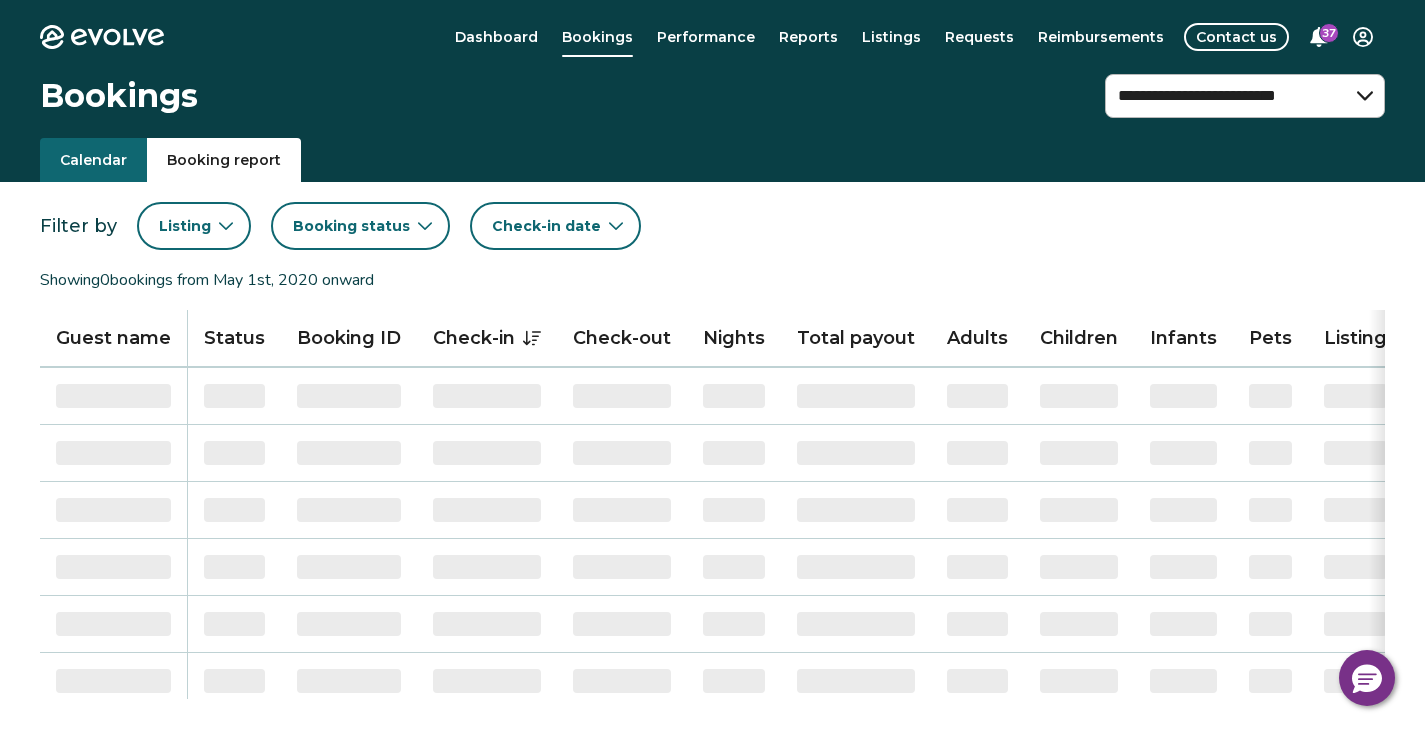 click on "Filter by Listing Booking status Check-in date" at bounding box center (712, 226) 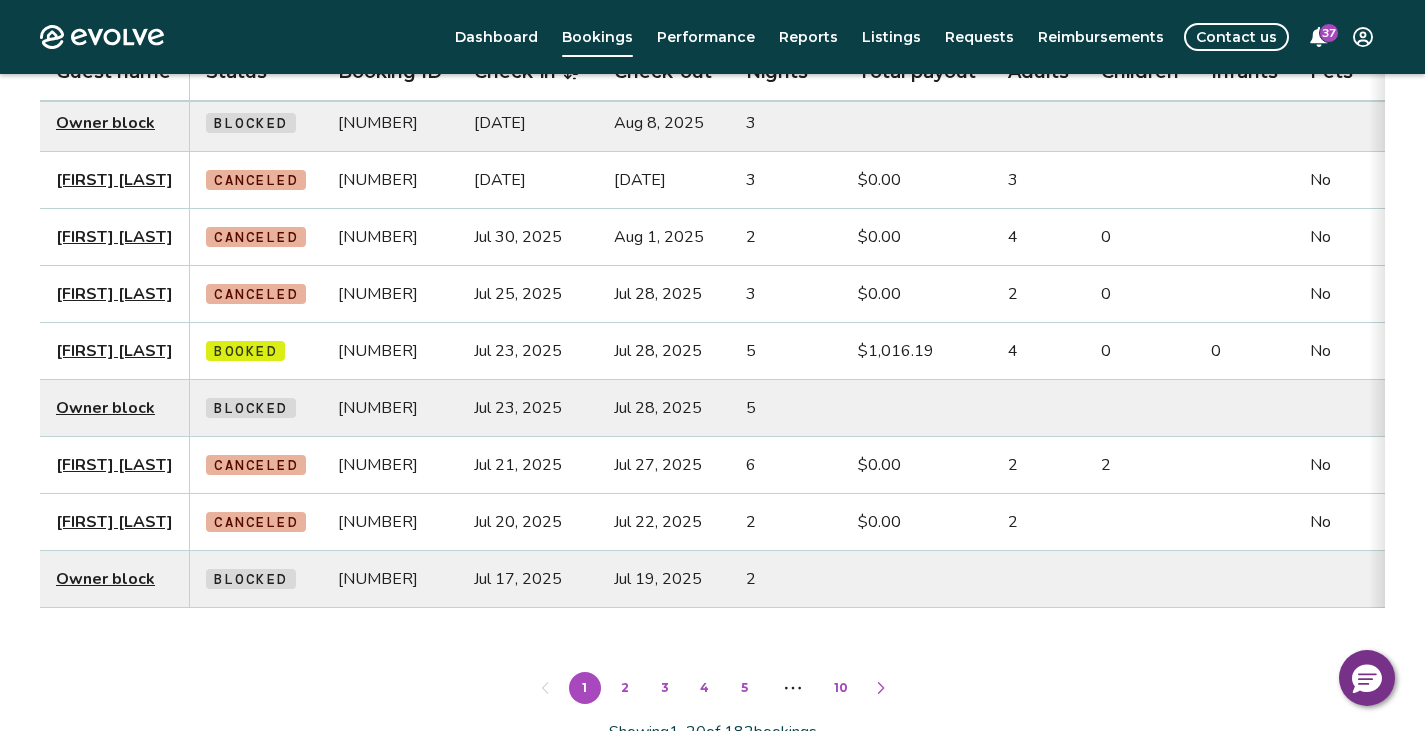 scroll, scrollTop: 800, scrollLeft: 0, axis: vertical 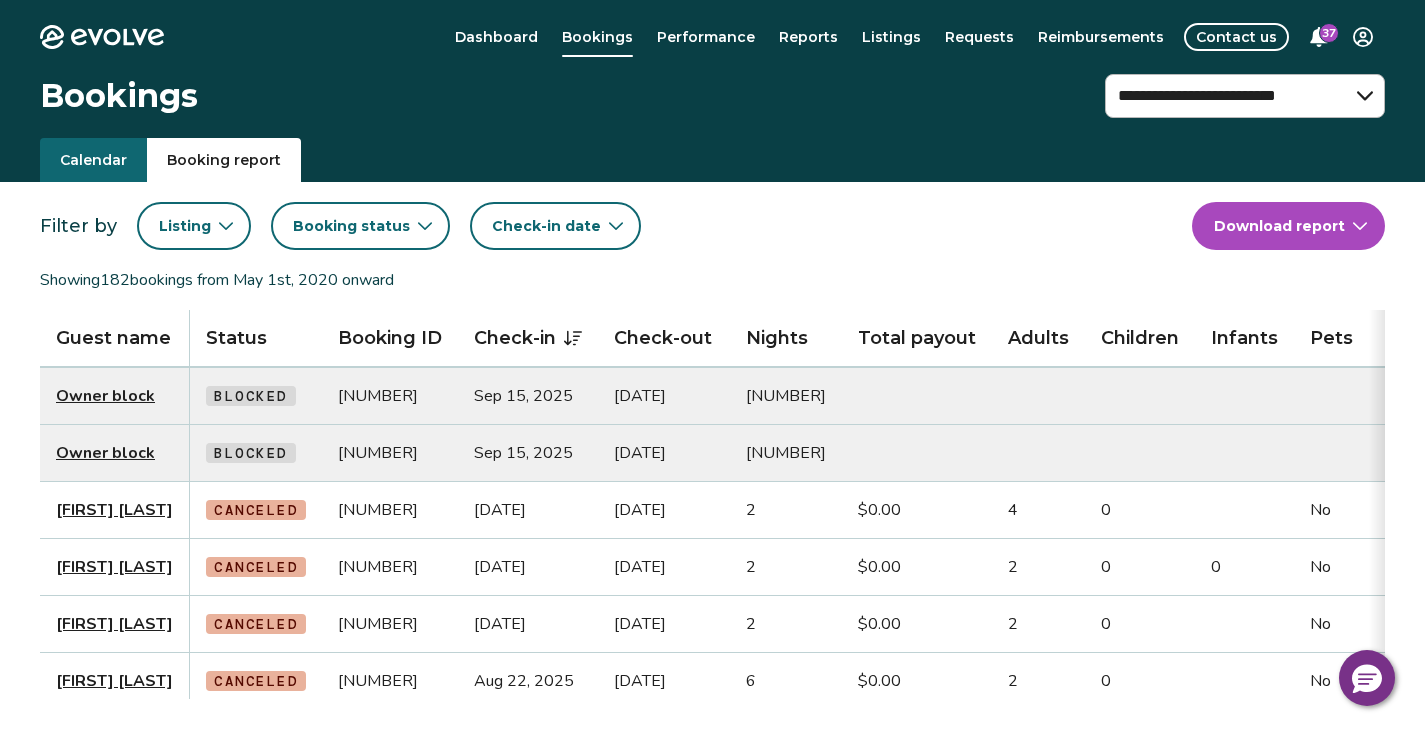 click on "**********" at bounding box center [712, 888] 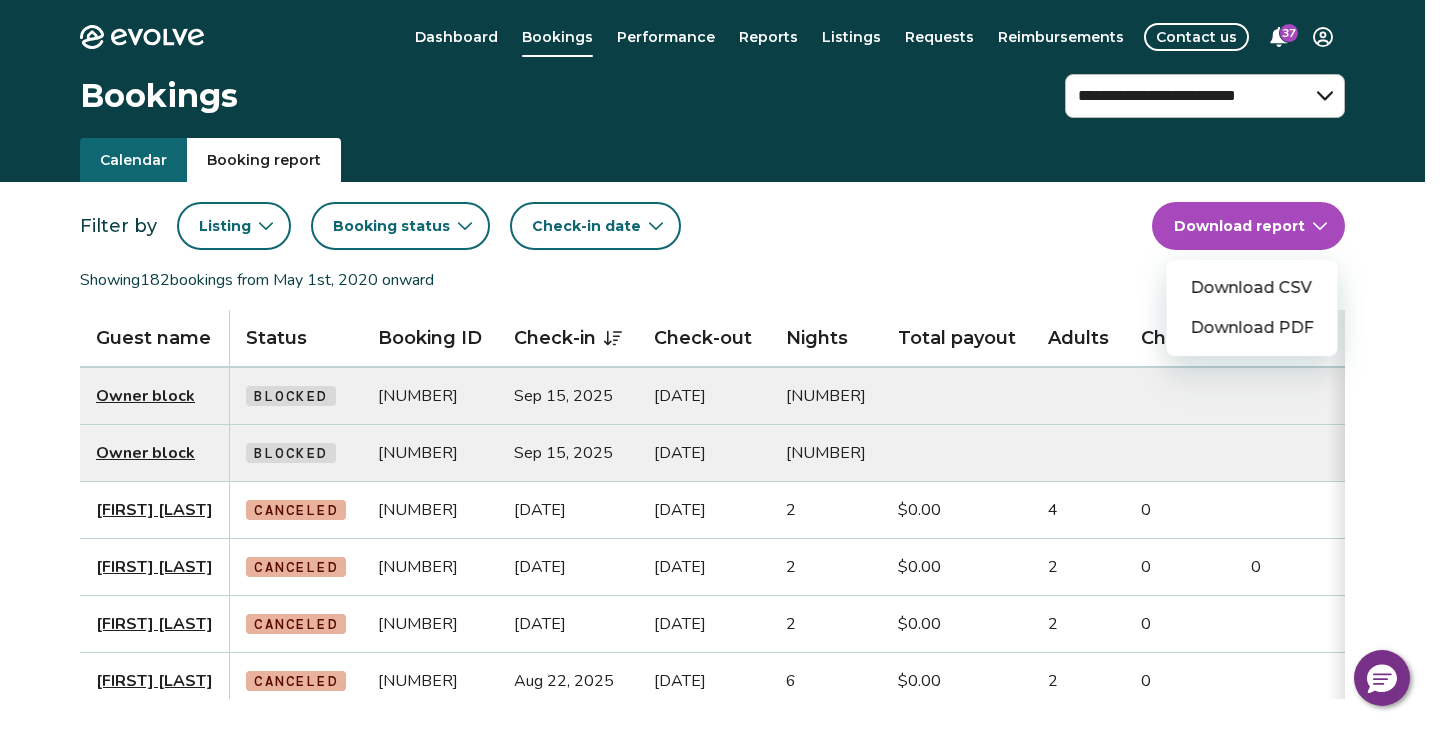 click on "Download CSV" at bounding box center [1252, 288] 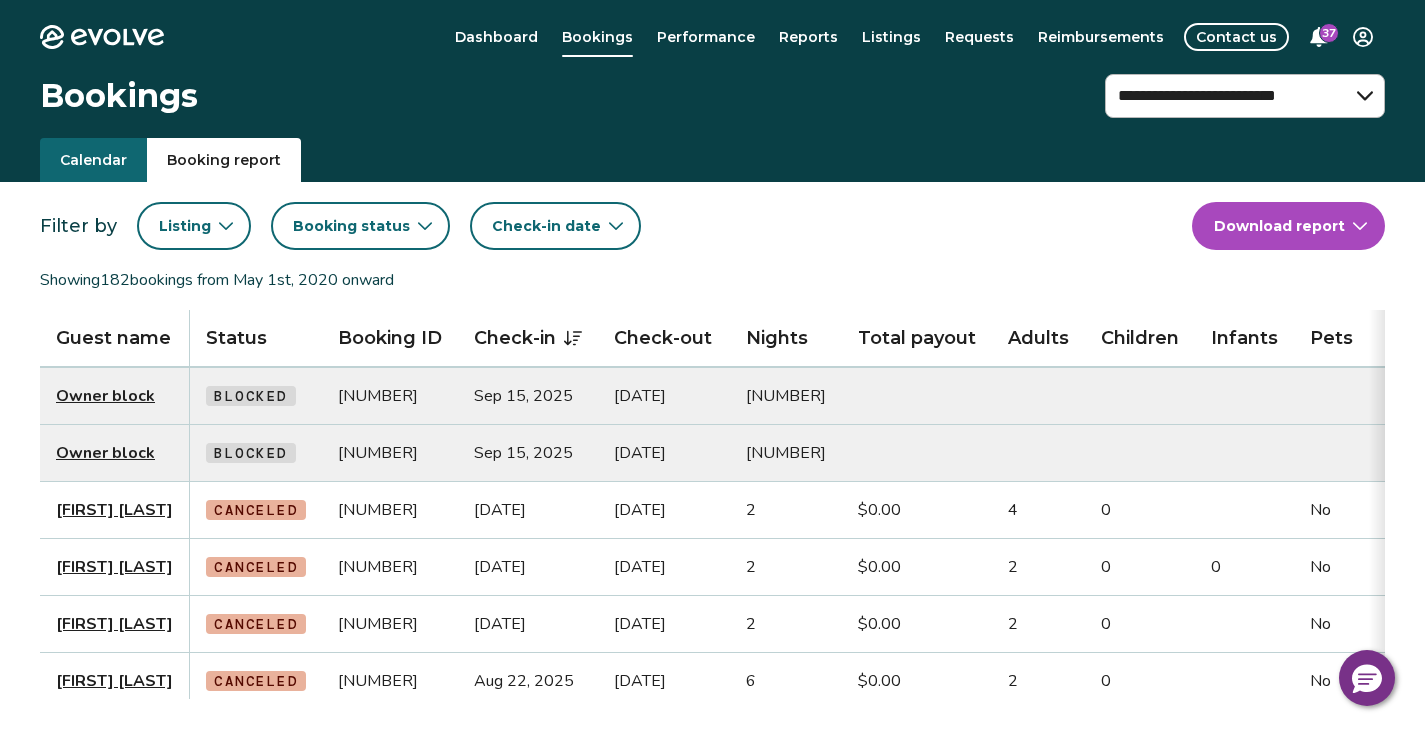 click on "**********" at bounding box center (712, 888) 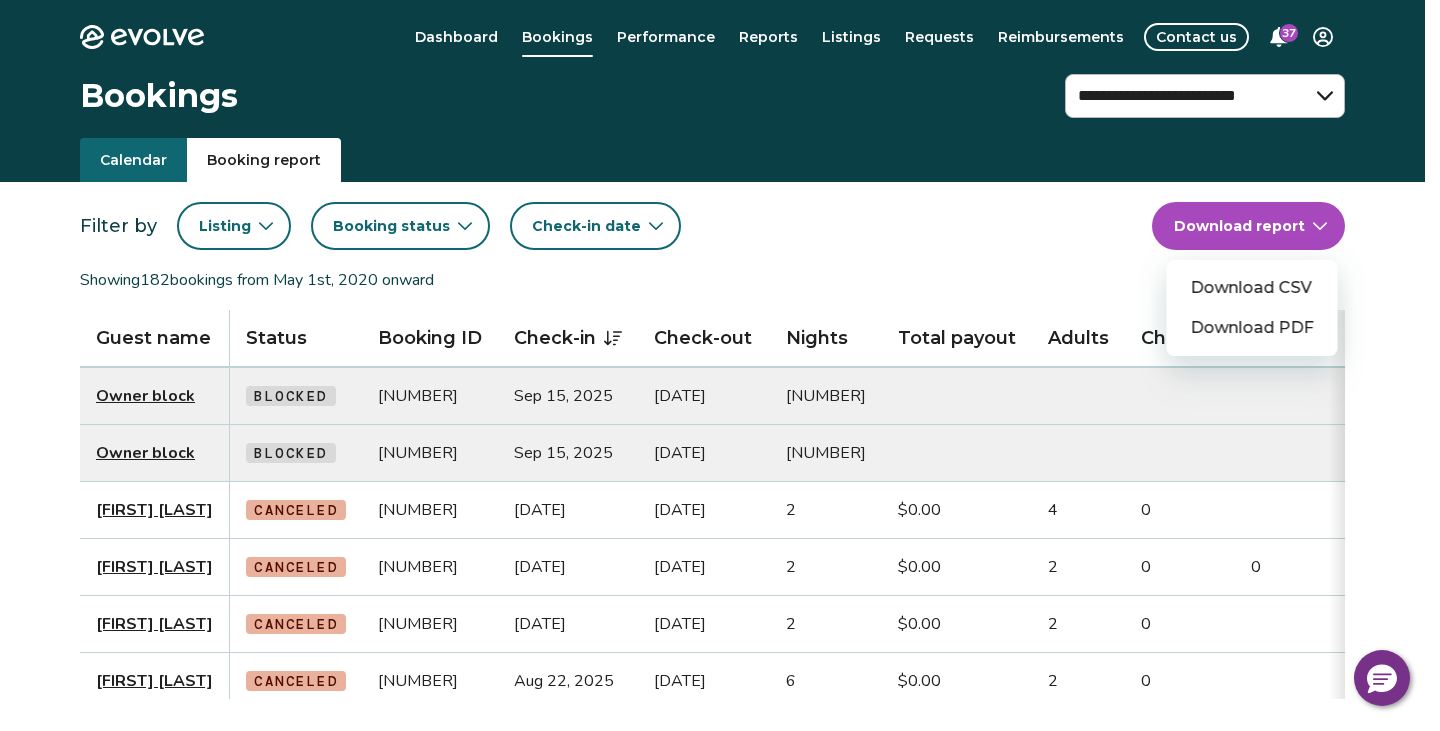 click on "Download PDF" at bounding box center [1252, 328] 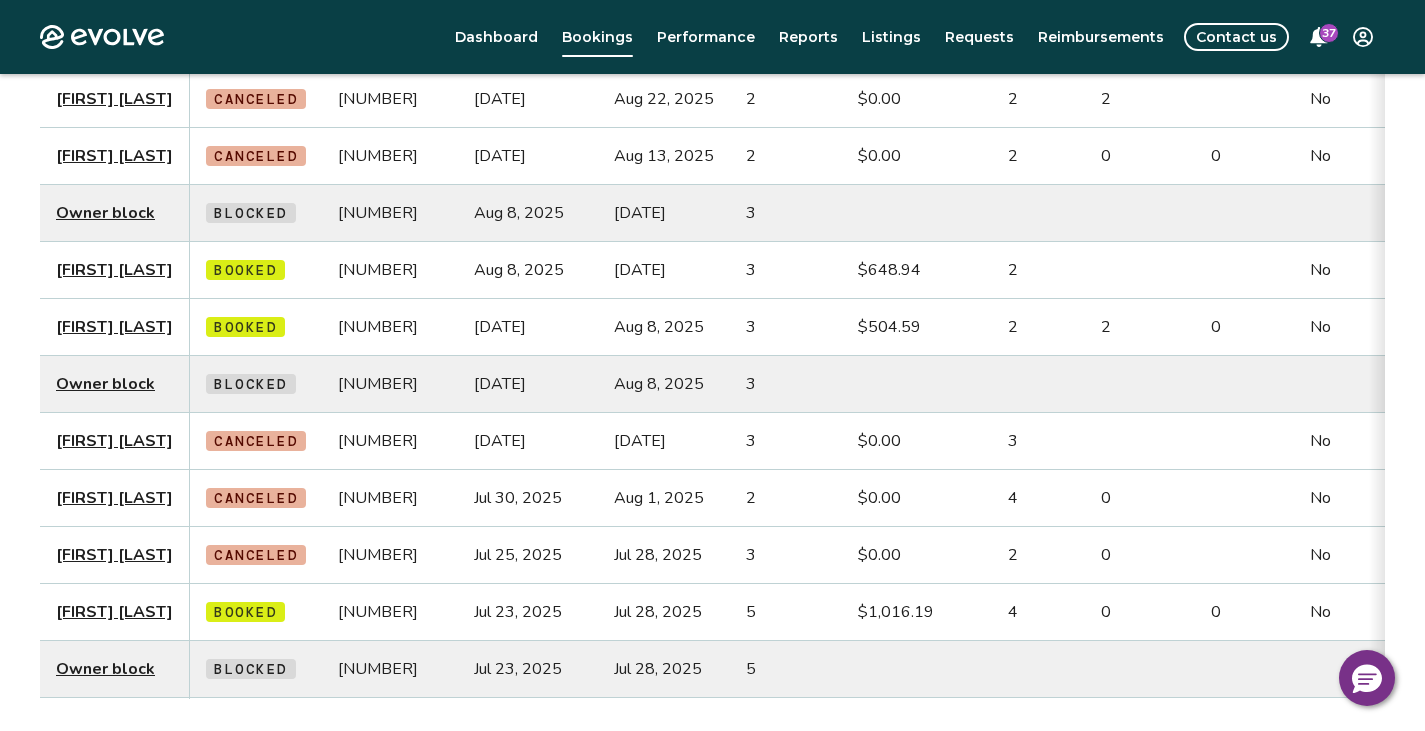 scroll, scrollTop: 700, scrollLeft: 0, axis: vertical 